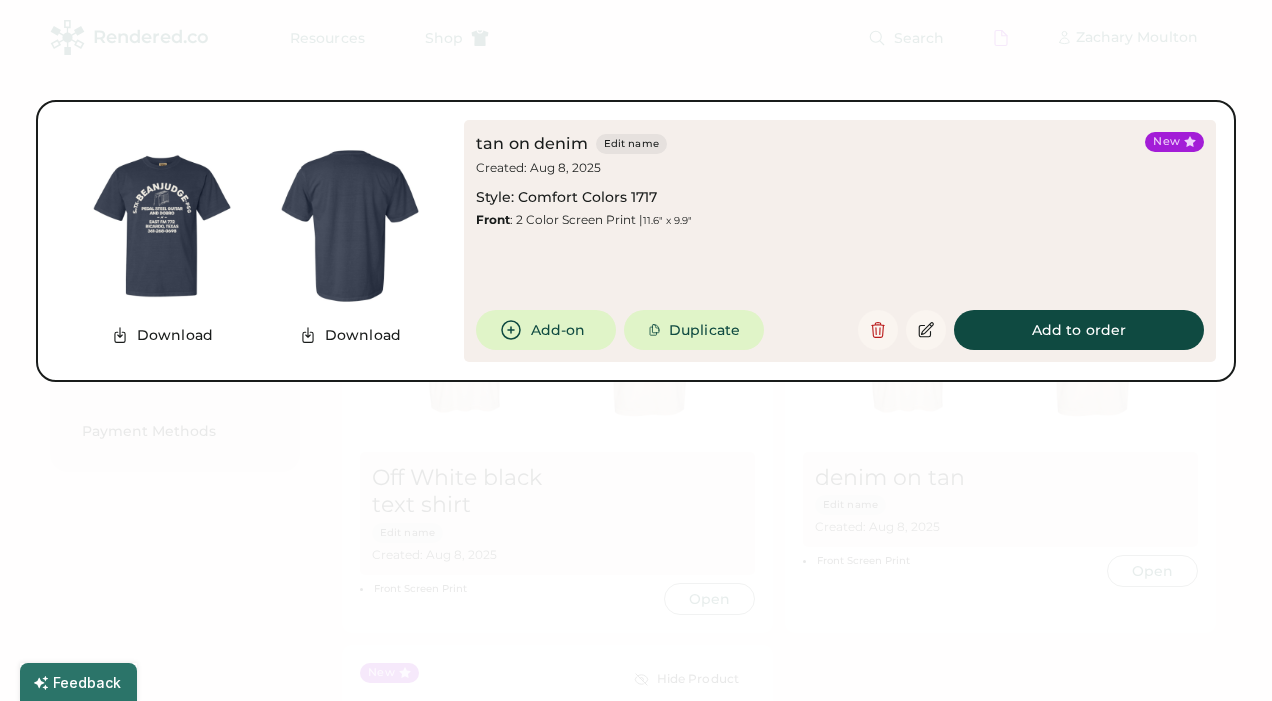 scroll, scrollTop: 363, scrollLeft: 0, axis: vertical 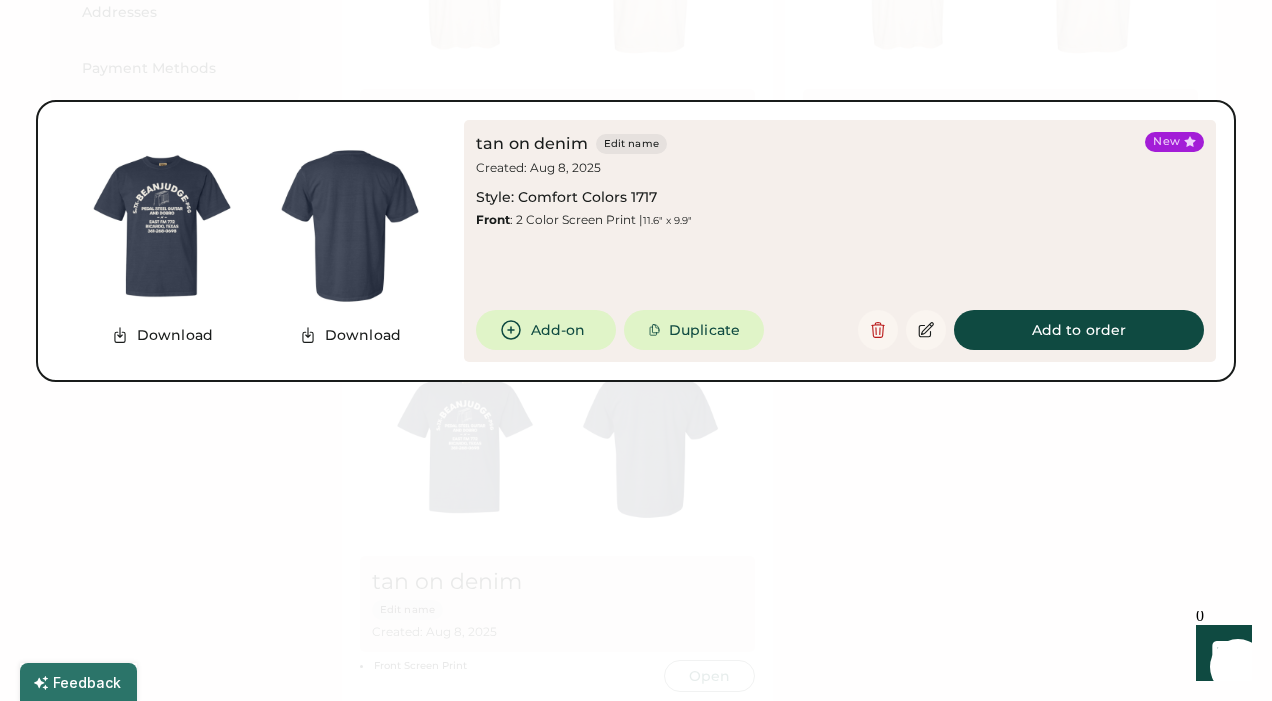 click at bounding box center (636, 350) 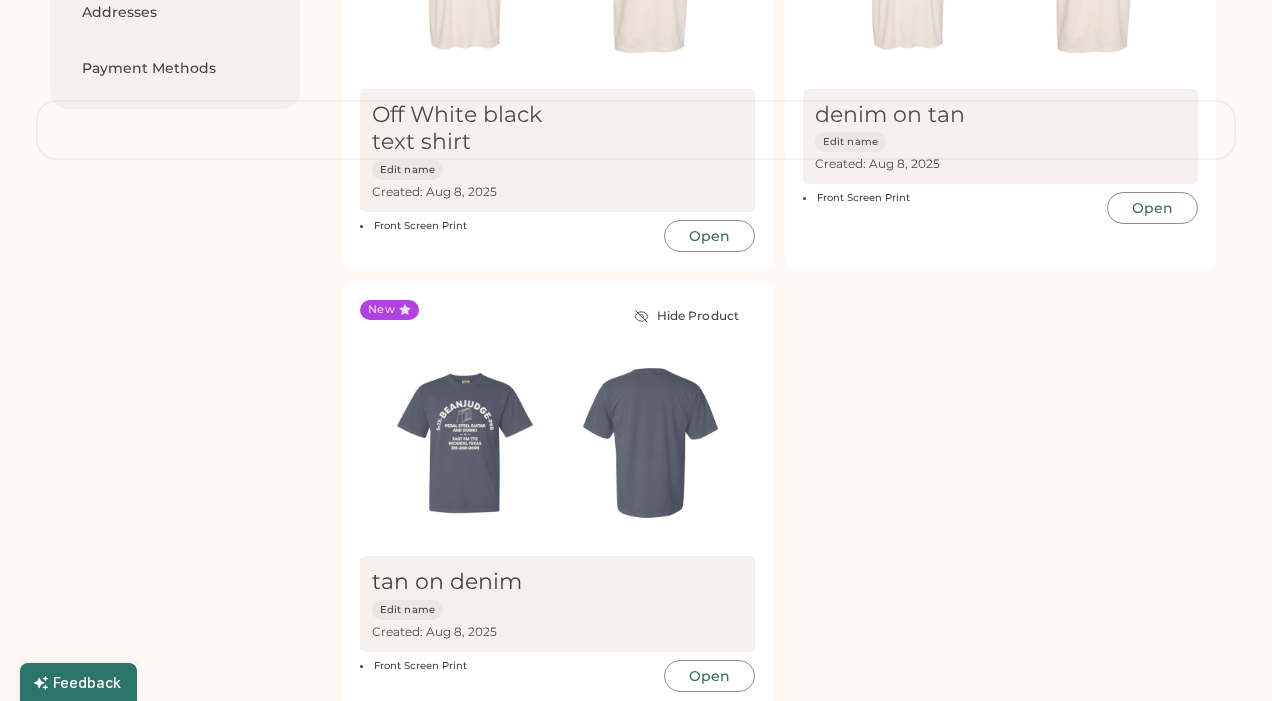 scroll, scrollTop: 0, scrollLeft: 0, axis: both 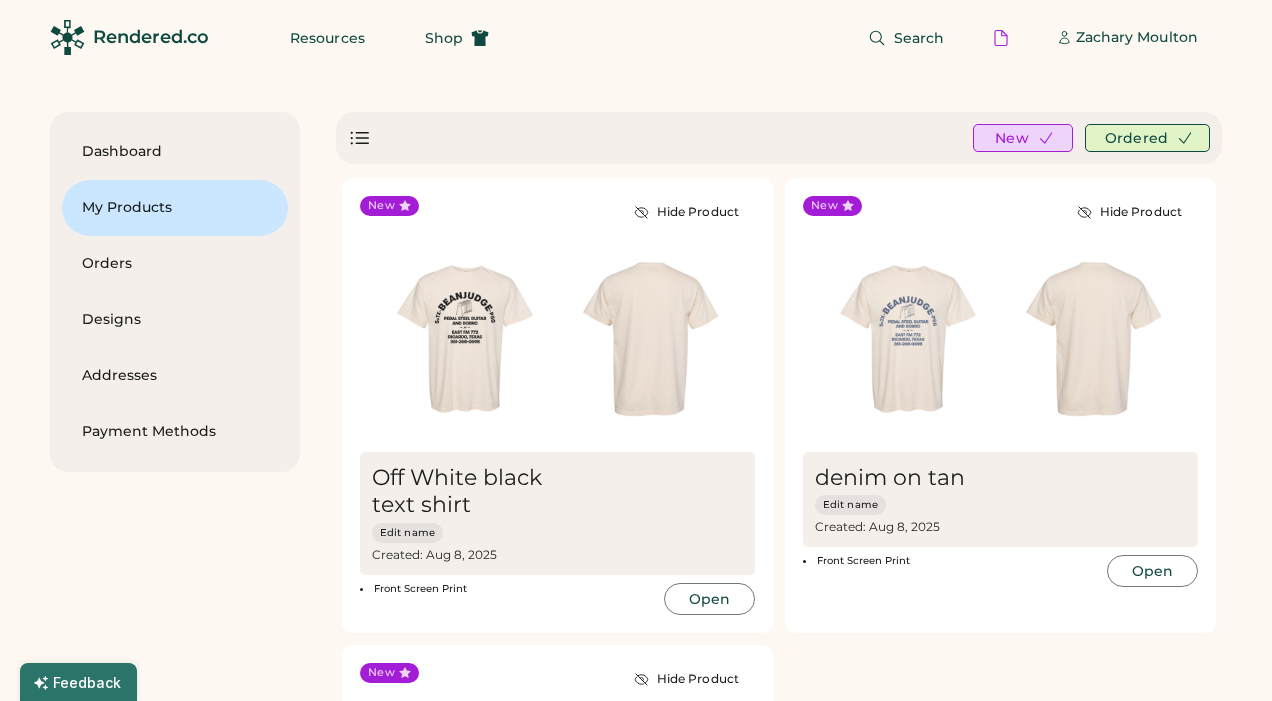 click on "Rendered.co" at bounding box center [151, 37] 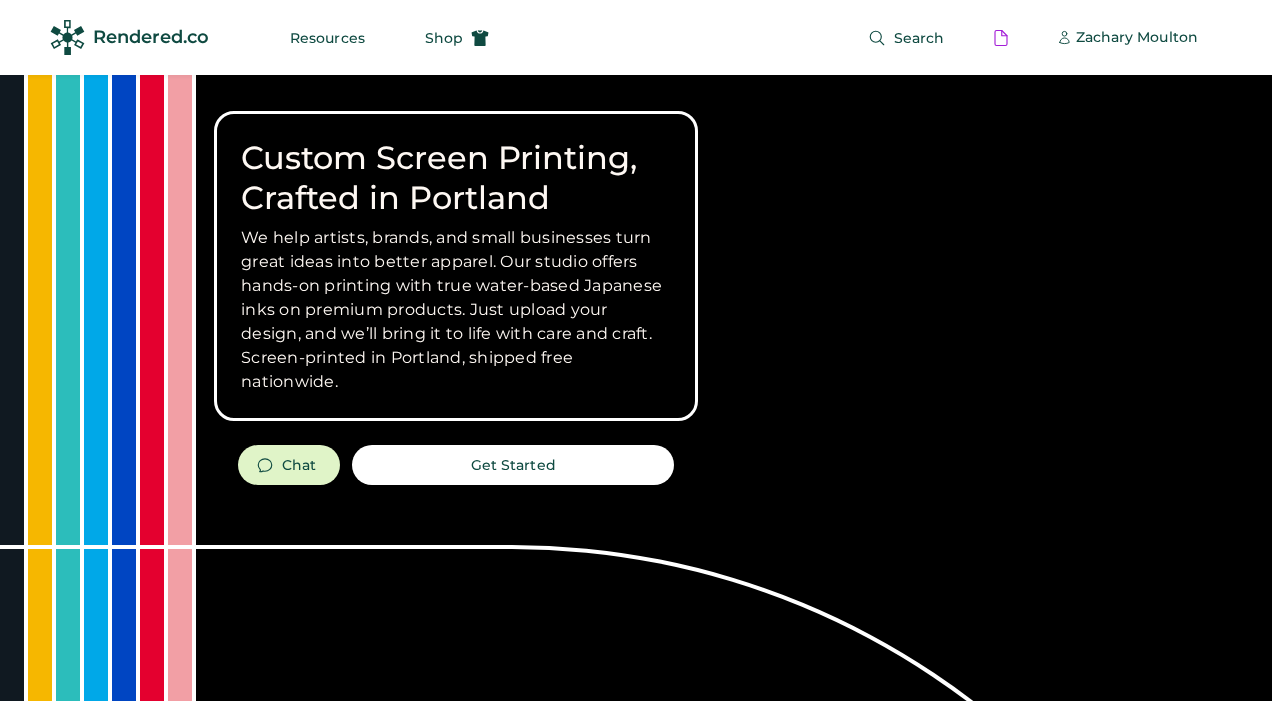 scroll, scrollTop: 0, scrollLeft: 0, axis: both 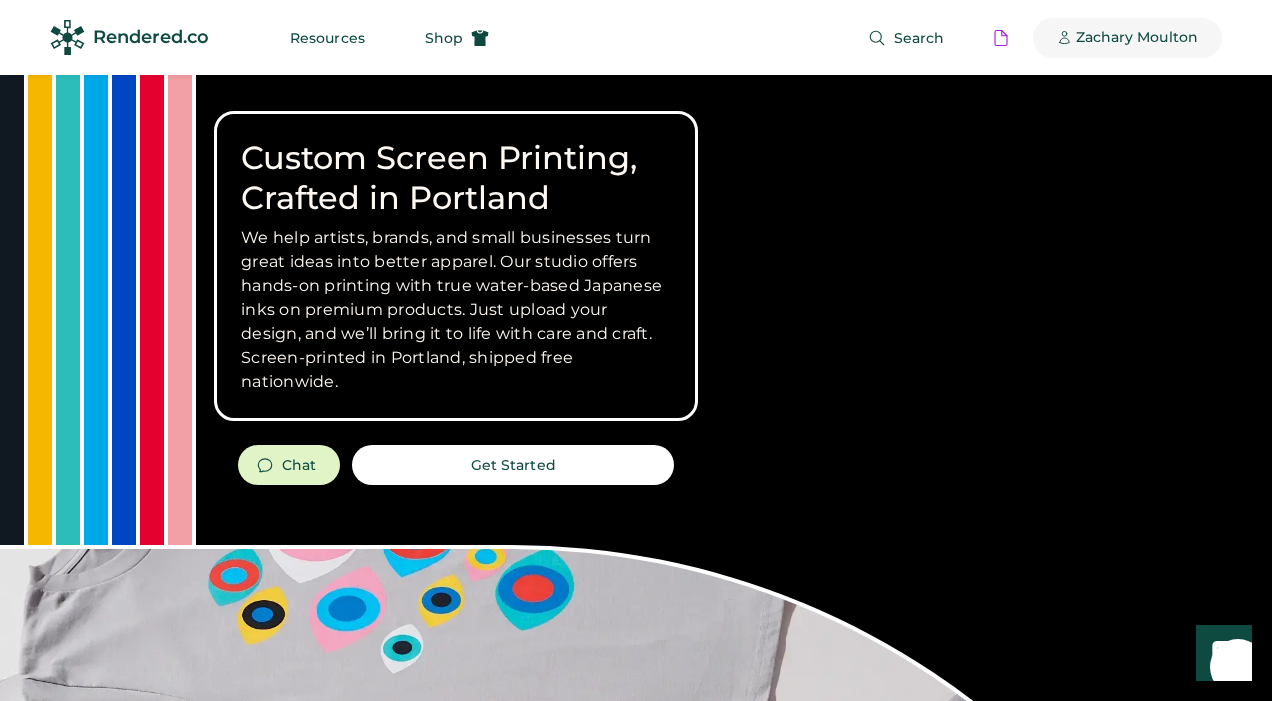 click on "Zachary Moulton" at bounding box center (1137, 38) 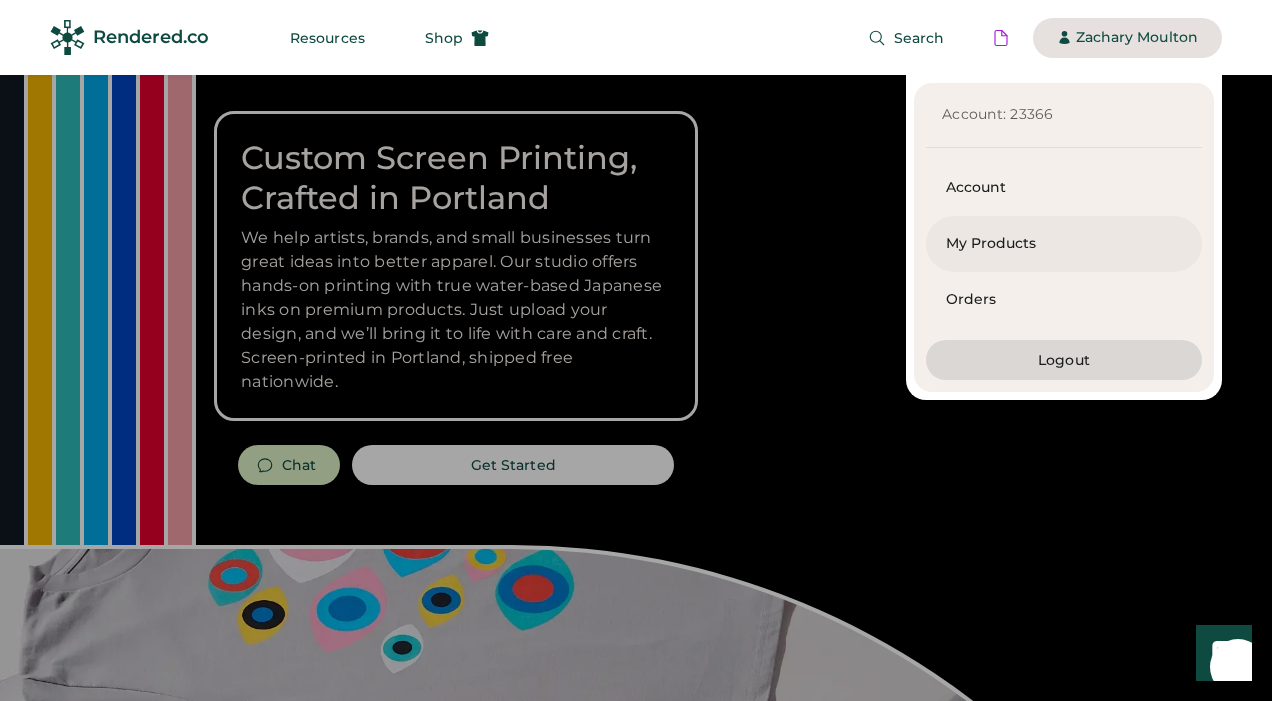 click on "My Products" at bounding box center (1064, 244) 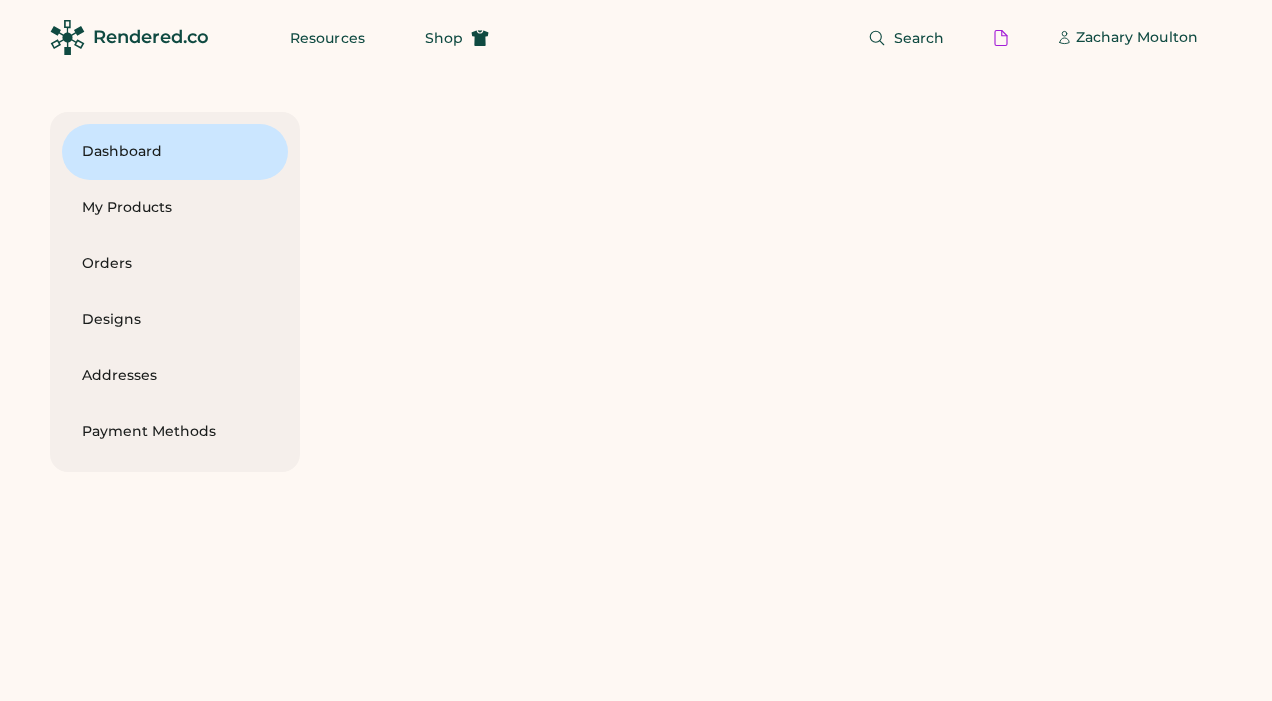 scroll, scrollTop: 0, scrollLeft: 0, axis: both 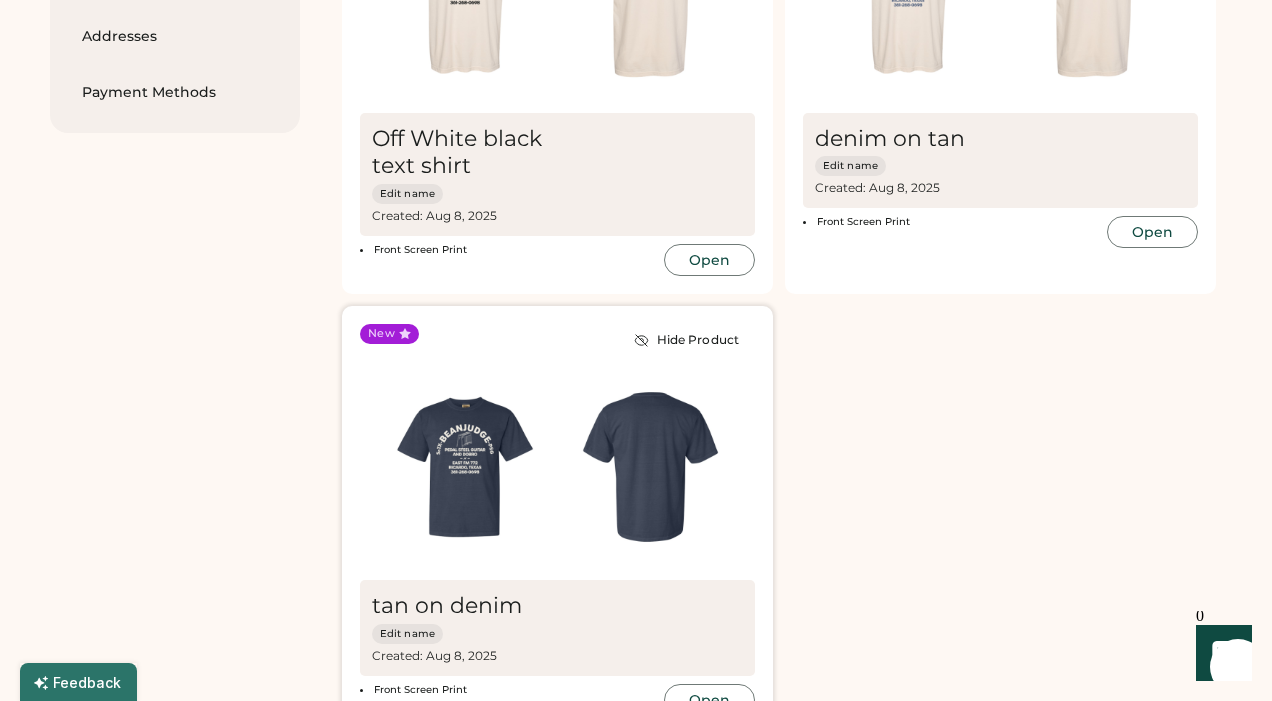click at bounding box center [651, 467] 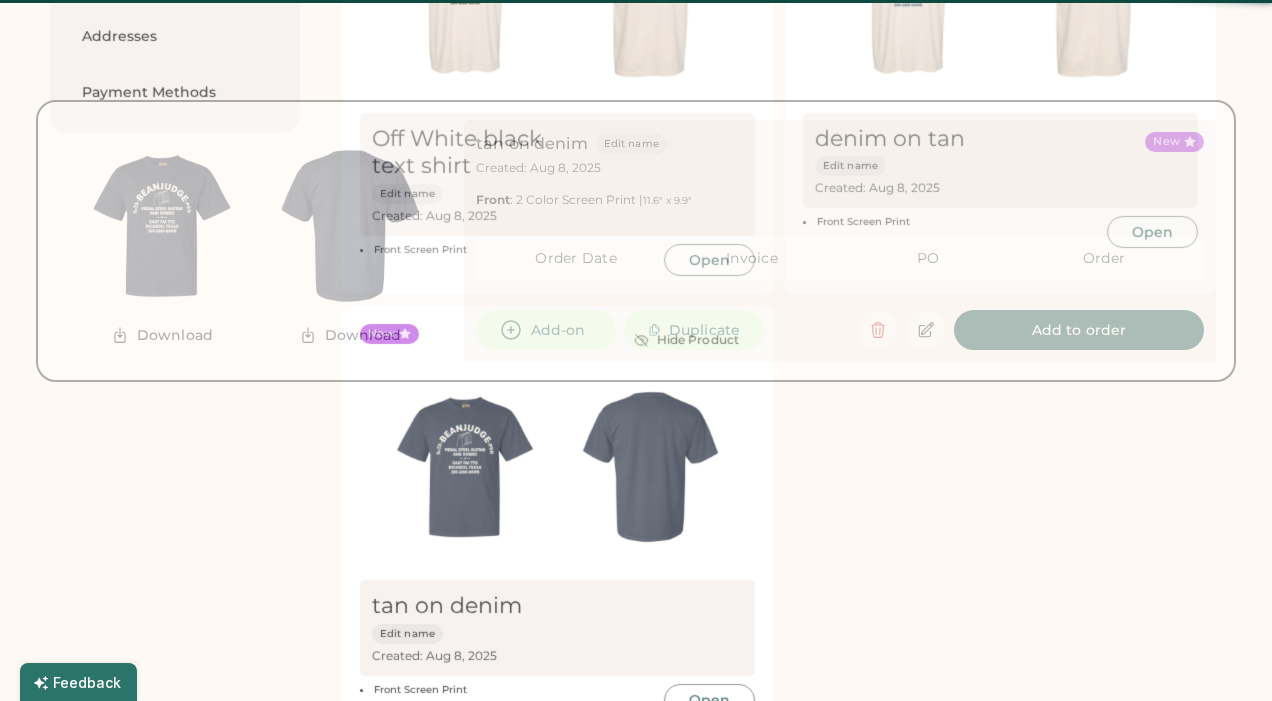 scroll, scrollTop: 0, scrollLeft: 0, axis: both 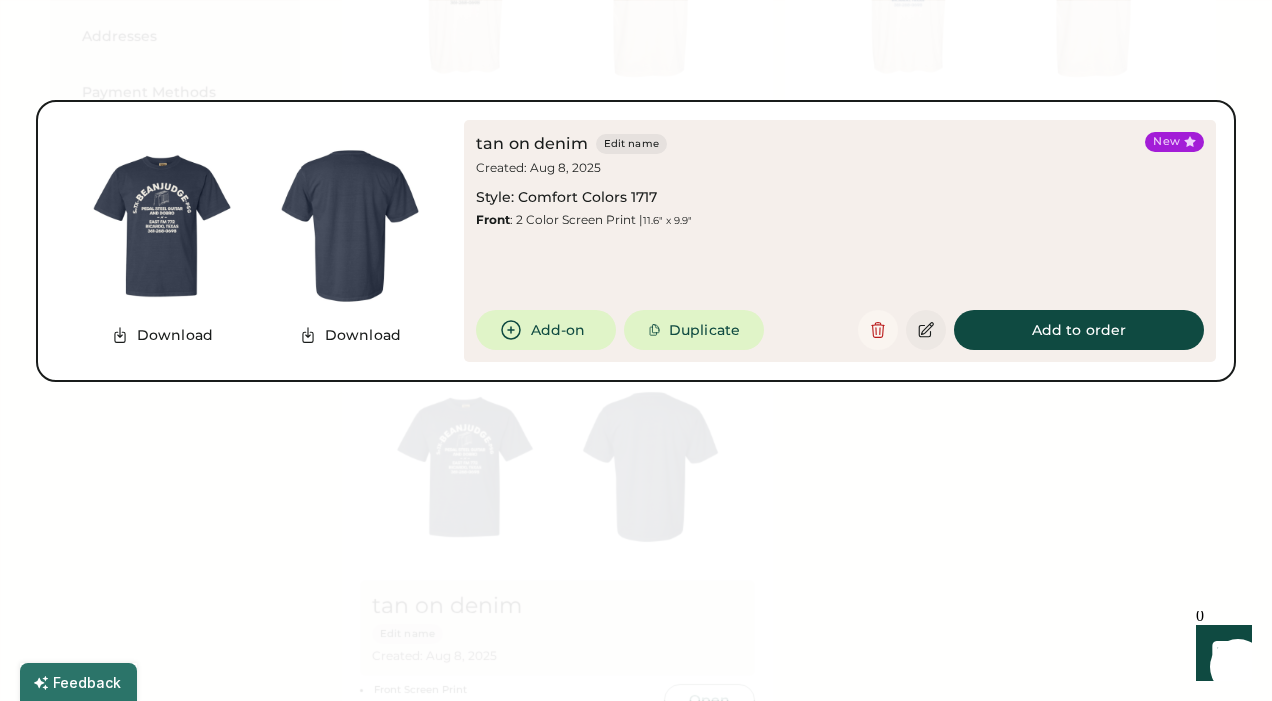 click 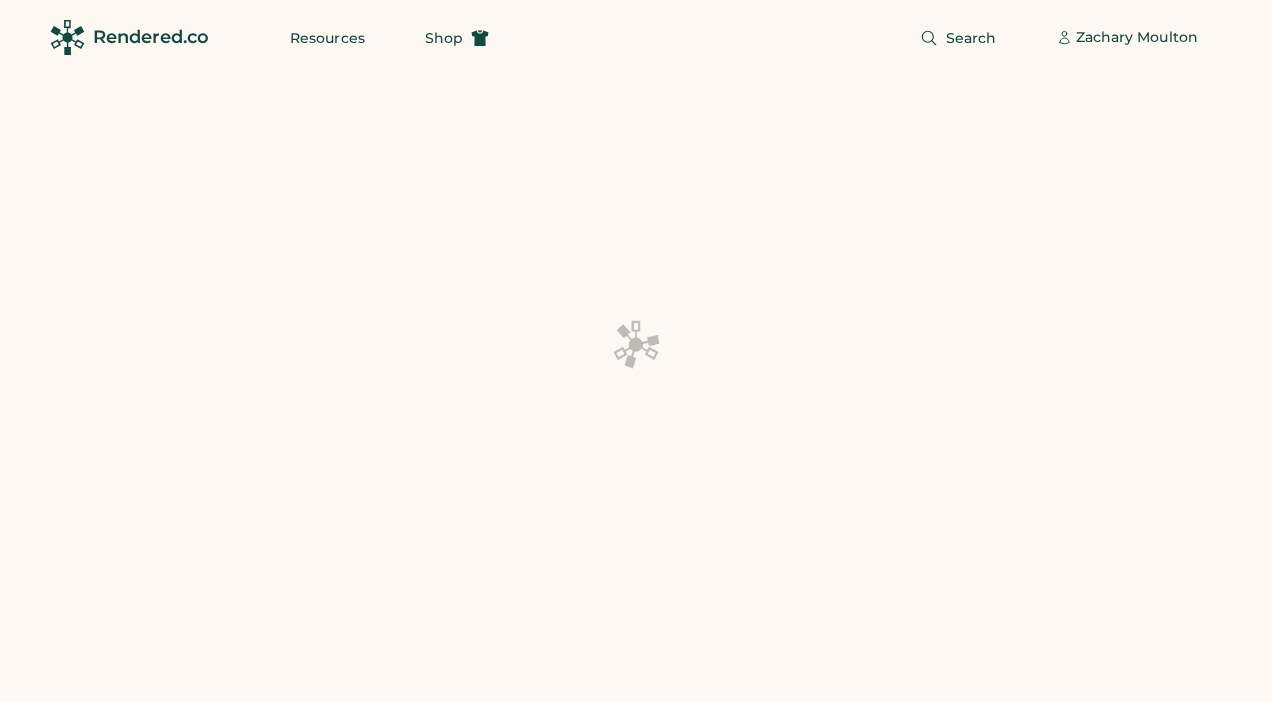 scroll, scrollTop: 0, scrollLeft: 0, axis: both 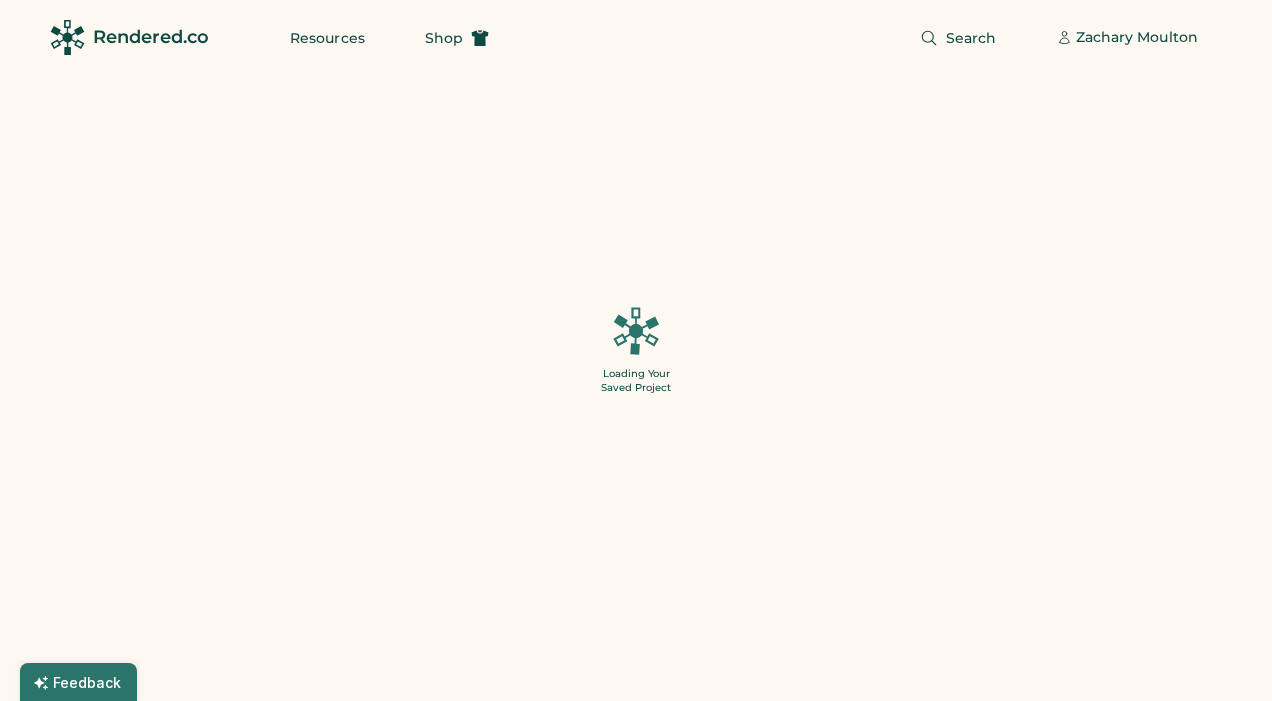 type on "*" 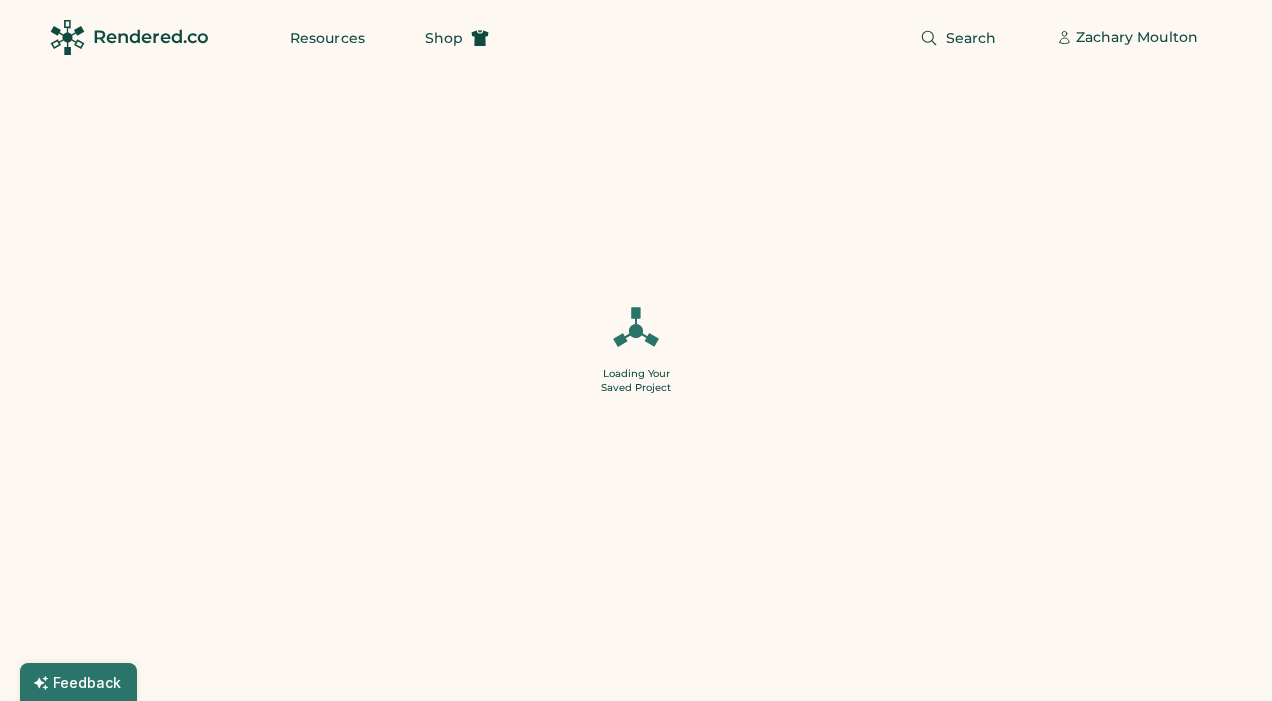 type on "*" 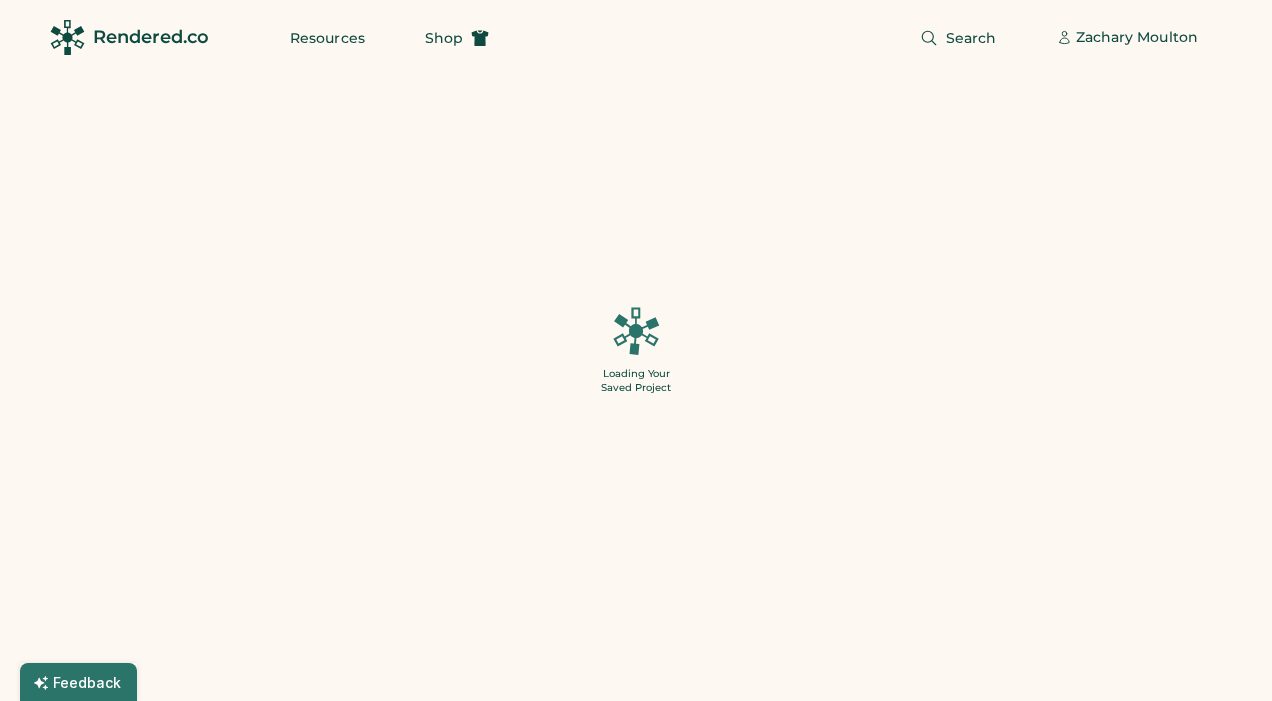 type on "*" 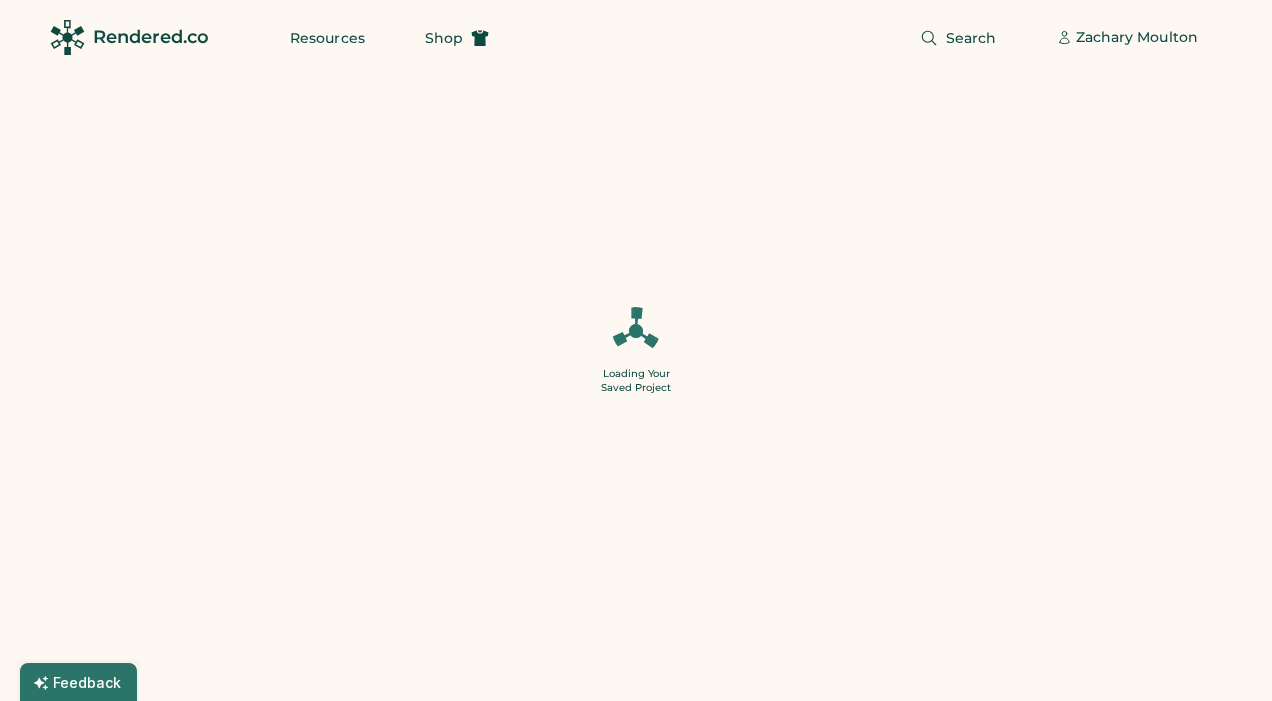 type on "*" 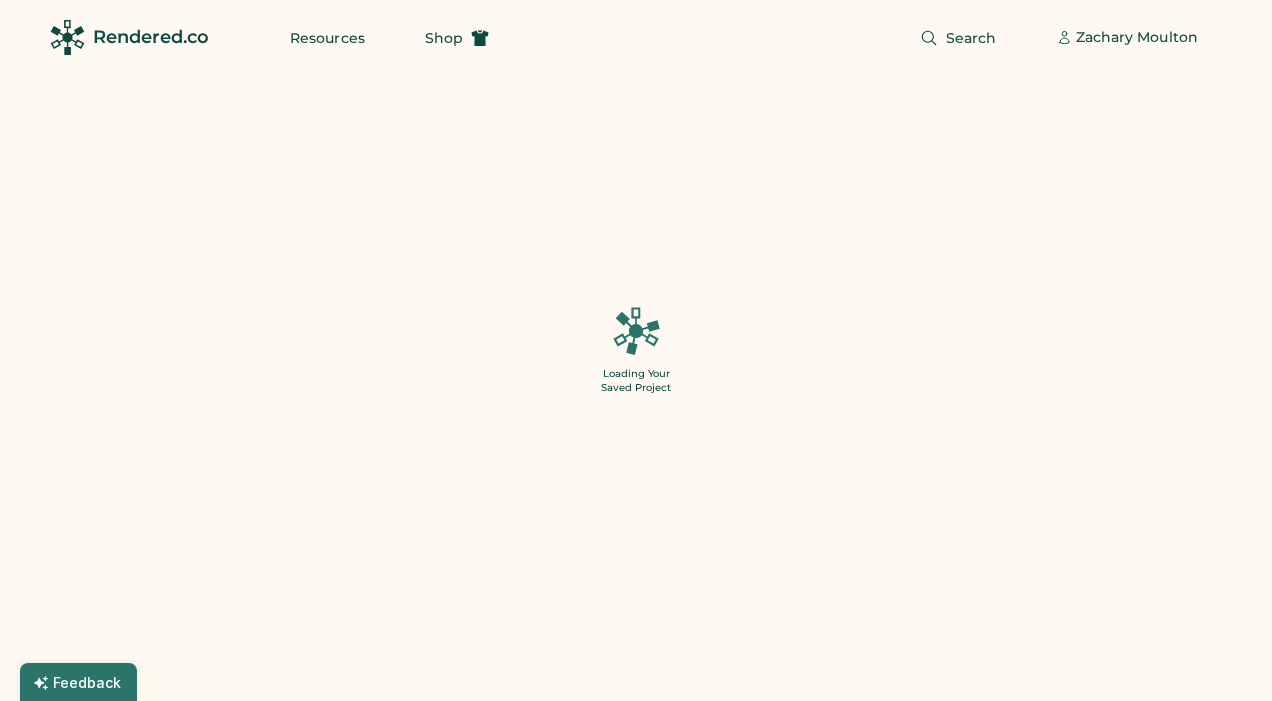 type on "*" 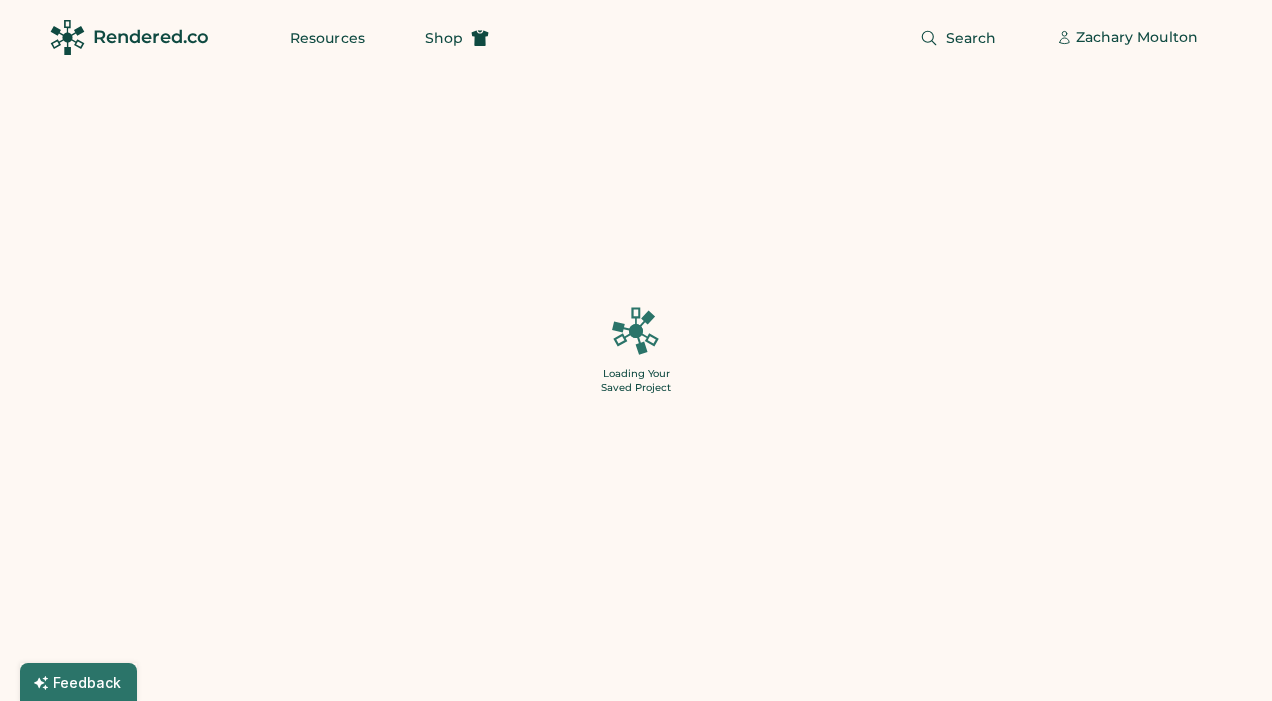 type on "******" 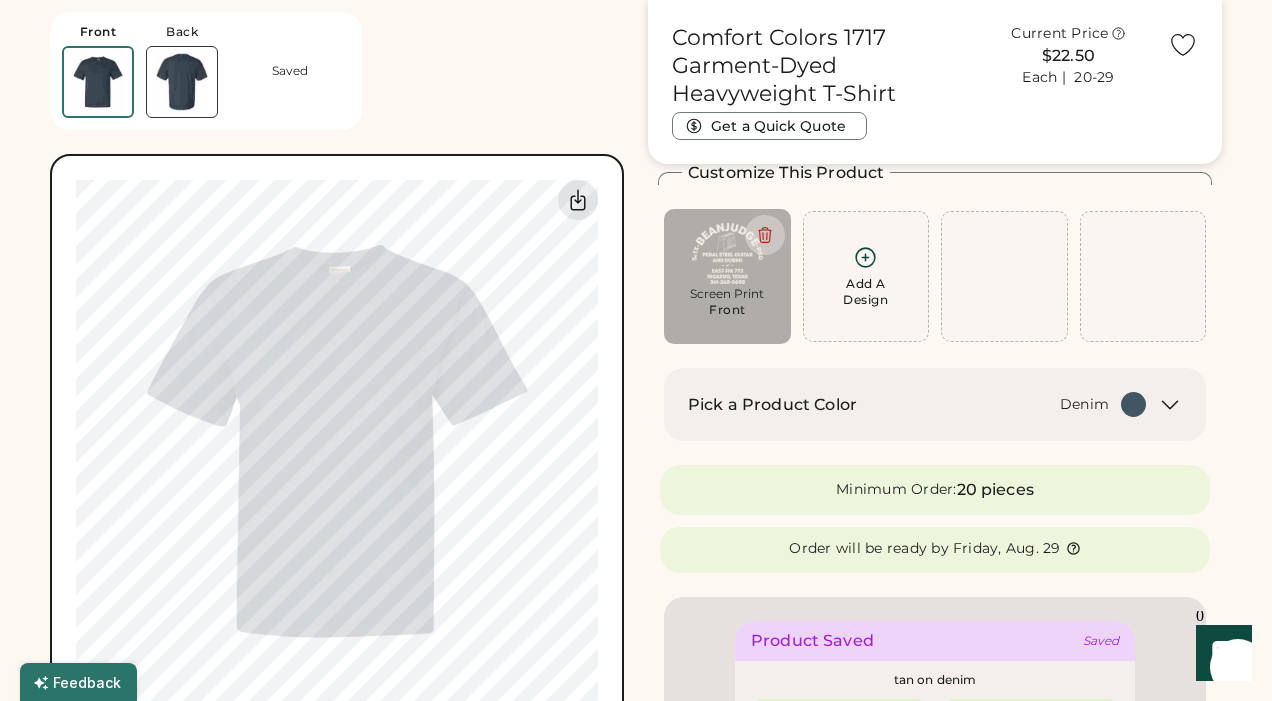 scroll, scrollTop: 100, scrollLeft: 0, axis: vertical 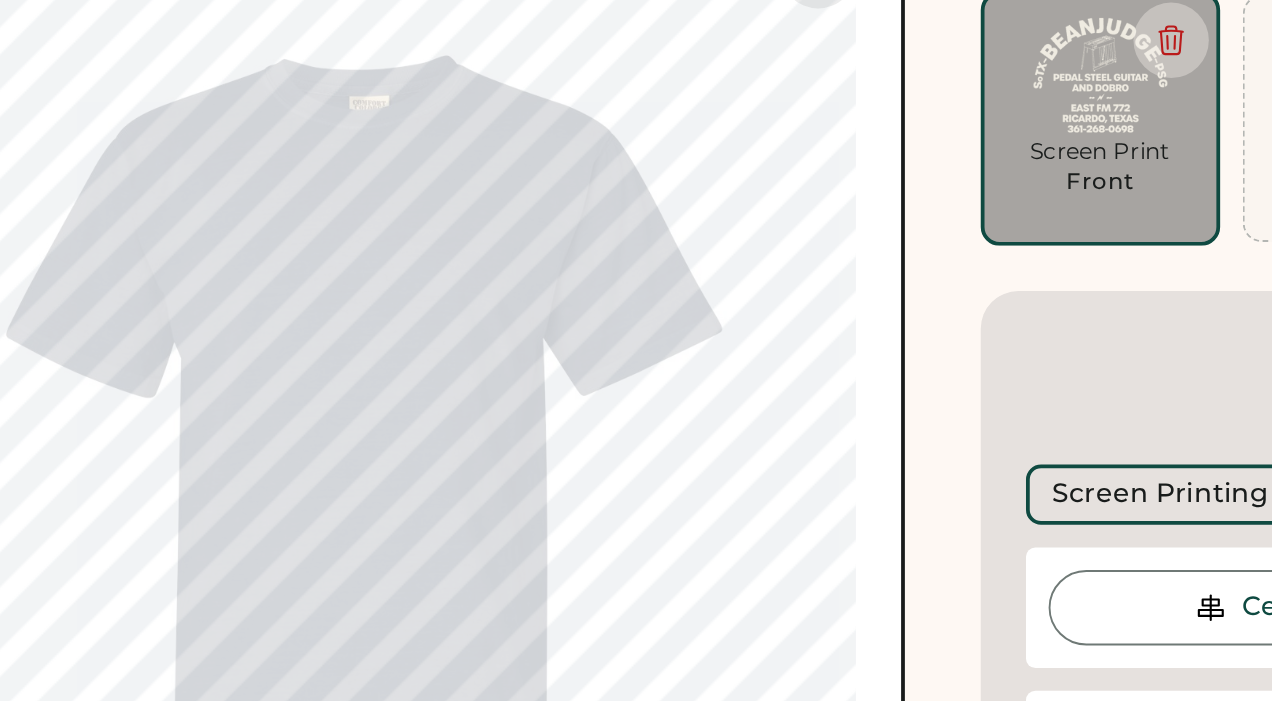 type on "*****" 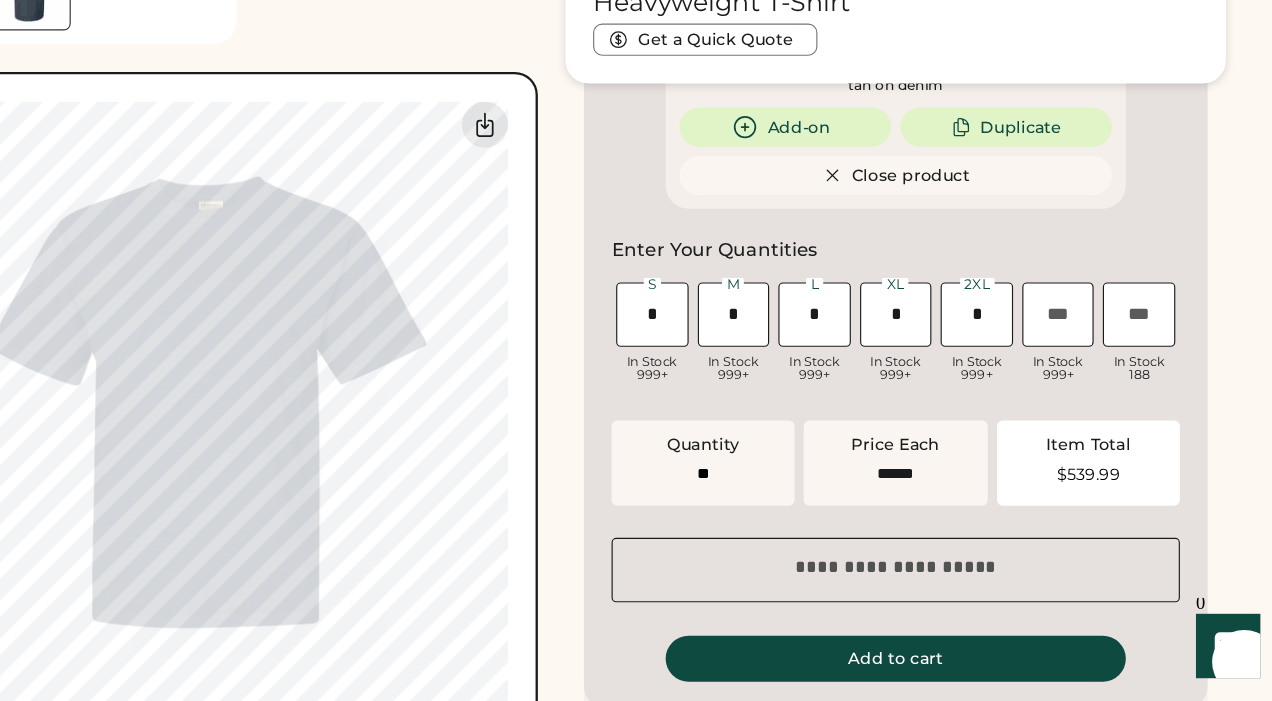 scroll, scrollTop: 674, scrollLeft: 0, axis: vertical 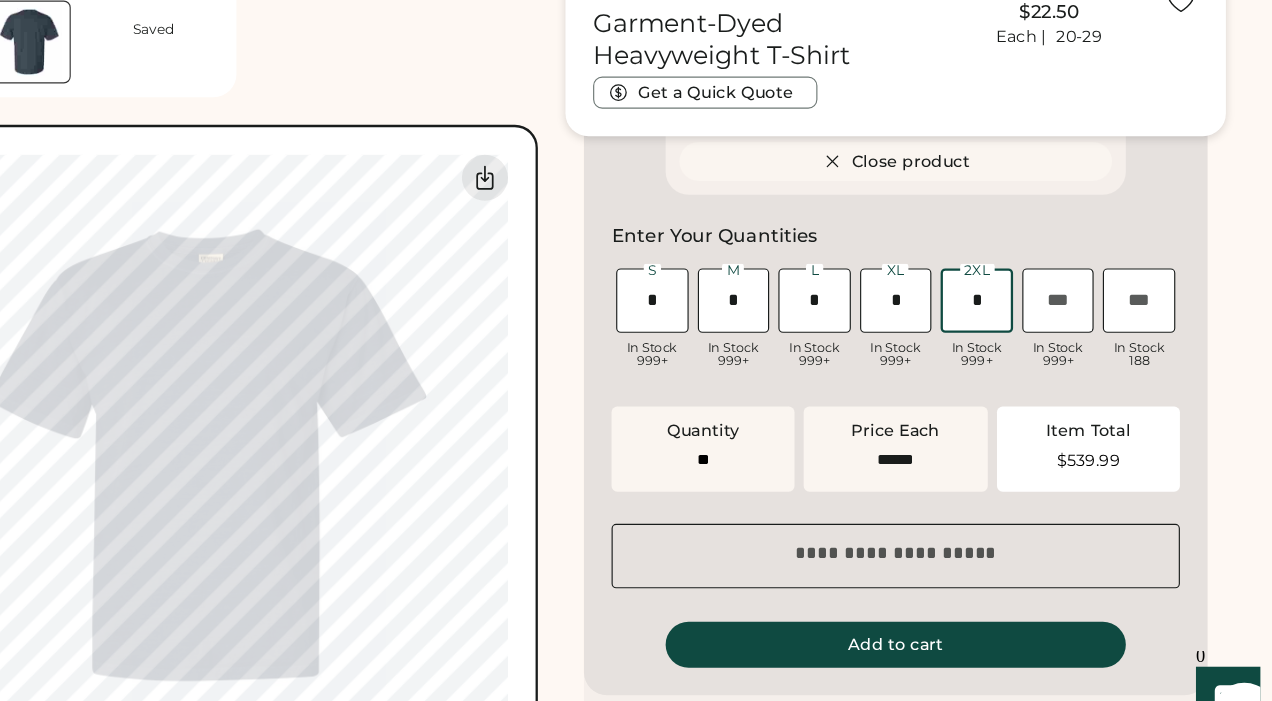 drag, startPoint x: 1010, startPoint y: 306, endPoint x: 993, endPoint y: 308, distance: 17.117243 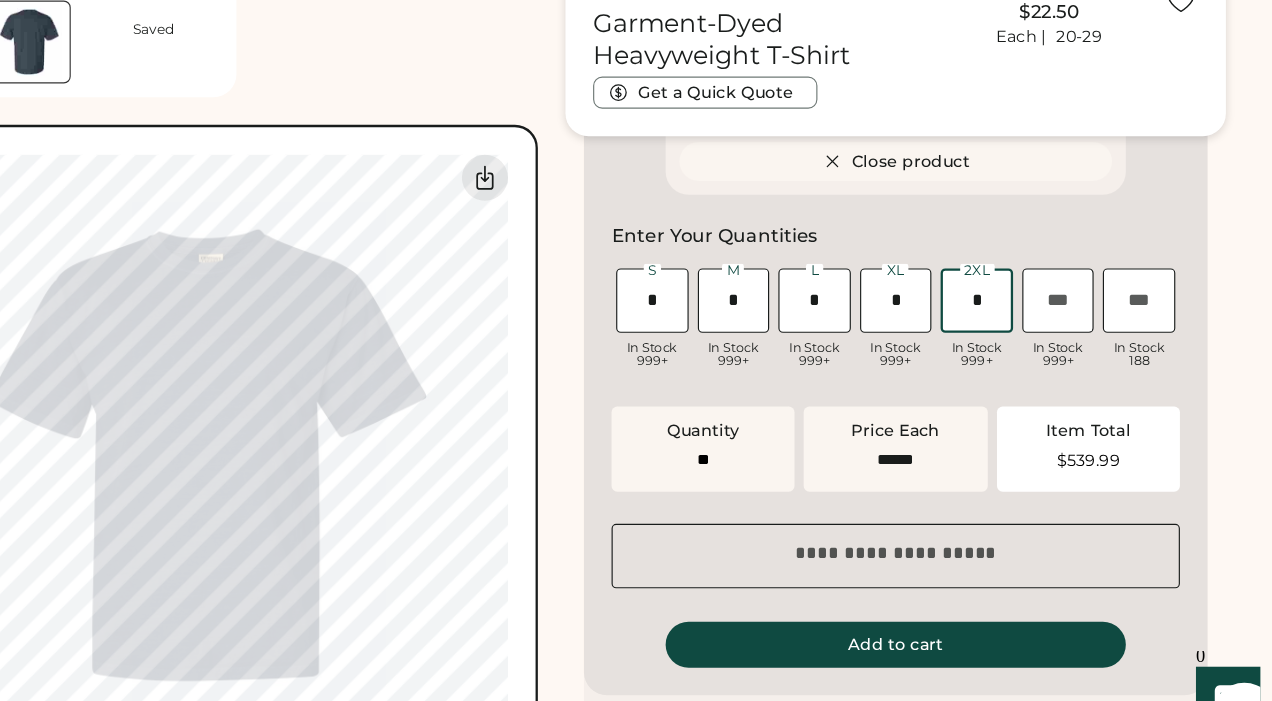 type on "*" 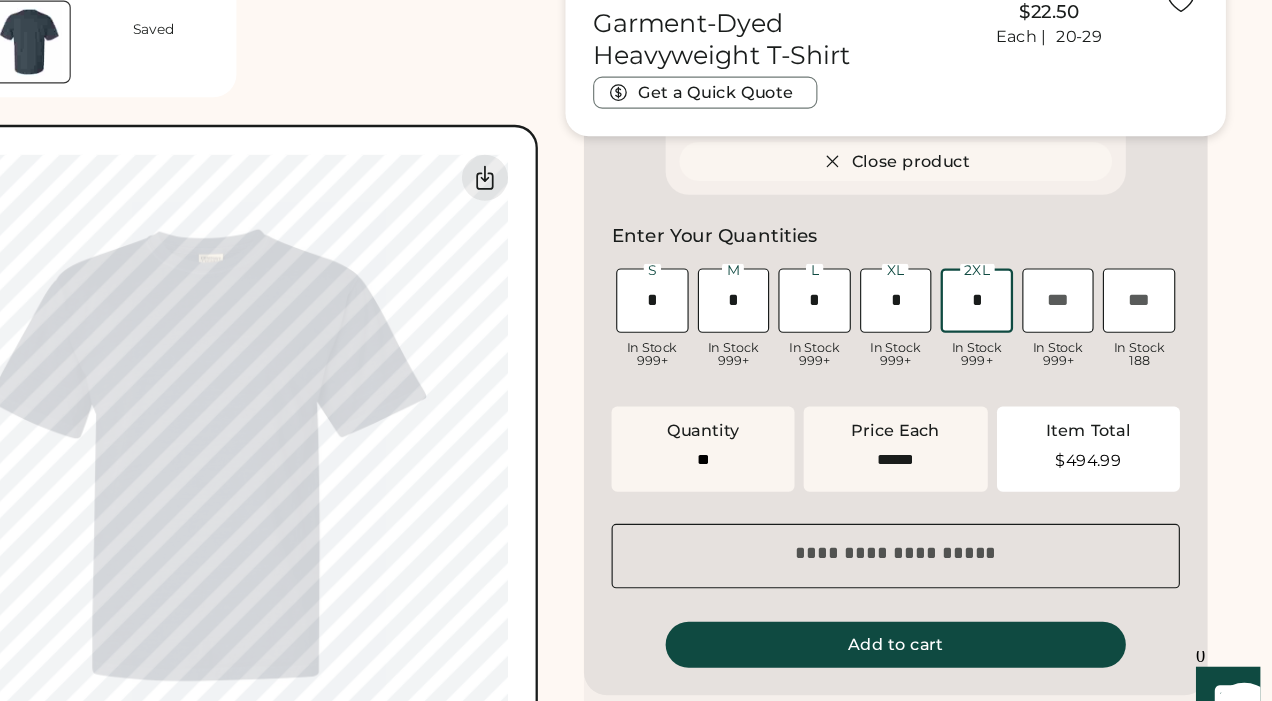 type on "*" 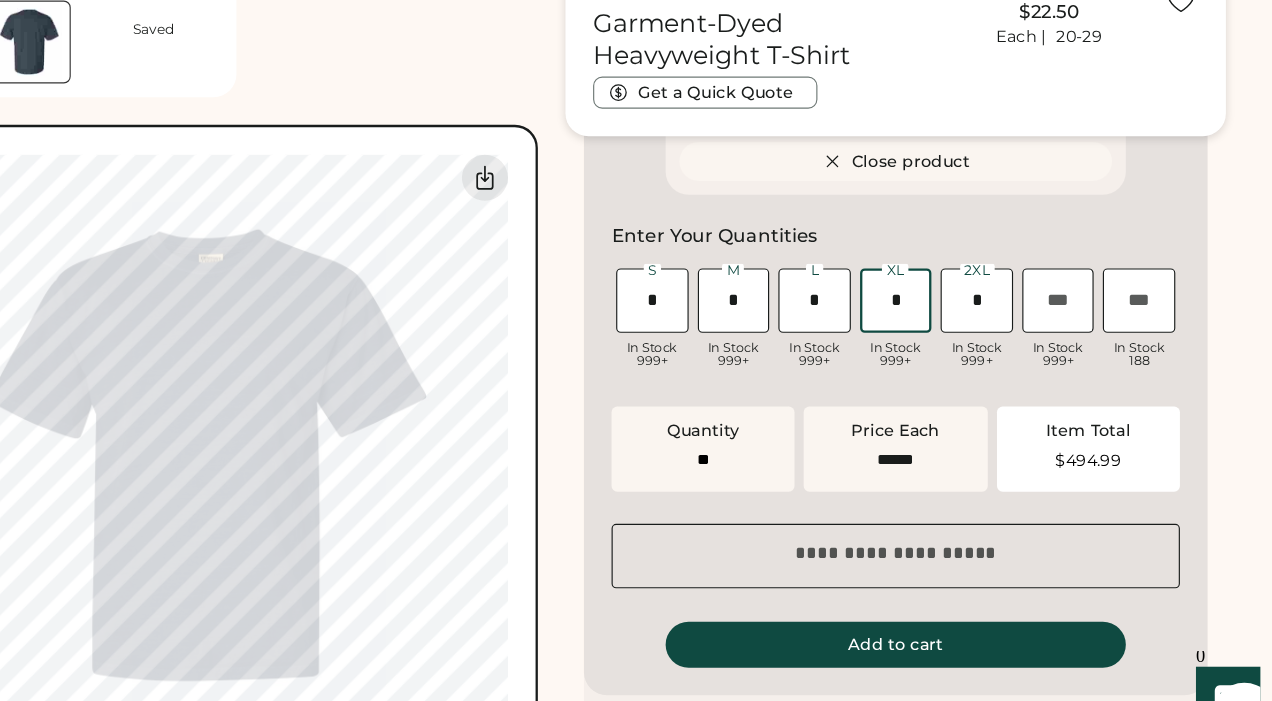 drag, startPoint x: 938, startPoint y: 306, endPoint x: 910, endPoint y: 306, distance: 28 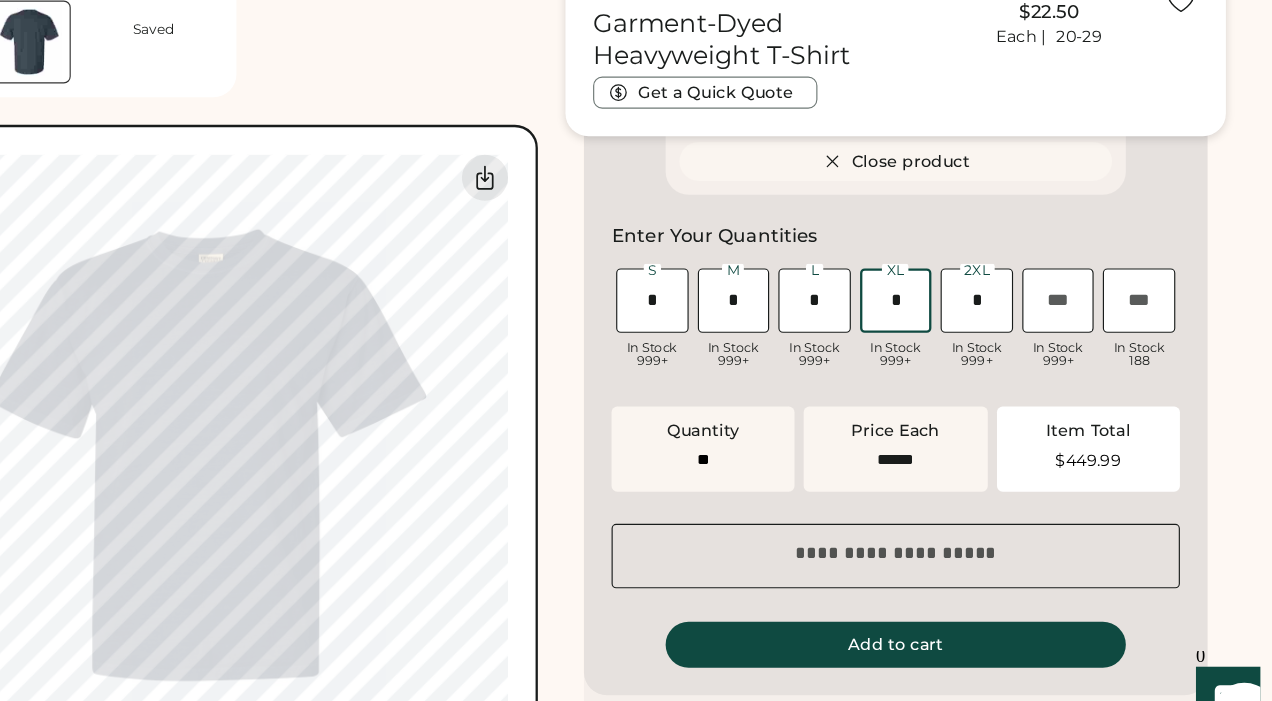 type on "*" 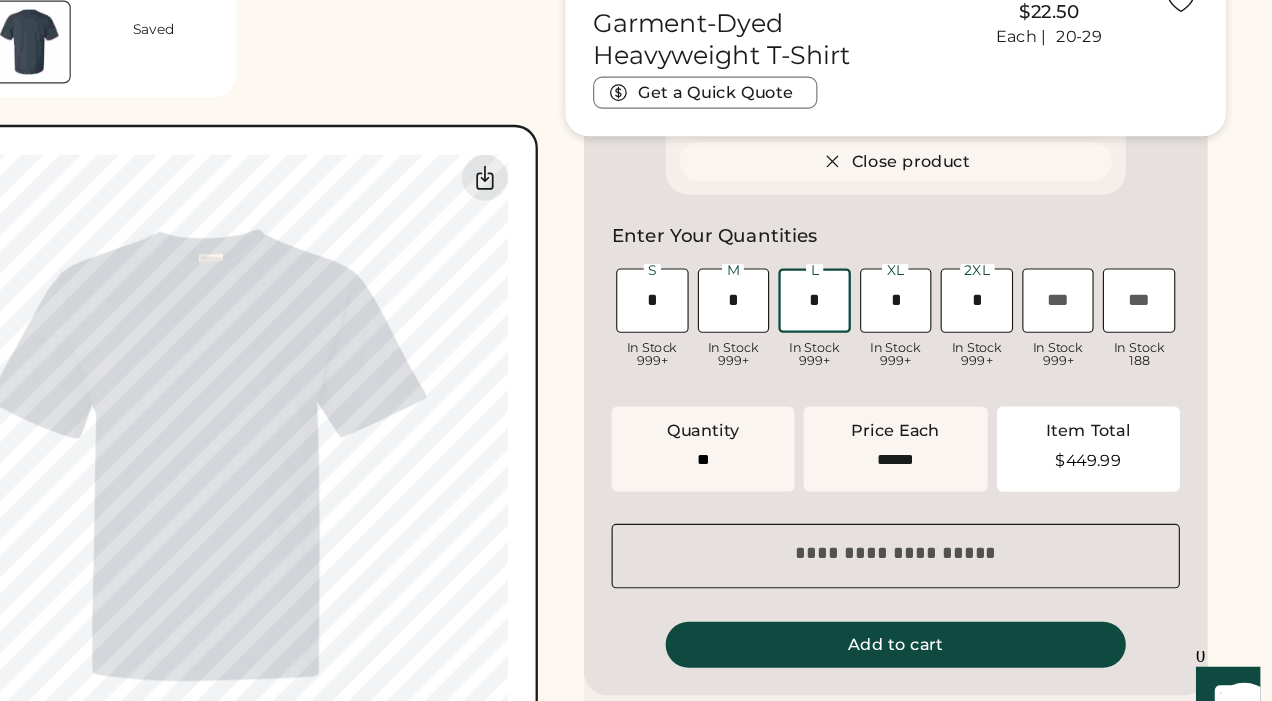drag, startPoint x: 870, startPoint y: 311, endPoint x: 847, endPoint y: 311, distance: 23 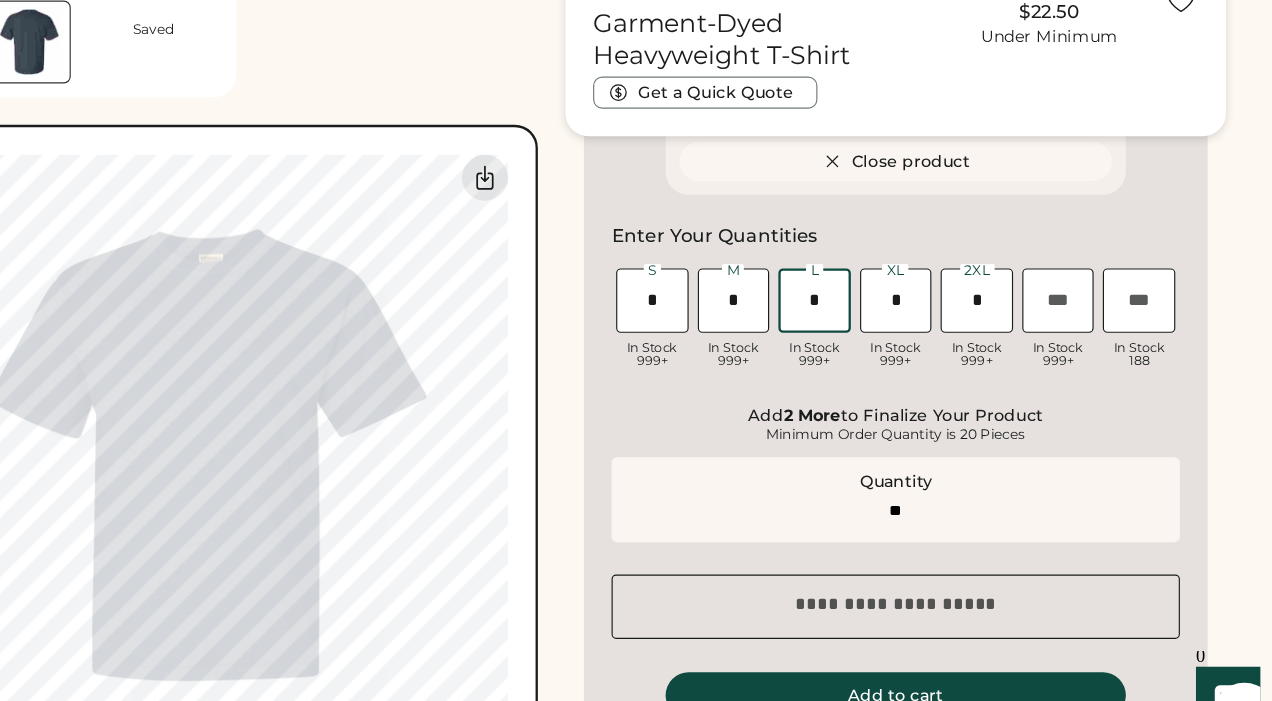 type on "*" 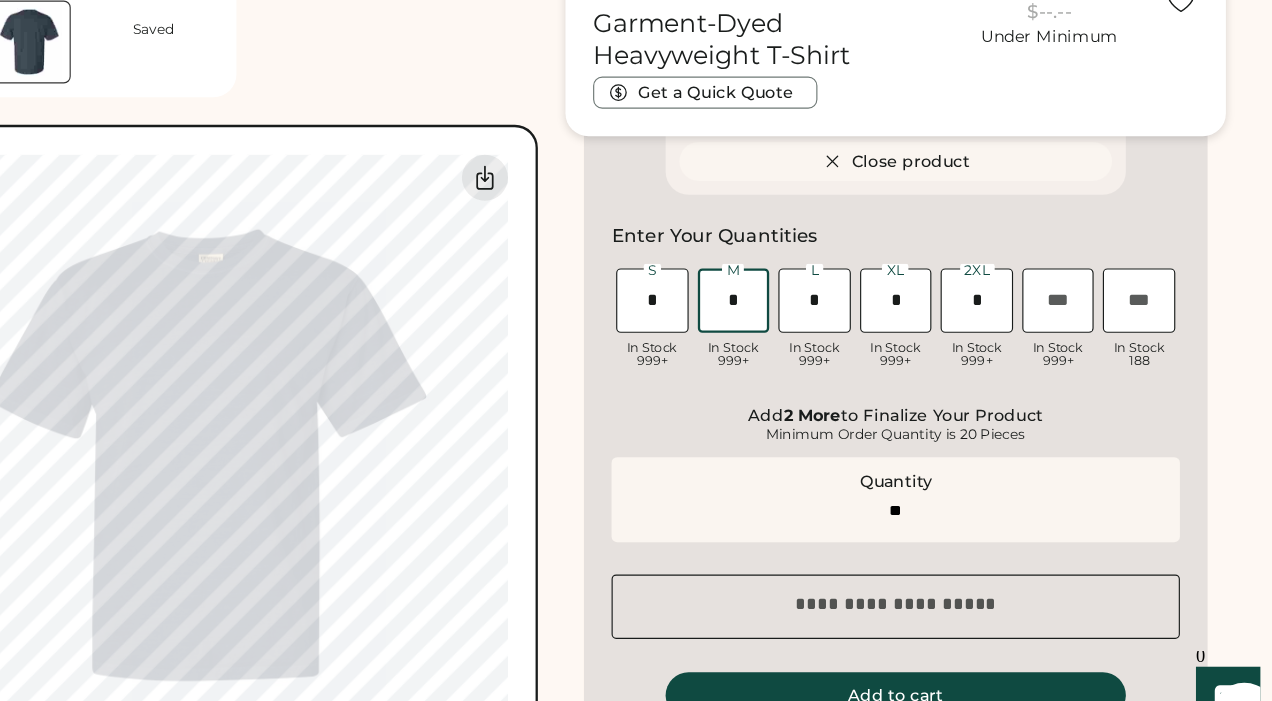 drag, startPoint x: 800, startPoint y: 307, endPoint x: 781, endPoint y: 307, distance: 19 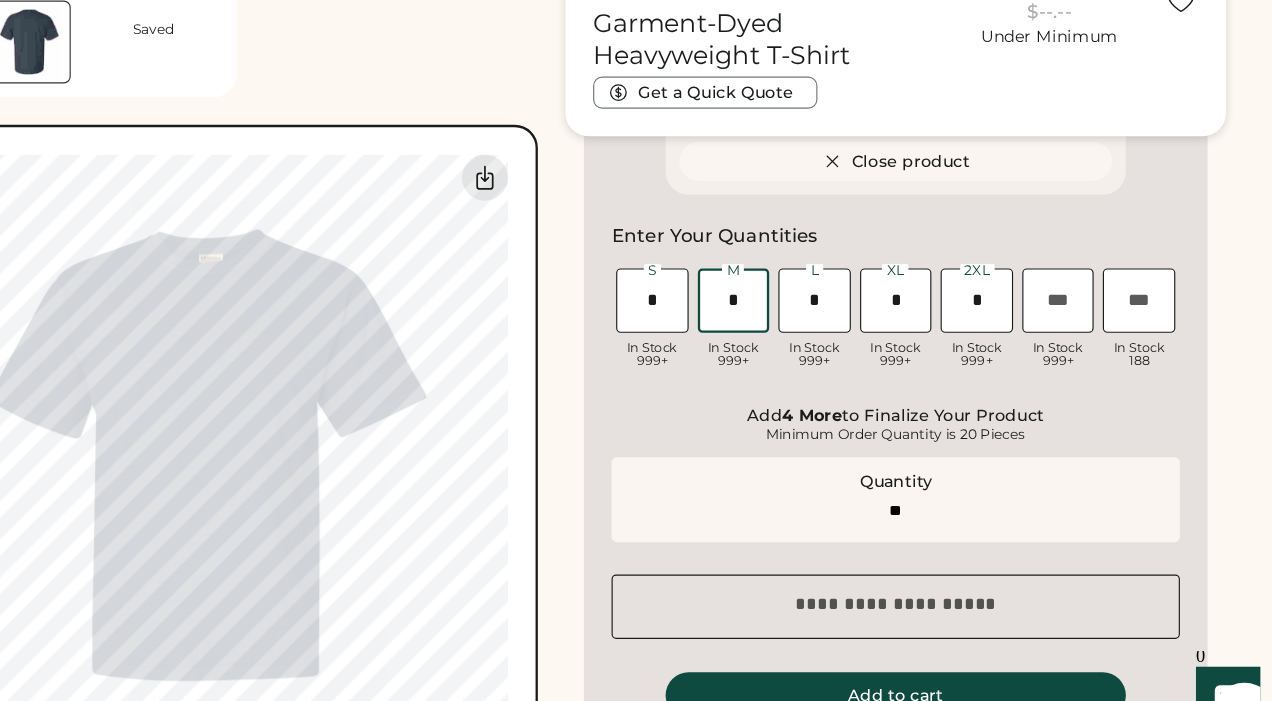 type on "**" 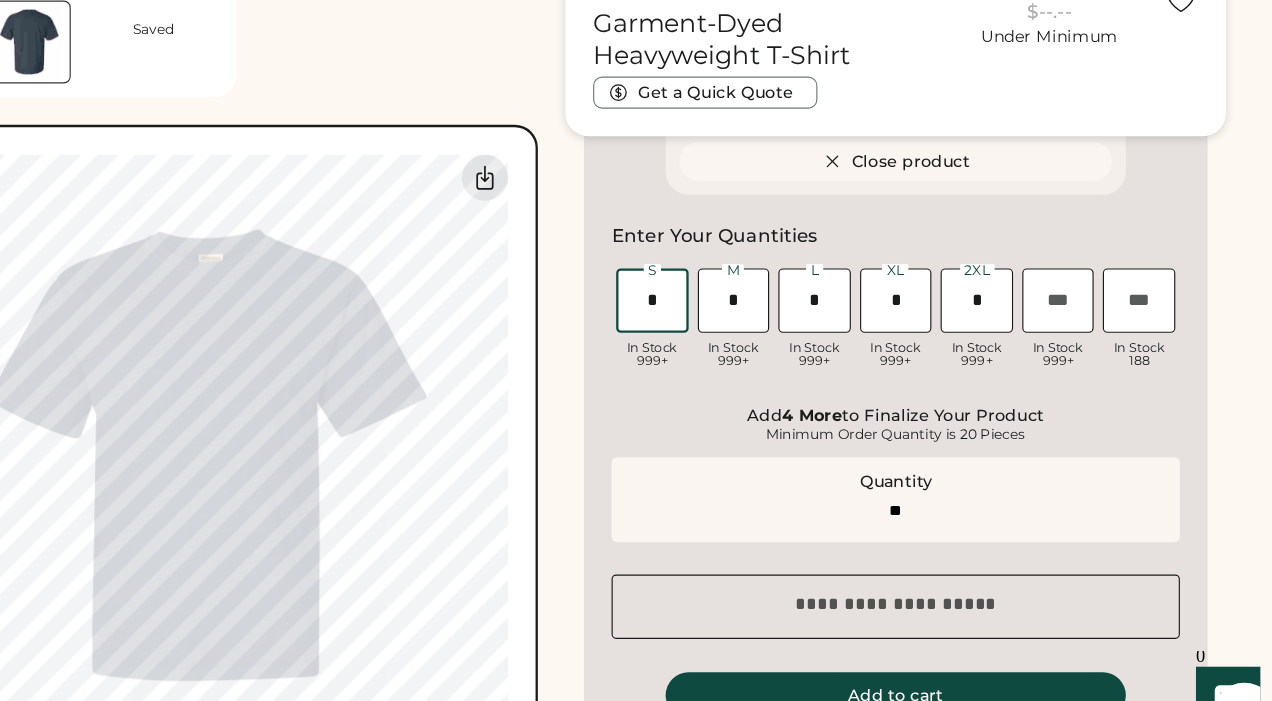 drag, startPoint x: 728, startPoint y: 306, endPoint x: 702, endPoint y: 306, distance: 26 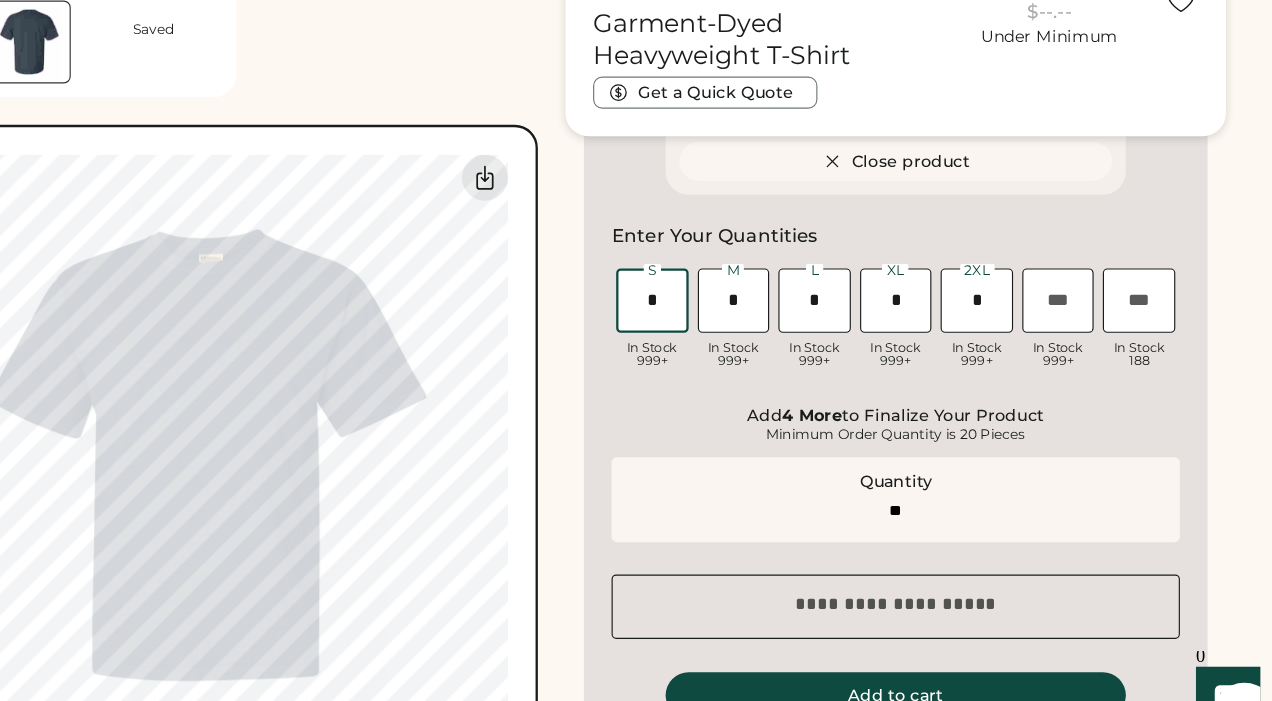 type on "*" 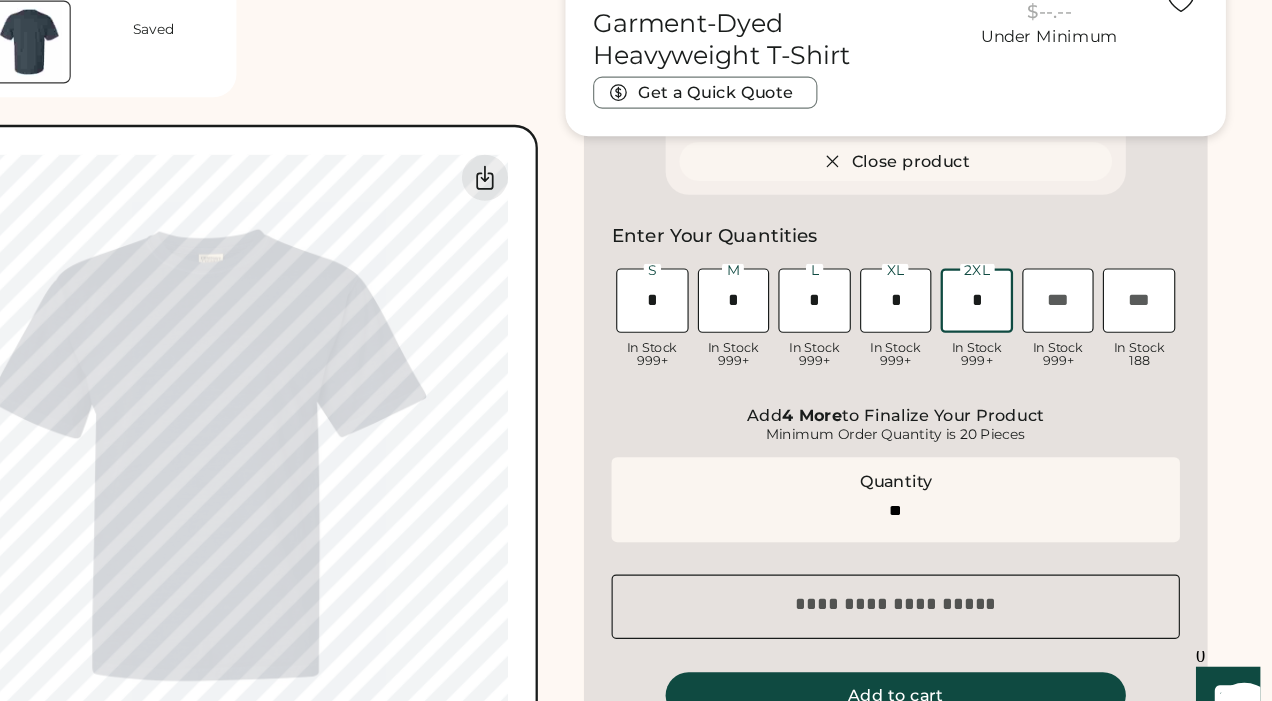 click at bounding box center [1005, 307] 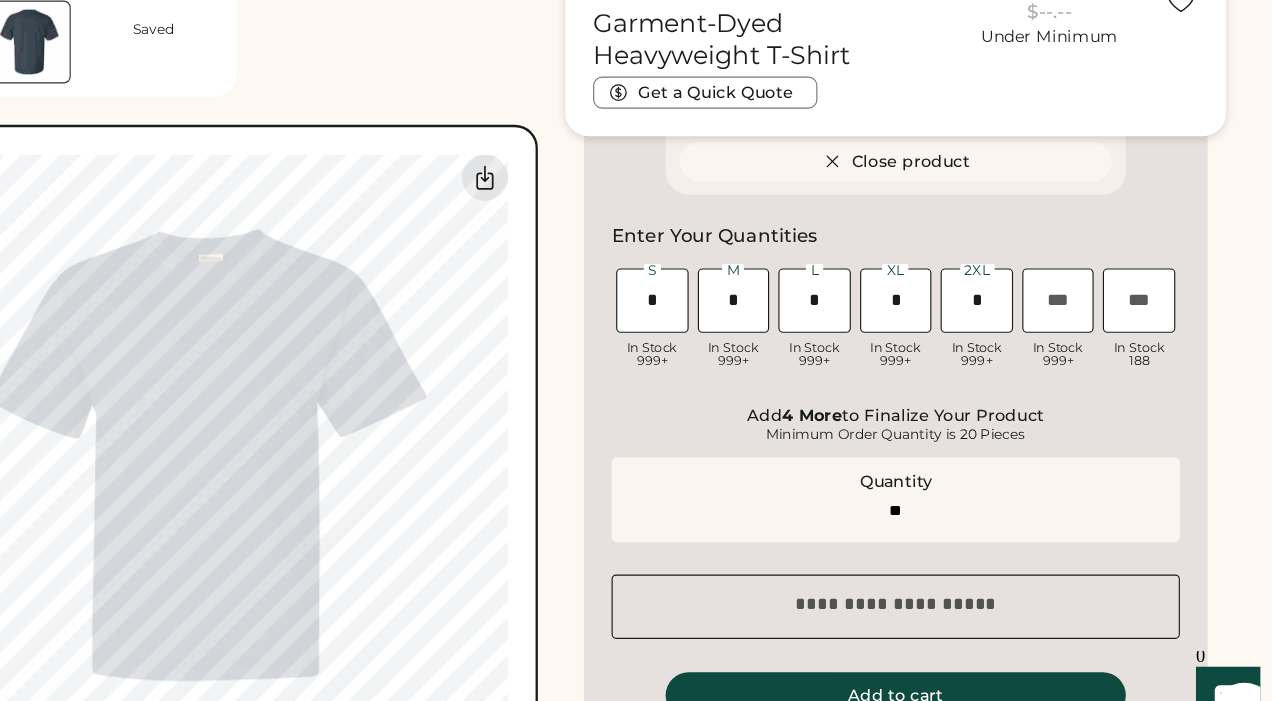 click on "Product Saved Saved tan on denim    Add-on    Duplicate    Close product Enter Your Quantities S Loading
Inventory In Stock
999+ M Loading
Inventory In Stock
999+ L Loading
Inventory In Stock
999+ XL Loading
Inventory In Stock
999+ 2XL Loading
Inventory In Stock
999+ 3XL Loading
Inventory In Stock
999+ 4XL Loading
Inventory In Stock
188 Add  4 More  to Finalize Your Product Minimum Order Quantity is 20 Pieces Quantity Price Each Item Total $0.00 Special instructions Add to cart" at bounding box center [935, 359] 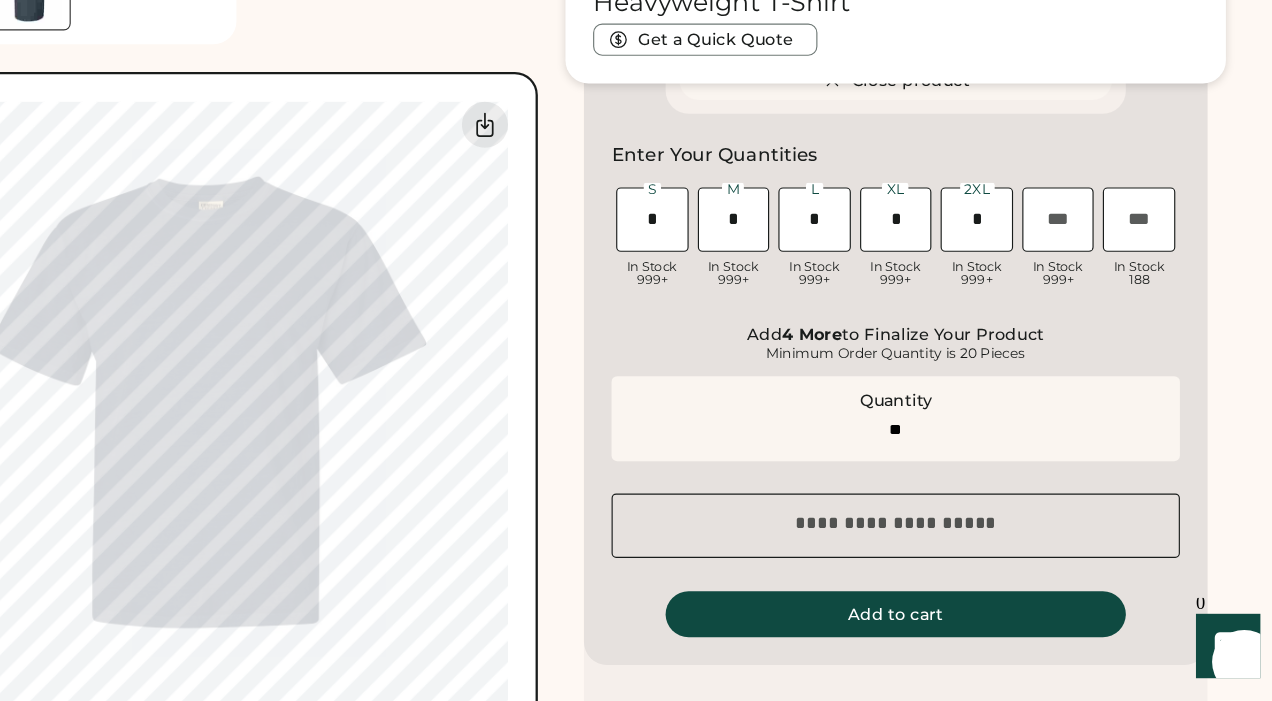 scroll, scrollTop: 702, scrollLeft: 0, axis: vertical 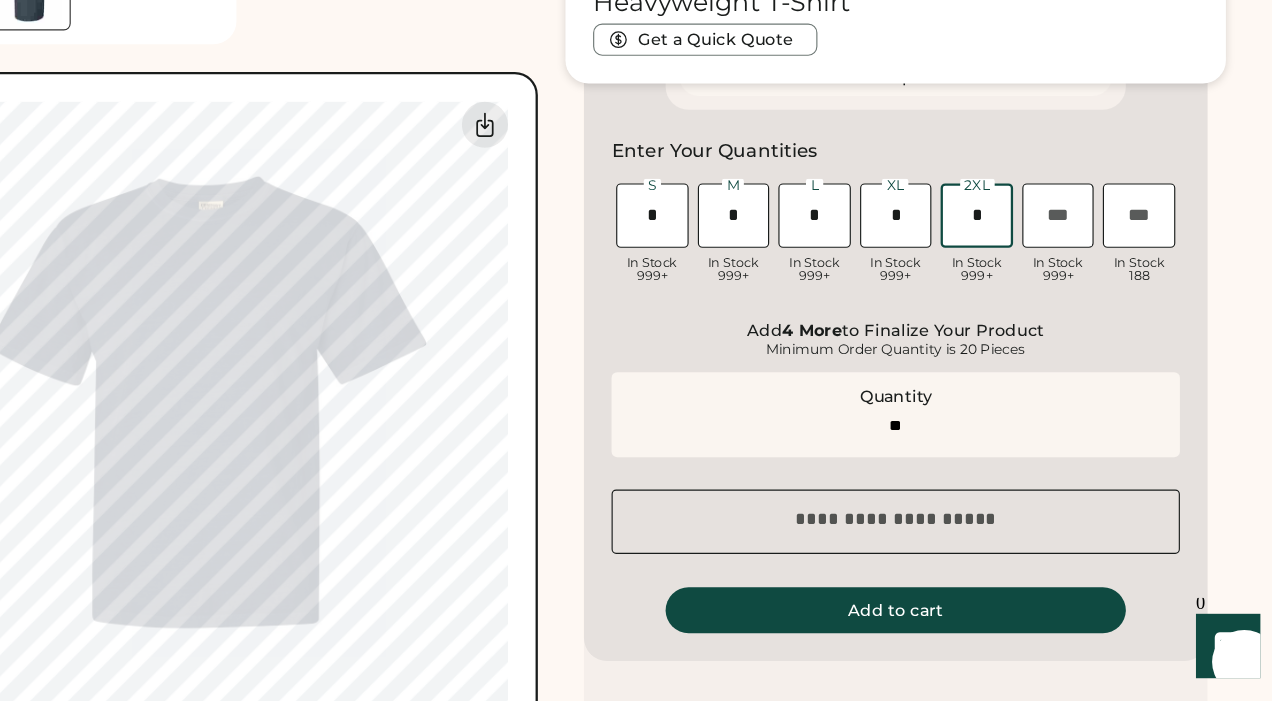 drag, startPoint x: 1014, startPoint y: 281, endPoint x: 989, endPoint y: 286, distance: 25.495098 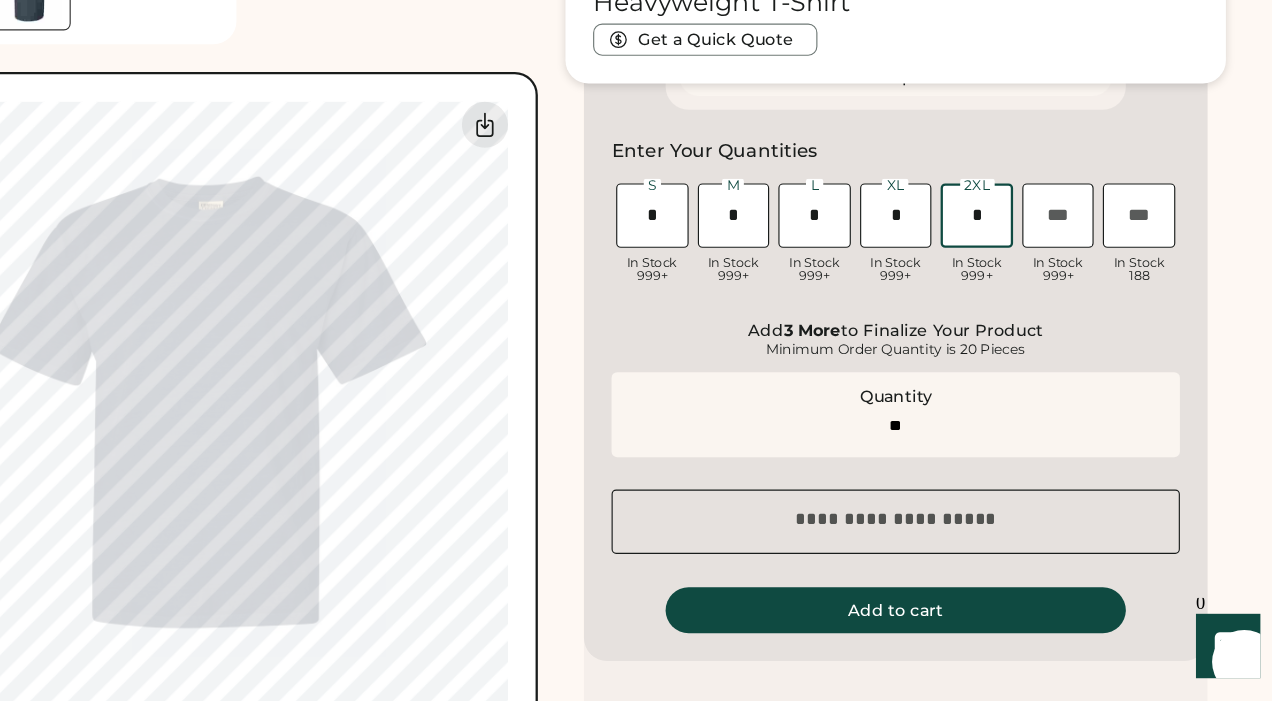 type on "*" 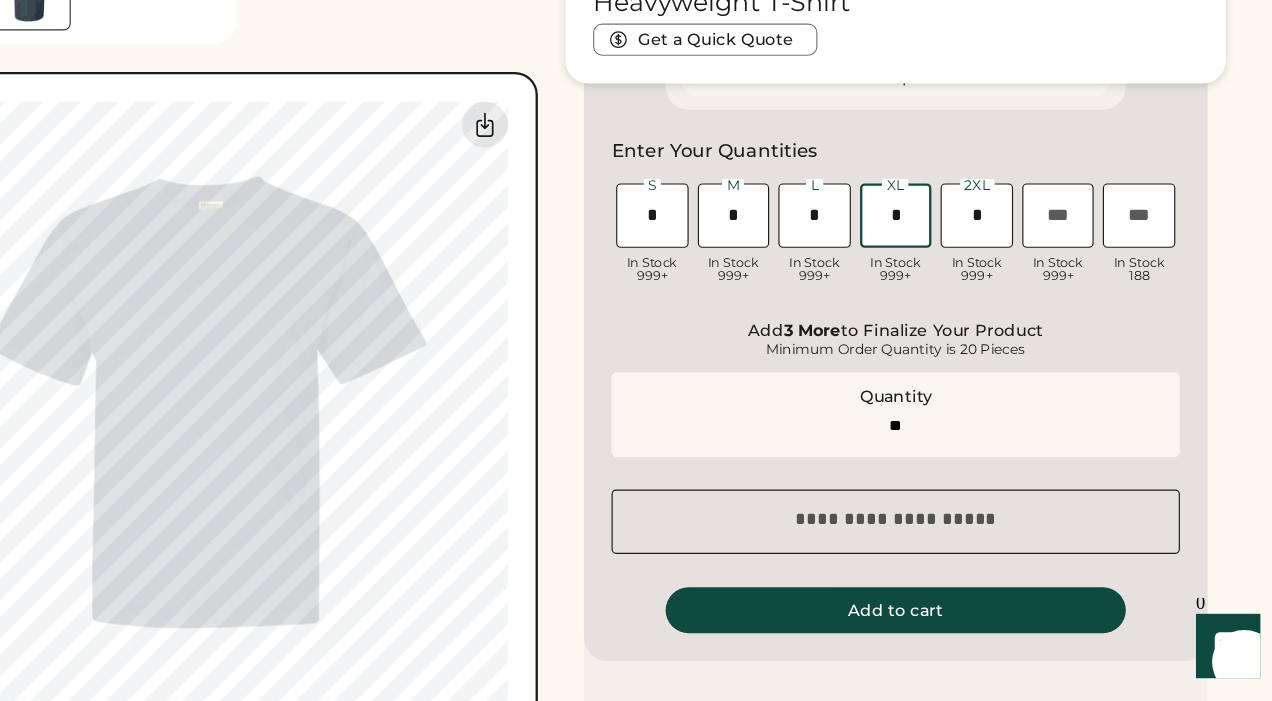 drag, startPoint x: 947, startPoint y: 280, endPoint x: 909, endPoint y: 281, distance: 38.013157 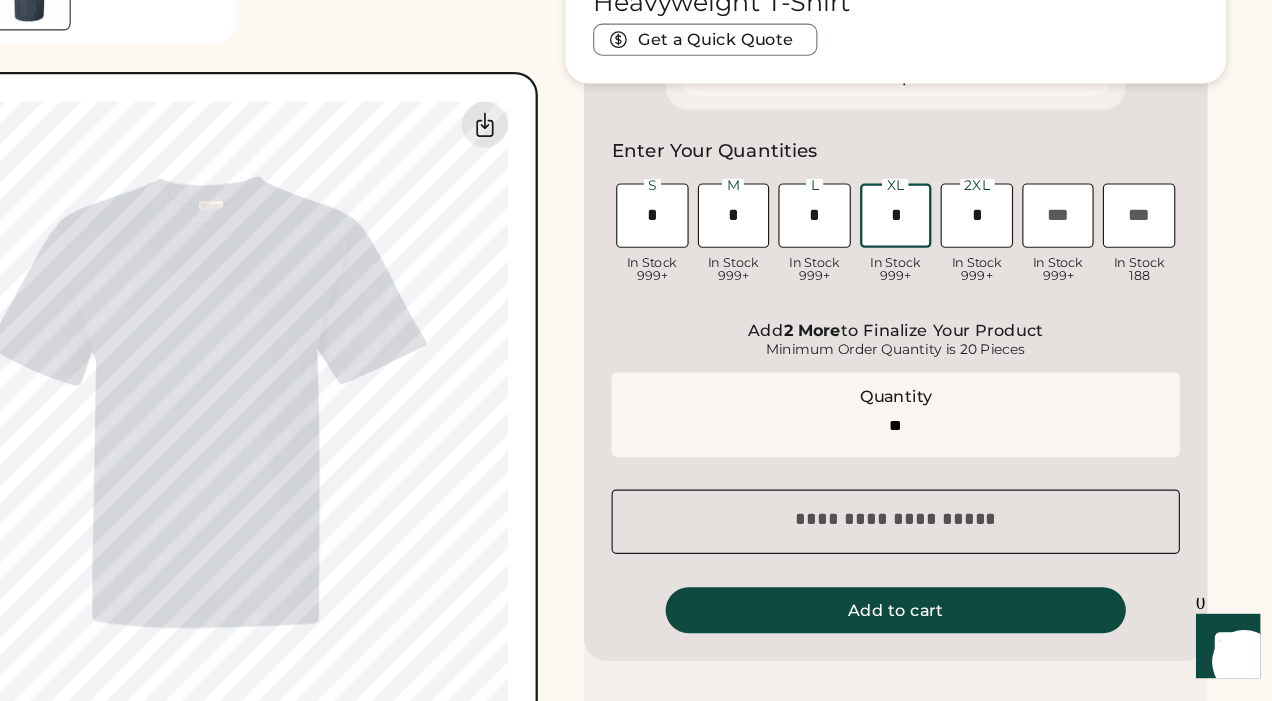 type on "*" 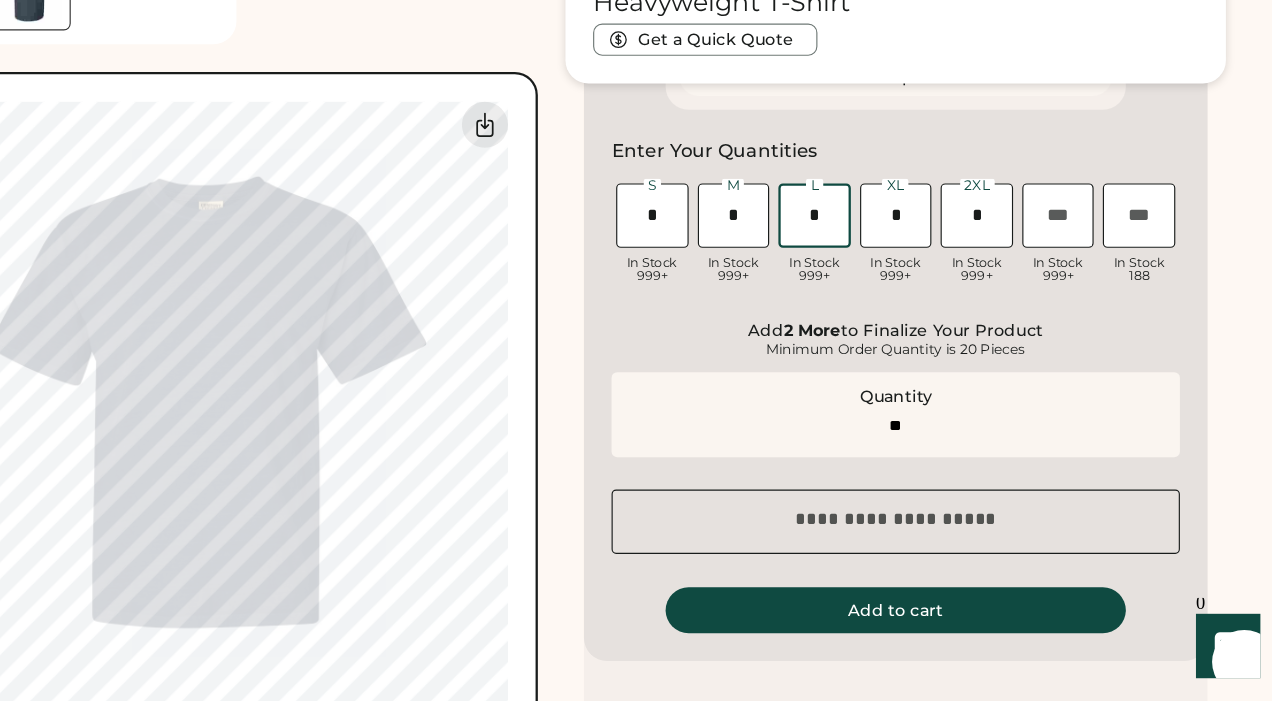 drag, startPoint x: 872, startPoint y: 280, endPoint x: 829, endPoint y: 280, distance: 43 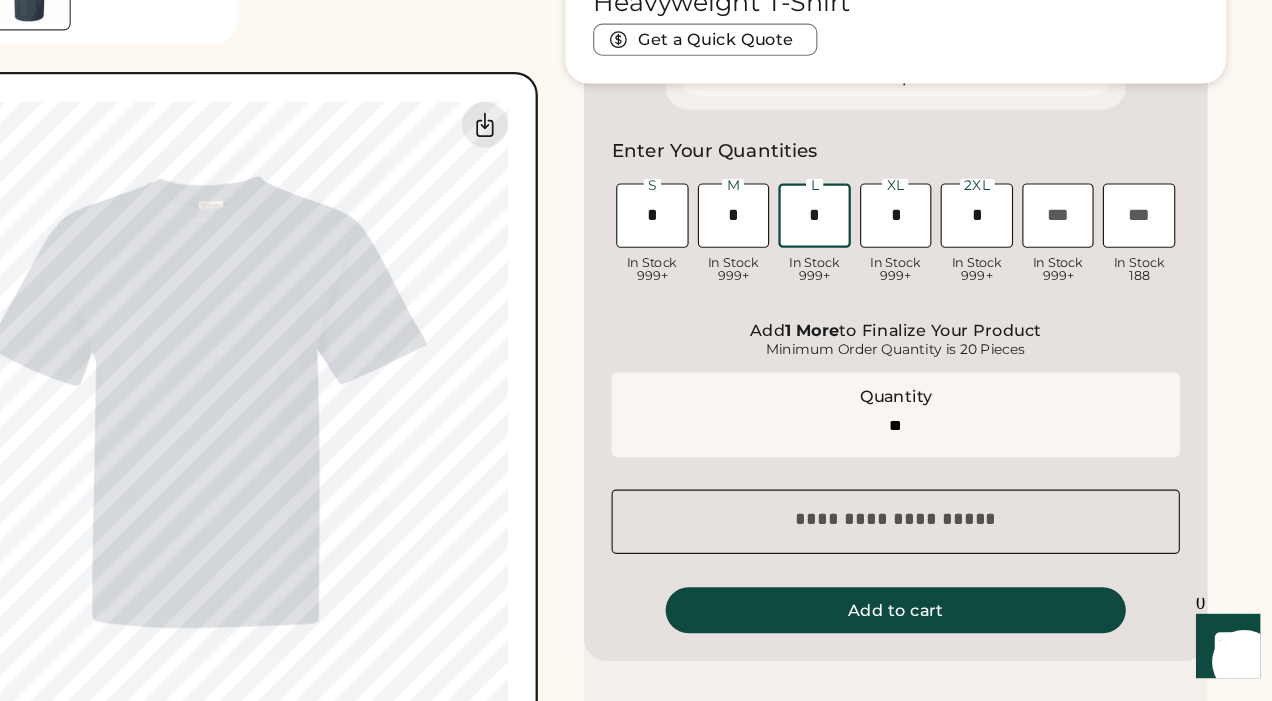 type on "*" 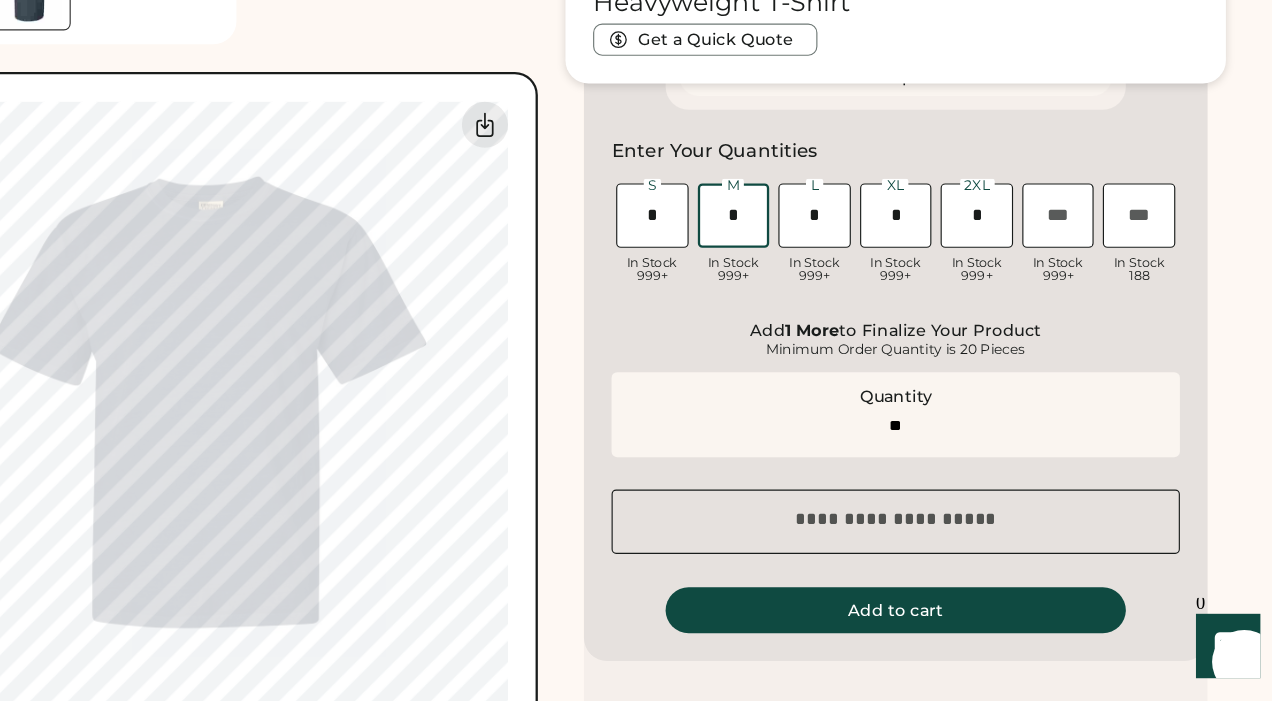 drag, startPoint x: 799, startPoint y: 279, endPoint x: 773, endPoint y: 279, distance: 26 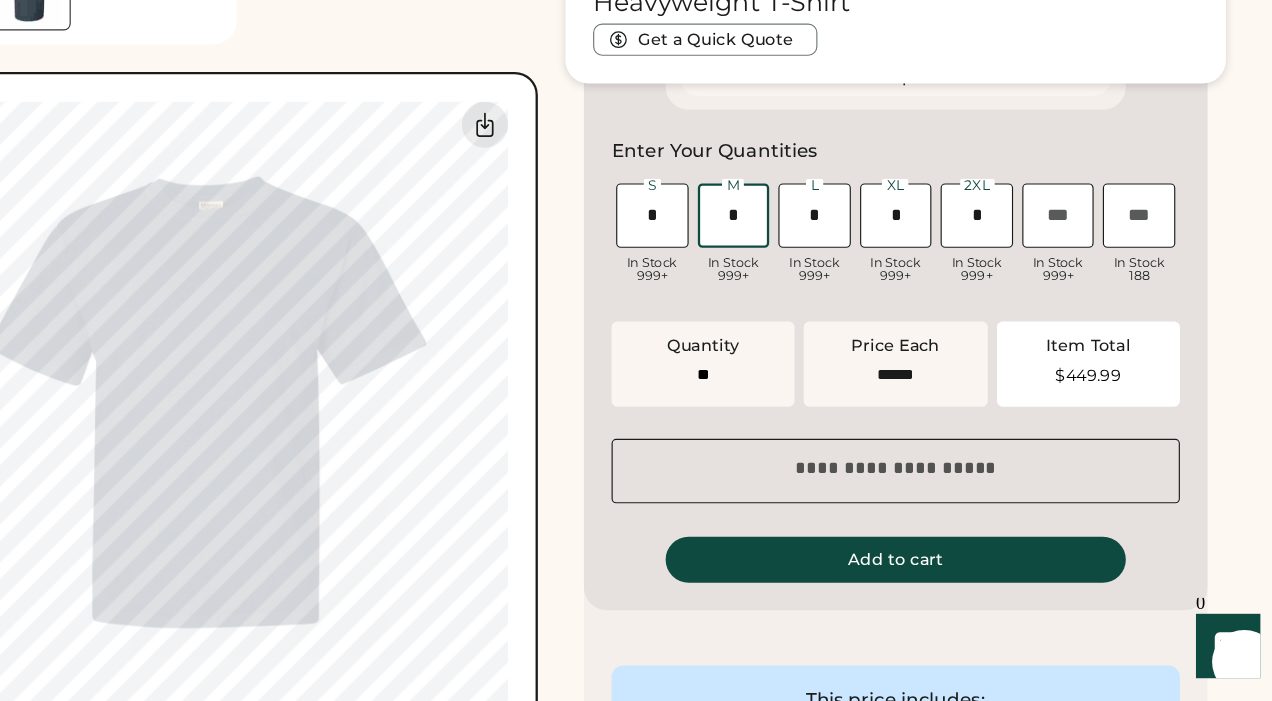 type on "*" 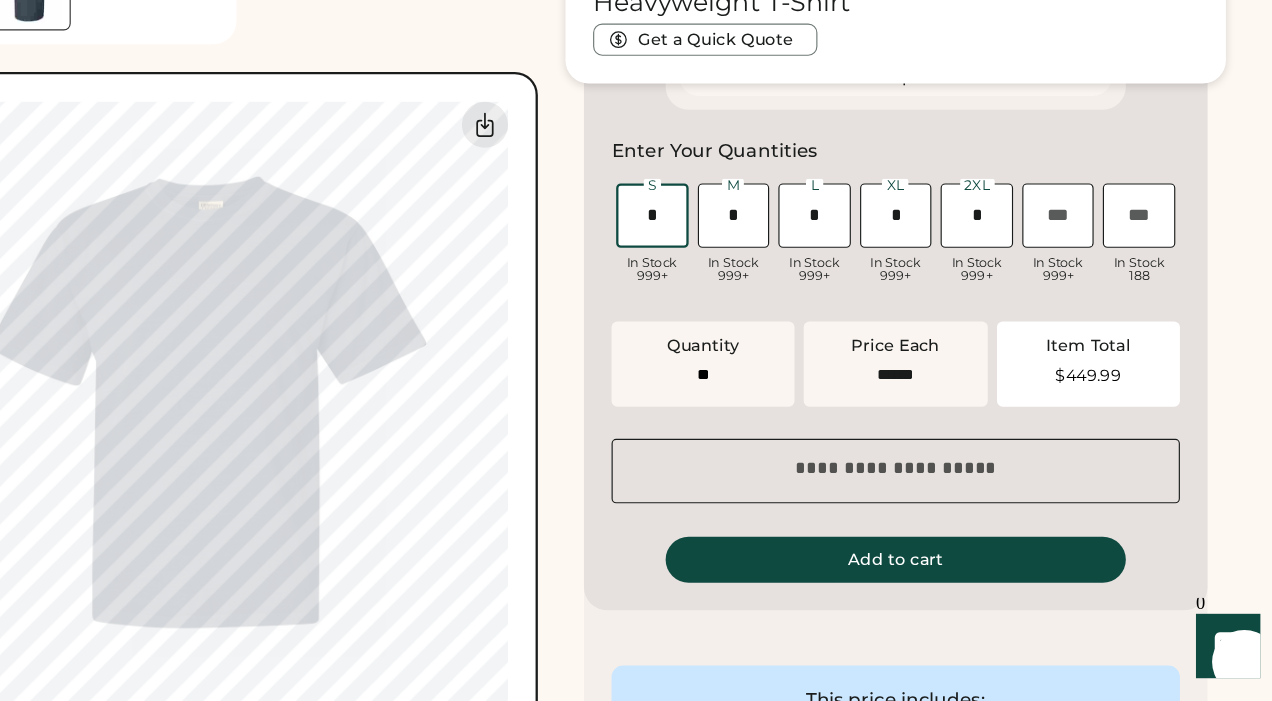drag, startPoint x: 728, startPoint y: 280, endPoint x: 695, endPoint y: 281, distance: 33.01515 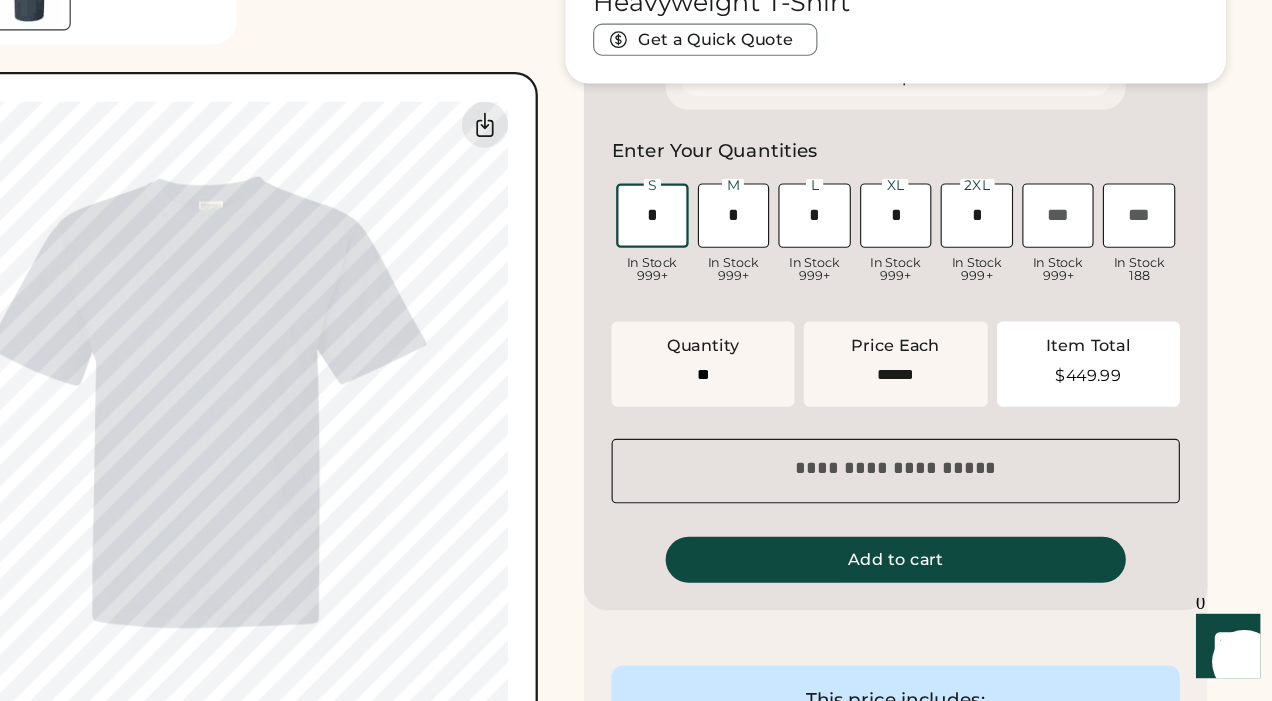 scroll, scrollTop: 0, scrollLeft: 0, axis: both 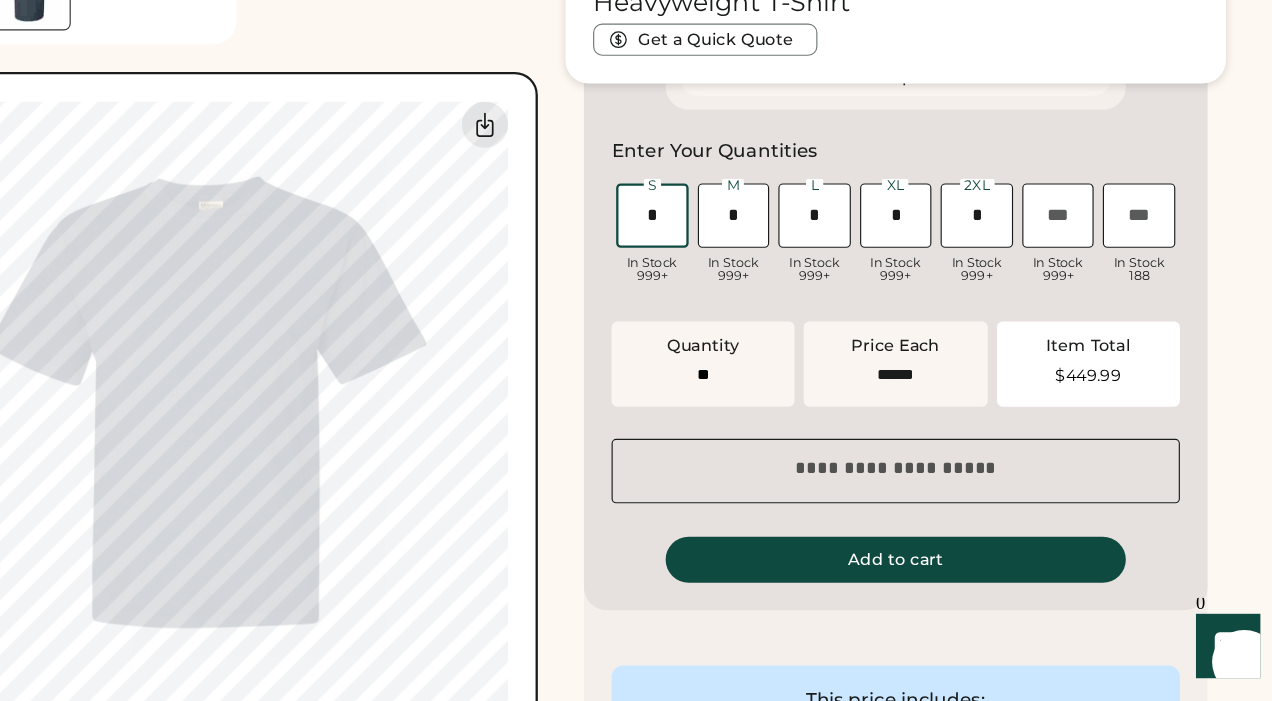 type on "*" 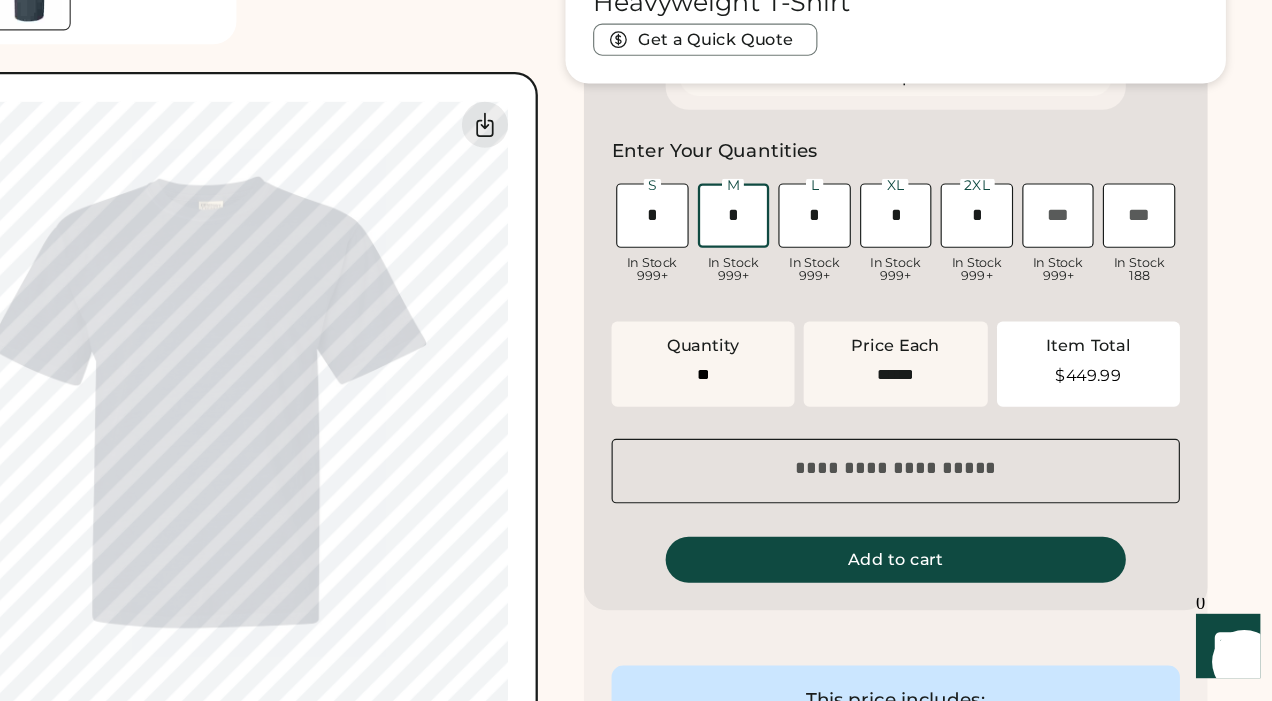 type on "*" 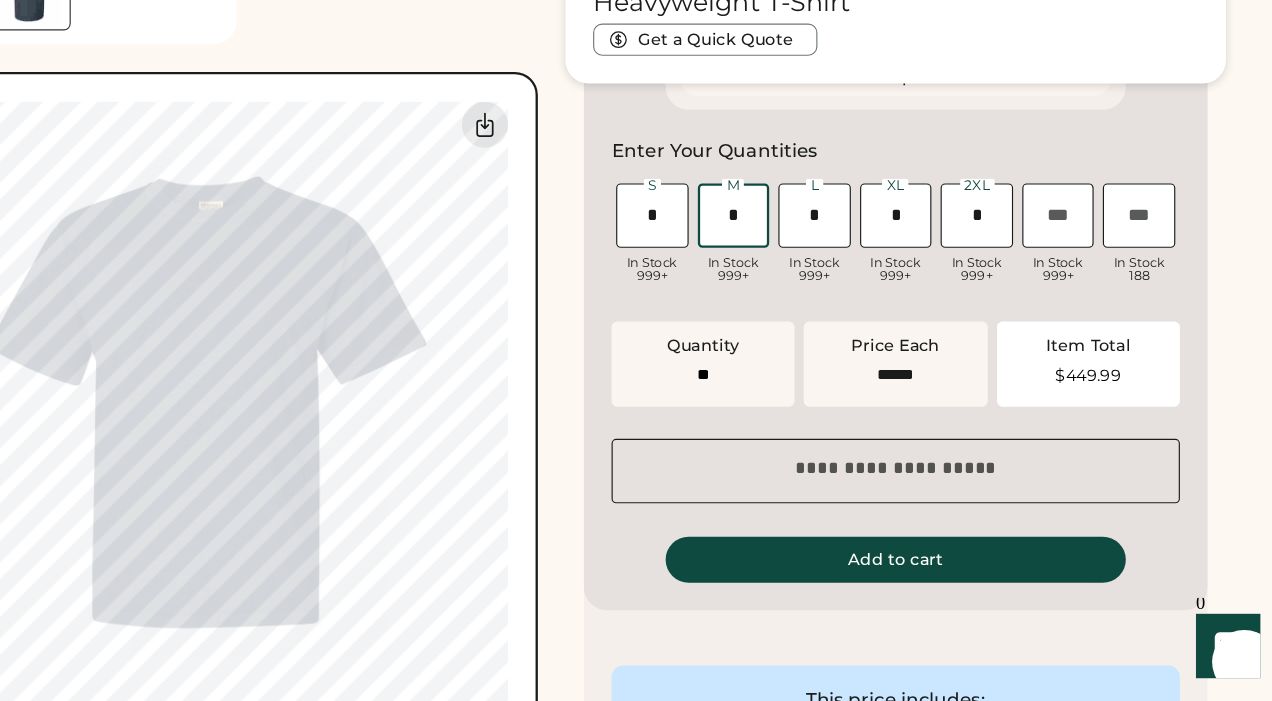 type on "**" 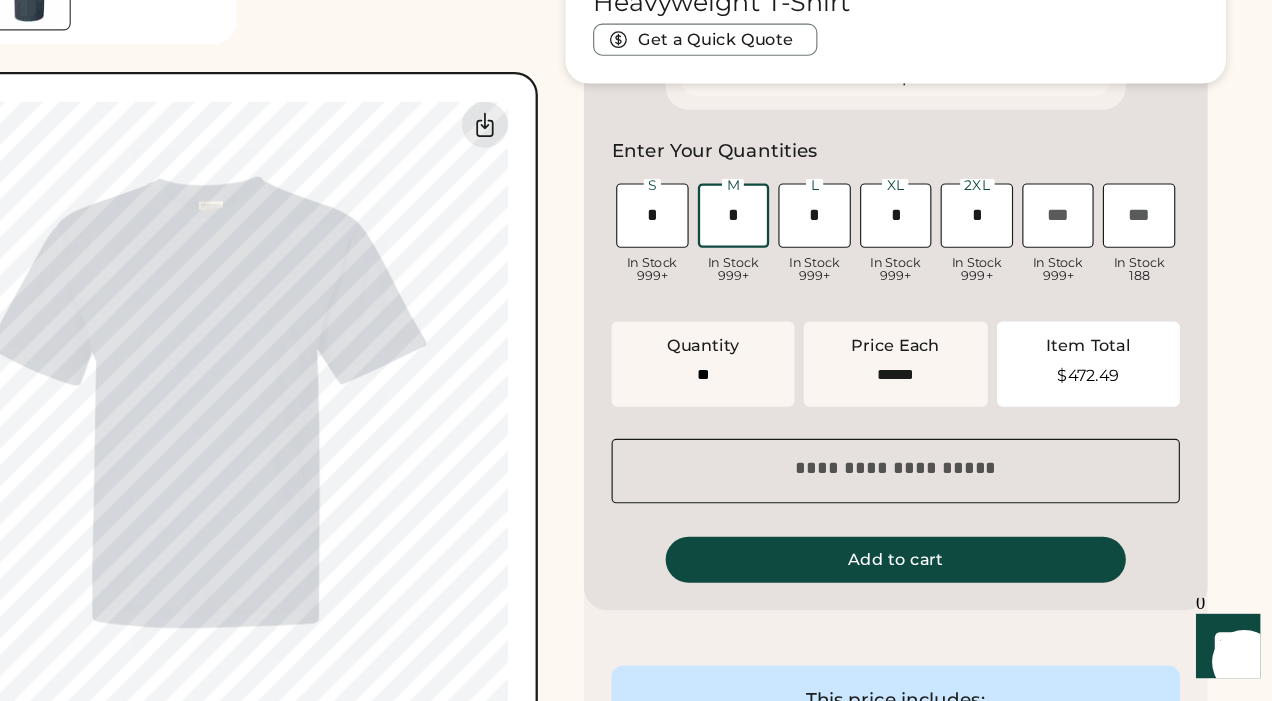 type on "*" 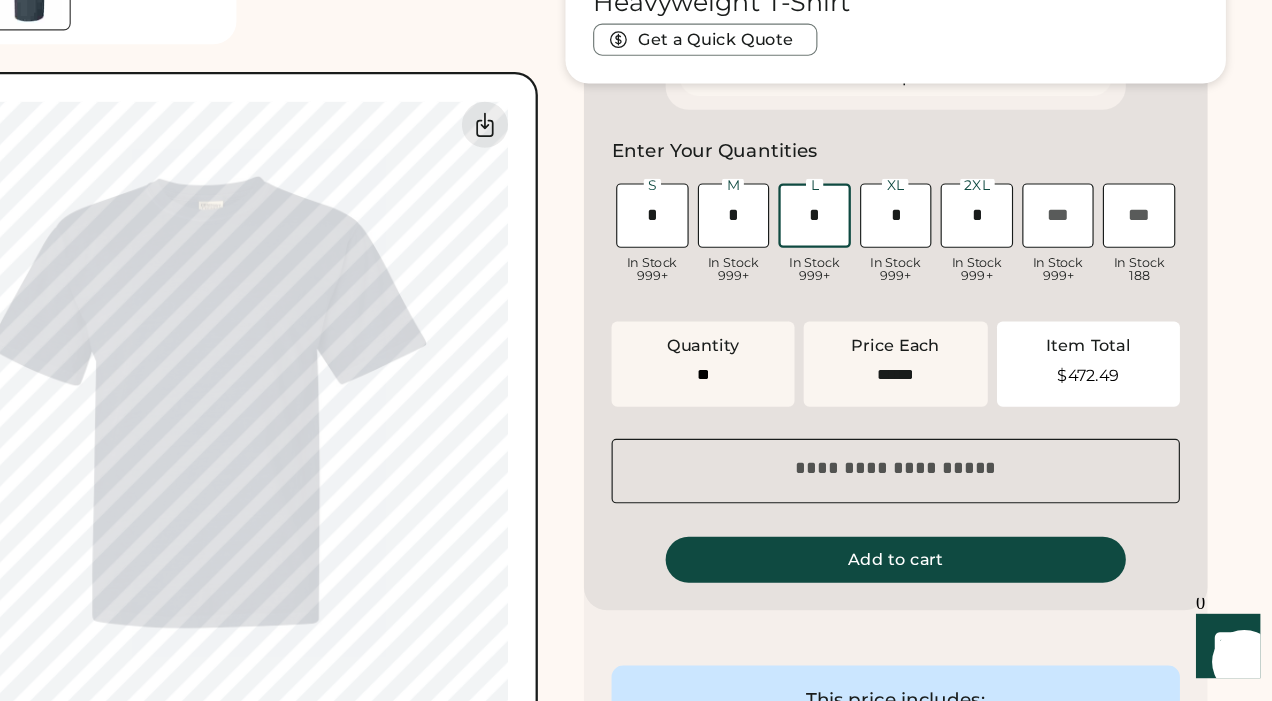click at bounding box center [864, 279] 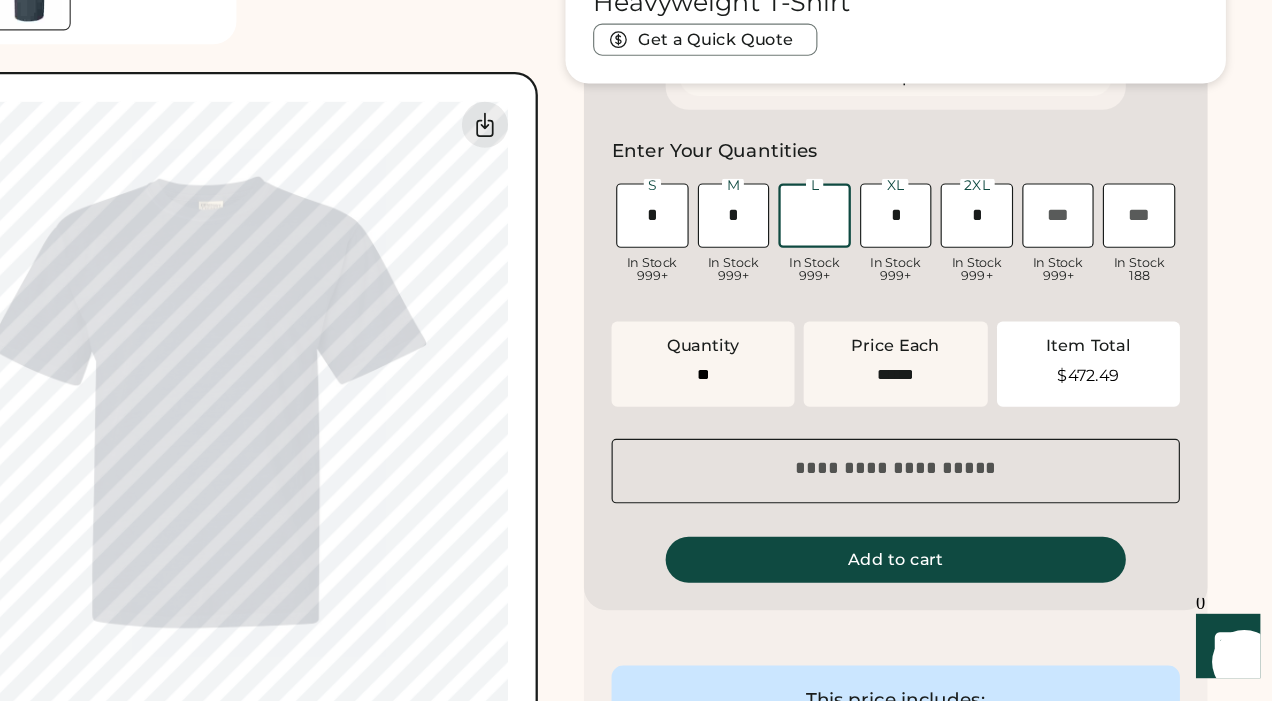 type on "**" 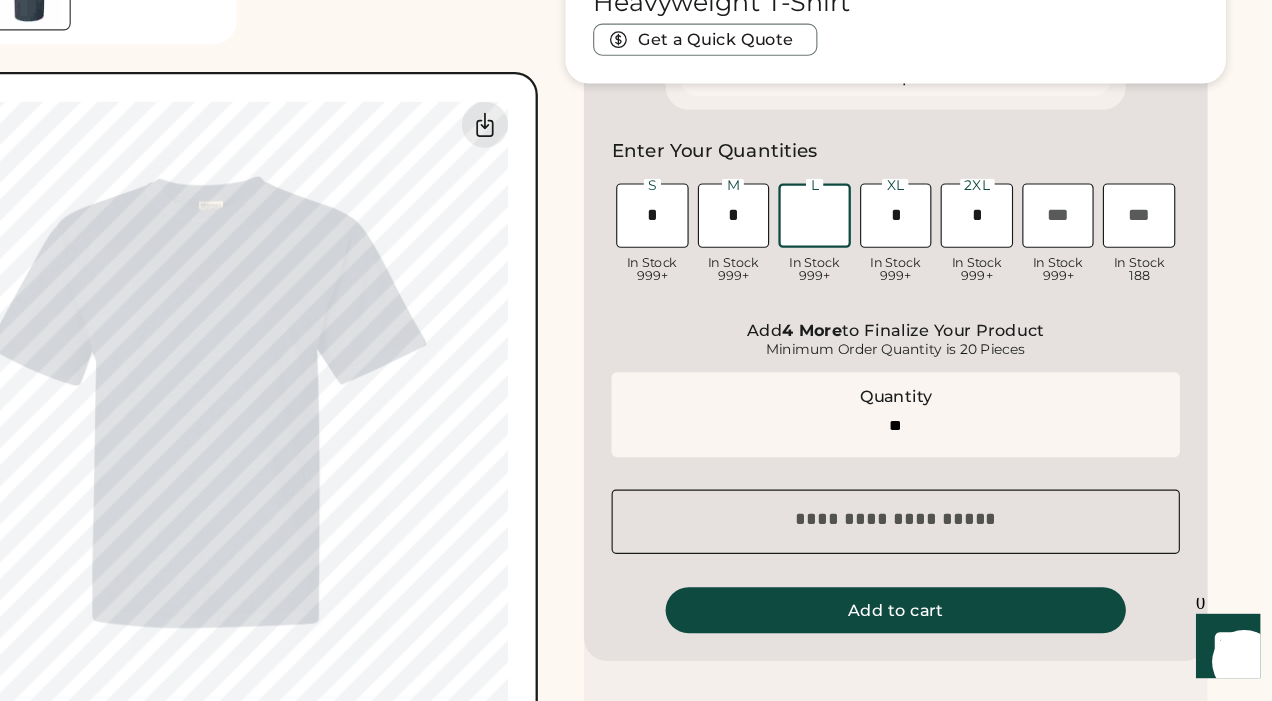 type on "*" 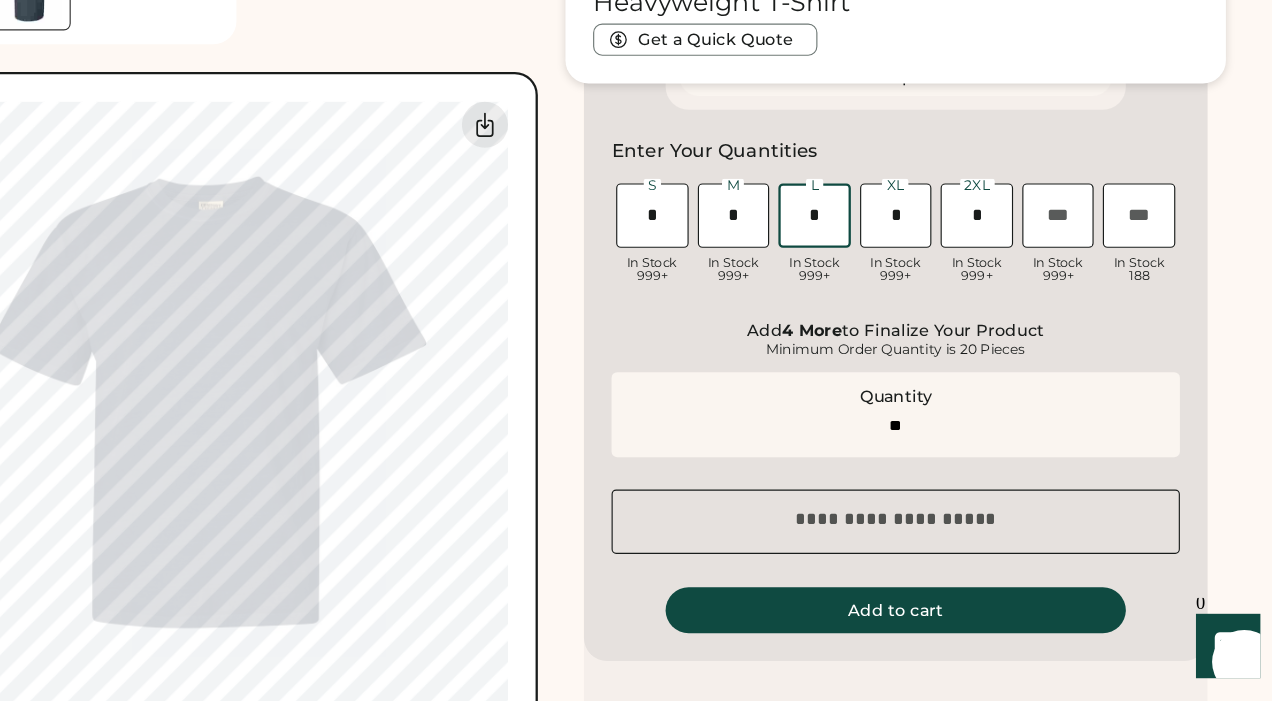 type on "*" 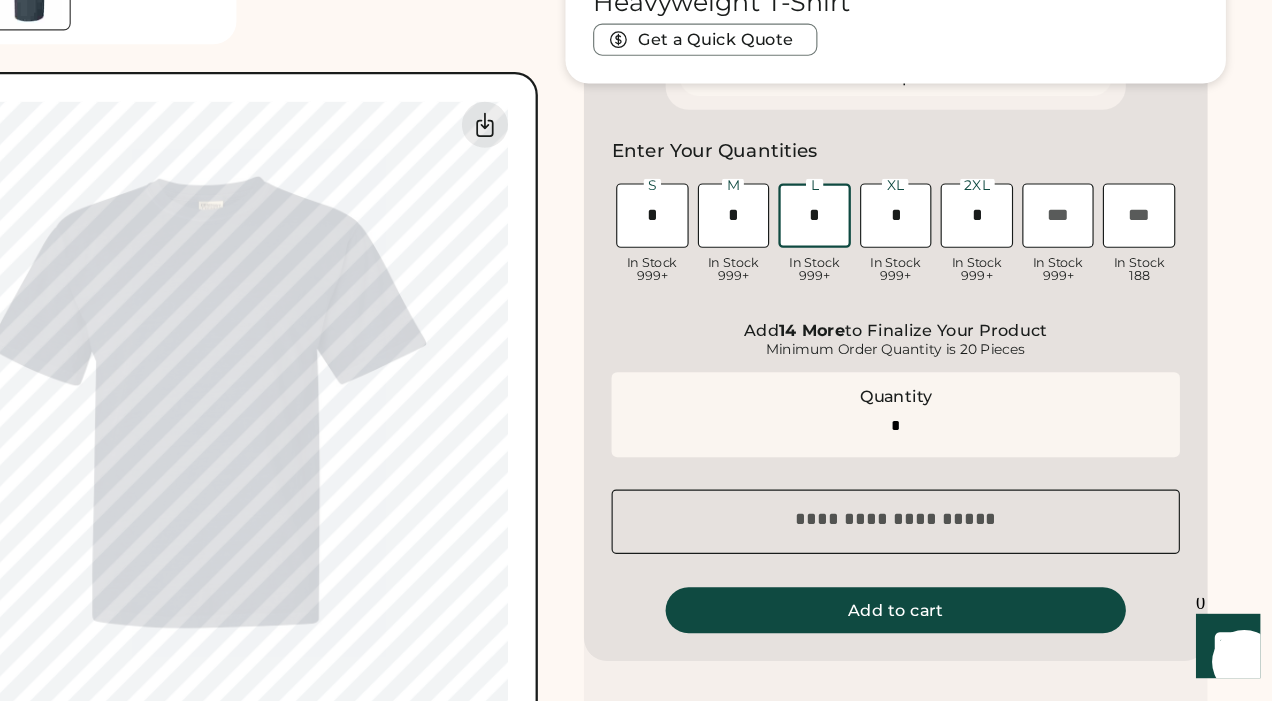 type on "*" 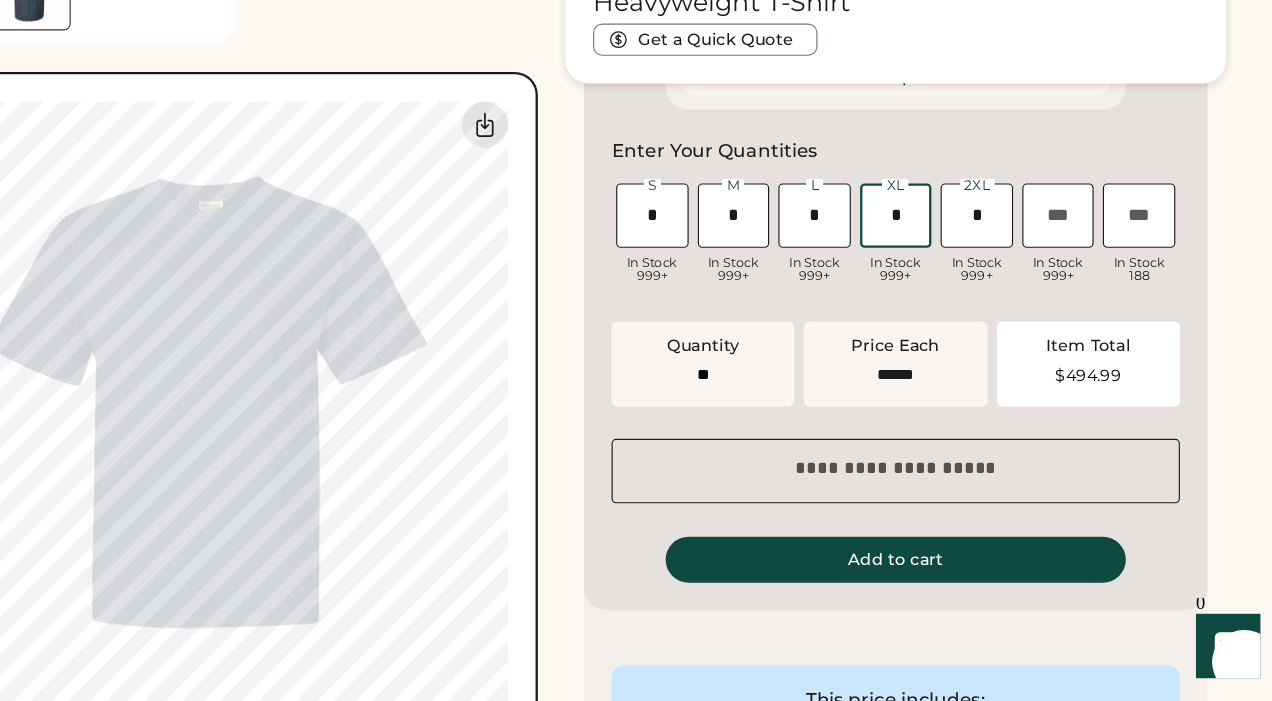 type 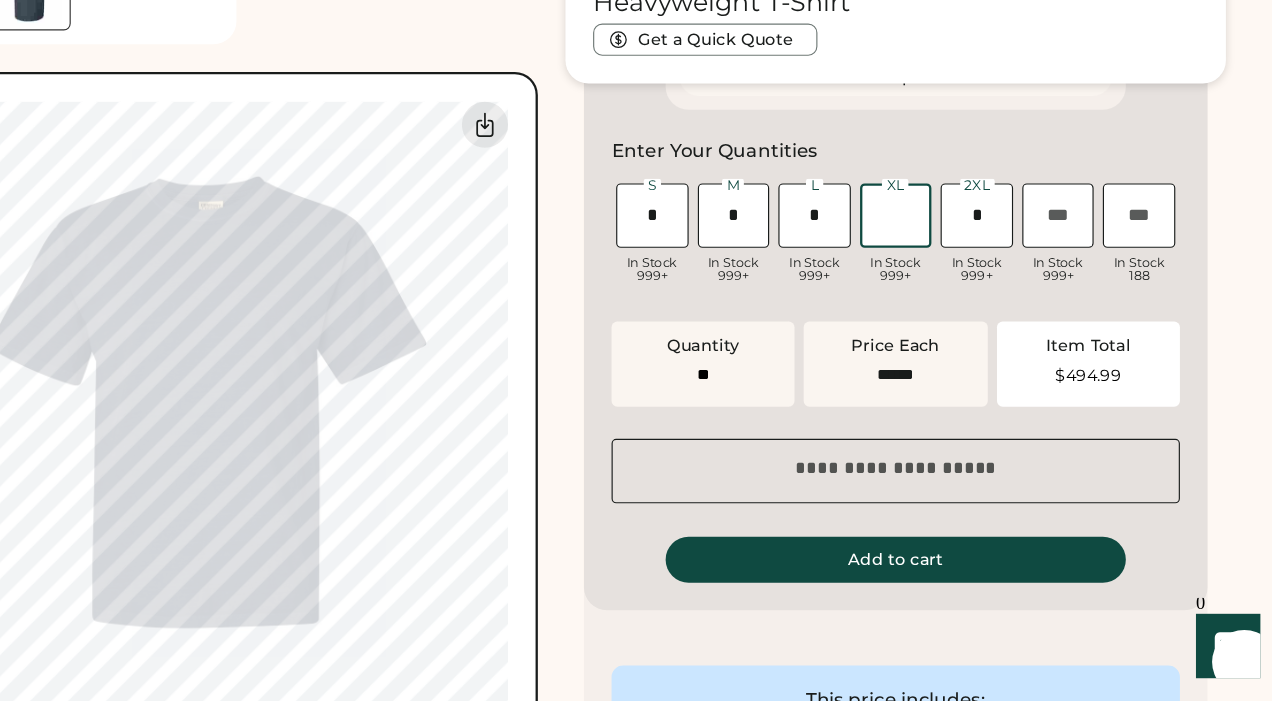 type on "**" 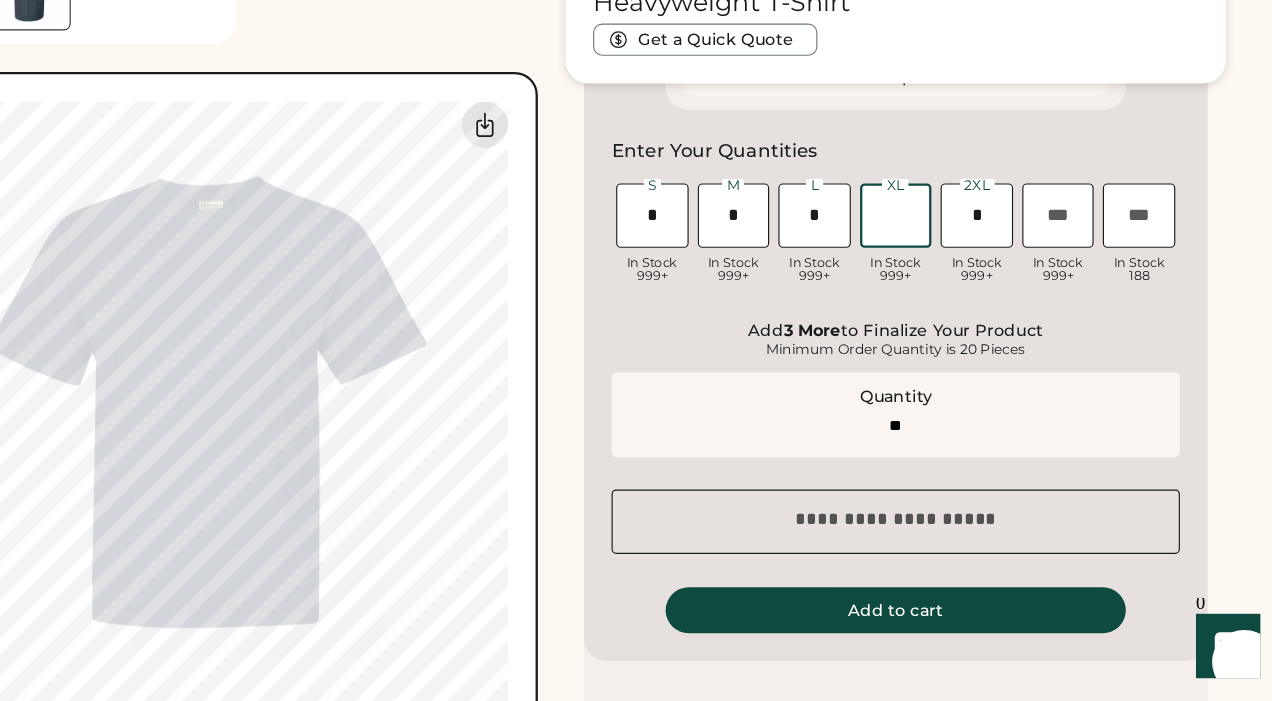 type on "*" 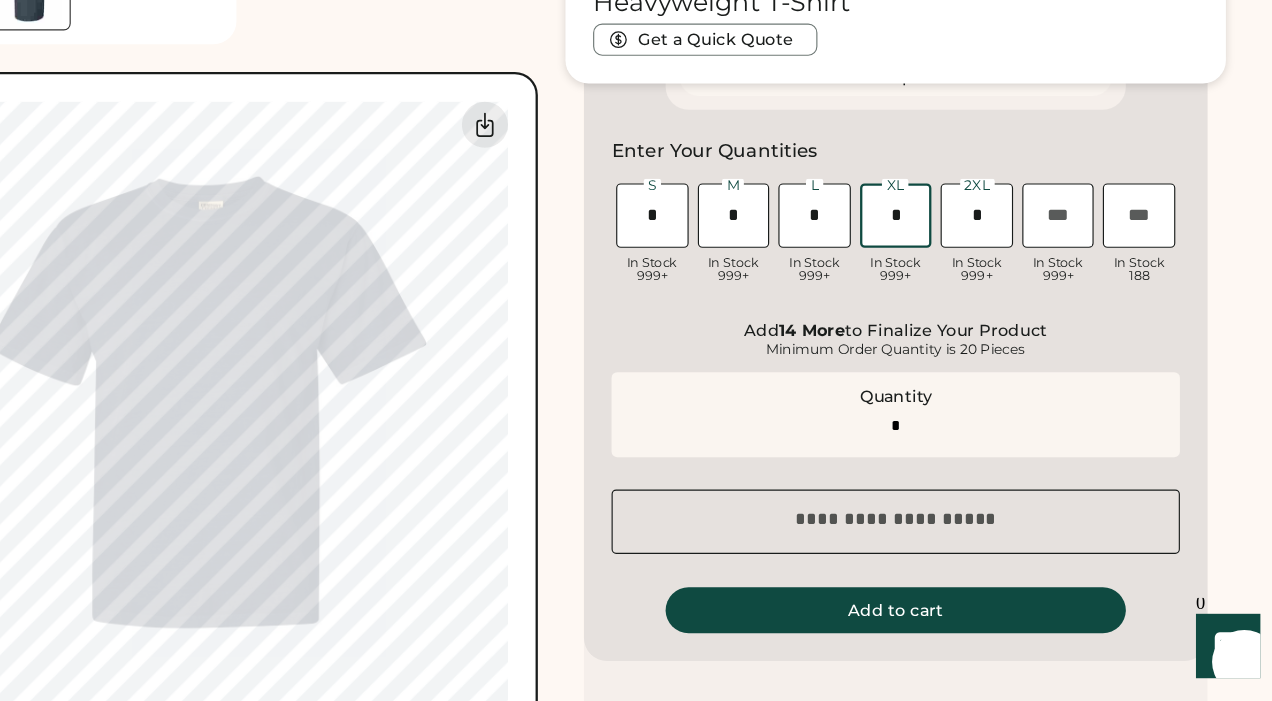 type on "**" 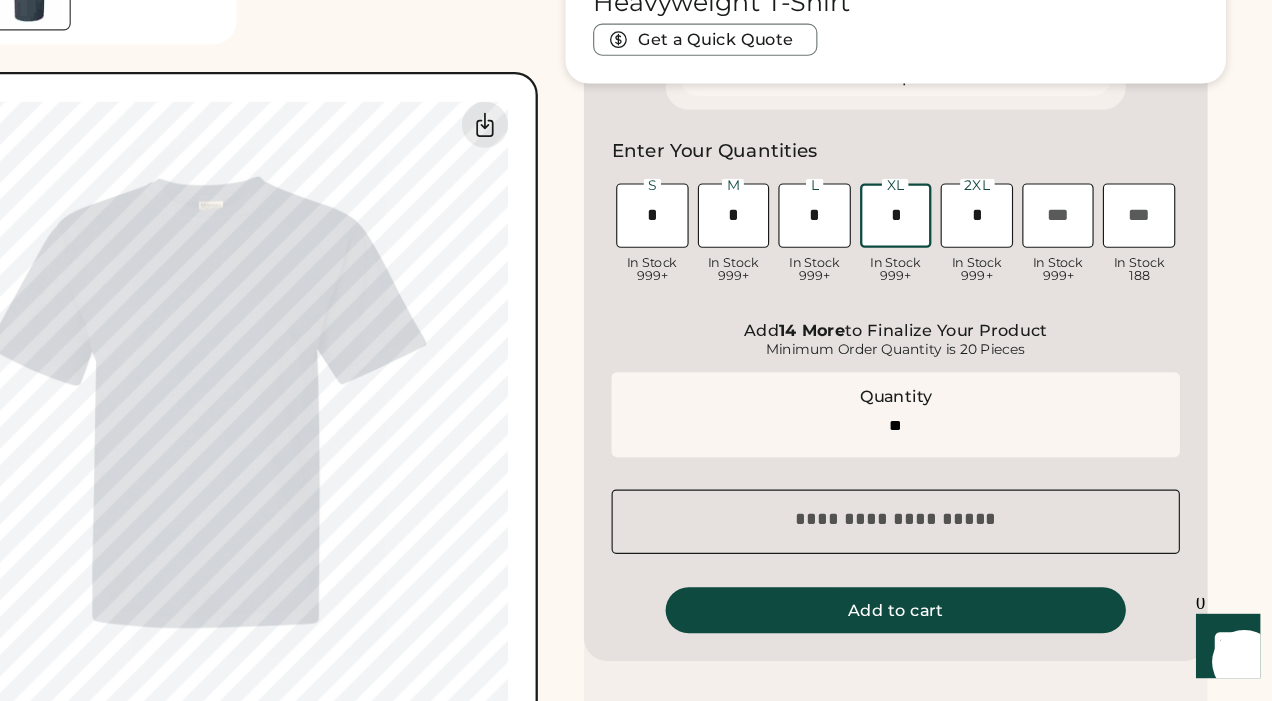type on "*" 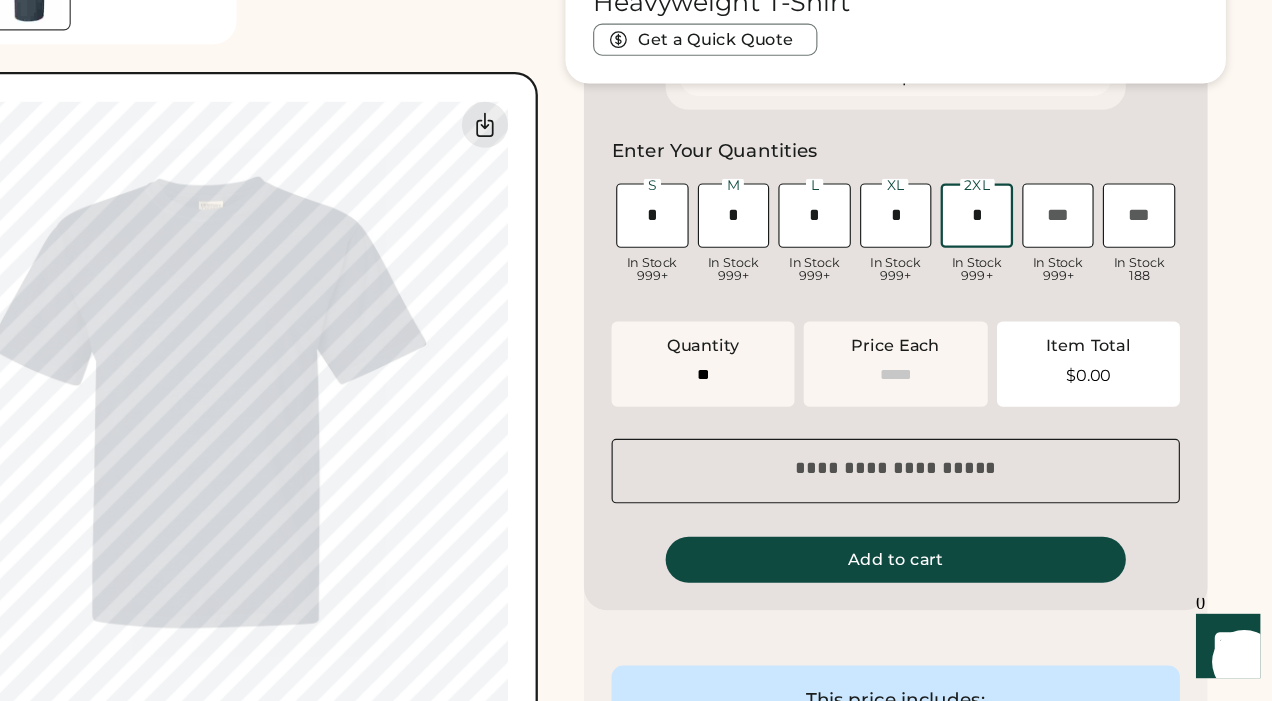 click at bounding box center [1005, 279] 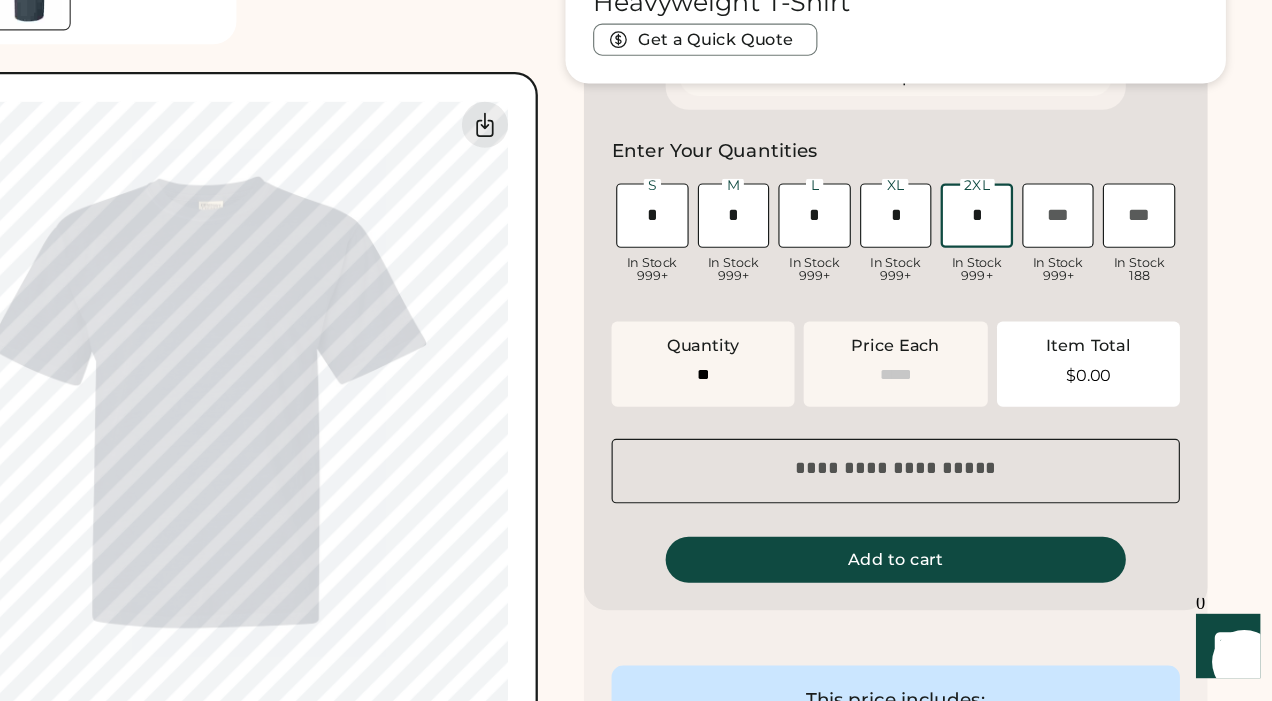 type on "******" 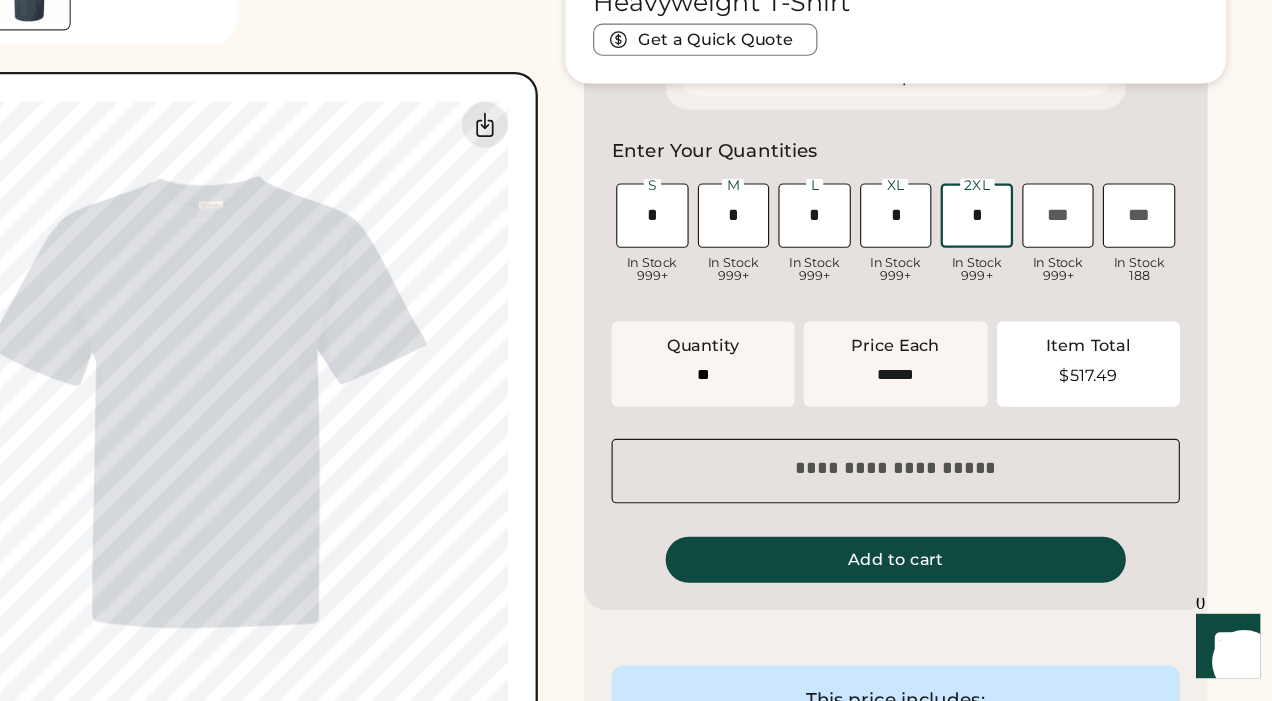 type 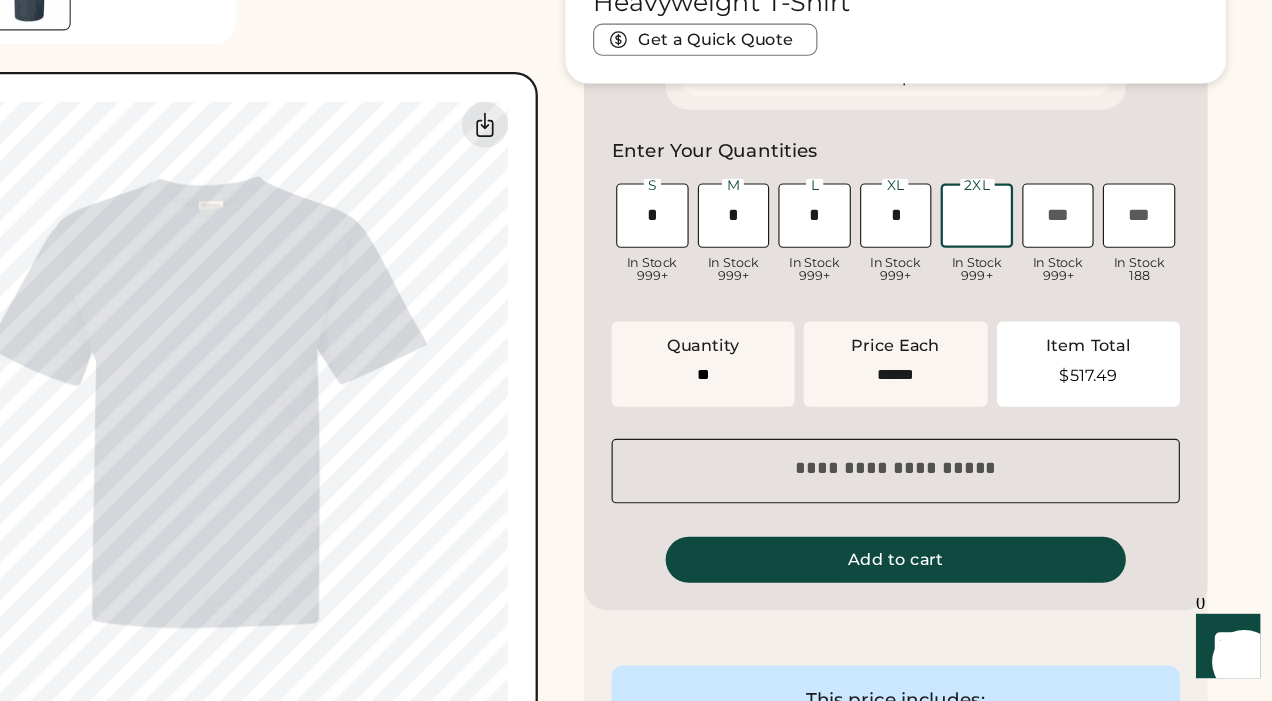 type on "**" 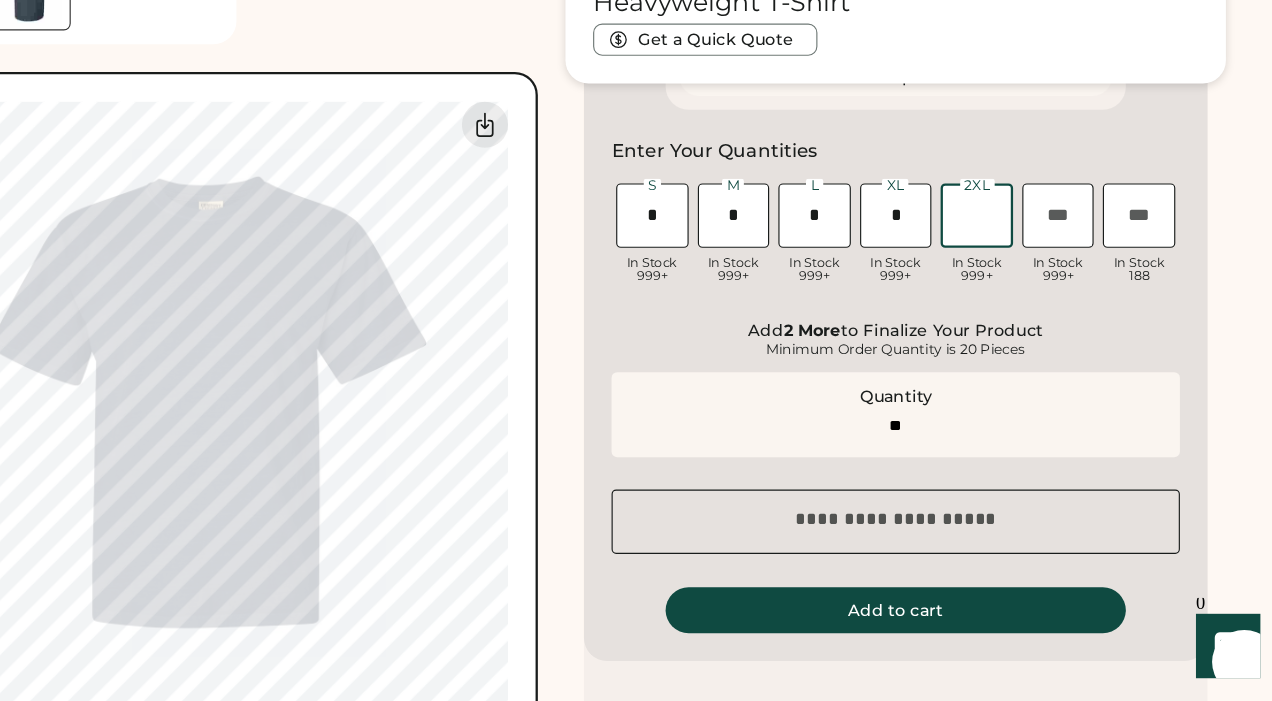 type on "*" 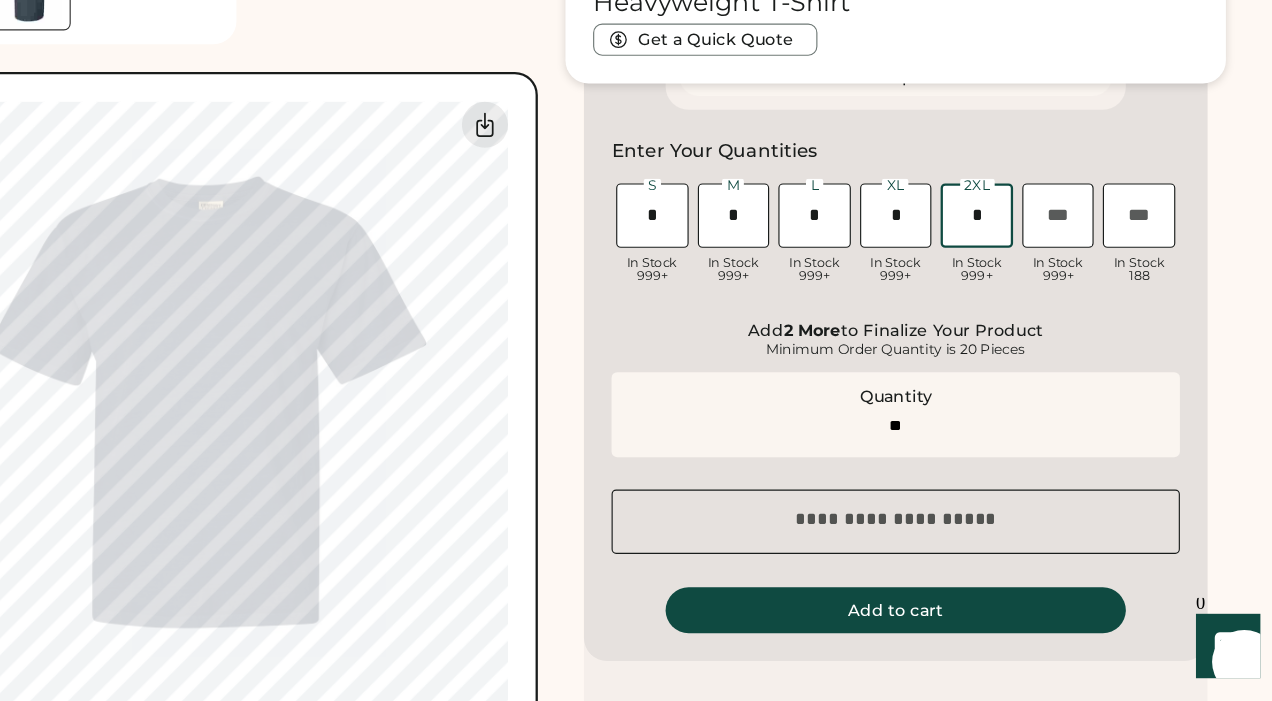 type on "**" 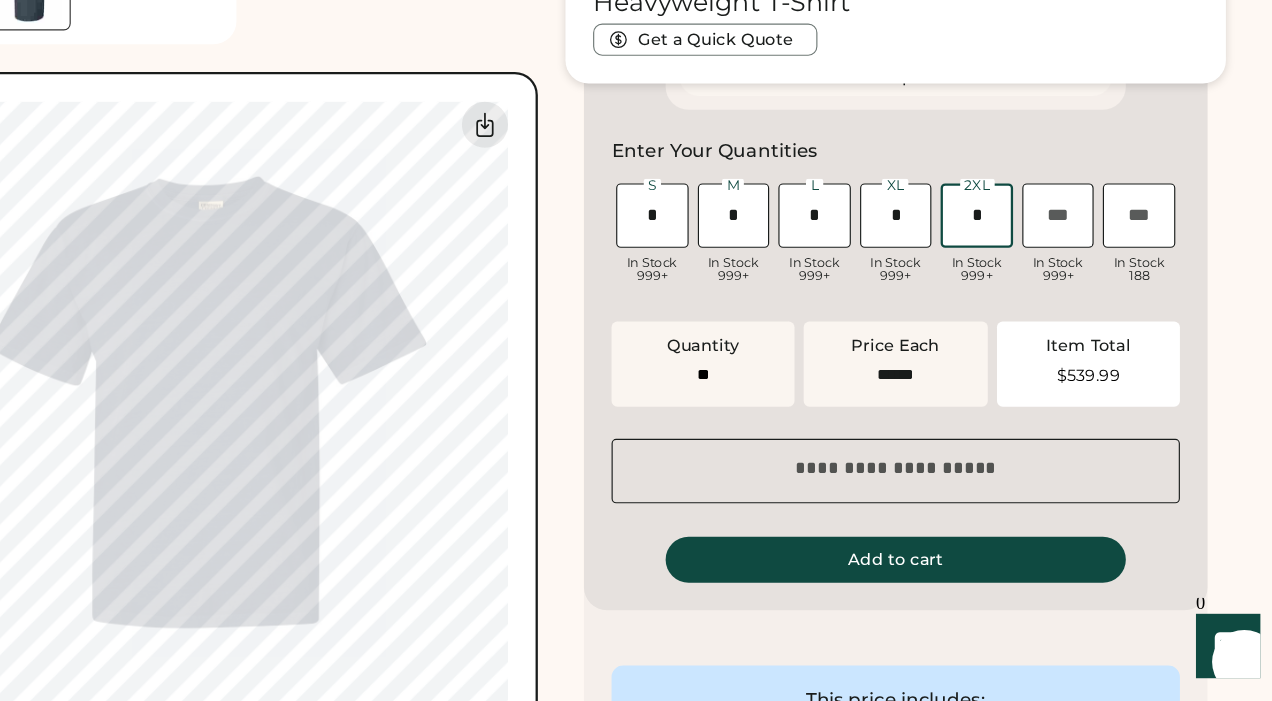 type on "*" 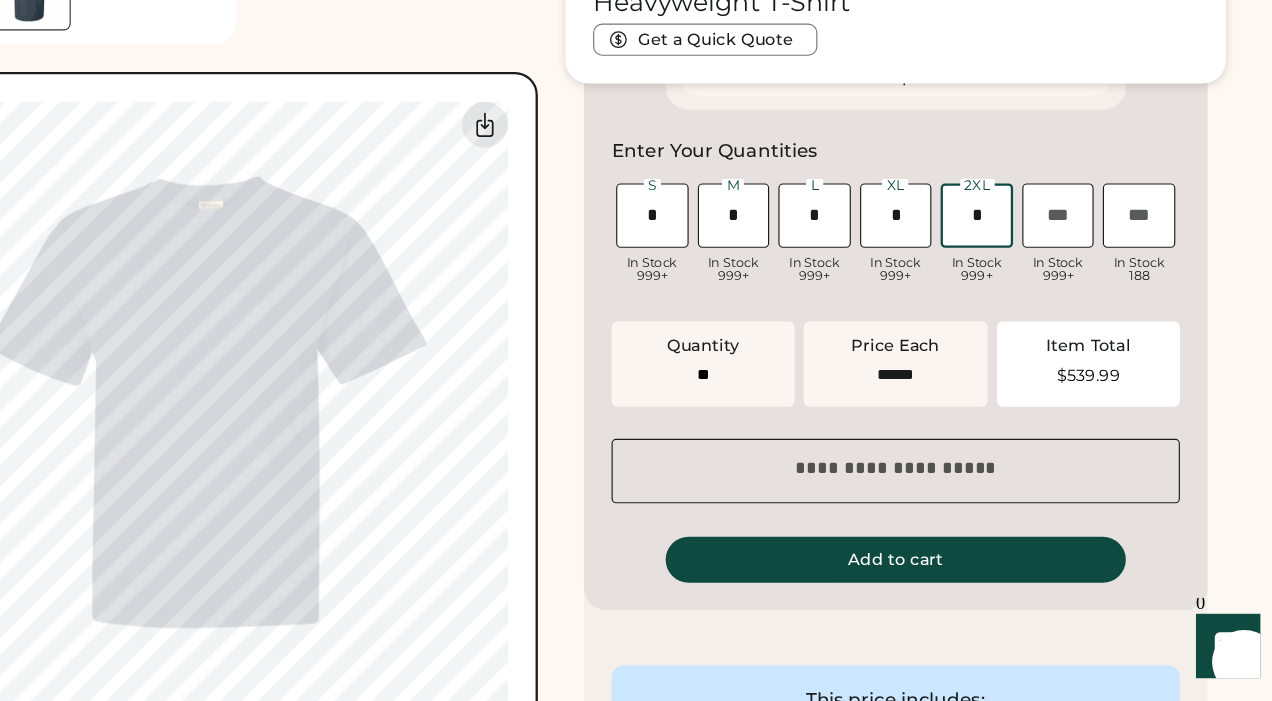 click at bounding box center (723, 279) 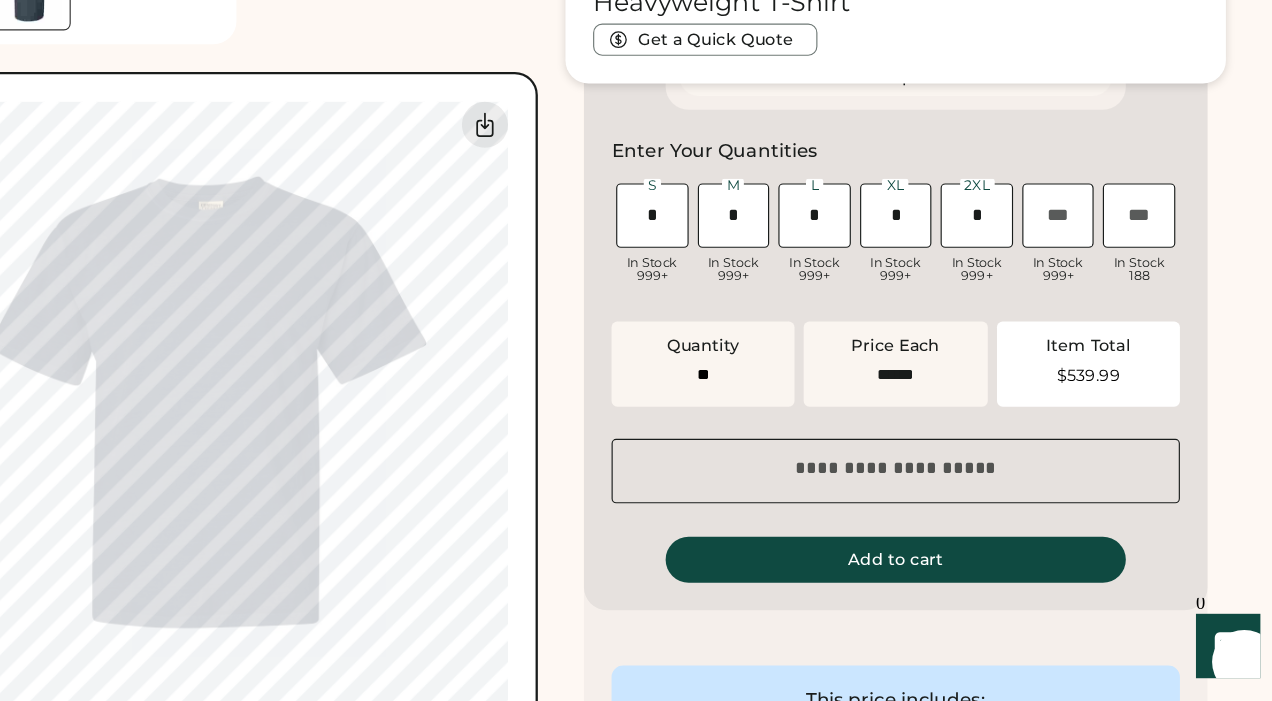 click at bounding box center (794, 279) 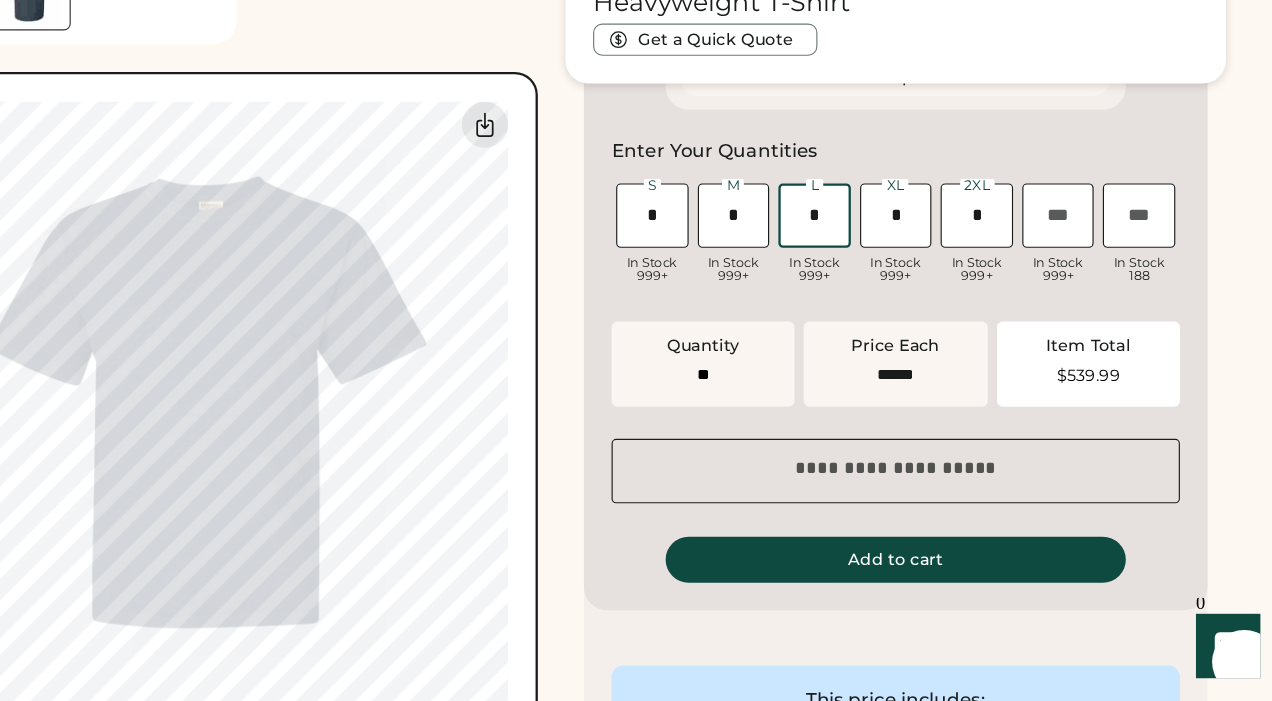 click at bounding box center (864, 279) 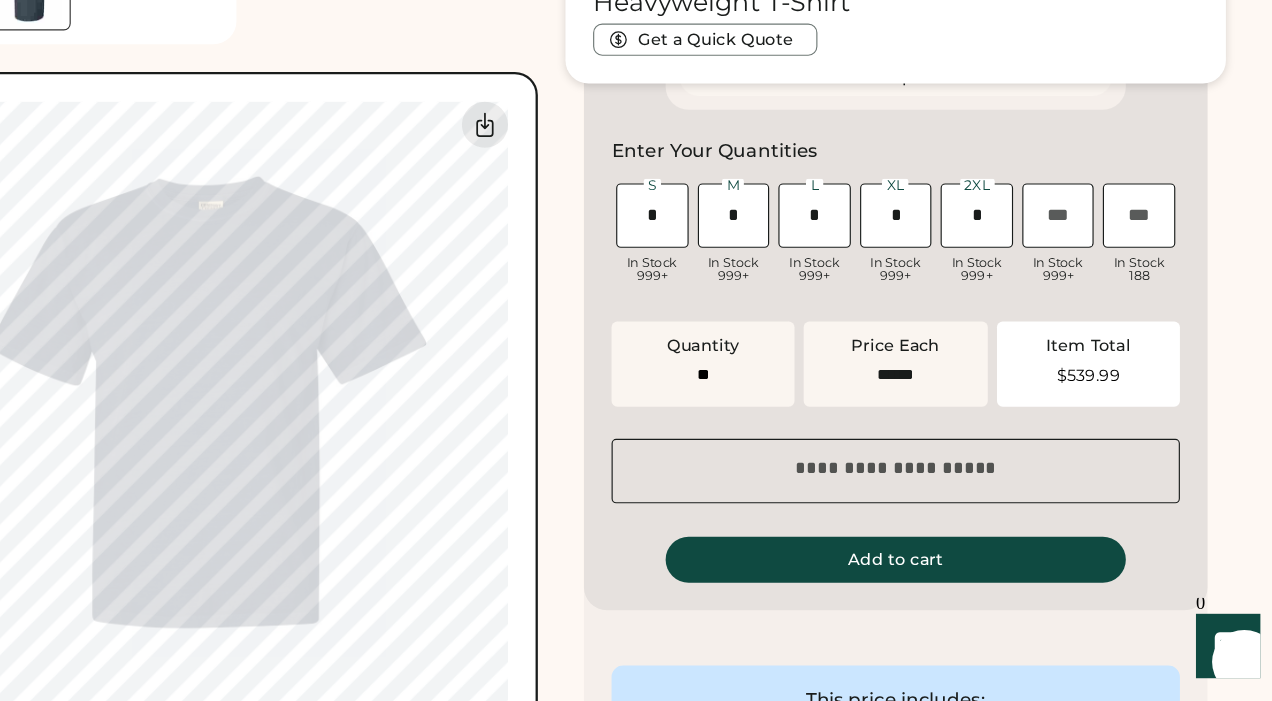 click at bounding box center (935, 279) 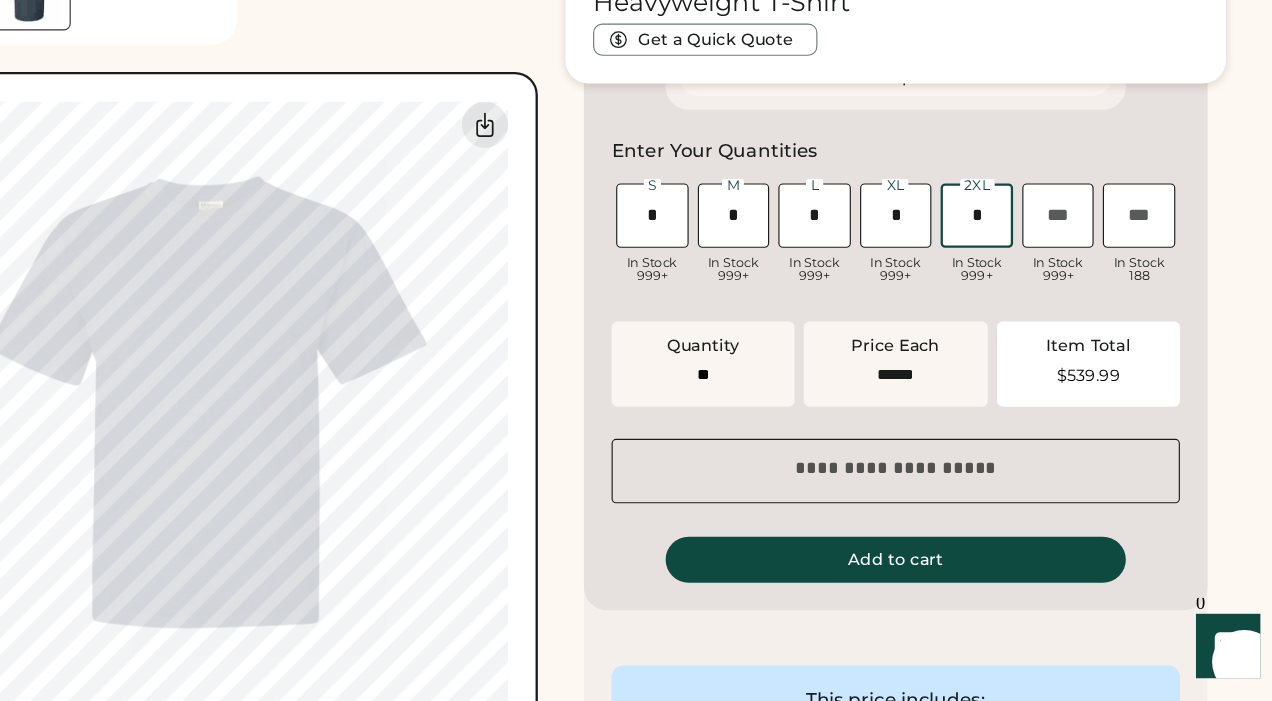 click at bounding box center [1005, 279] 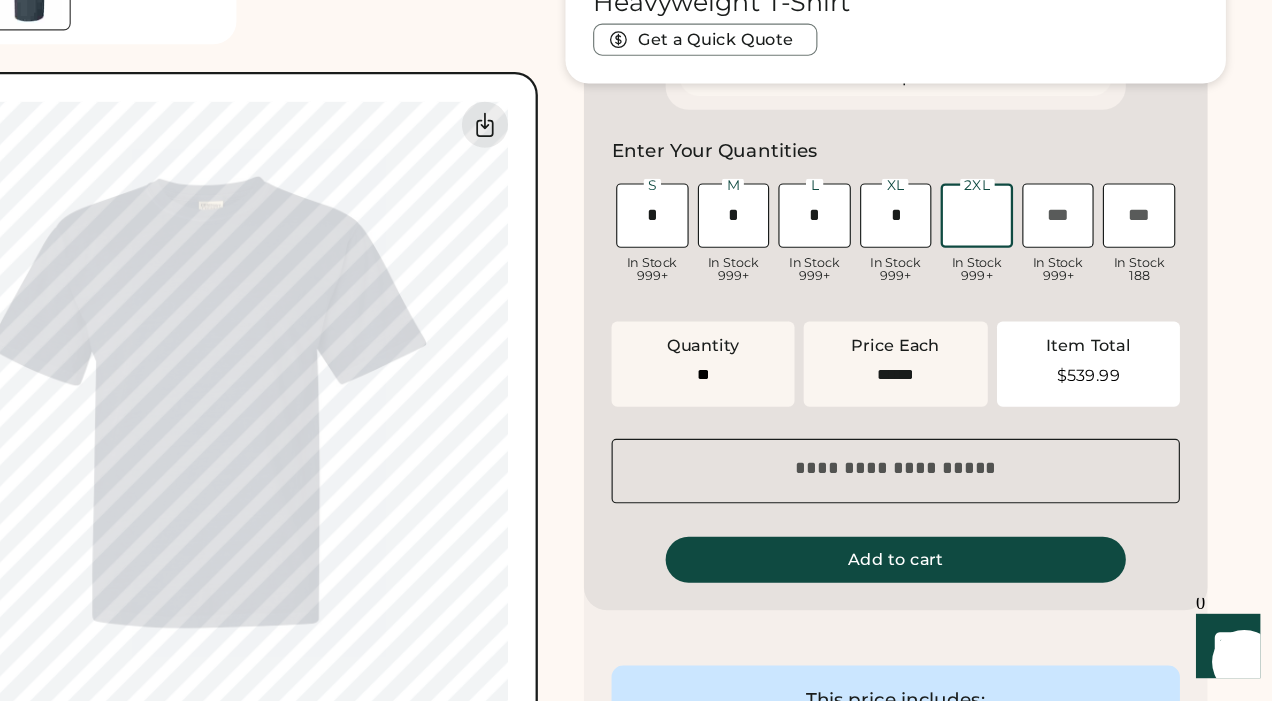 type on "*" 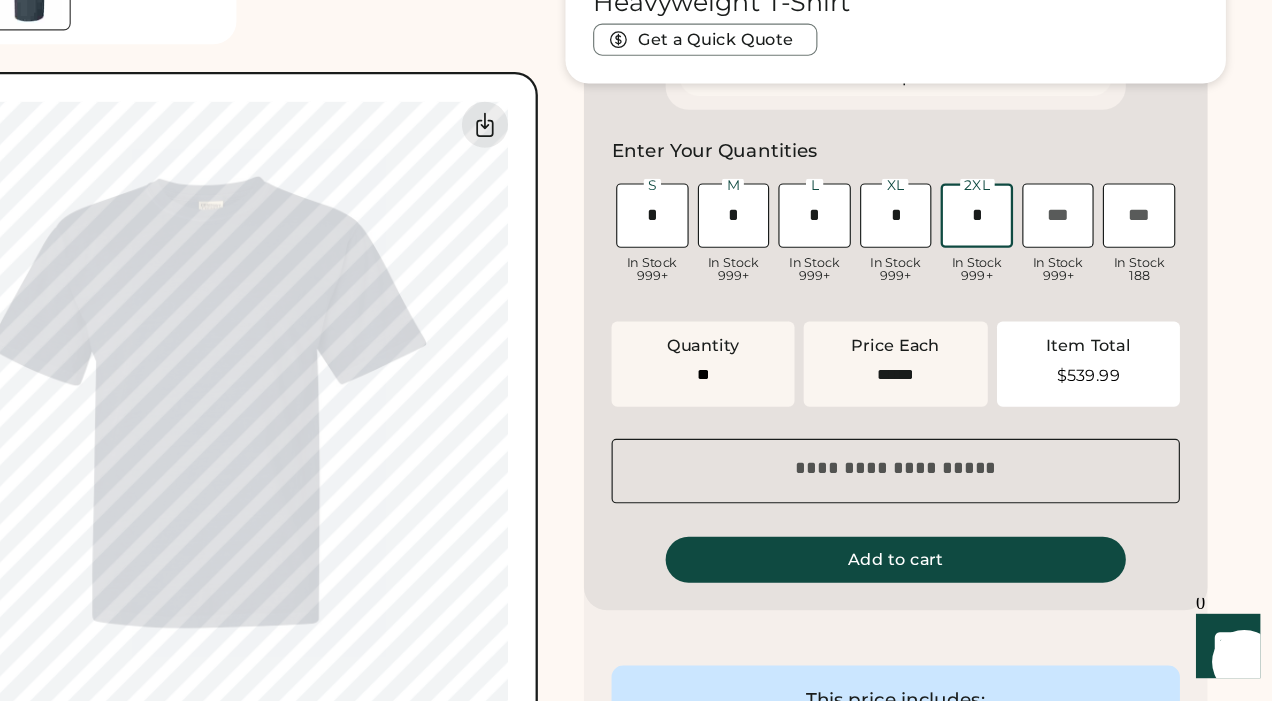 type on "**" 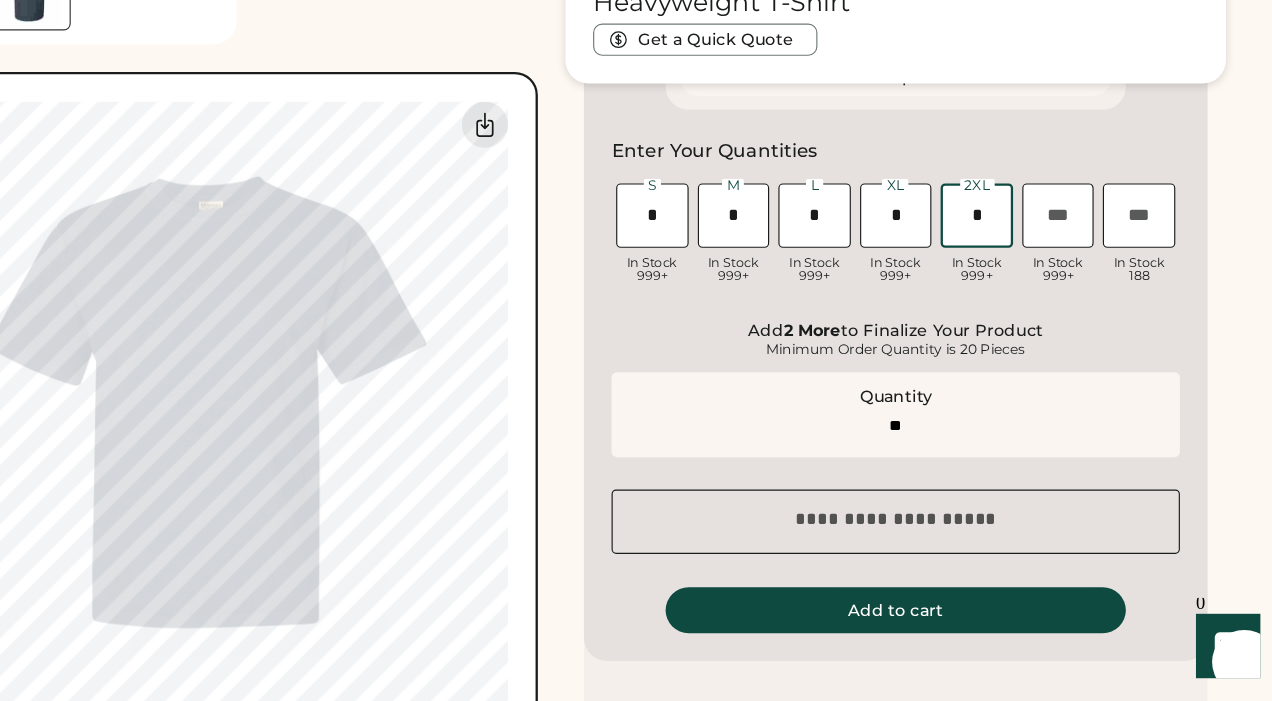type on "**" 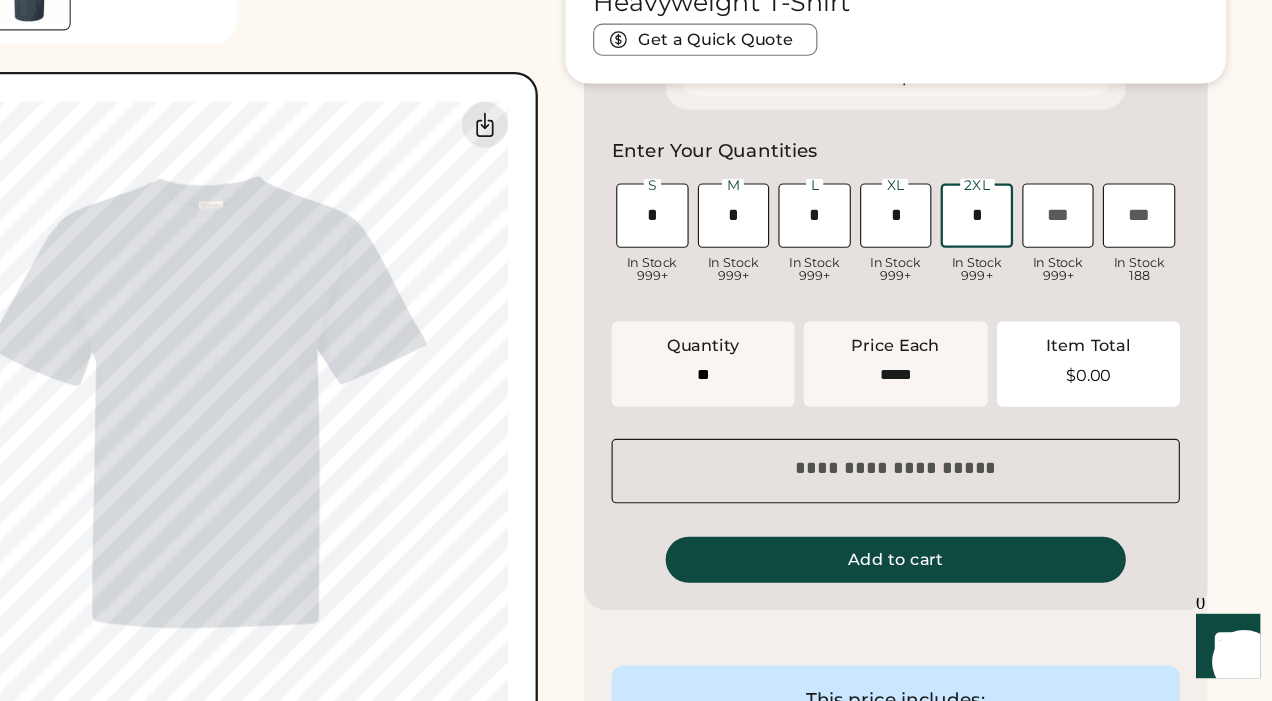 type on "******" 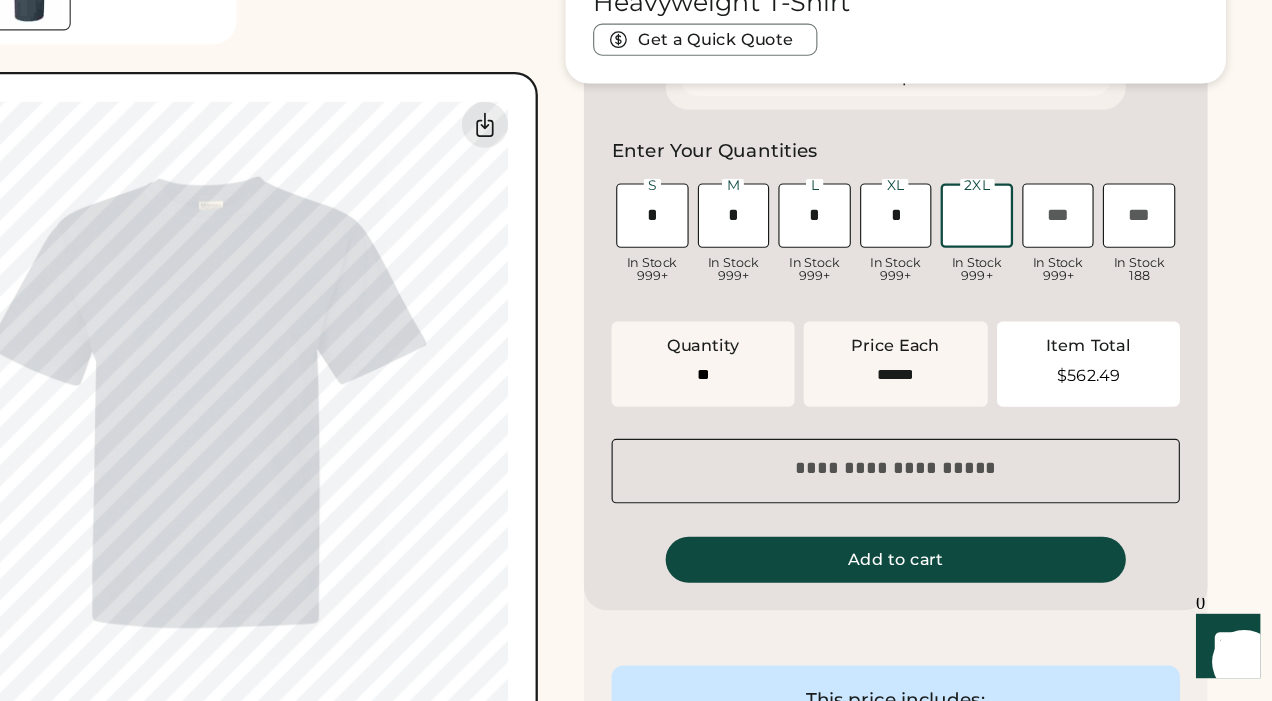 type on "*" 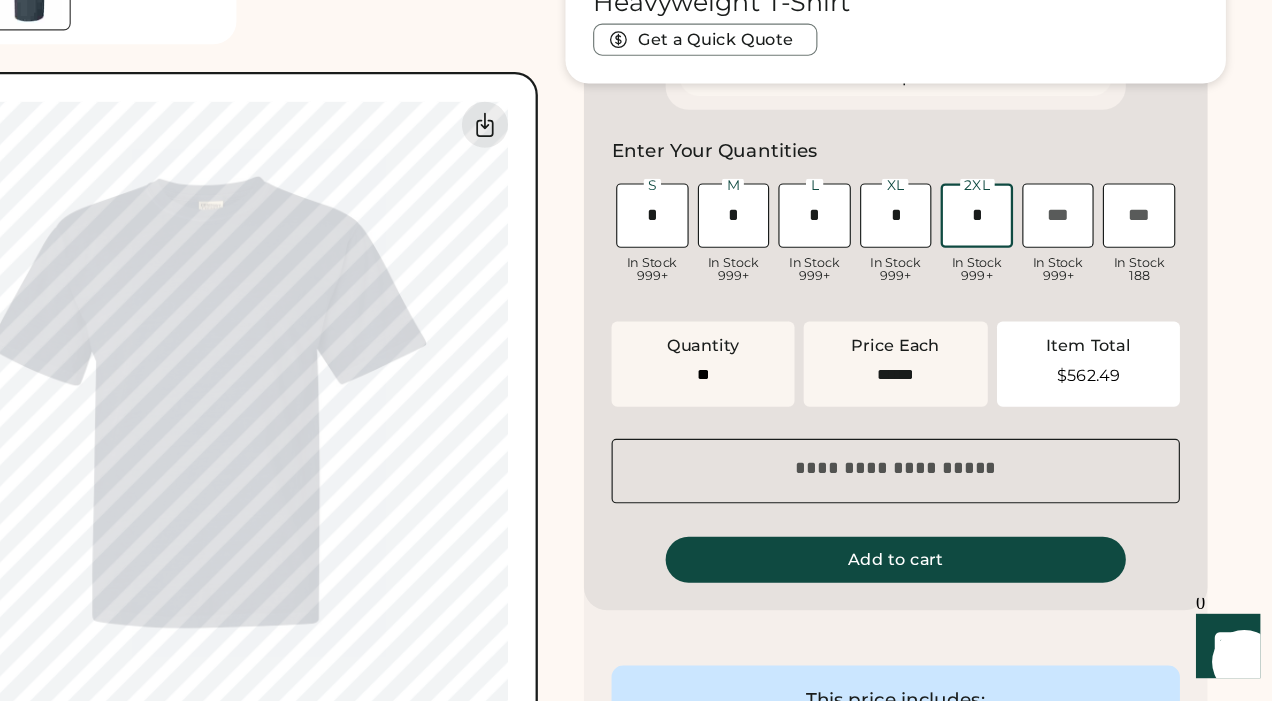 type on "**" 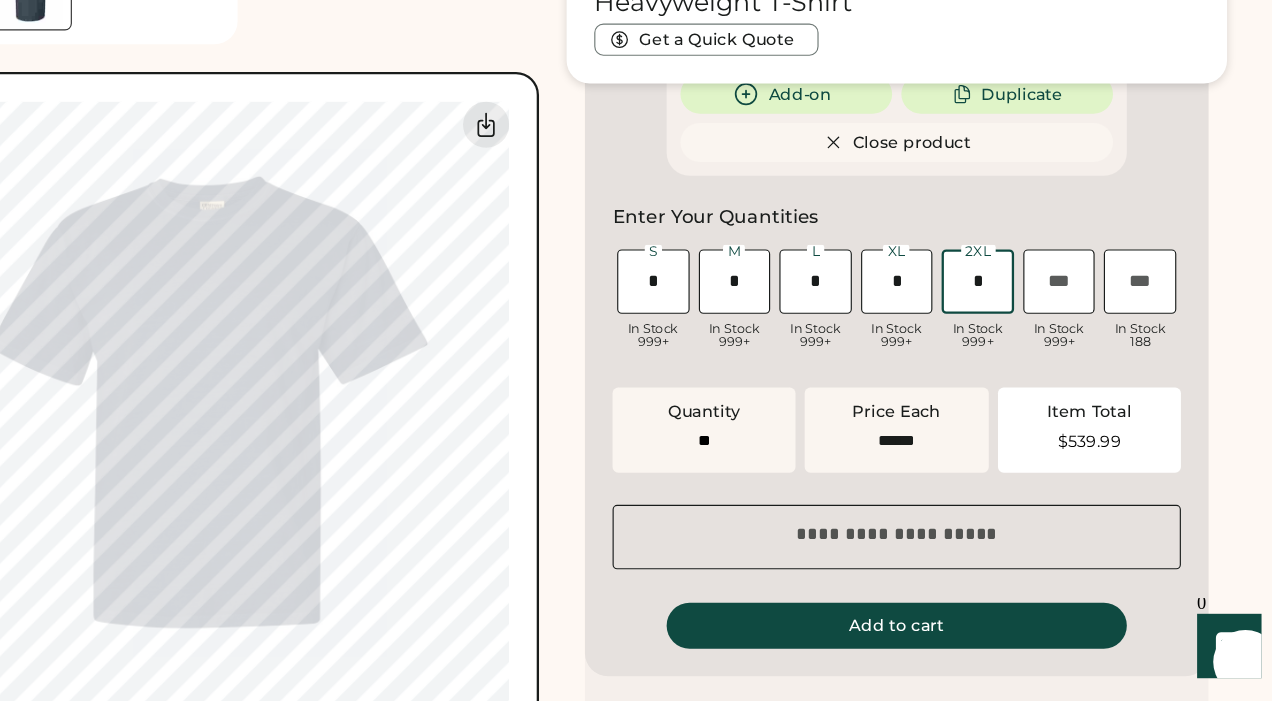 scroll, scrollTop: 662, scrollLeft: 0, axis: vertical 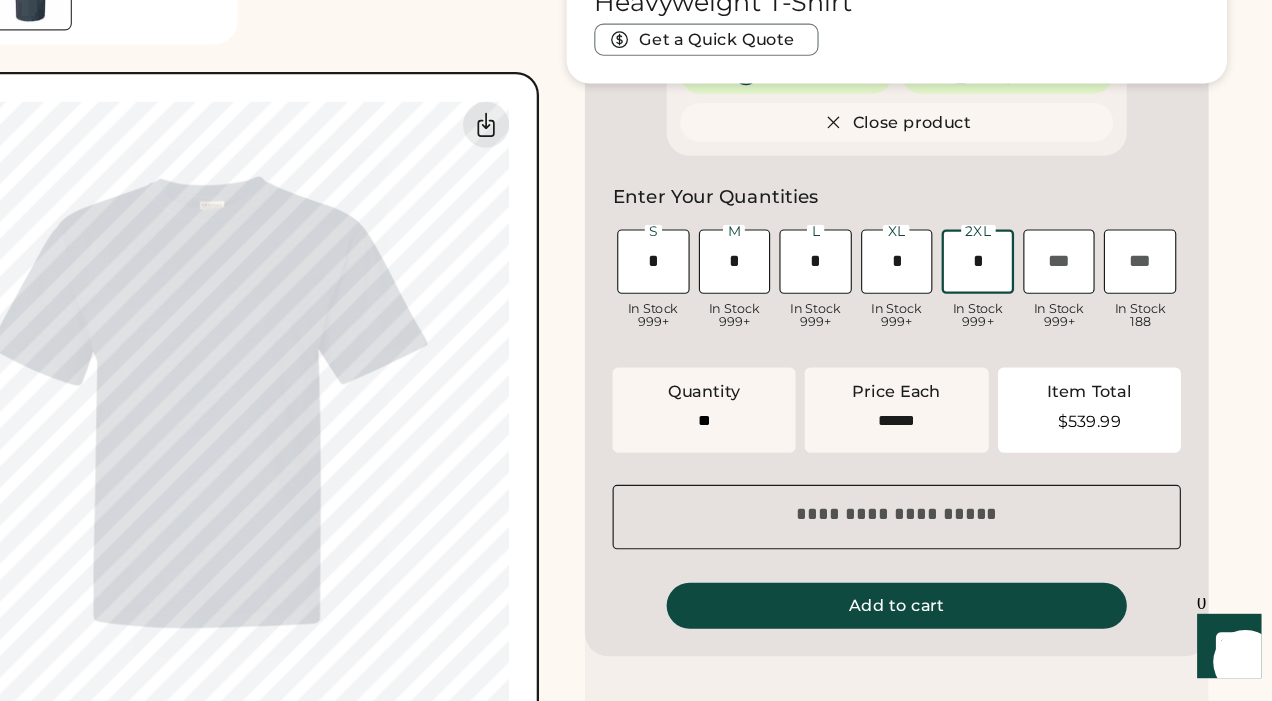 click at bounding box center [723, 319] 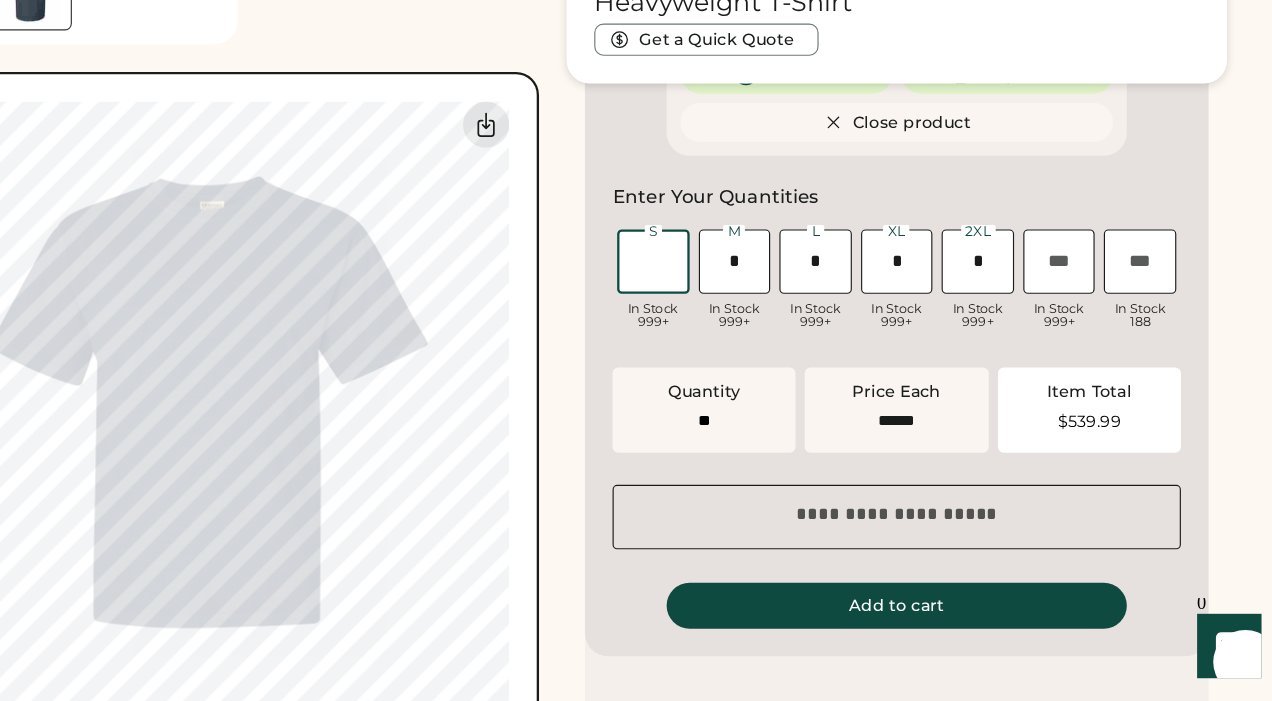 type on "*" 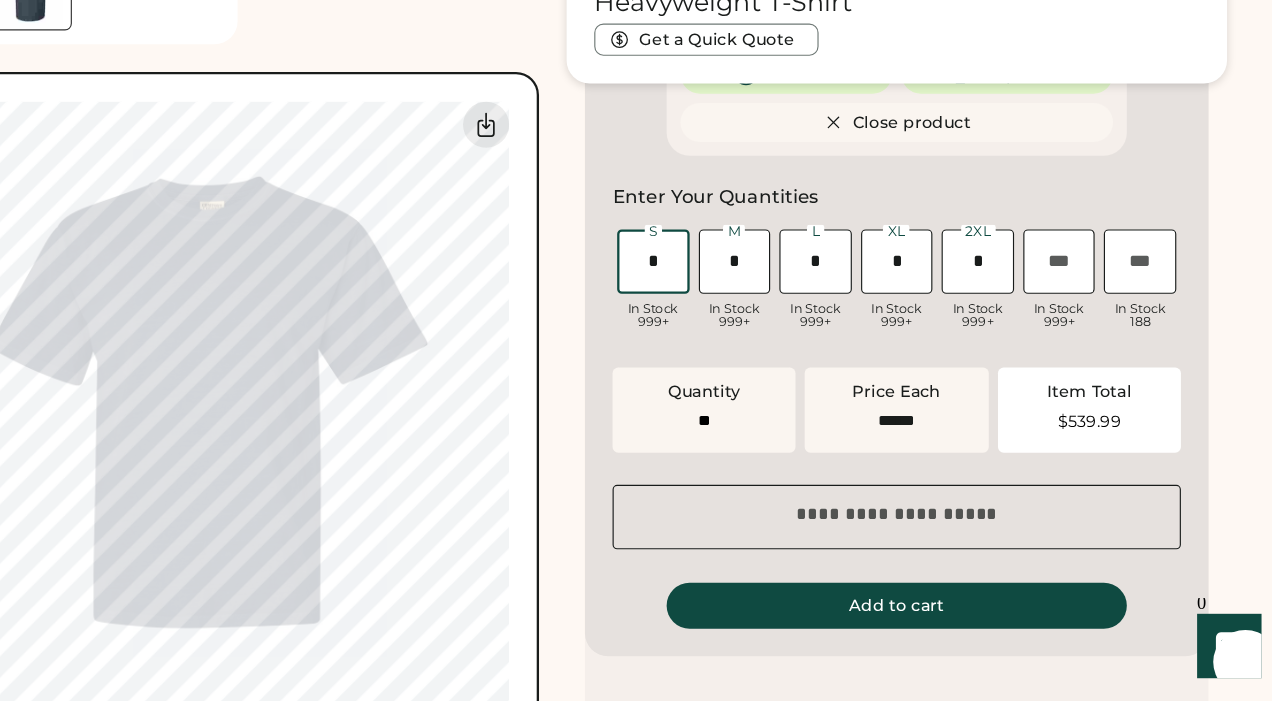type on "**" 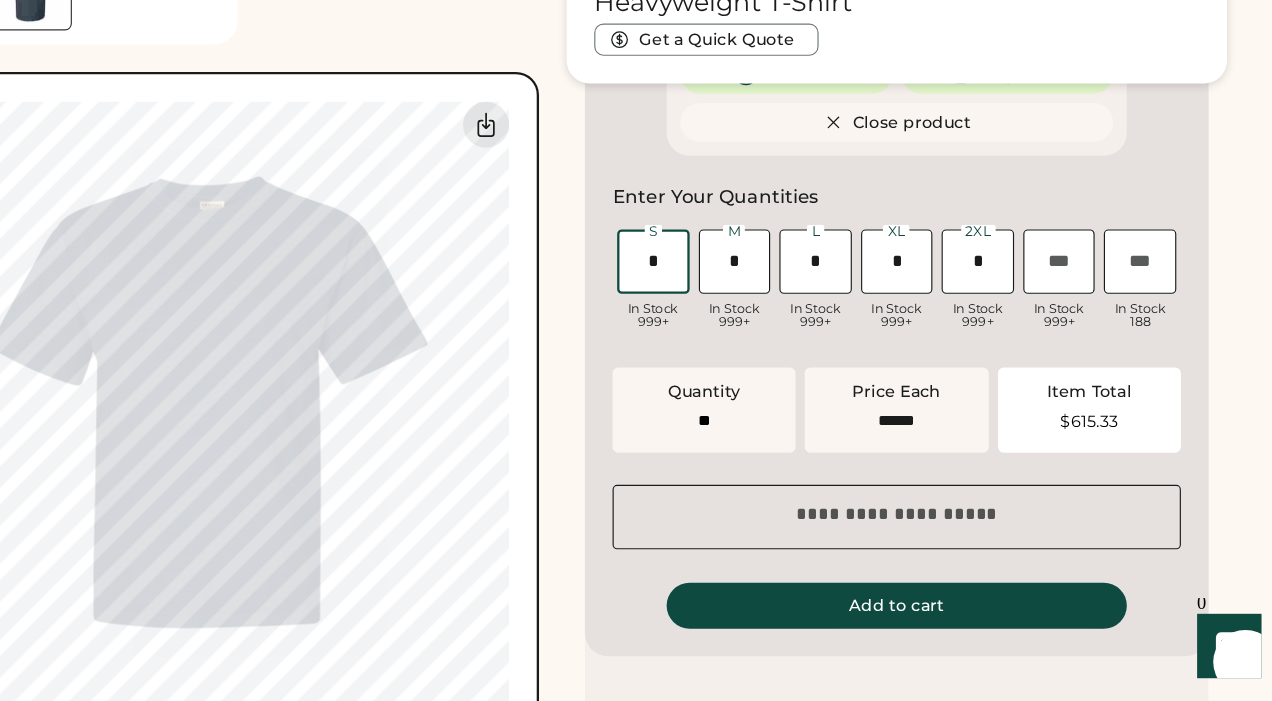type on "*" 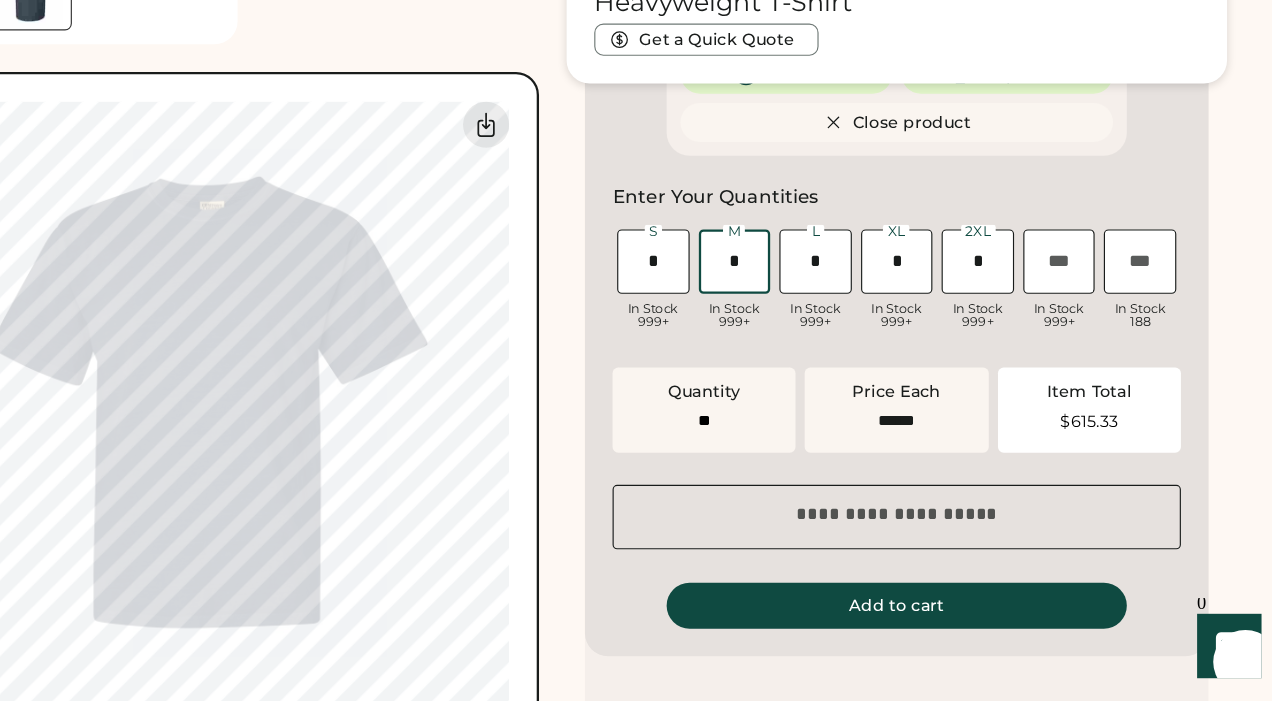 type 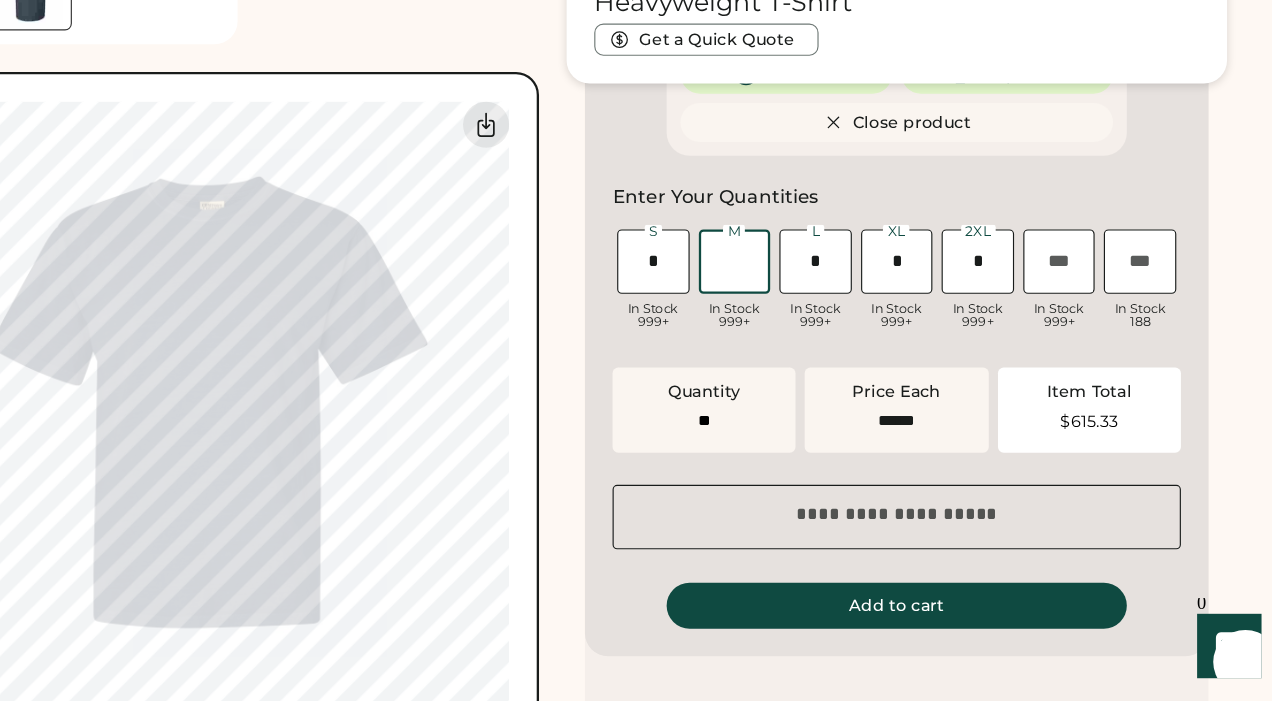 type on "**" 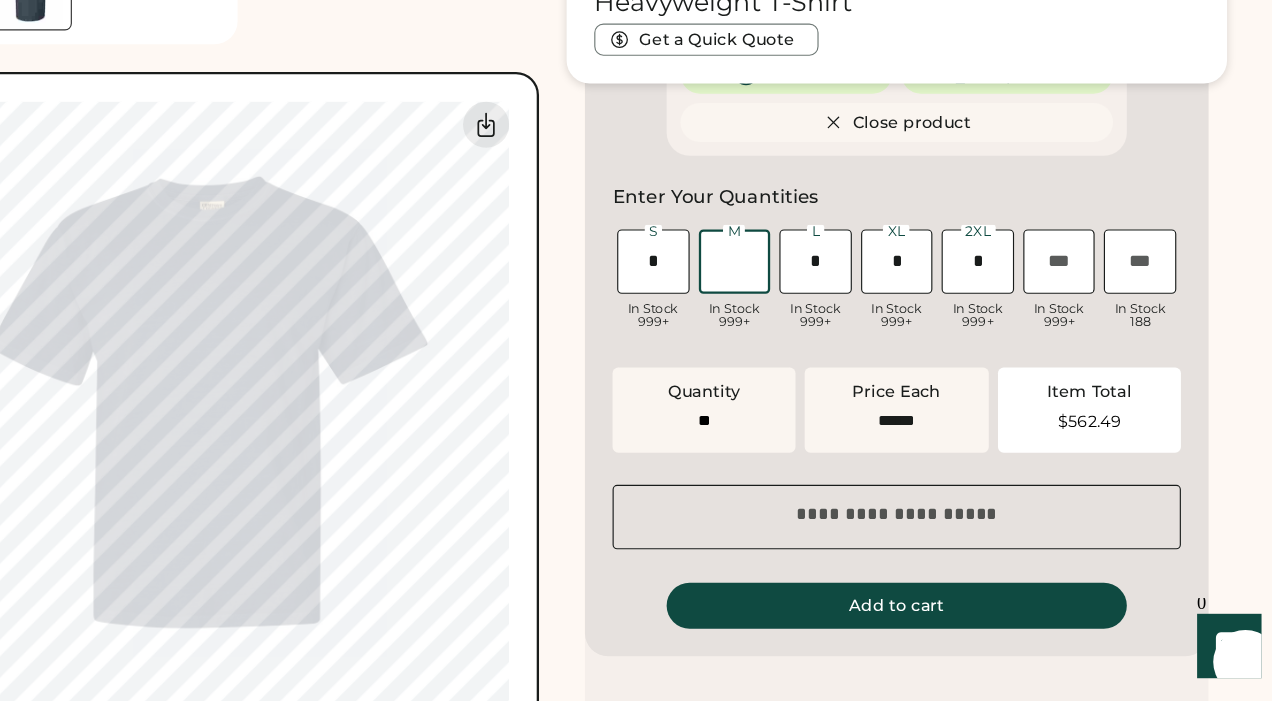 type on "*" 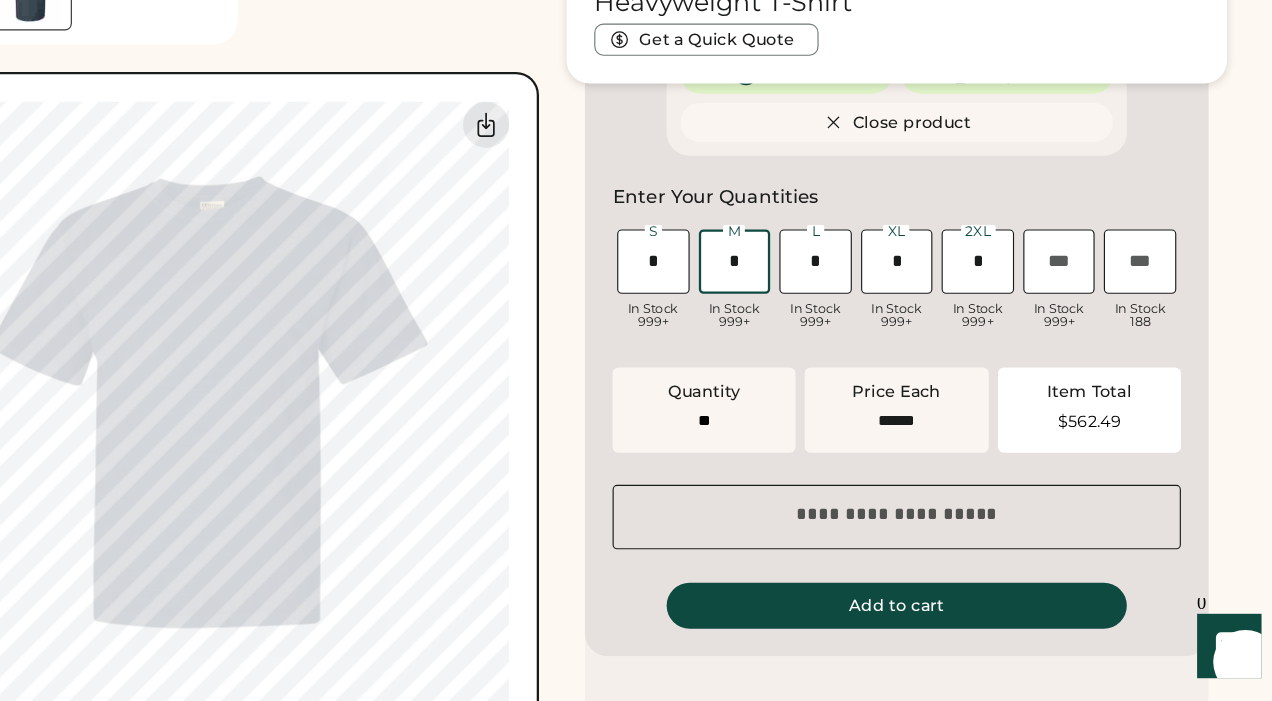 type on "**" 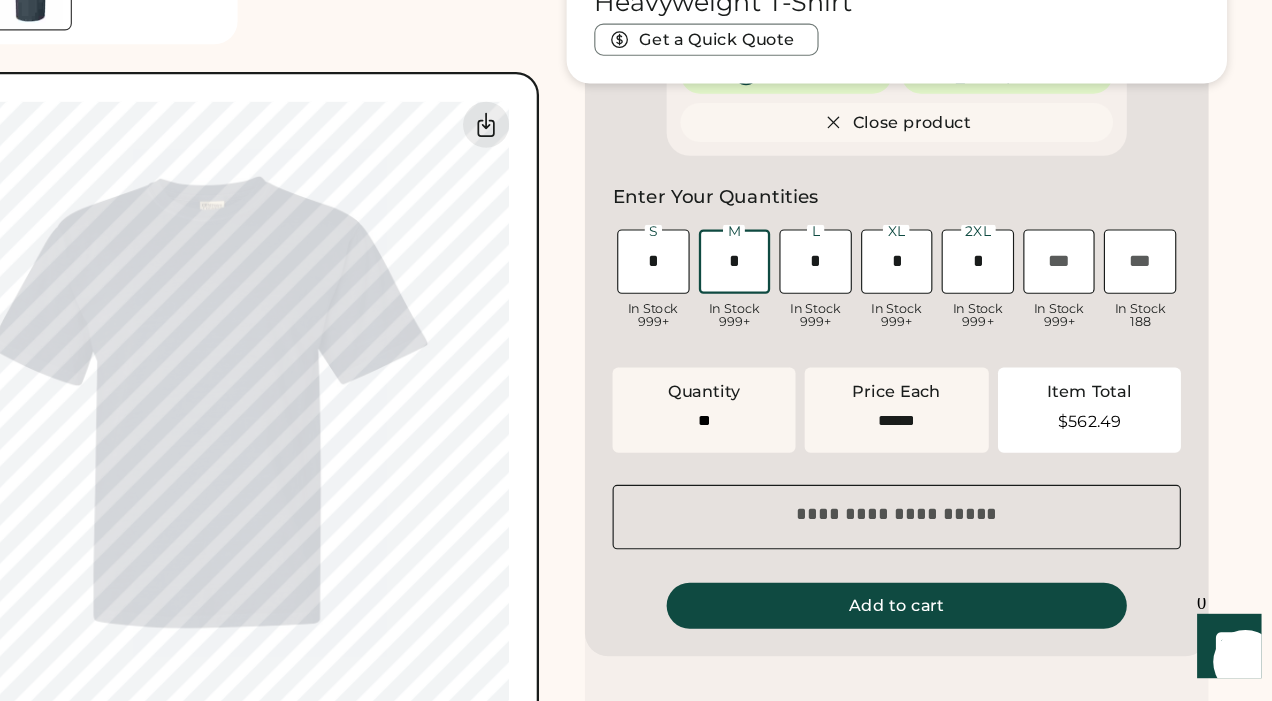 type on "******" 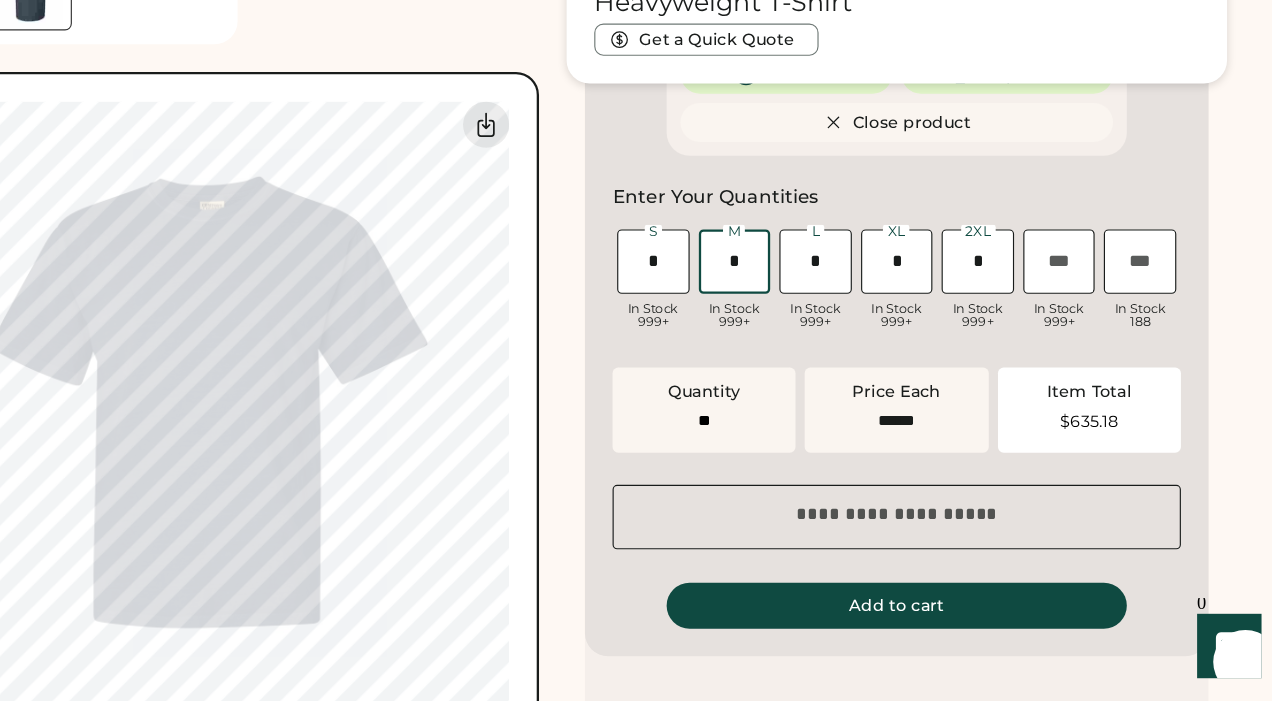 type on "*" 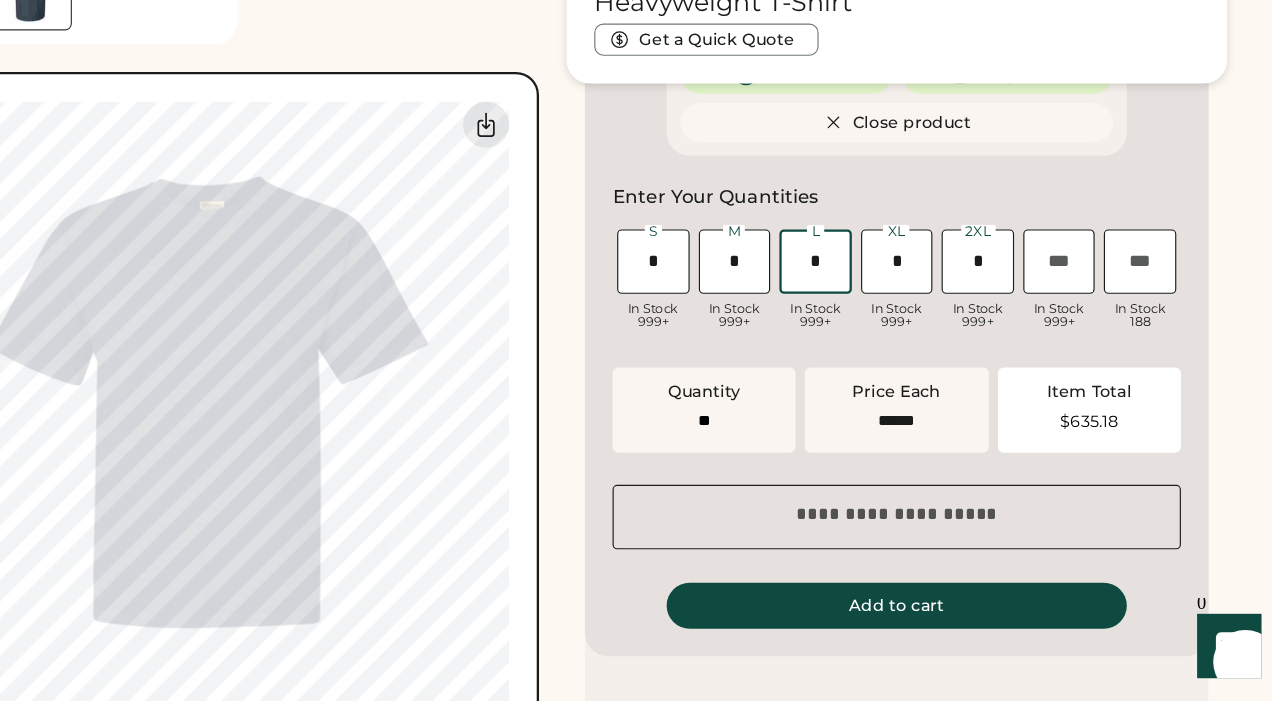 type 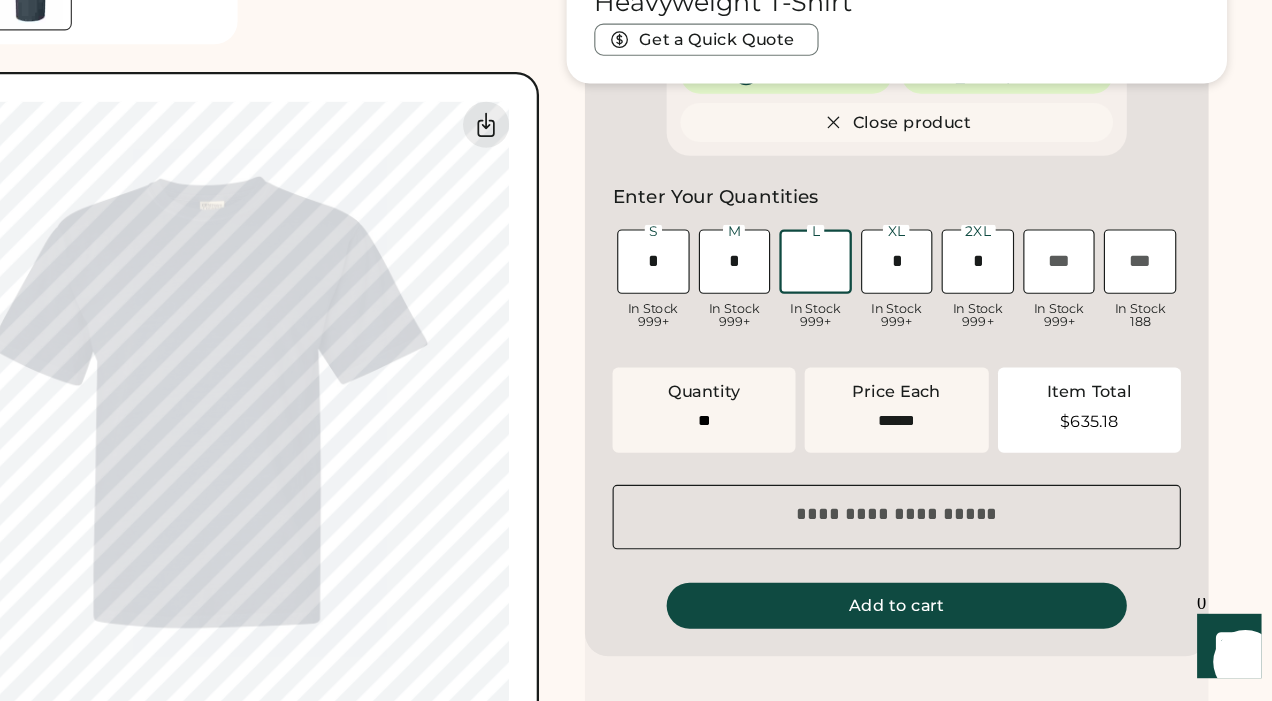 type on "**" 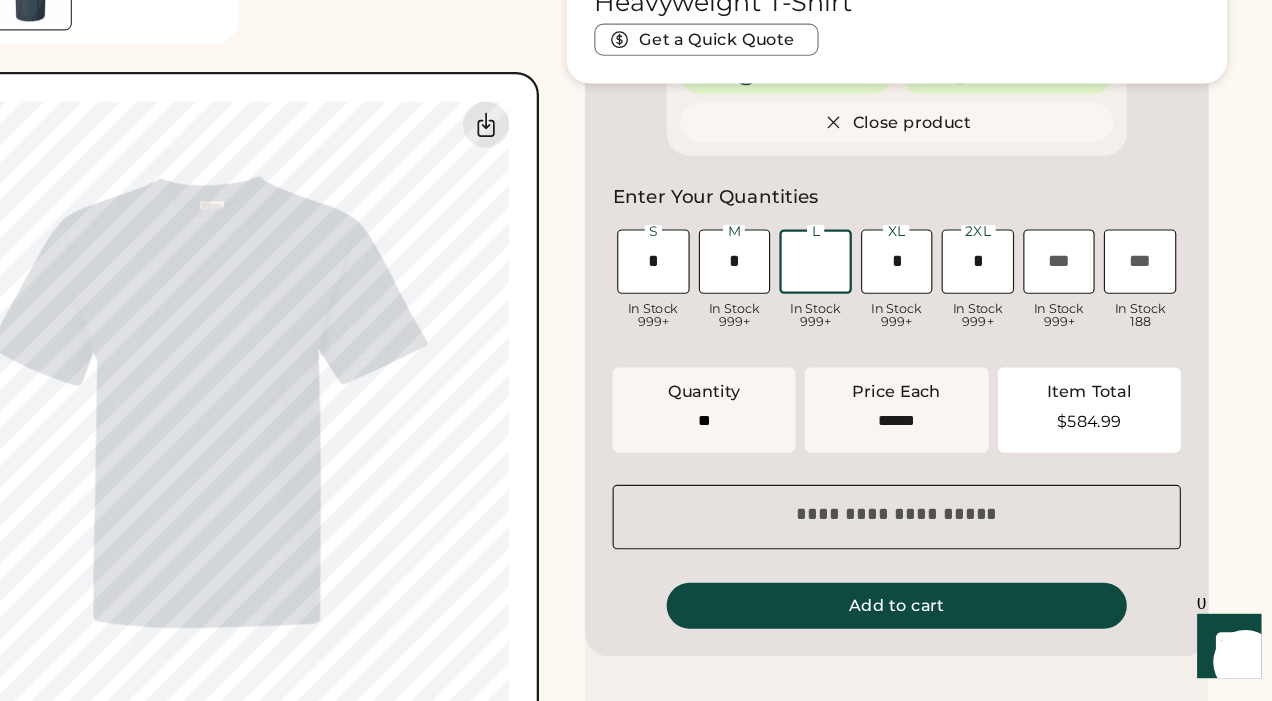 type on "*" 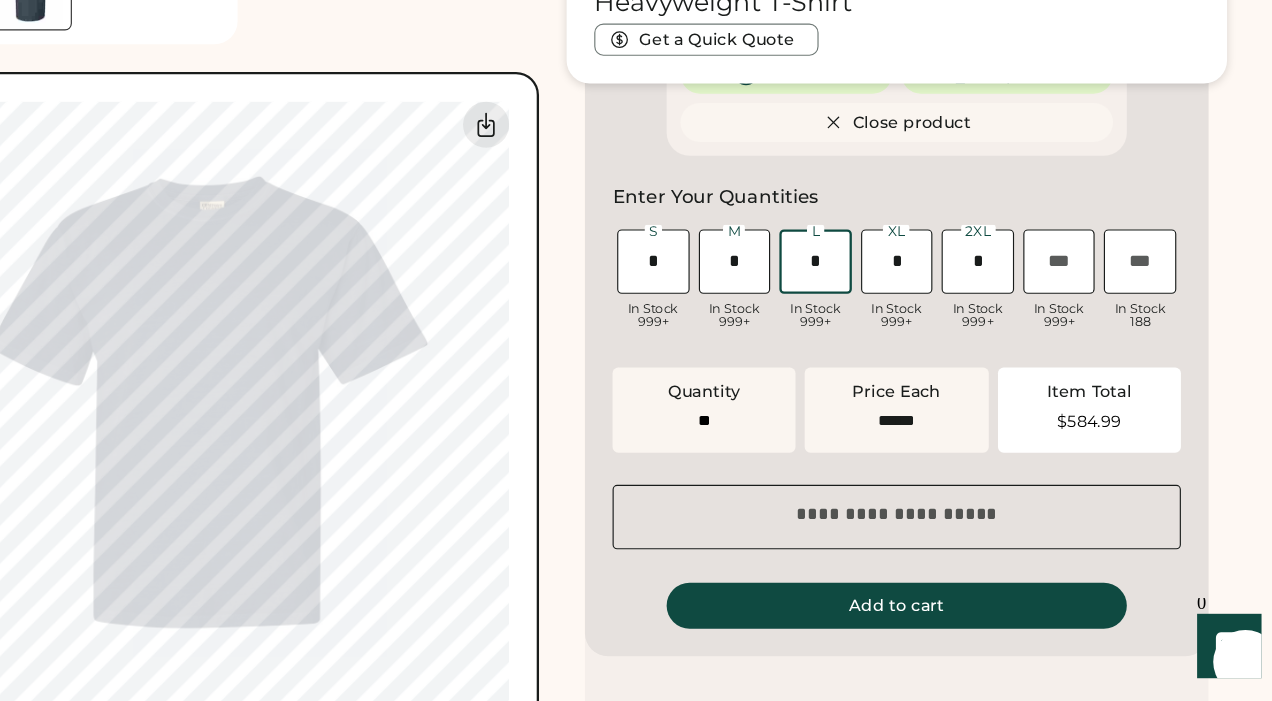 type on "**" 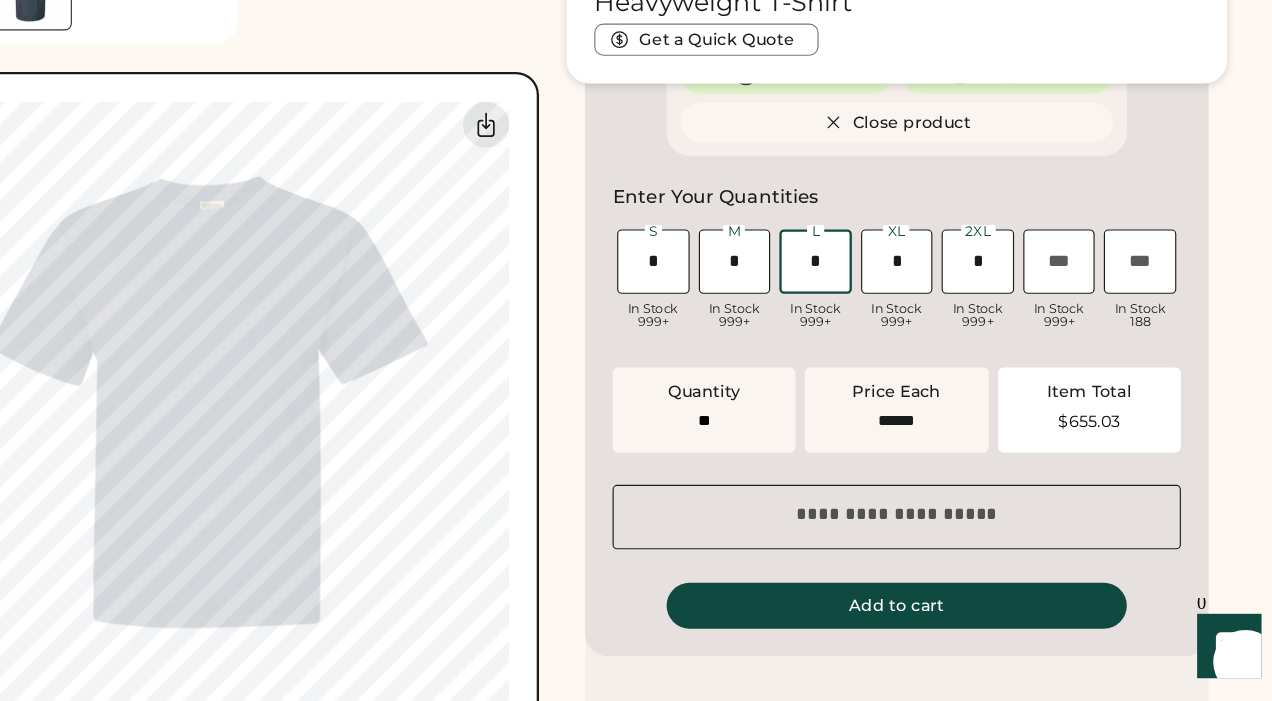 type on "*" 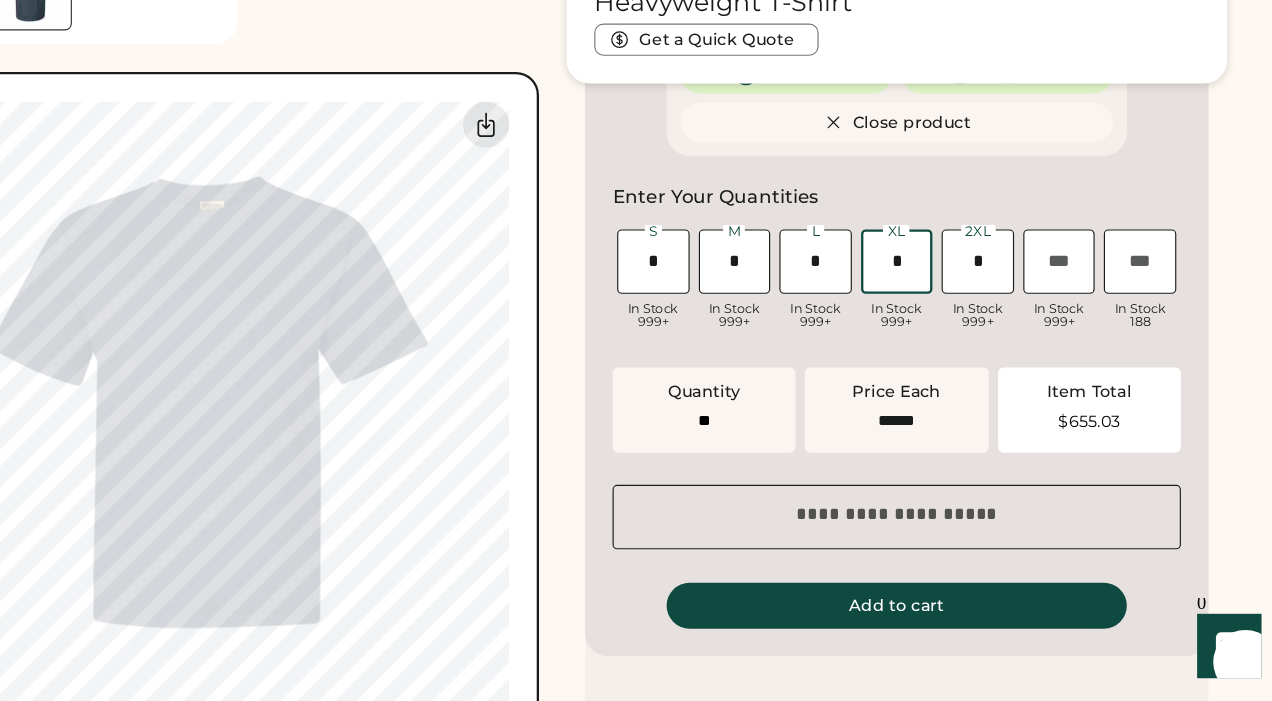 type 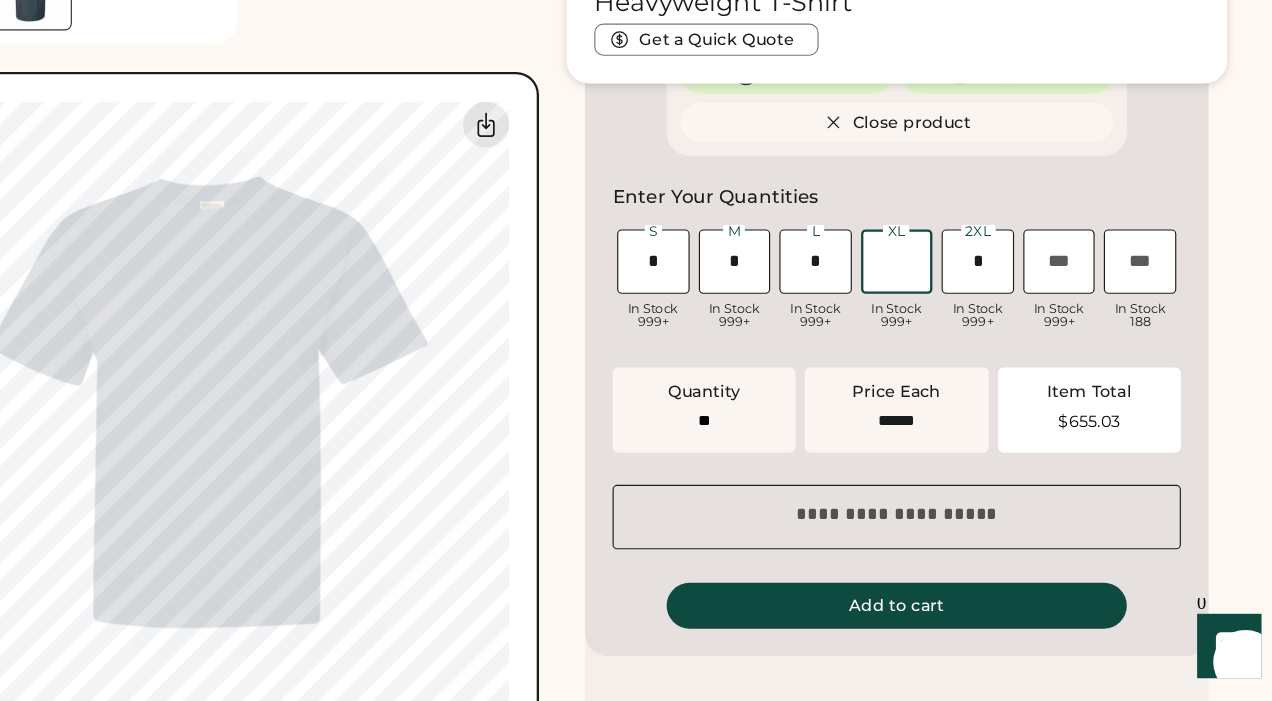 type on "**" 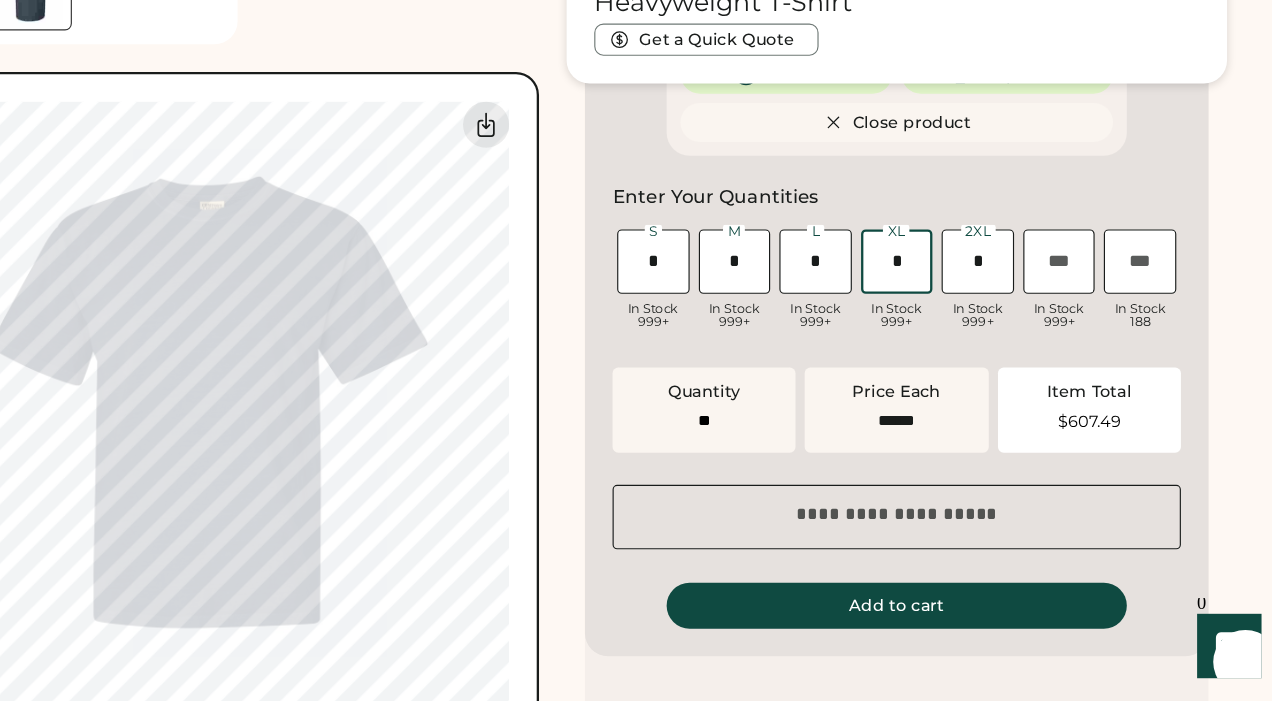 type on "*" 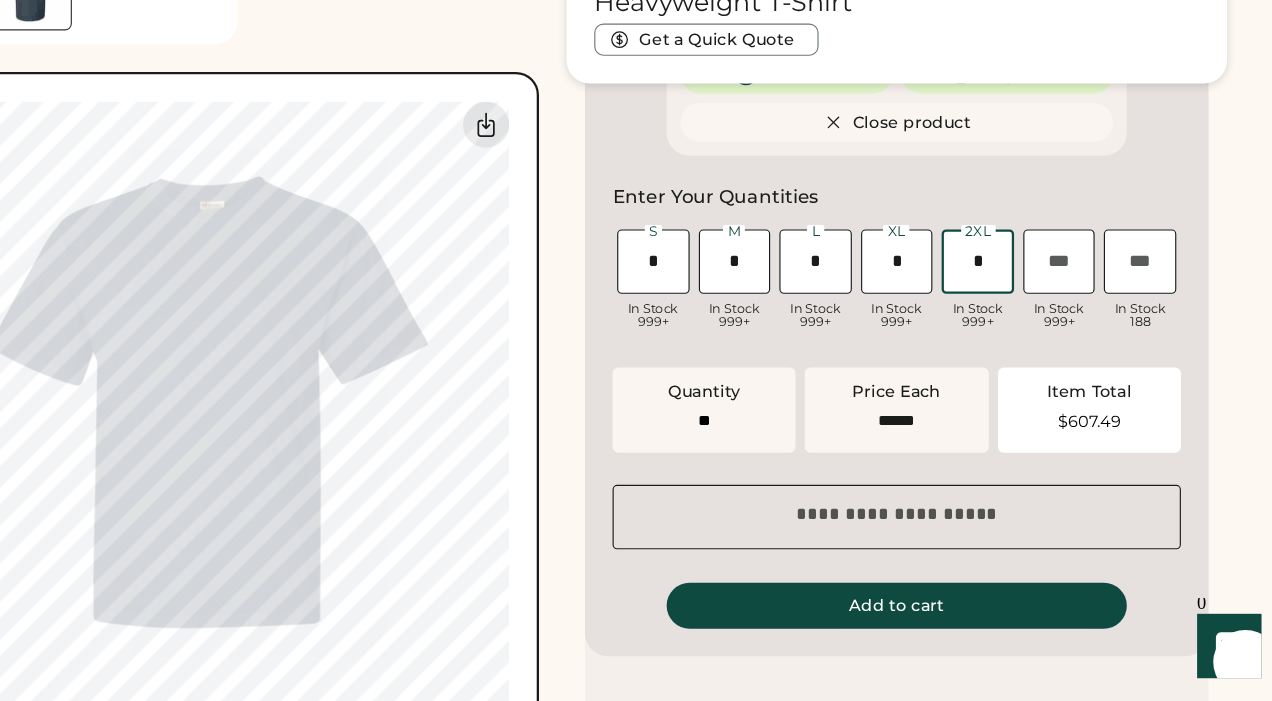 type on "******" 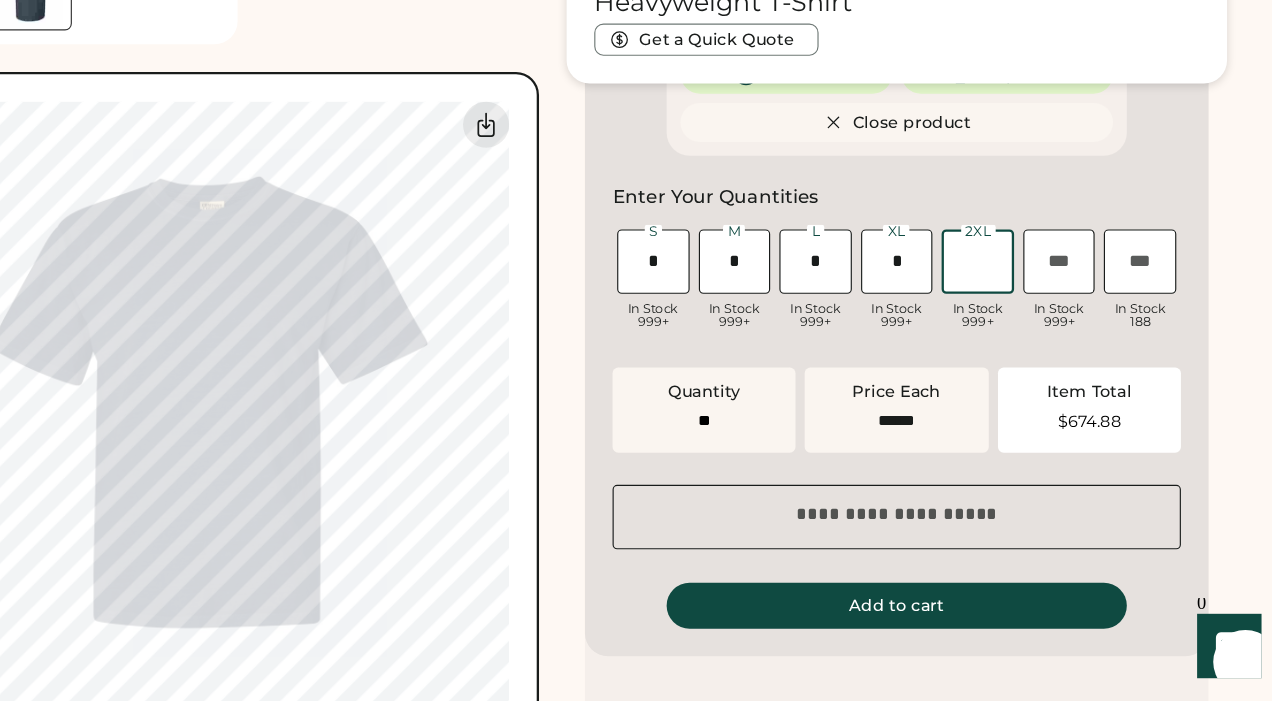 type on "*" 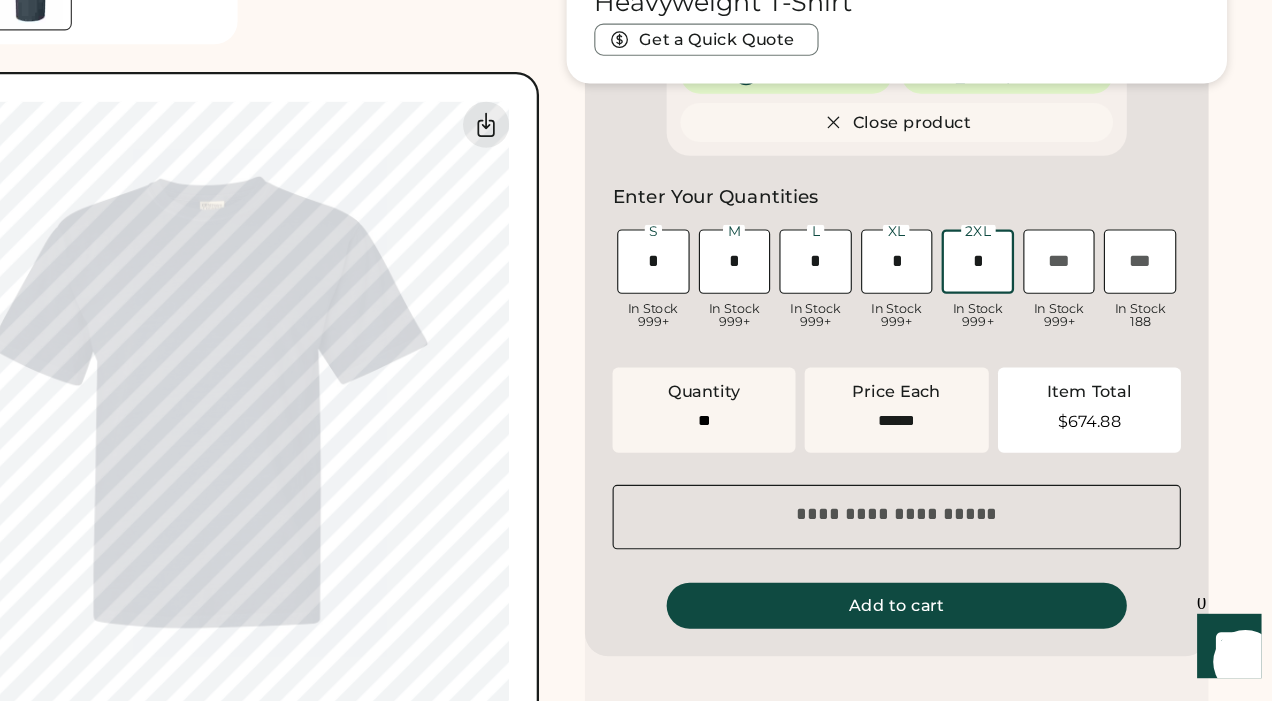 scroll, scrollTop: 0, scrollLeft: 0, axis: both 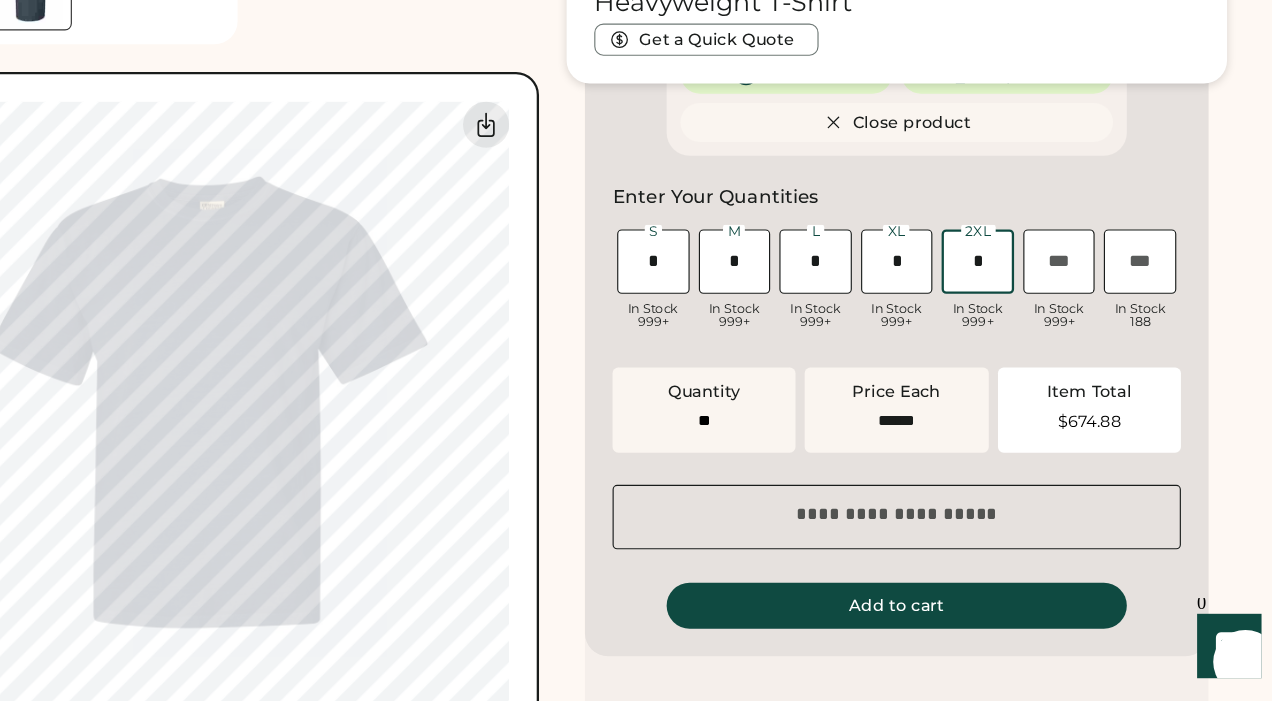 type on "**" 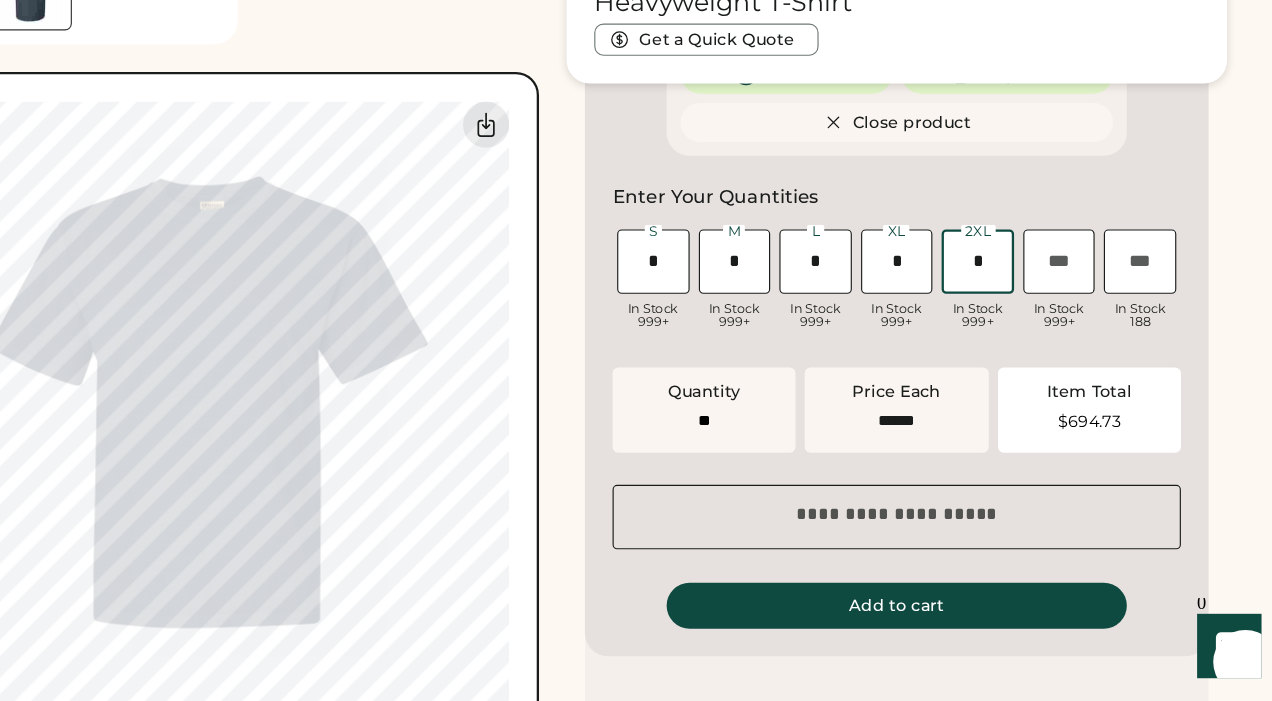 click at bounding box center (1005, 319) 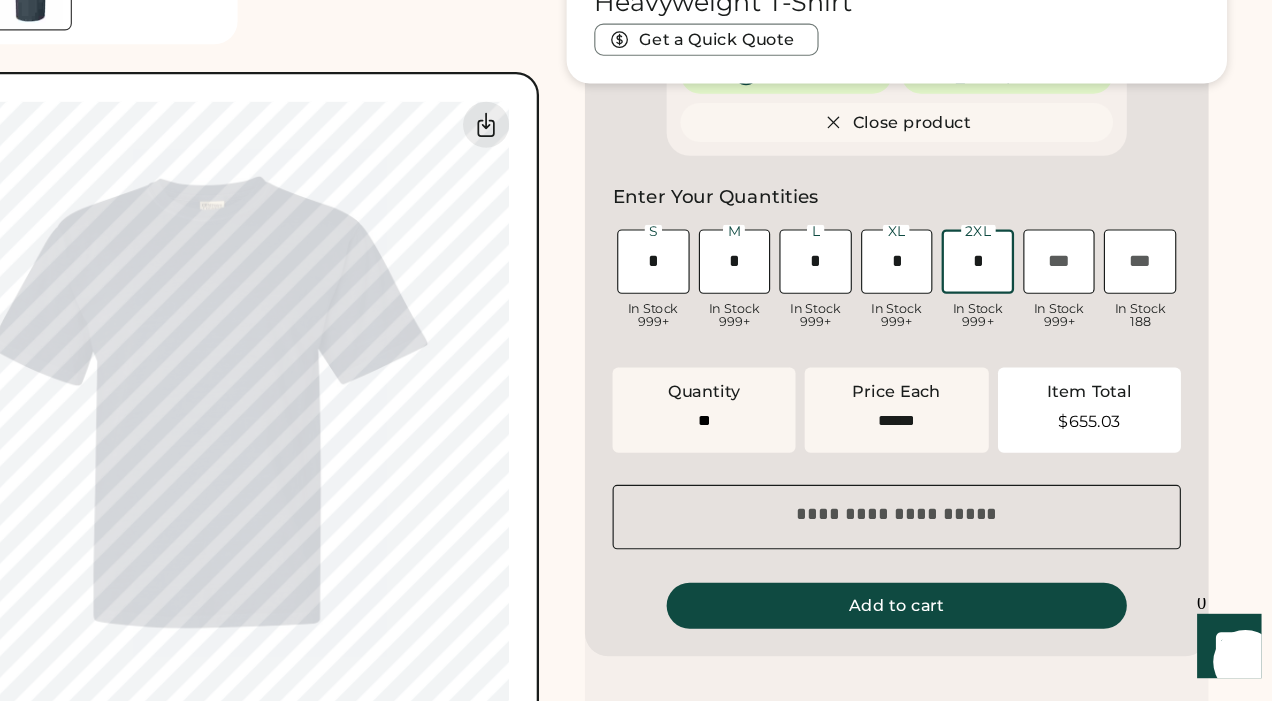 type on "*" 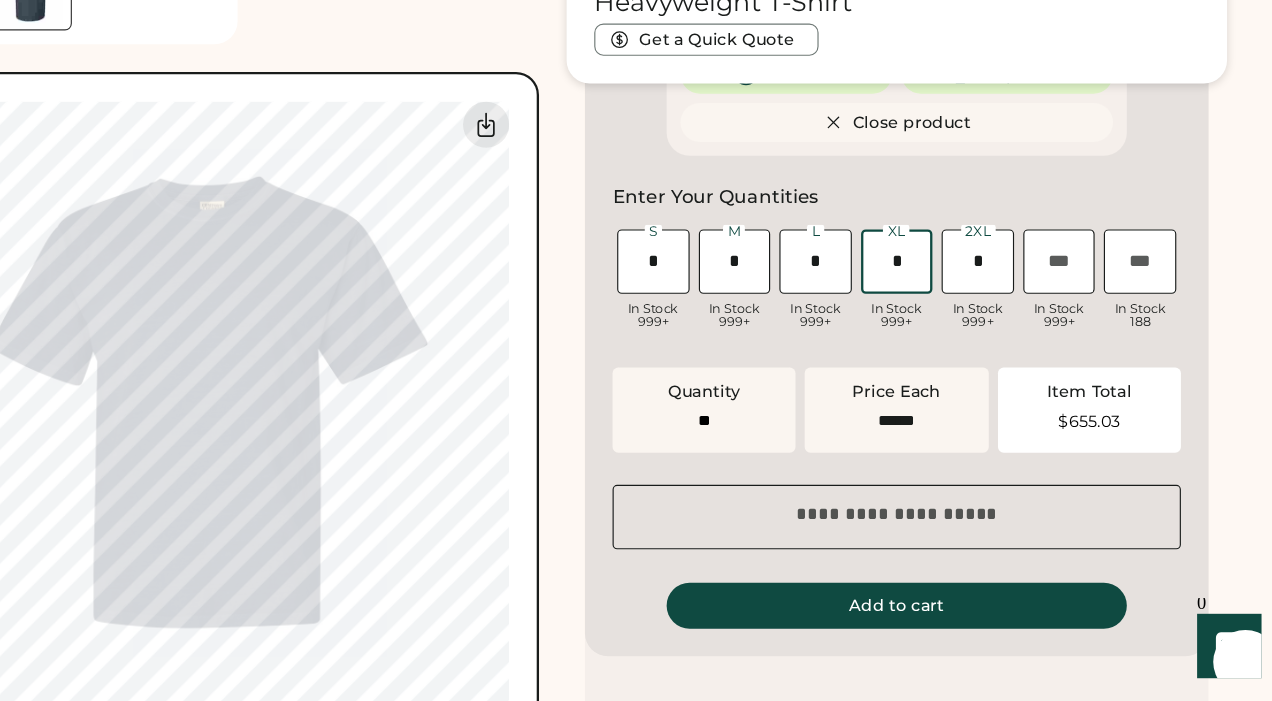 drag, startPoint x: 939, startPoint y: 319, endPoint x: 919, endPoint y: 320, distance: 20.024984 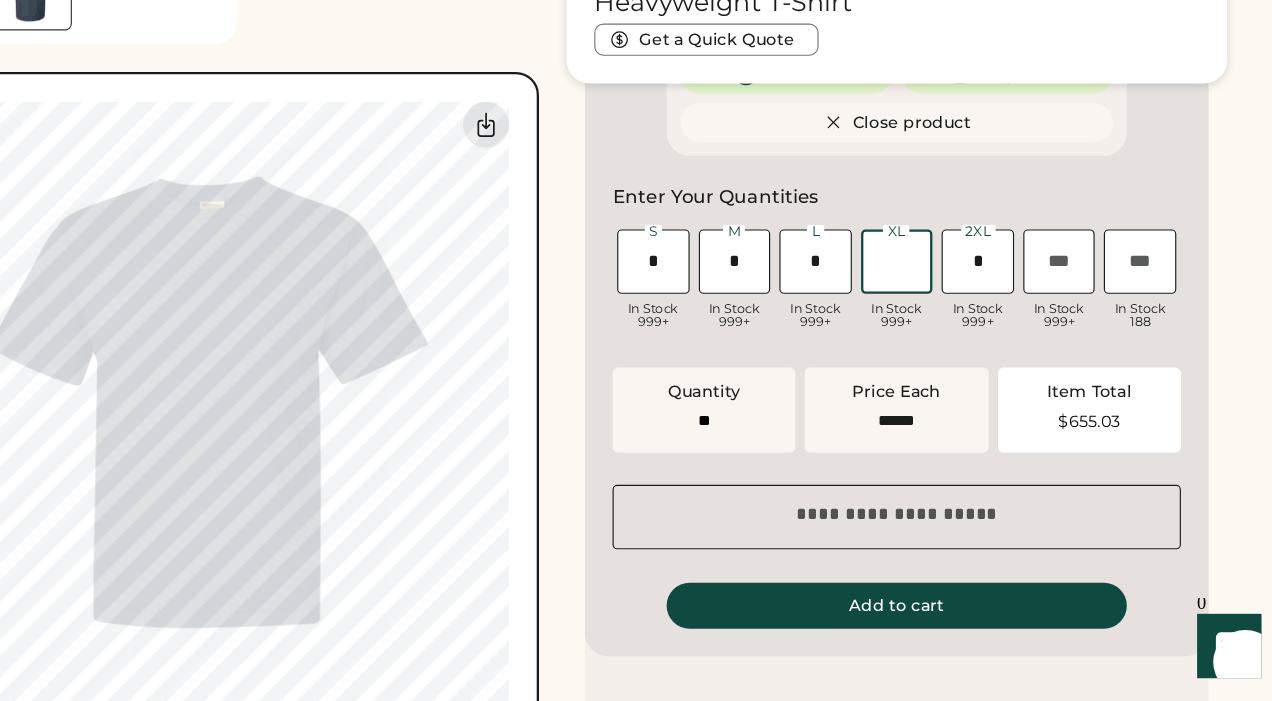 type on "*" 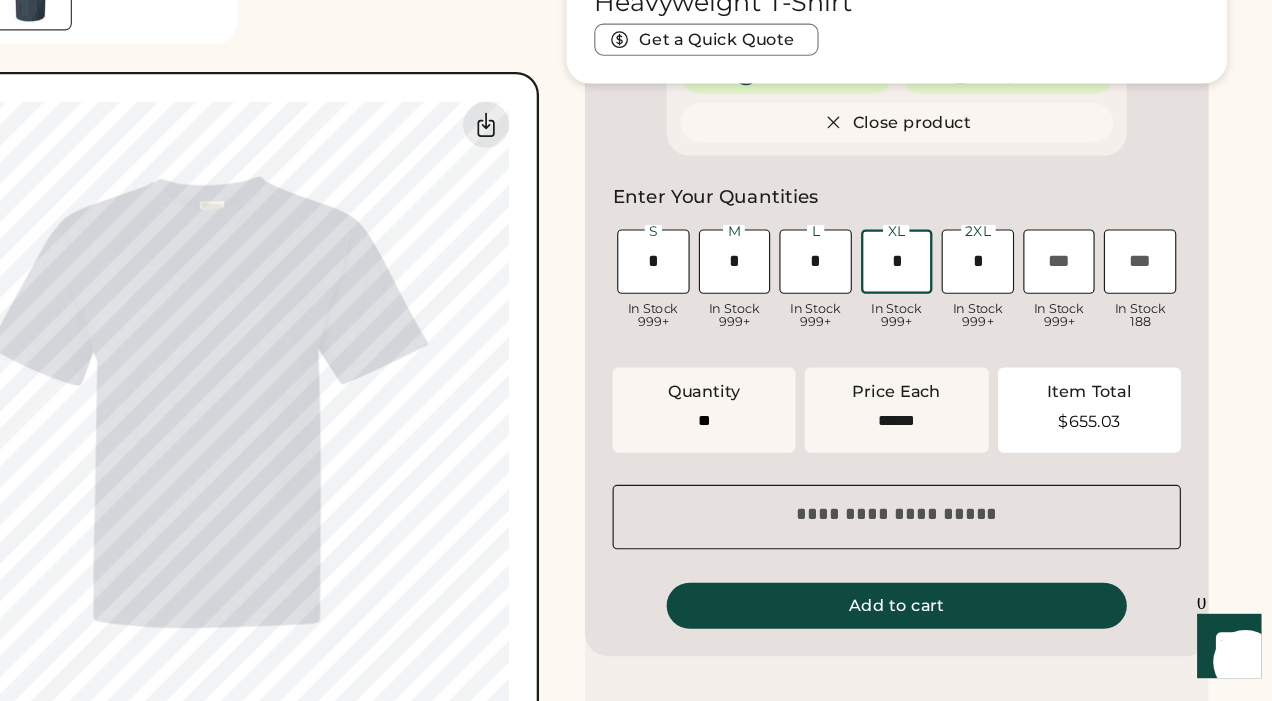 type on "**" 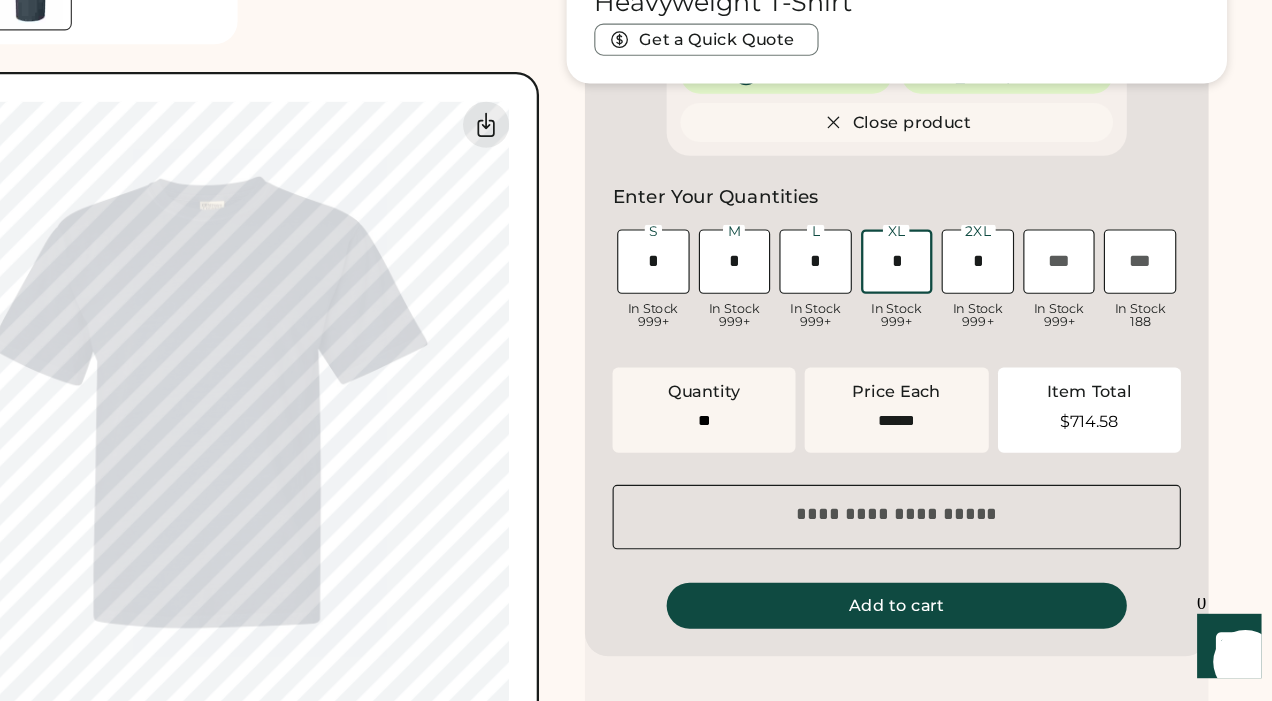 type on "*" 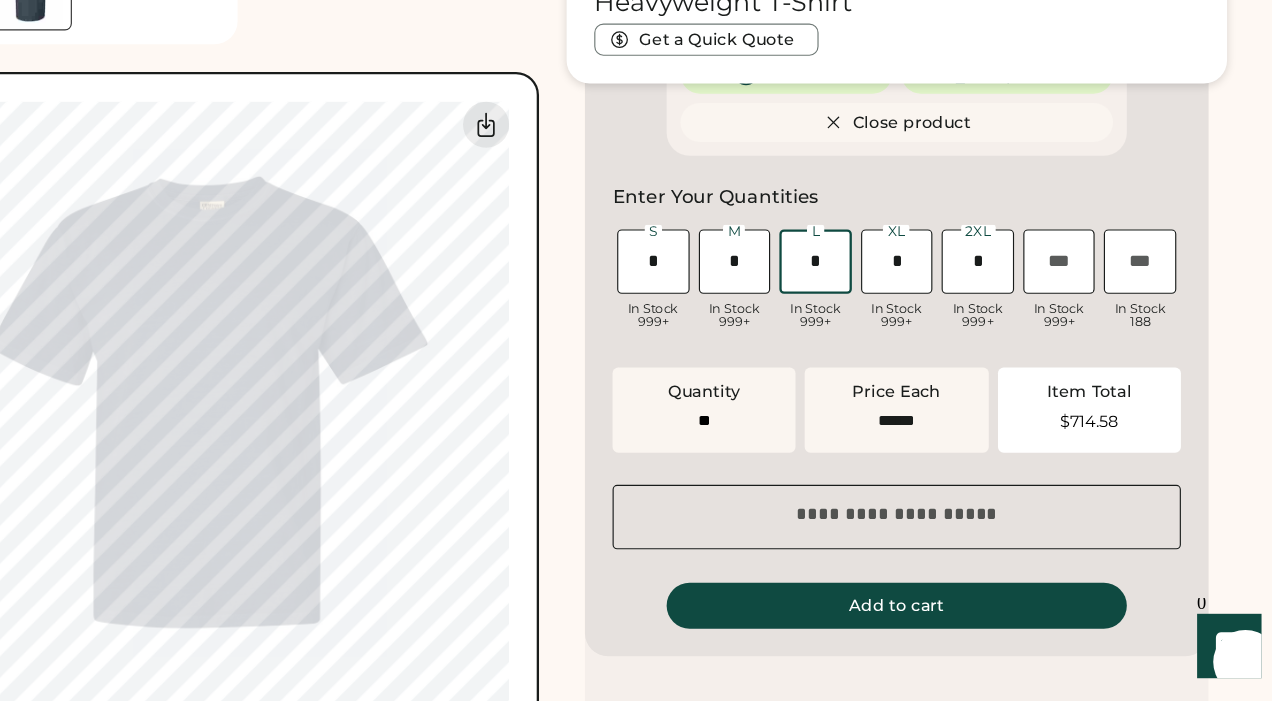 drag, startPoint x: 874, startPoint y: 317, endPoint x: 831, endPoint y: 318, distance: 43.011627 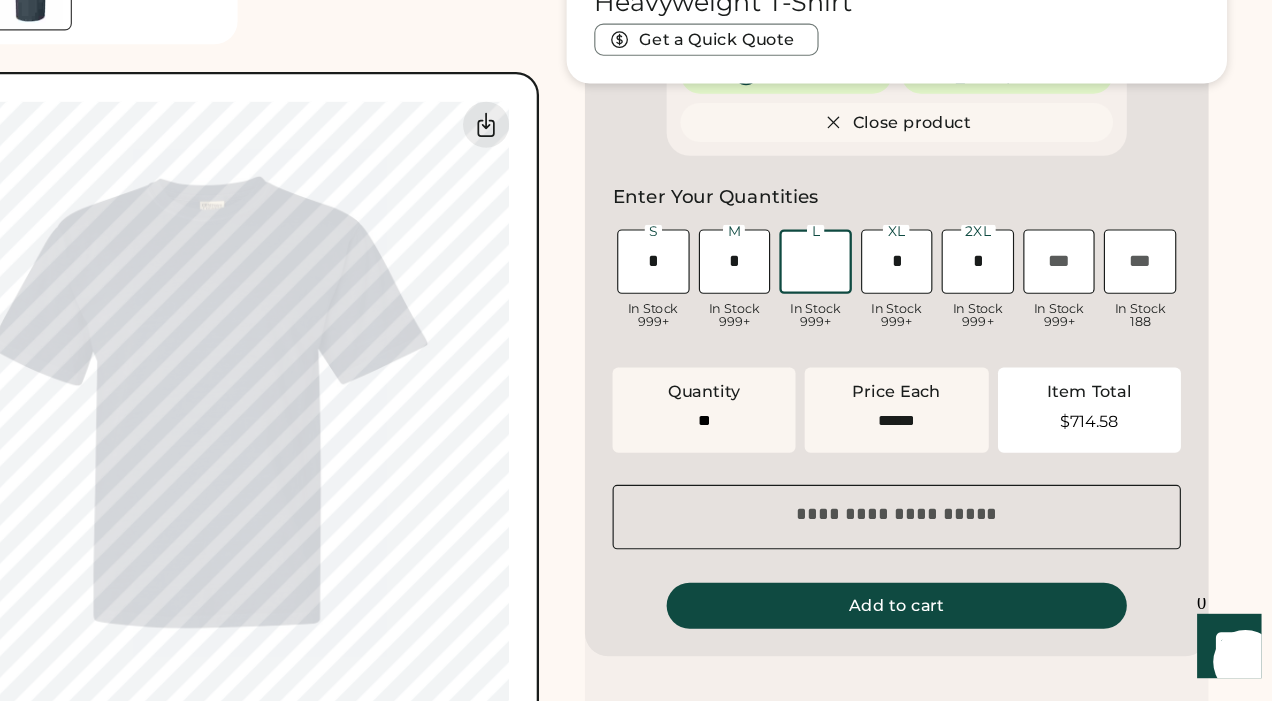 type on "**" 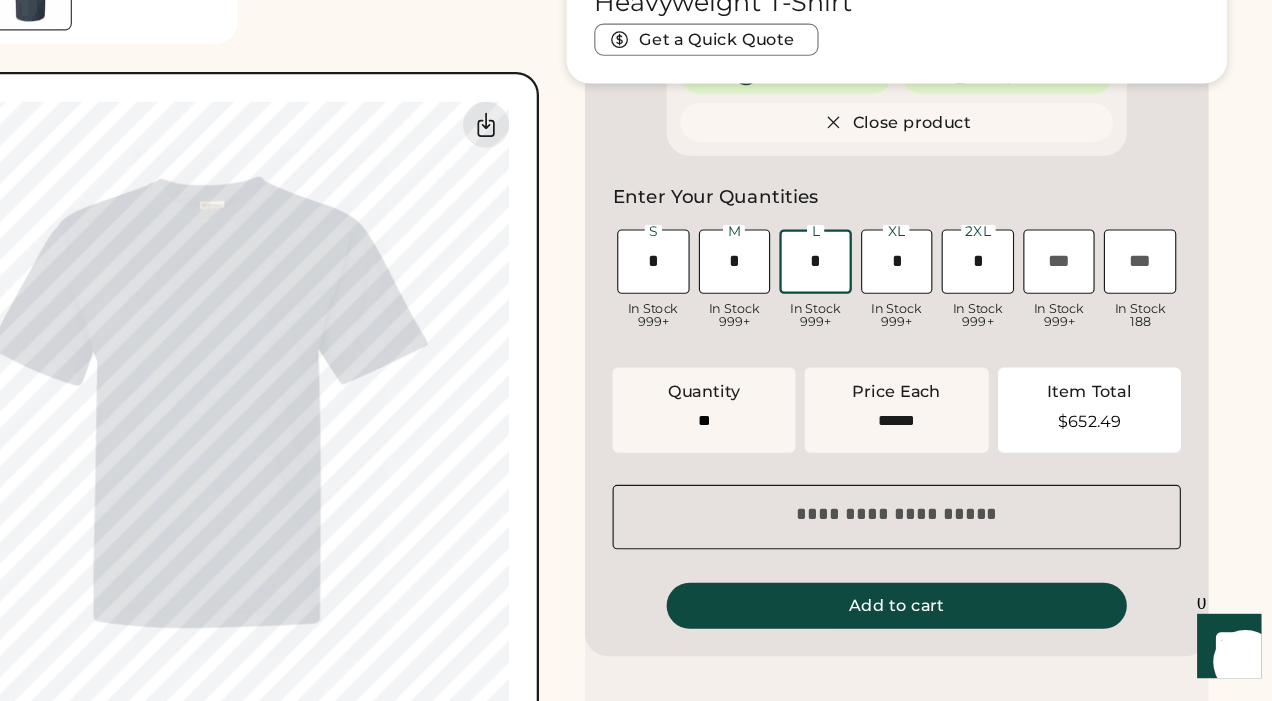 type on "*" 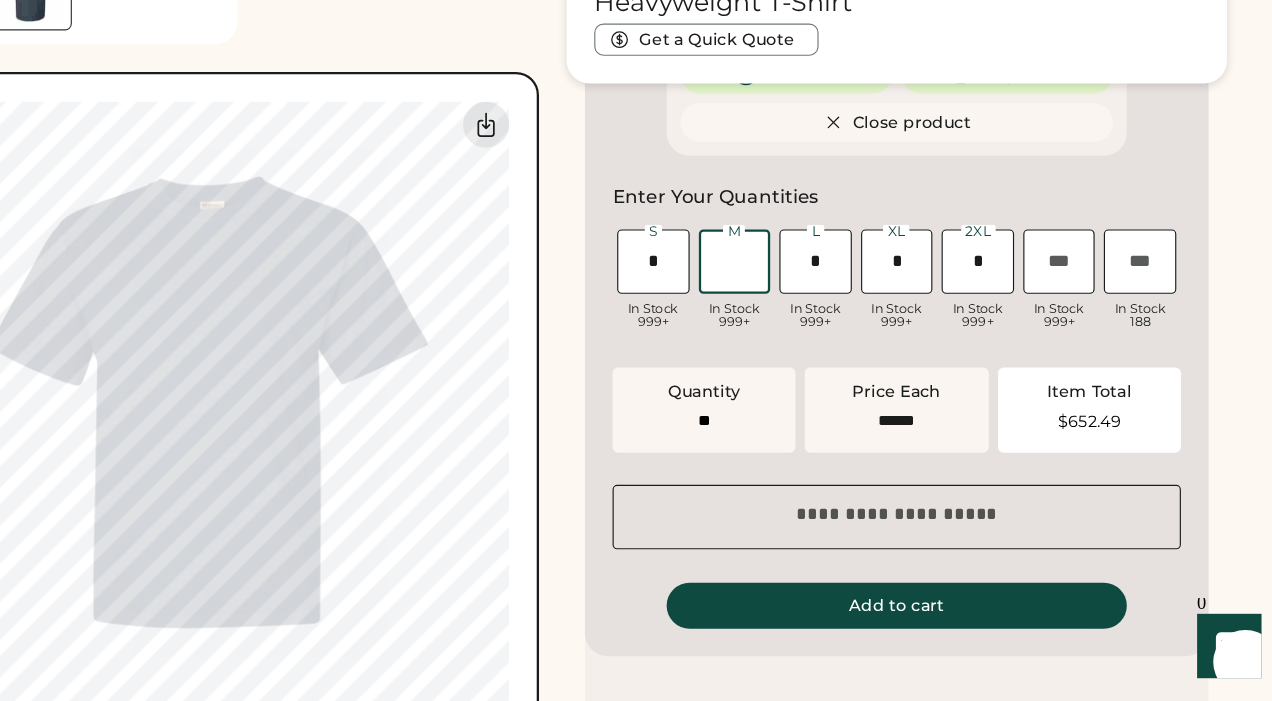 type on "*" 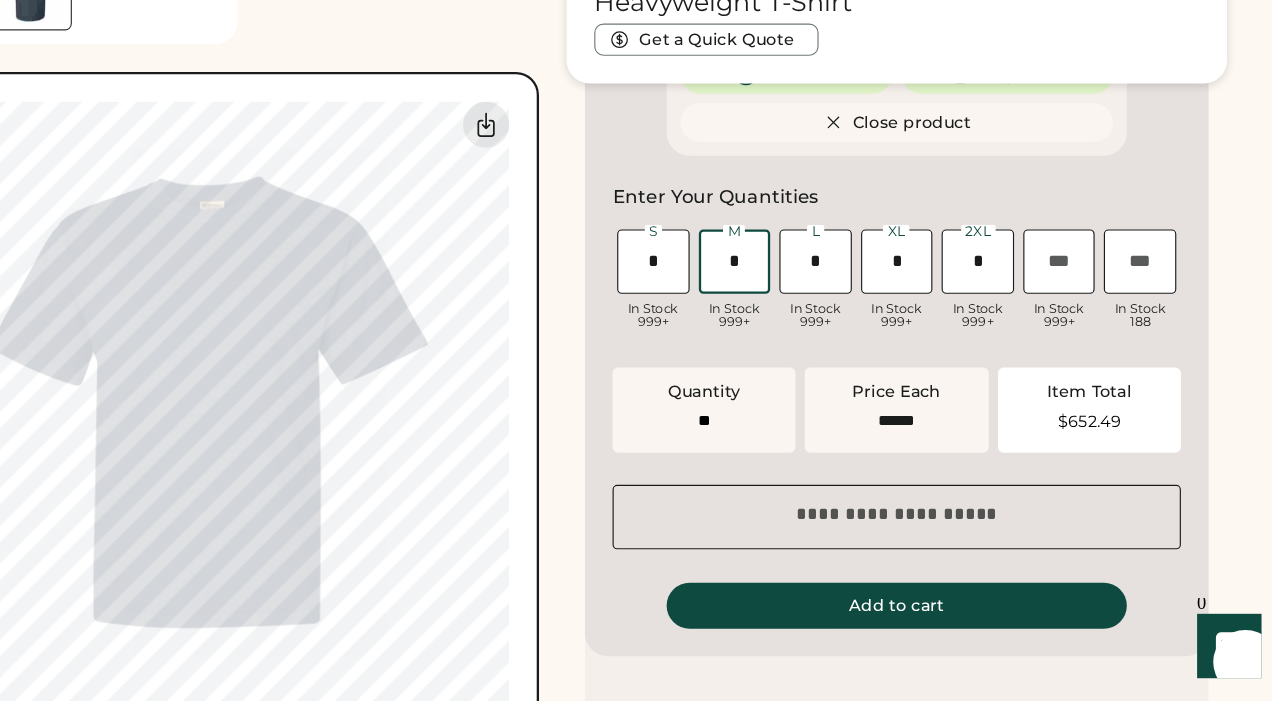 type on "**" 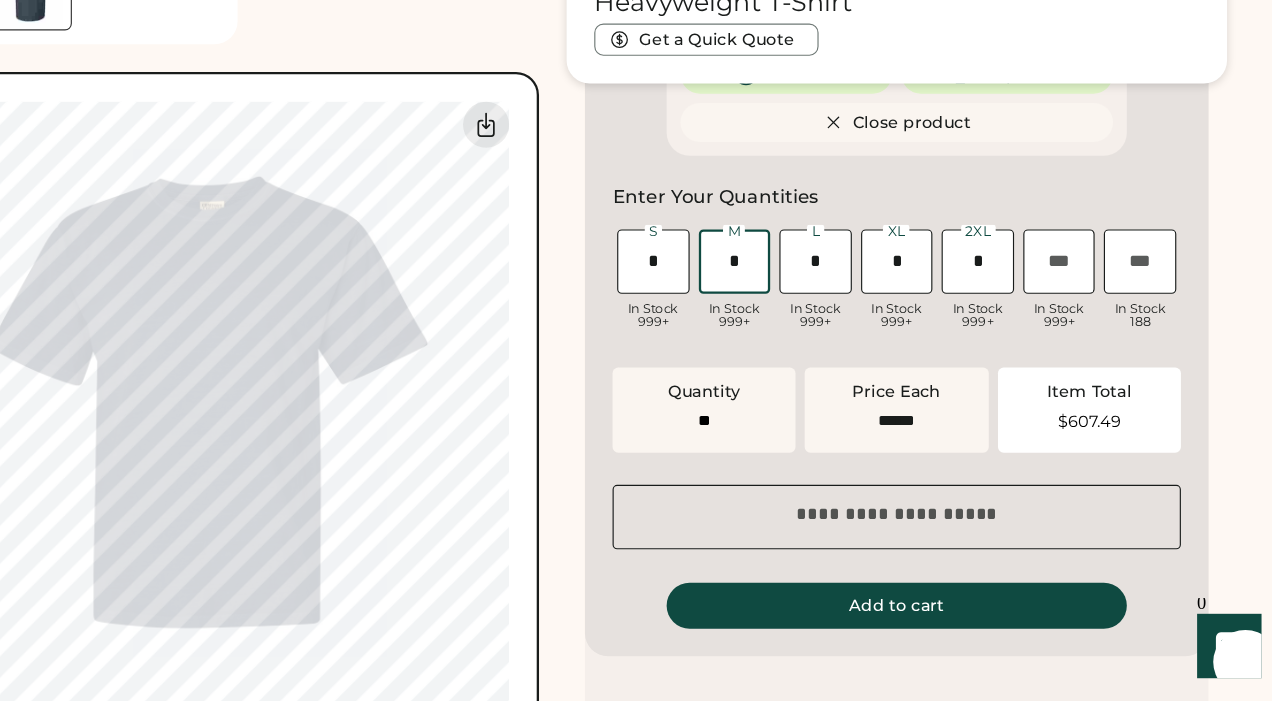 type on "*" 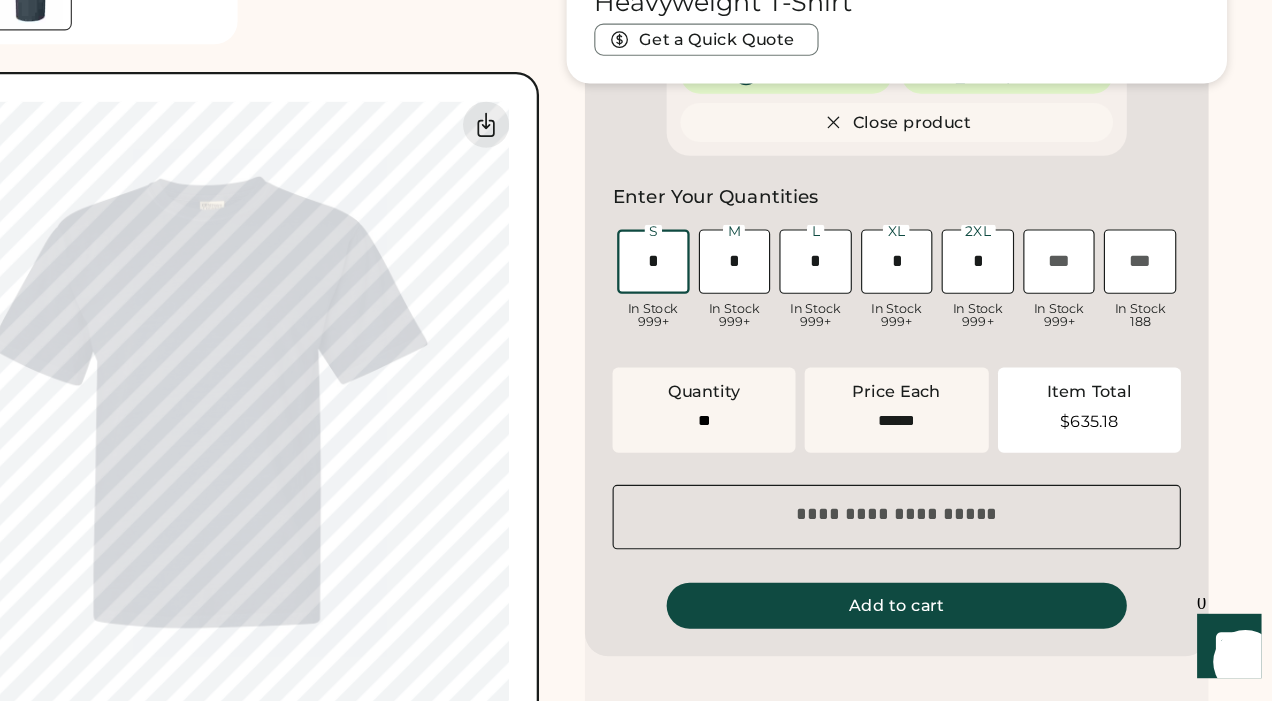 type 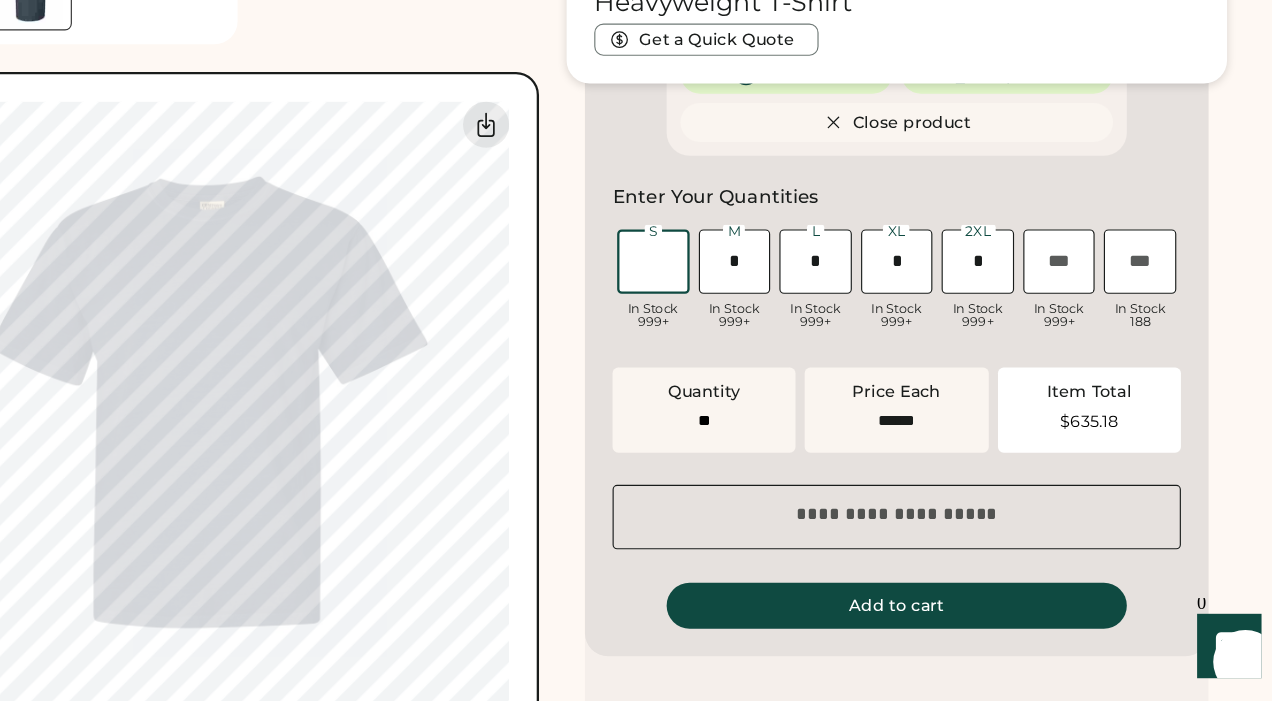 type on "**" 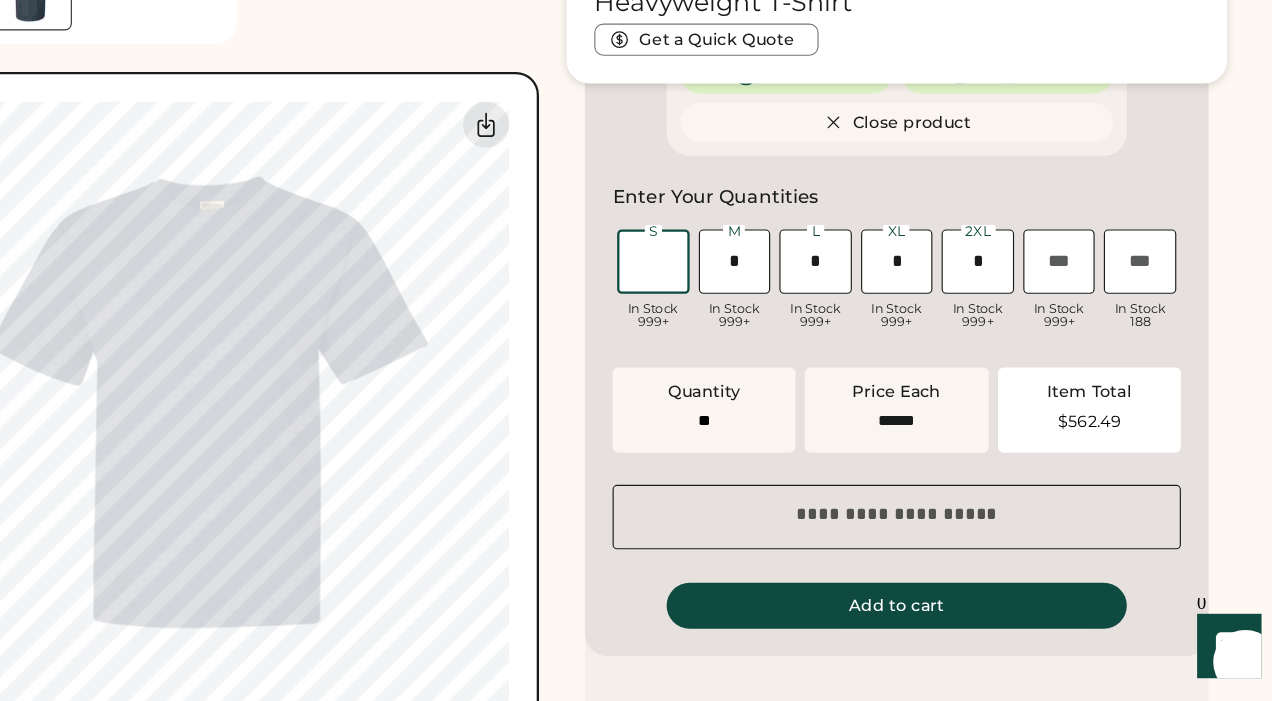 type on "*" 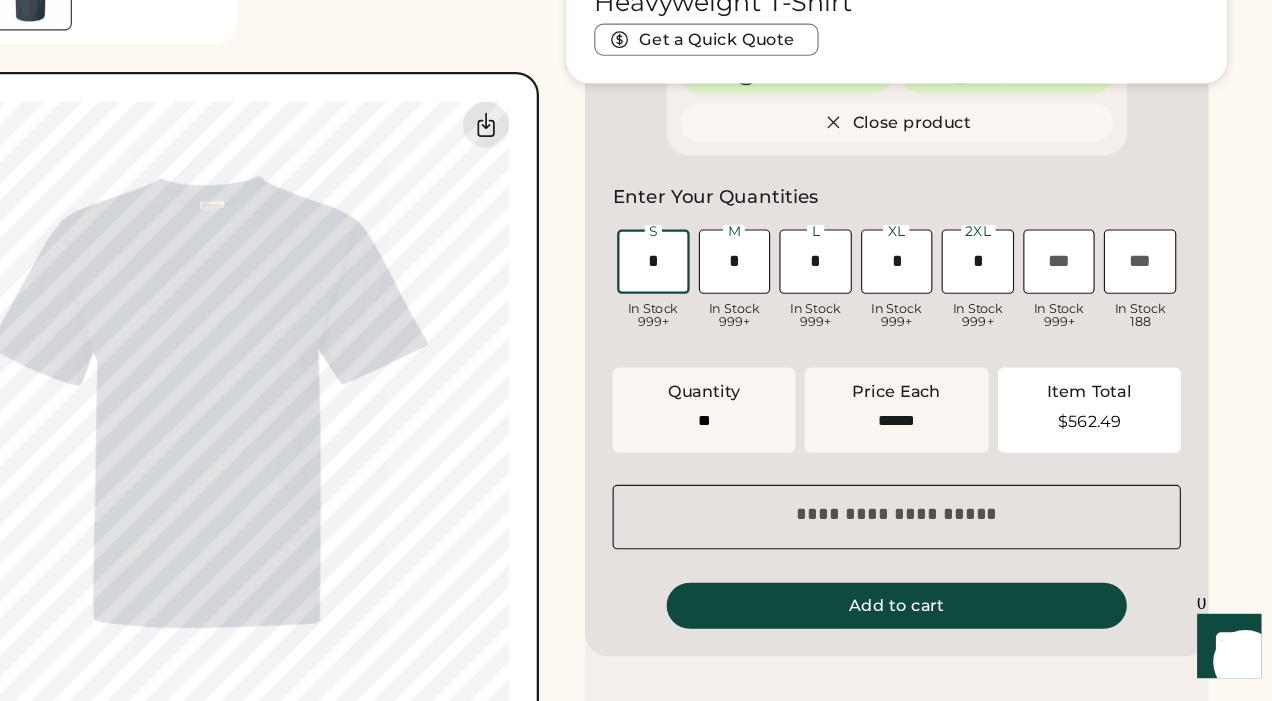 type 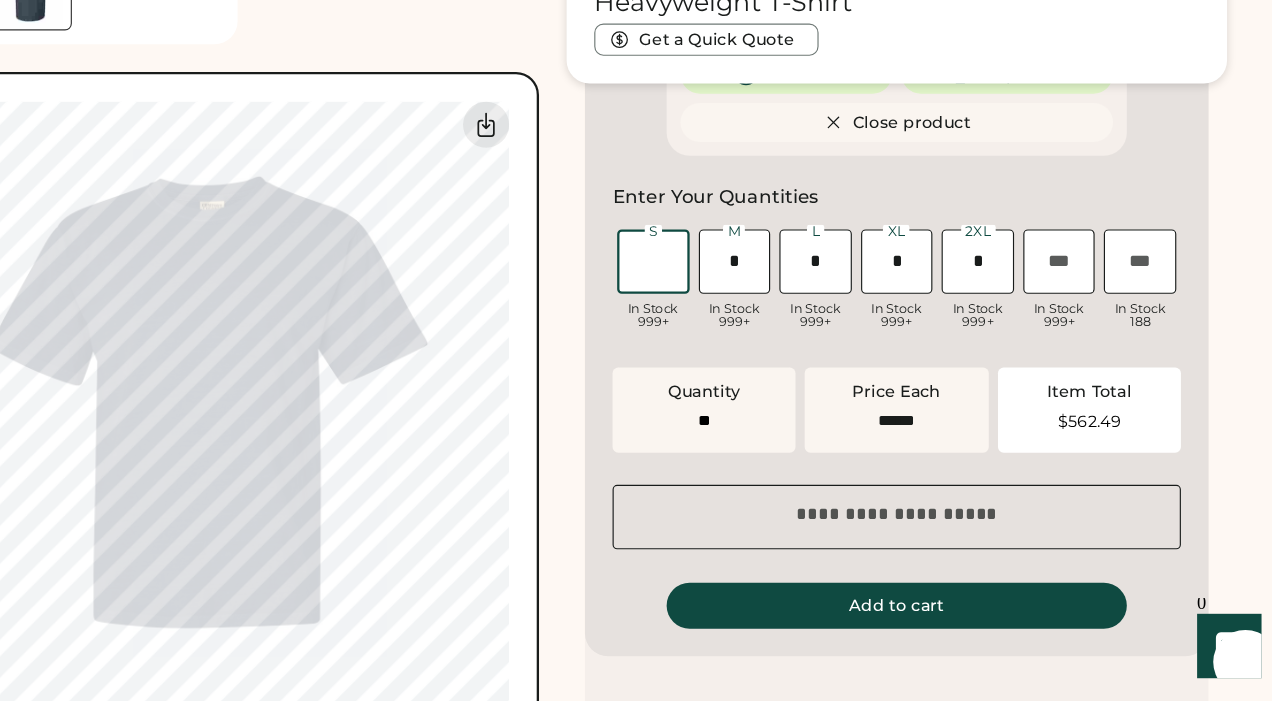 type on "**" 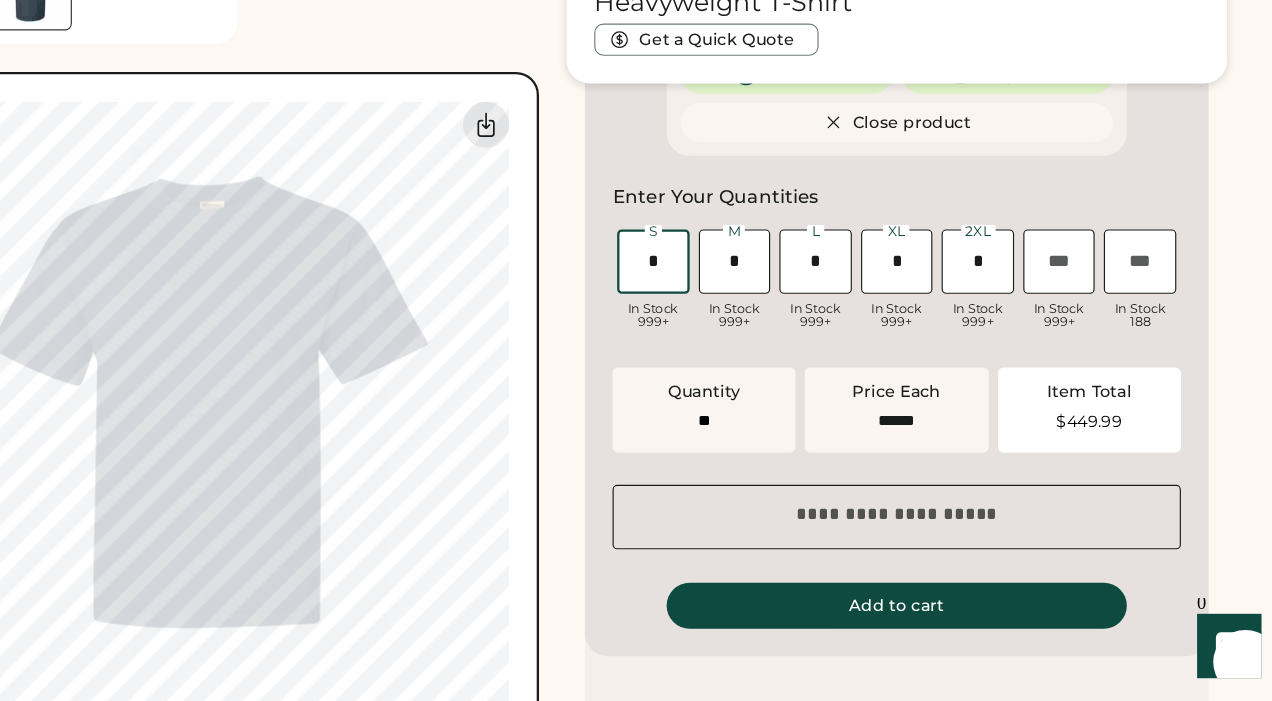 type on "*" 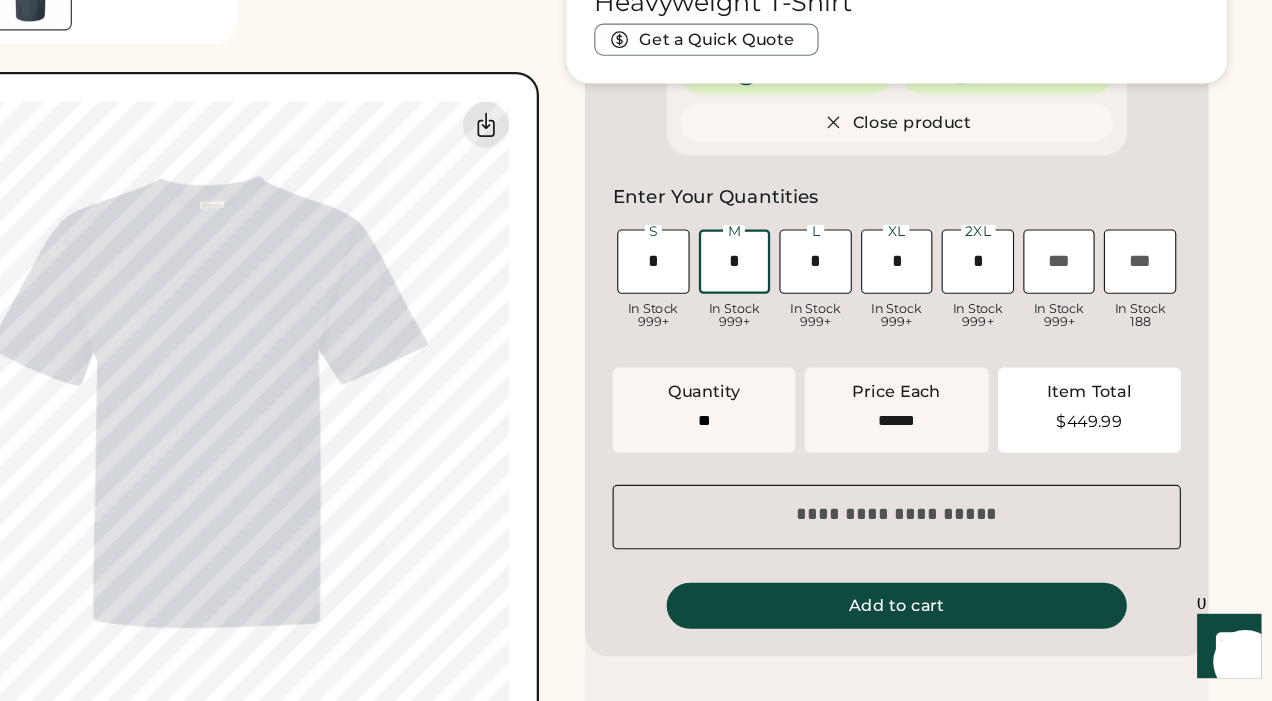 type on "**" 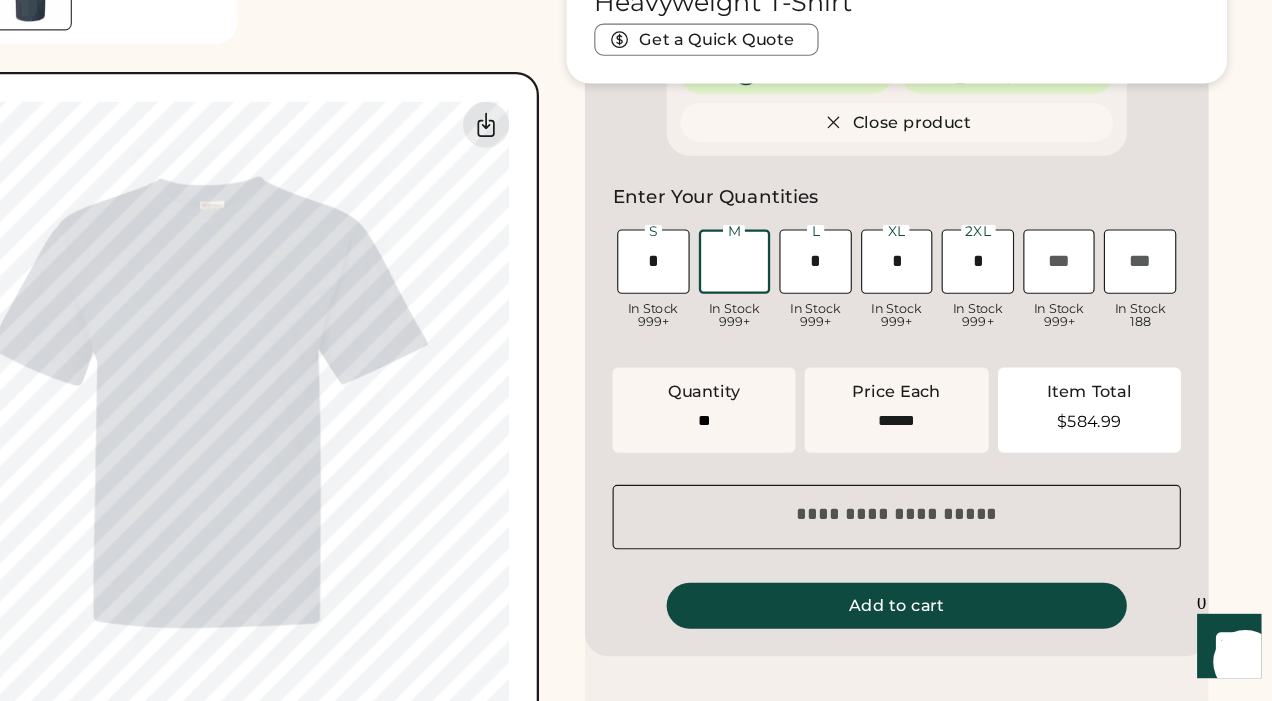 type on "*" 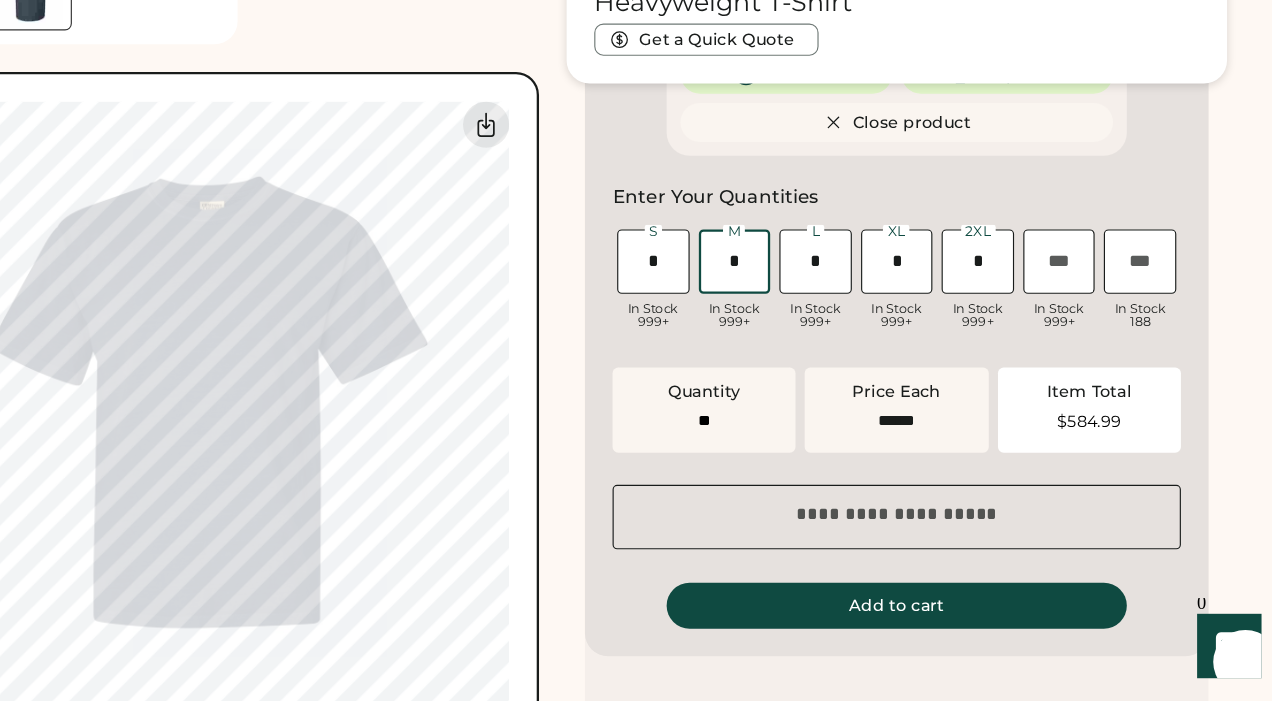 type on "**" 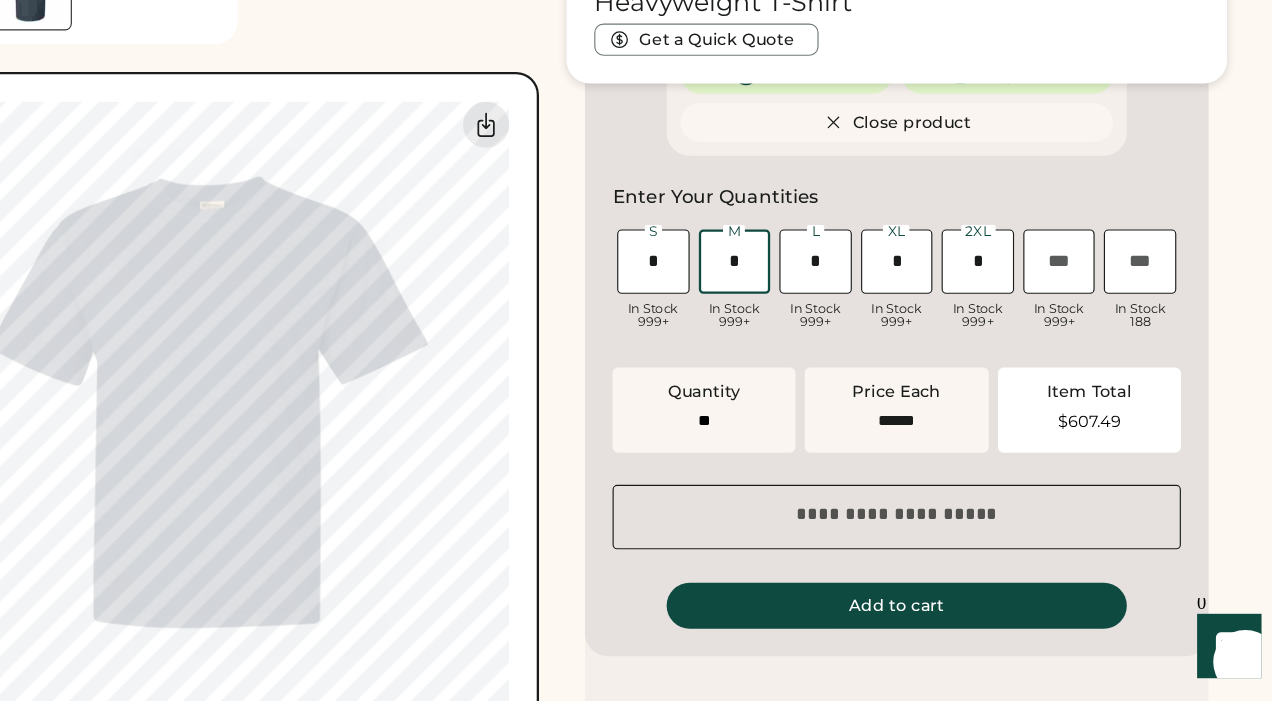type on "*" 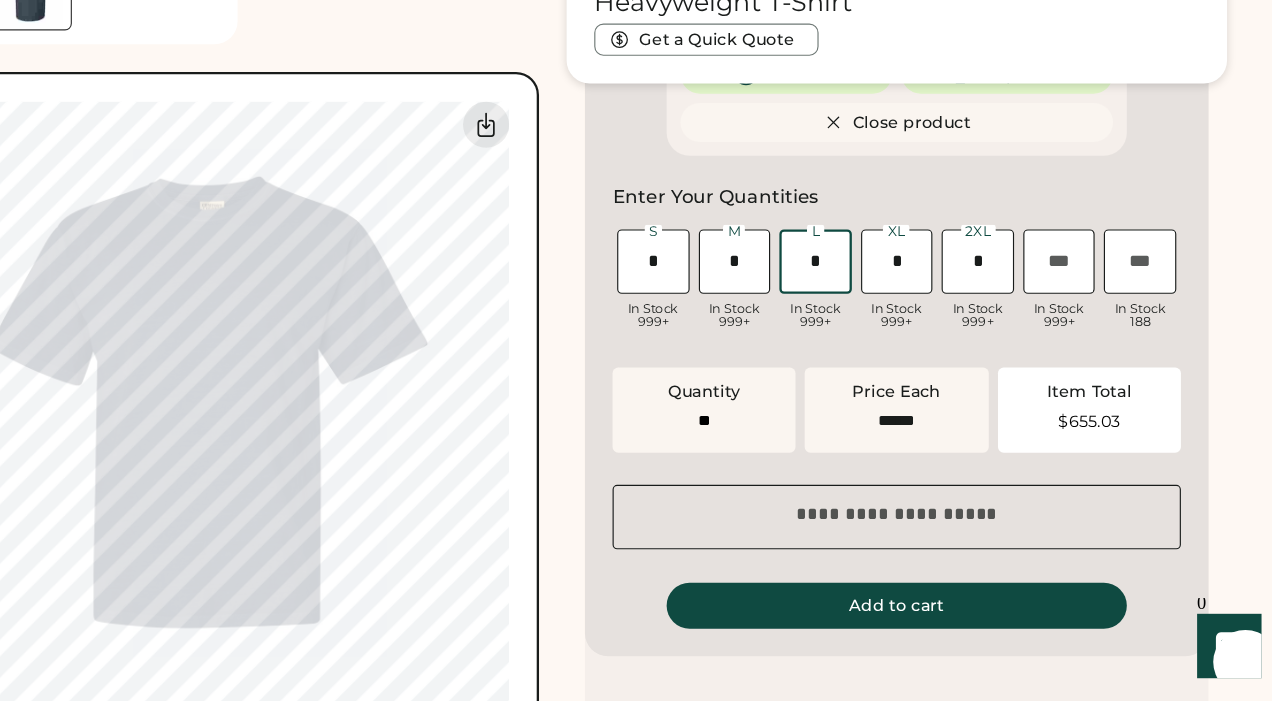 click at bounding box center (864, 319) 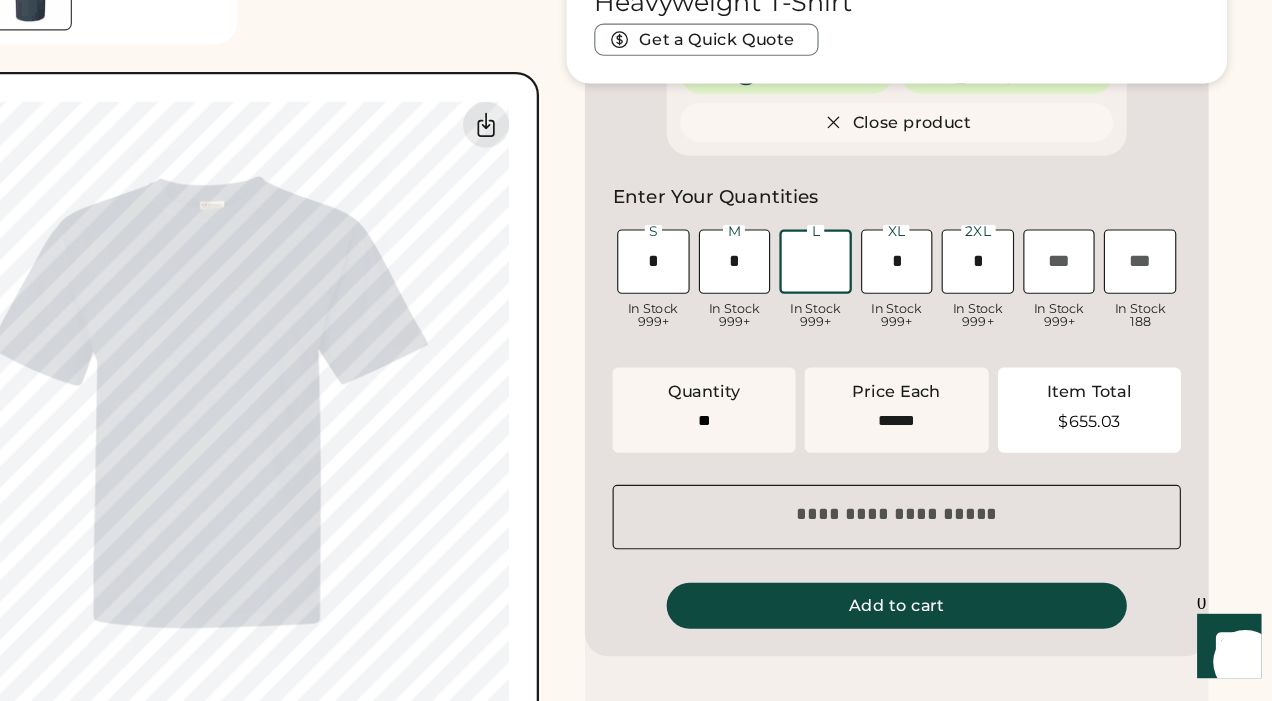 type on "**" 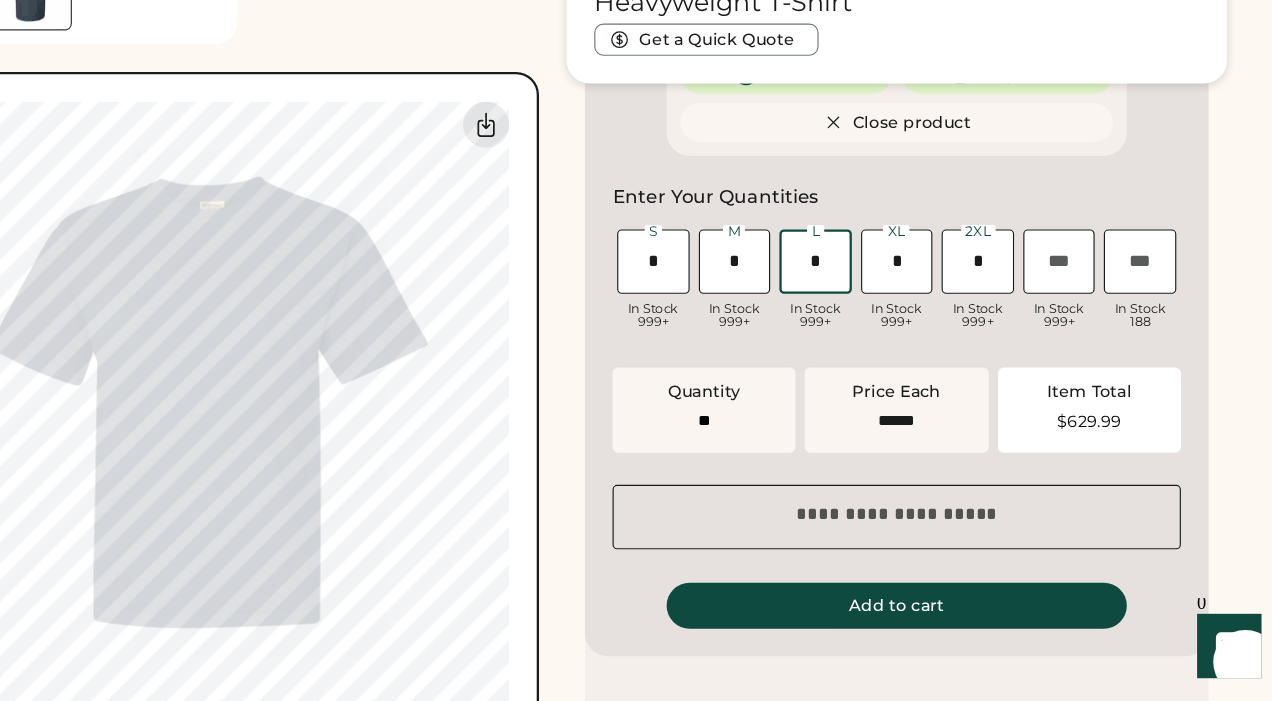 type on "*" 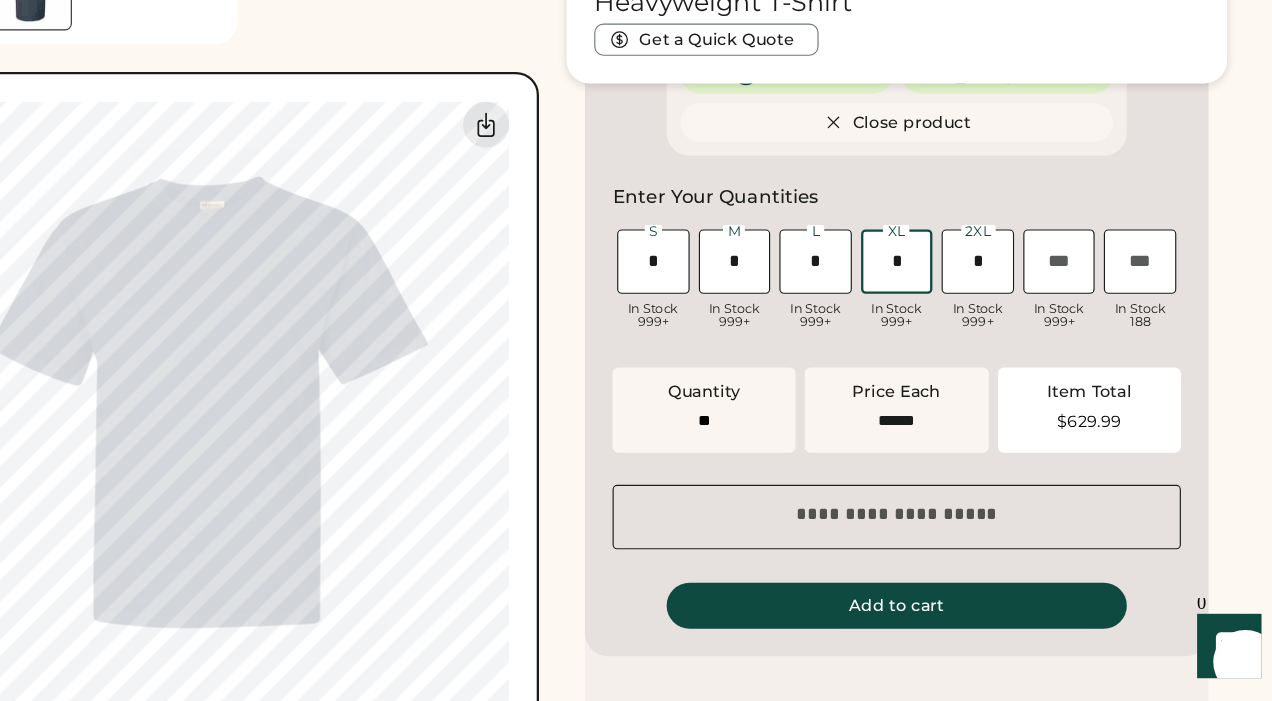 click at bounding box center [935, 319] 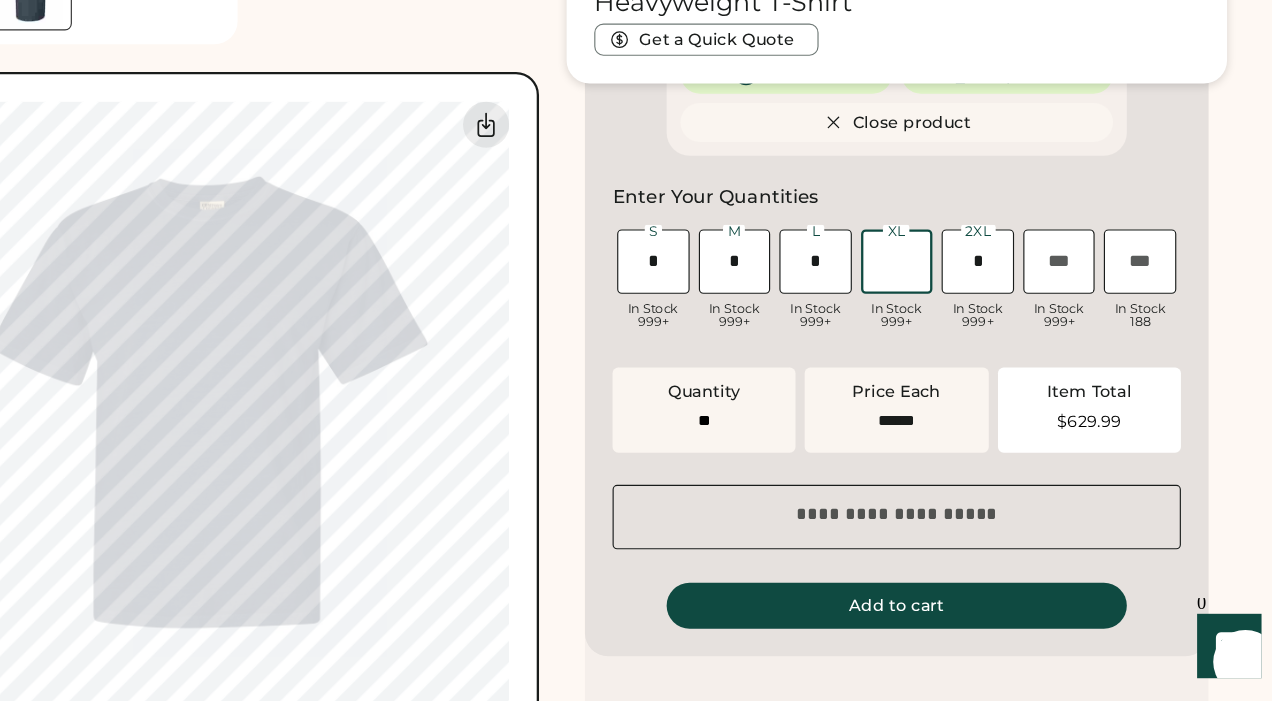 type on "**" 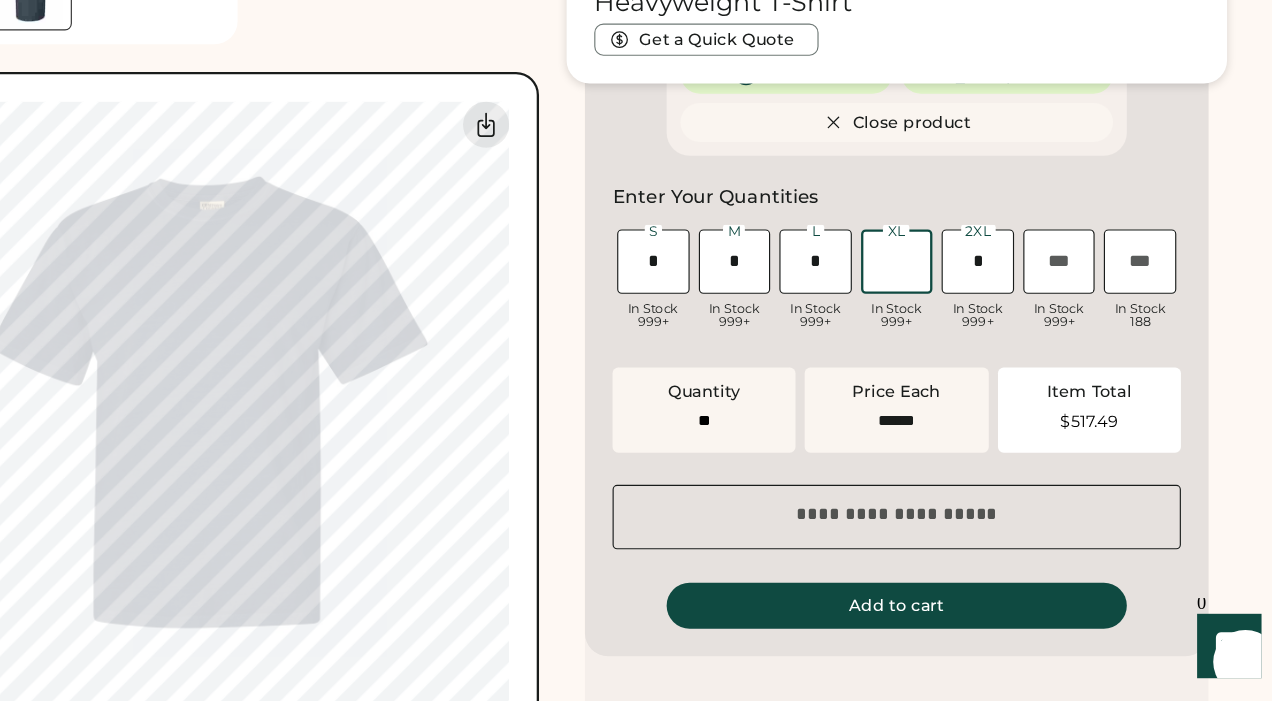 type on "*" 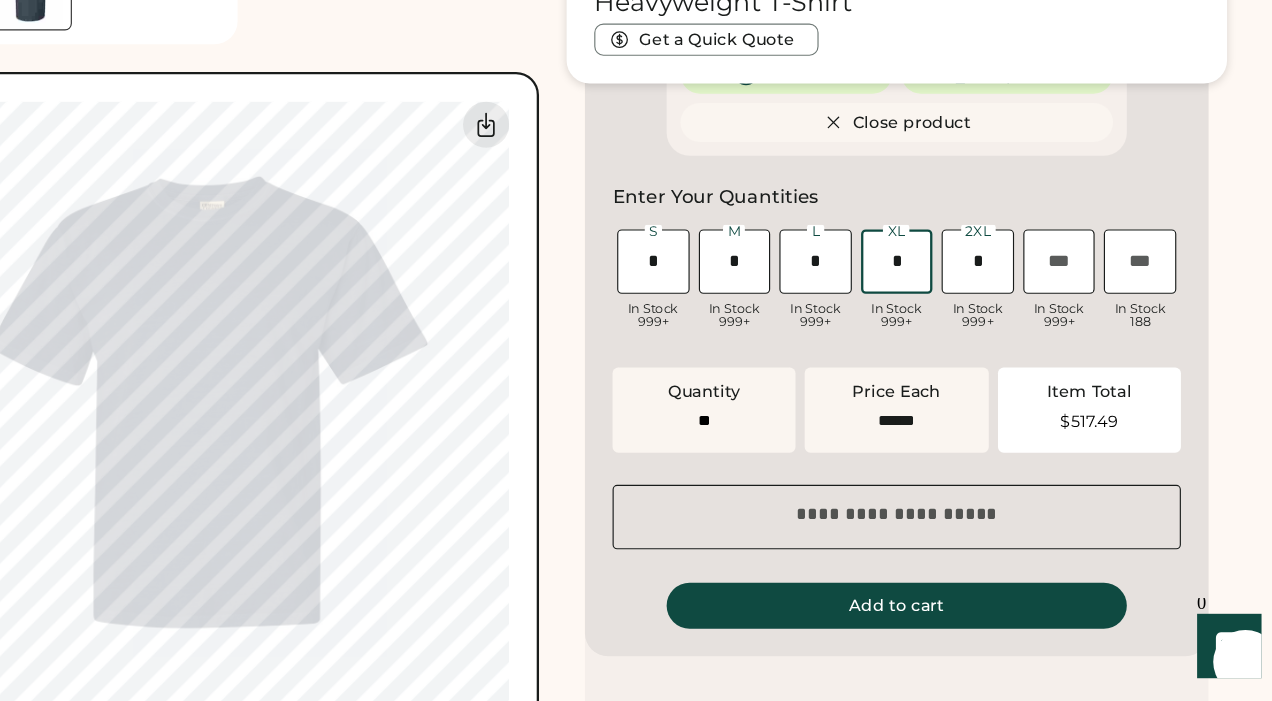 type on "*" 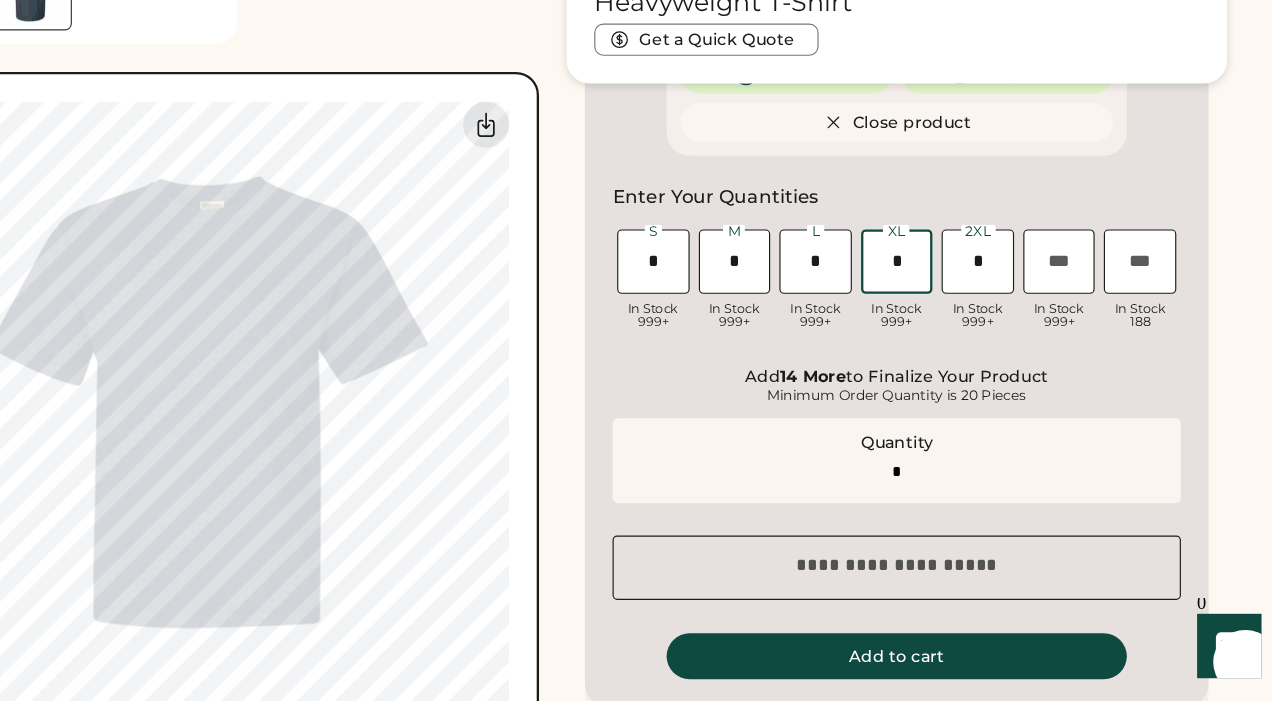 type on "**" 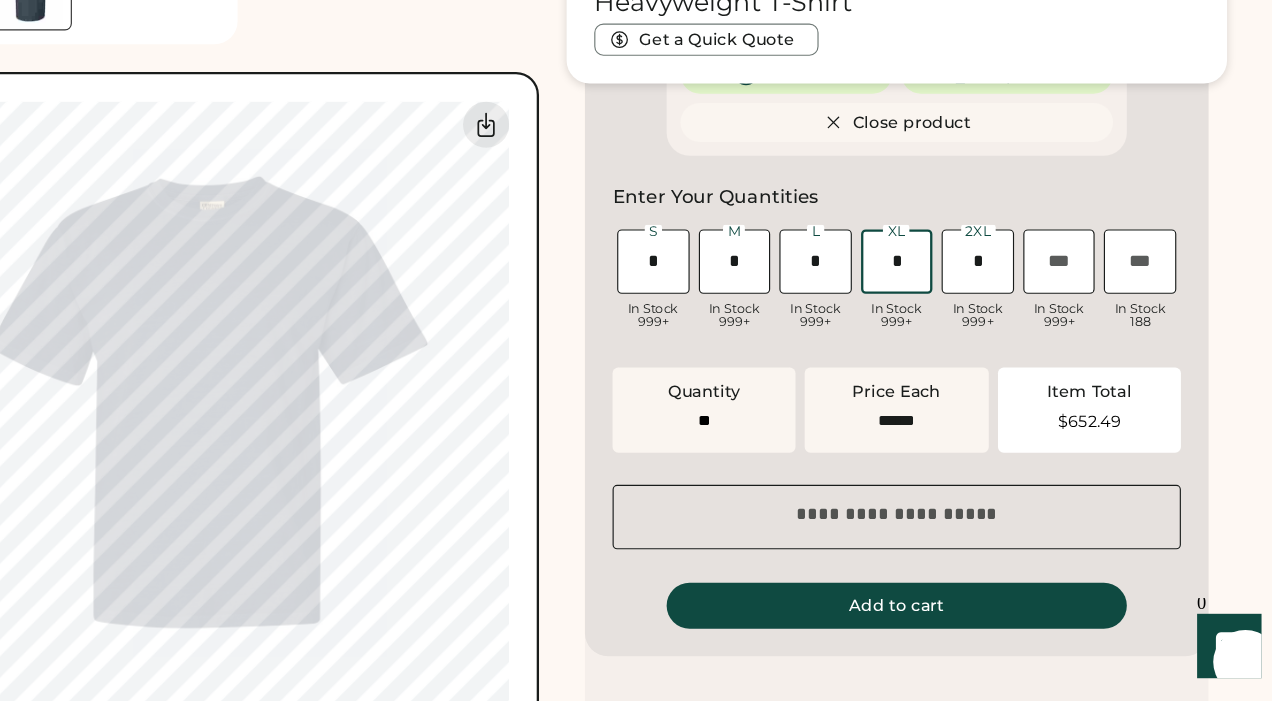 type on "*" 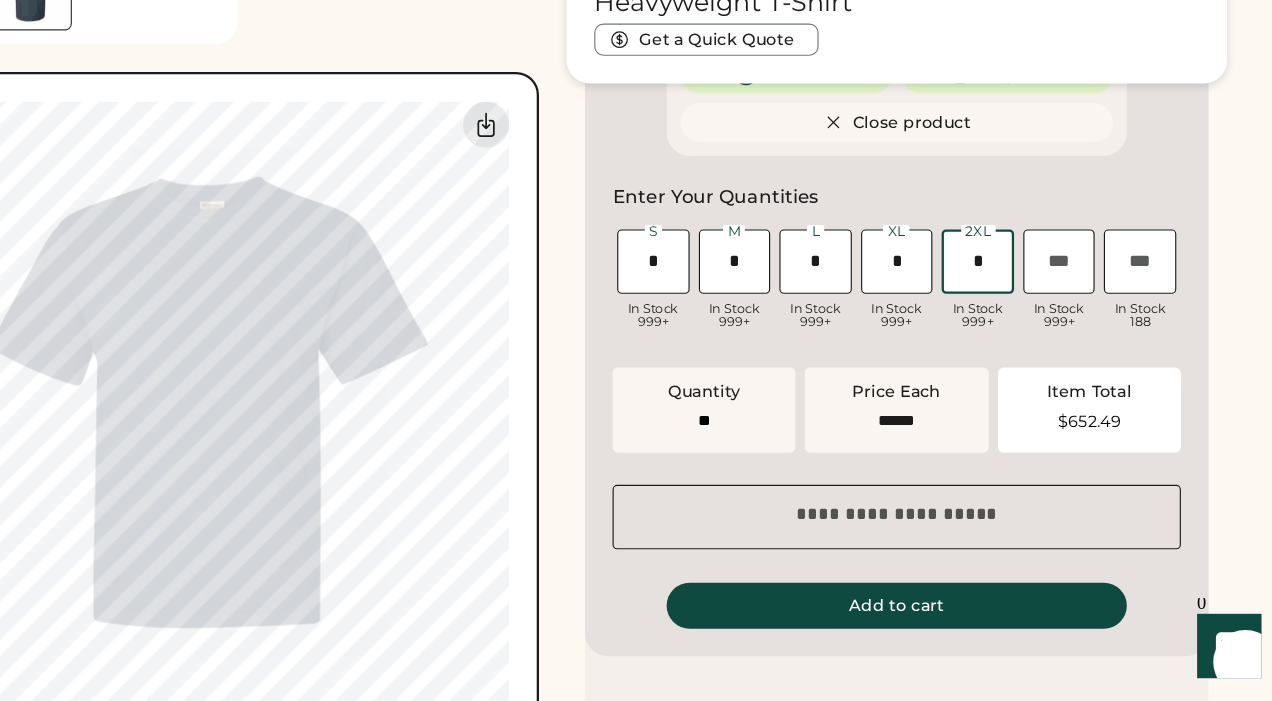 click at bounding box center (1005, 319) 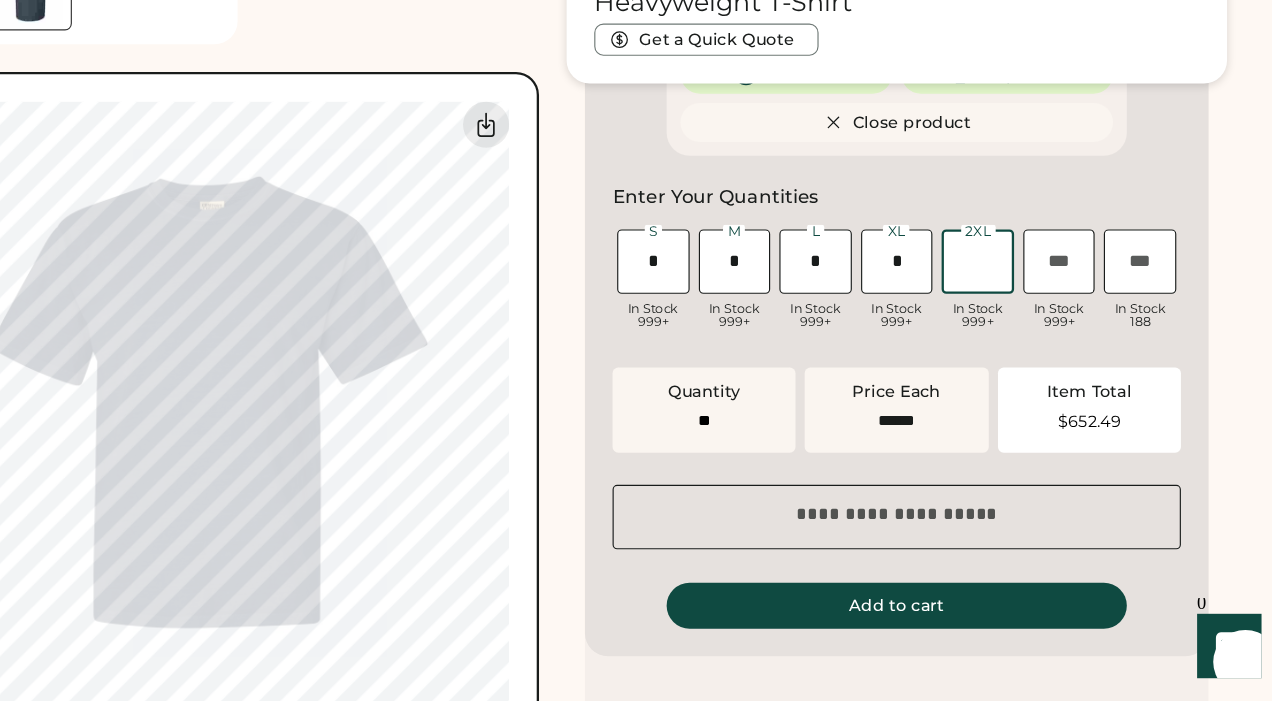 type on "**" 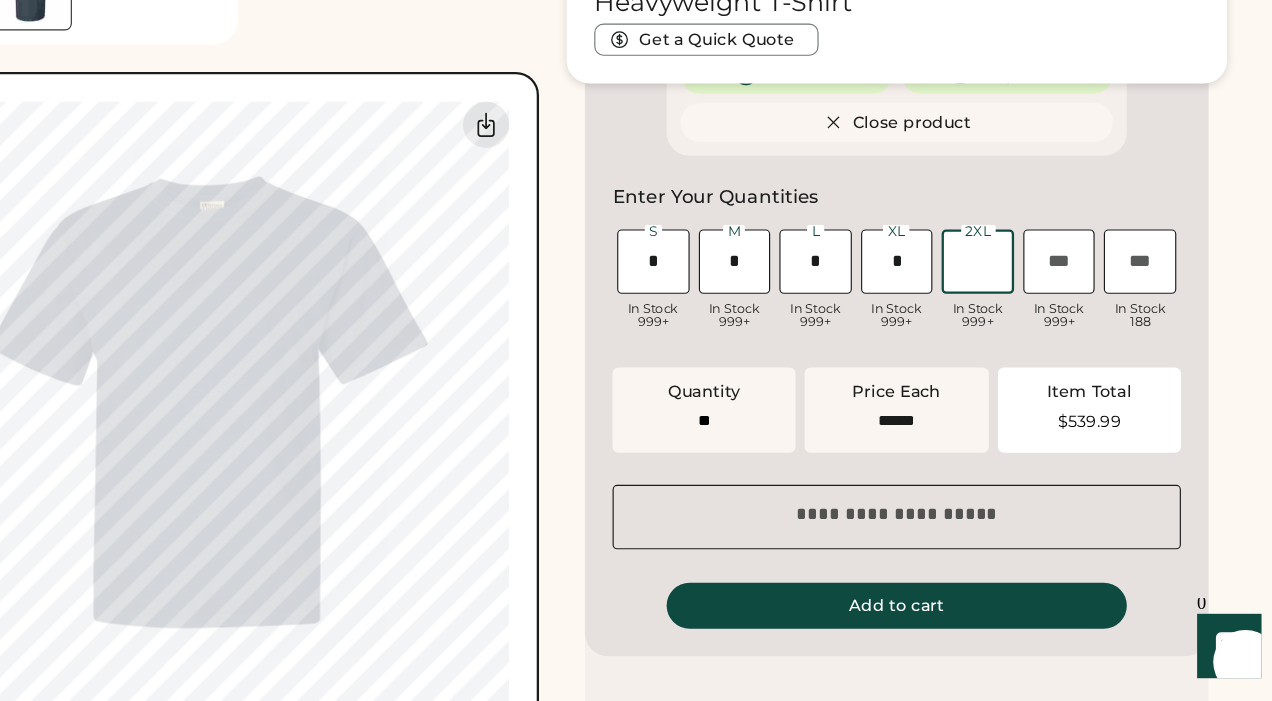 type on "*" 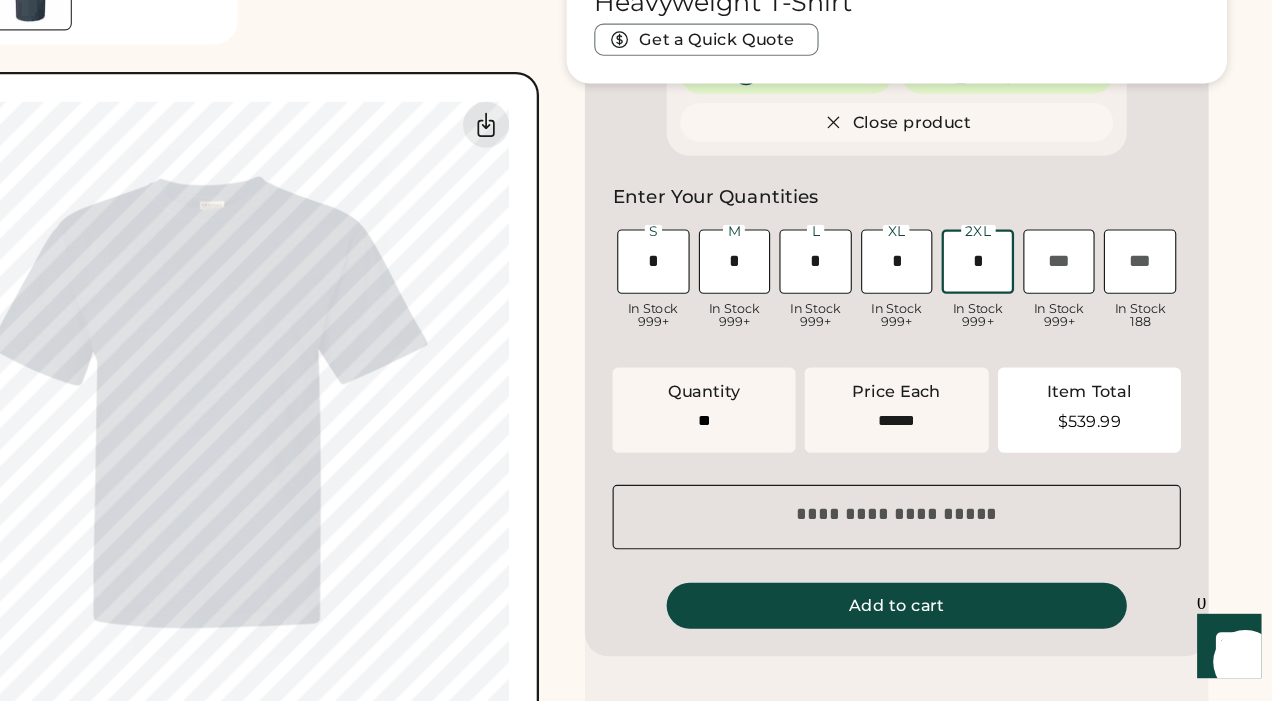 type on "**" 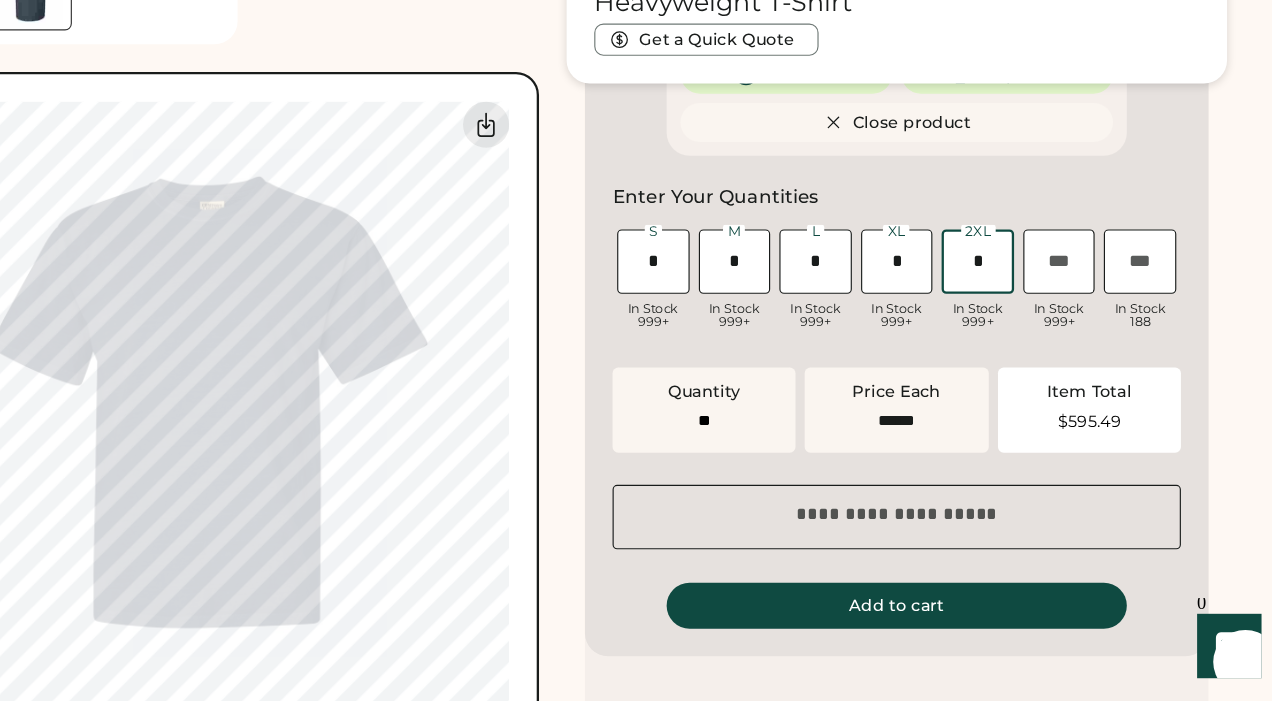 type on "*" 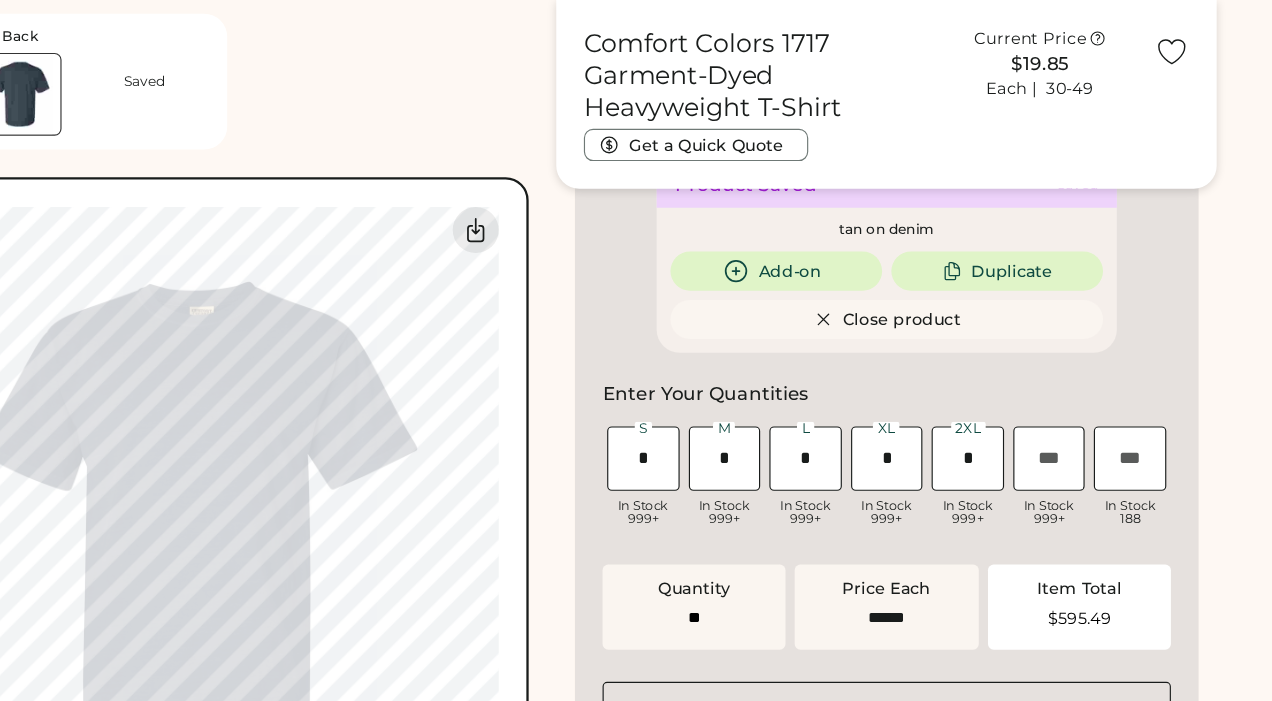 scroll, scrollTop: 0, scrollLeft: 0, axis: both 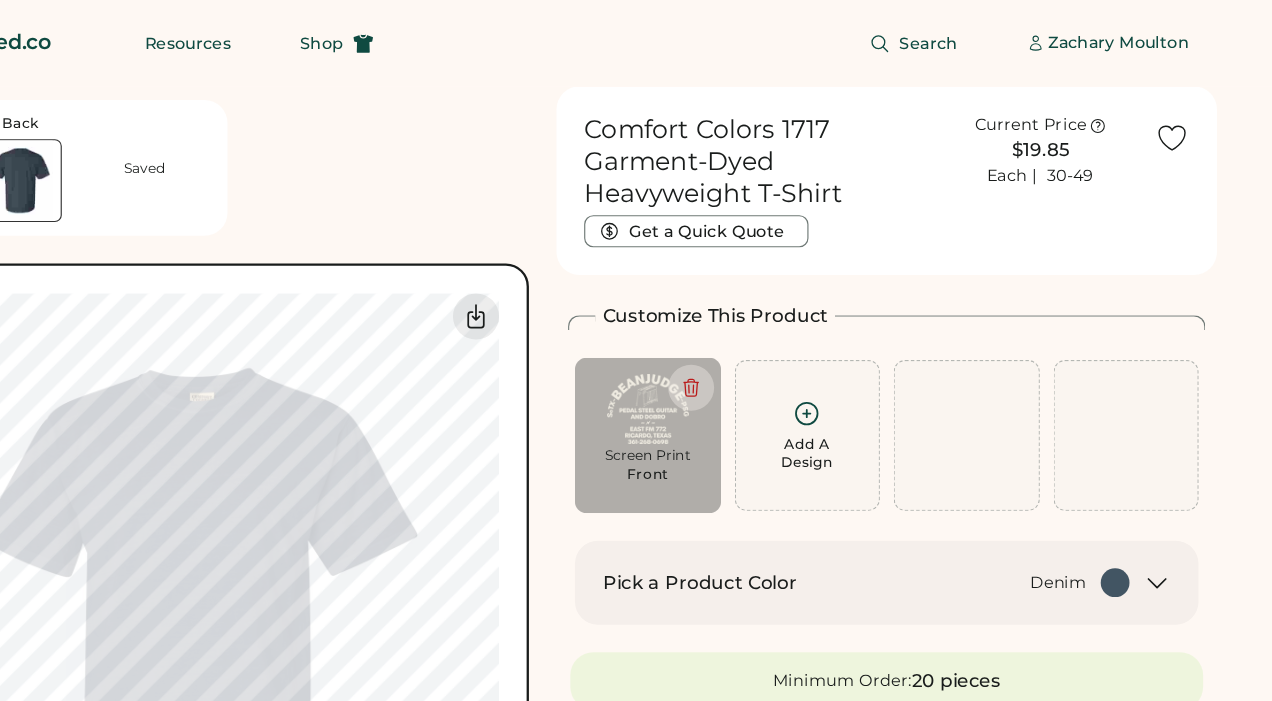 click on "Front" at bounding box center [727, 412] 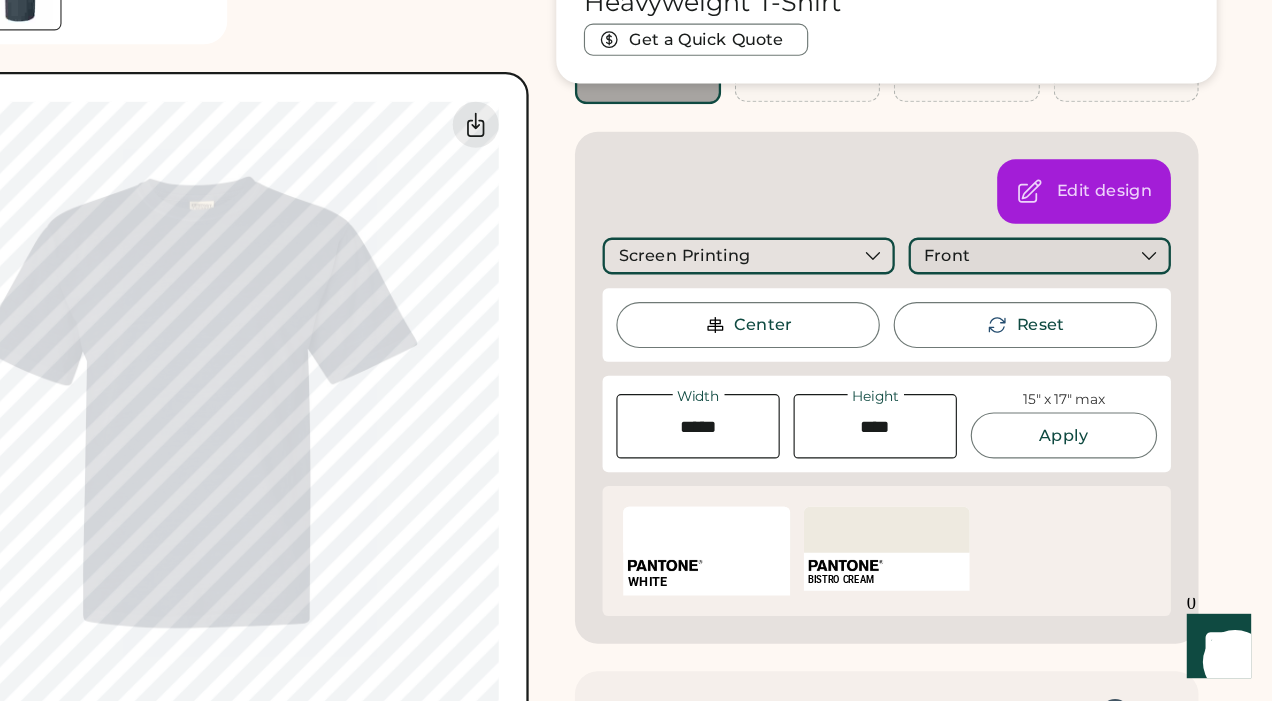 scroll, scrollTop: 277, scrollLeft: 0, axis: vertical 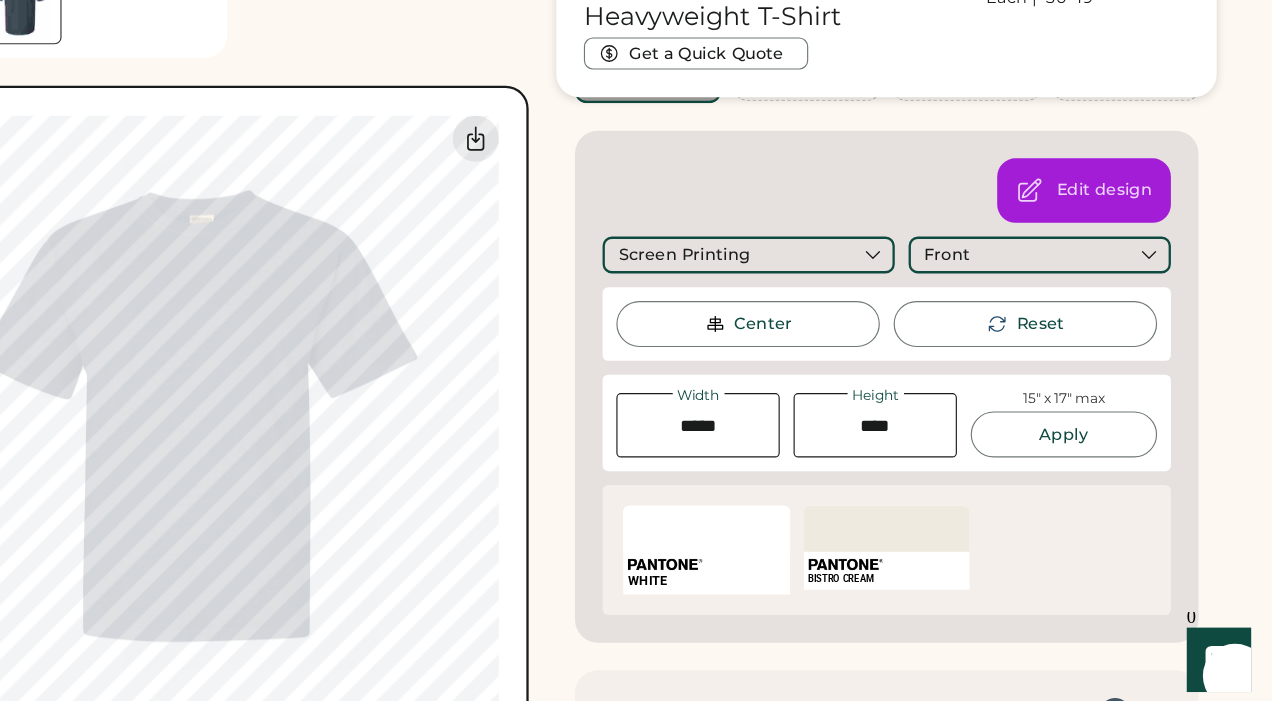 click at bounding box center (742, 570) 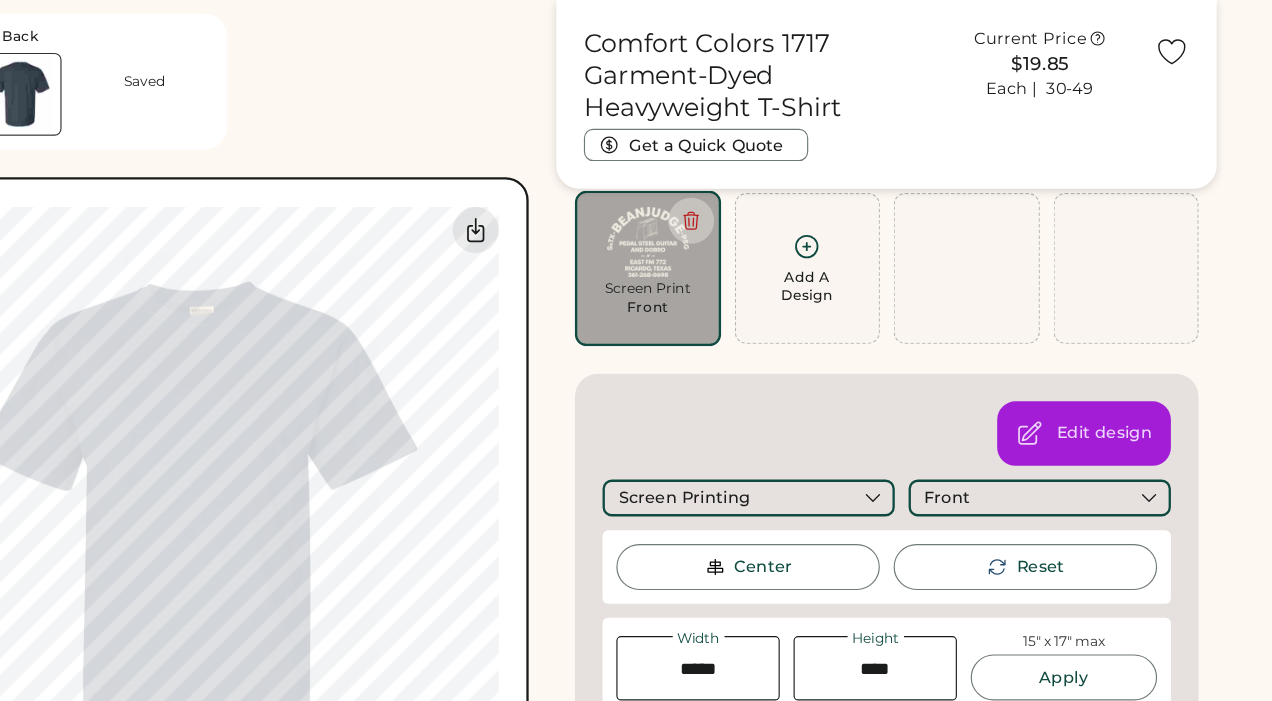 scroll, scrollTop: 143, scrollLeft: 0, axis: vertical 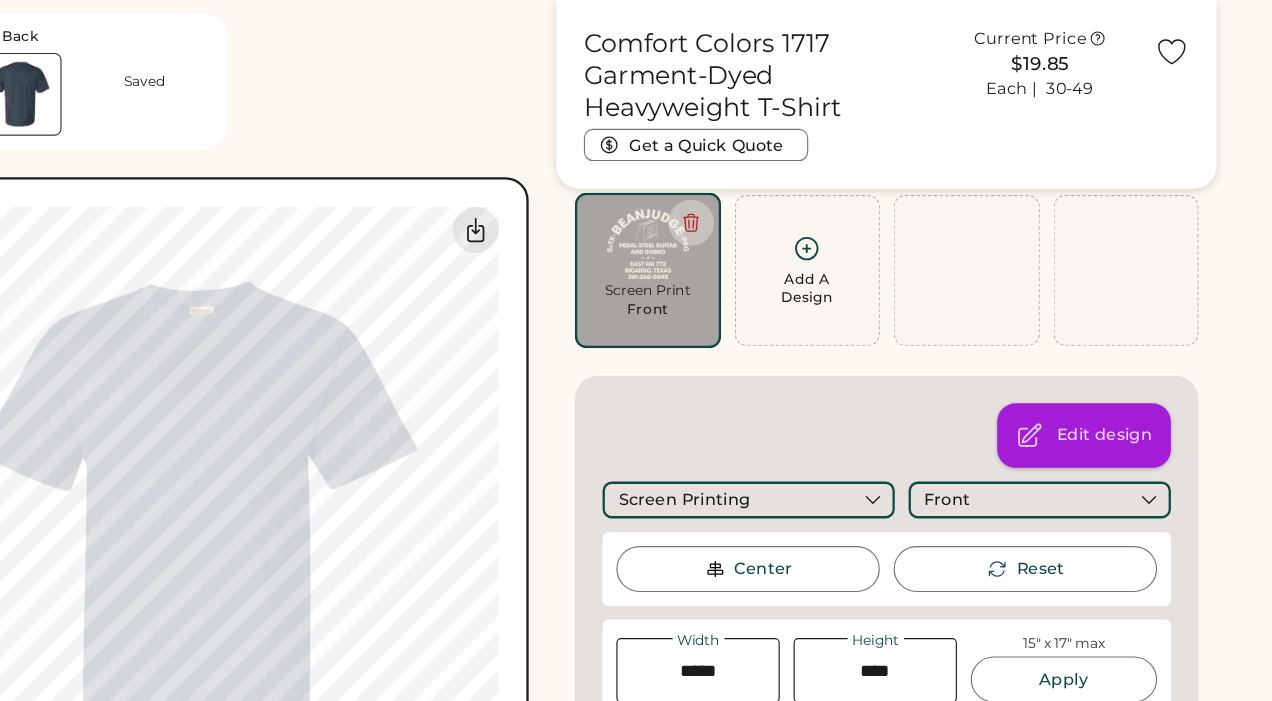 click on "Edit design" at bounding box center [1124, 379] 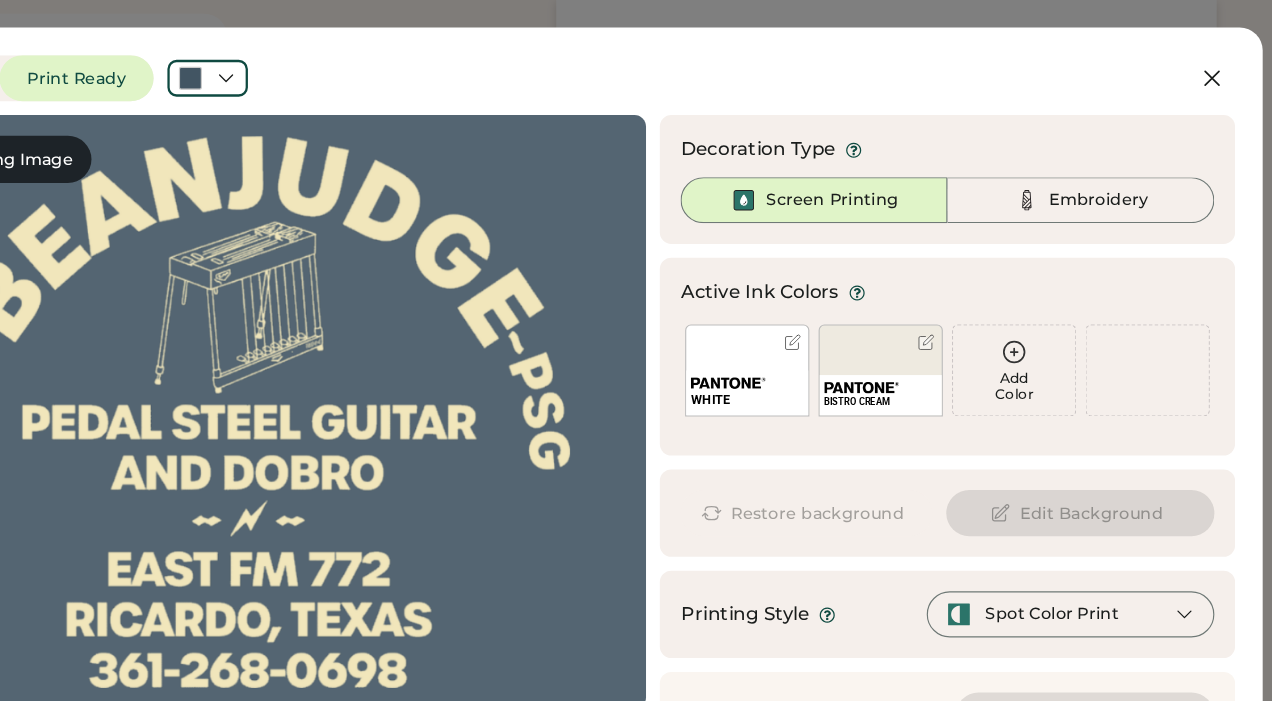 click at bounding box center (797, 333) 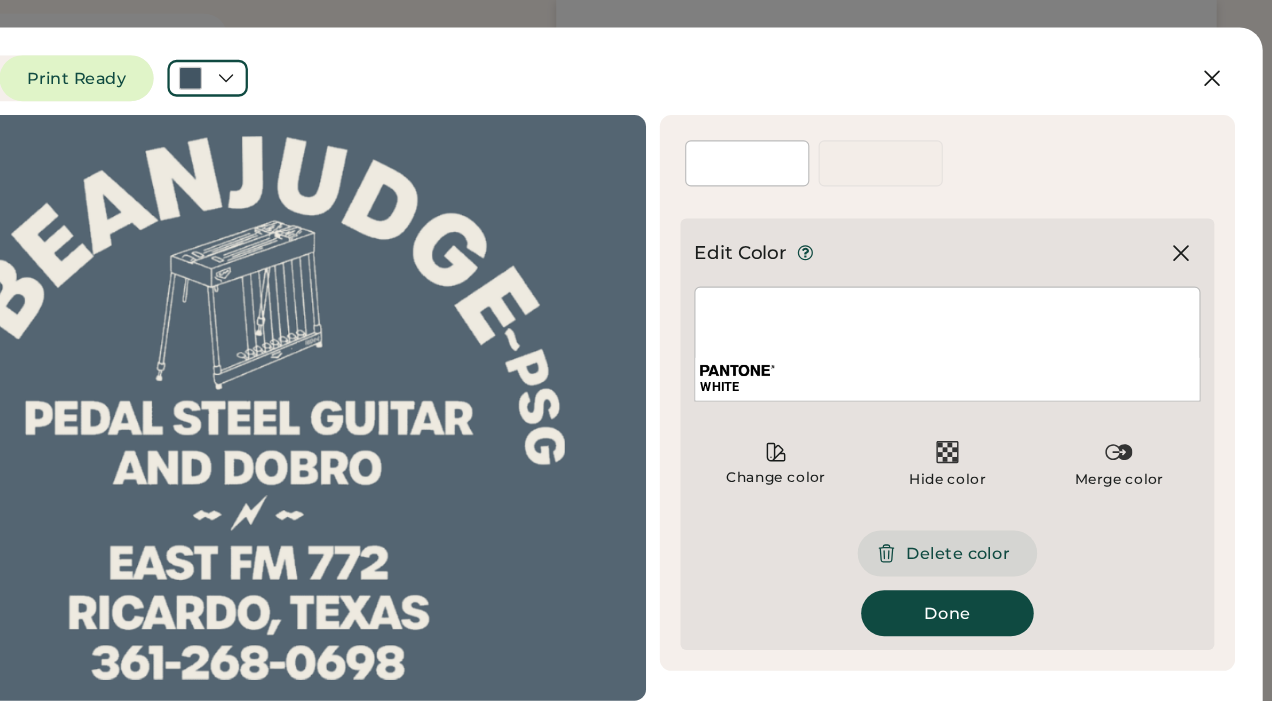 click on "Delete color" at bounding box center [988, 481] 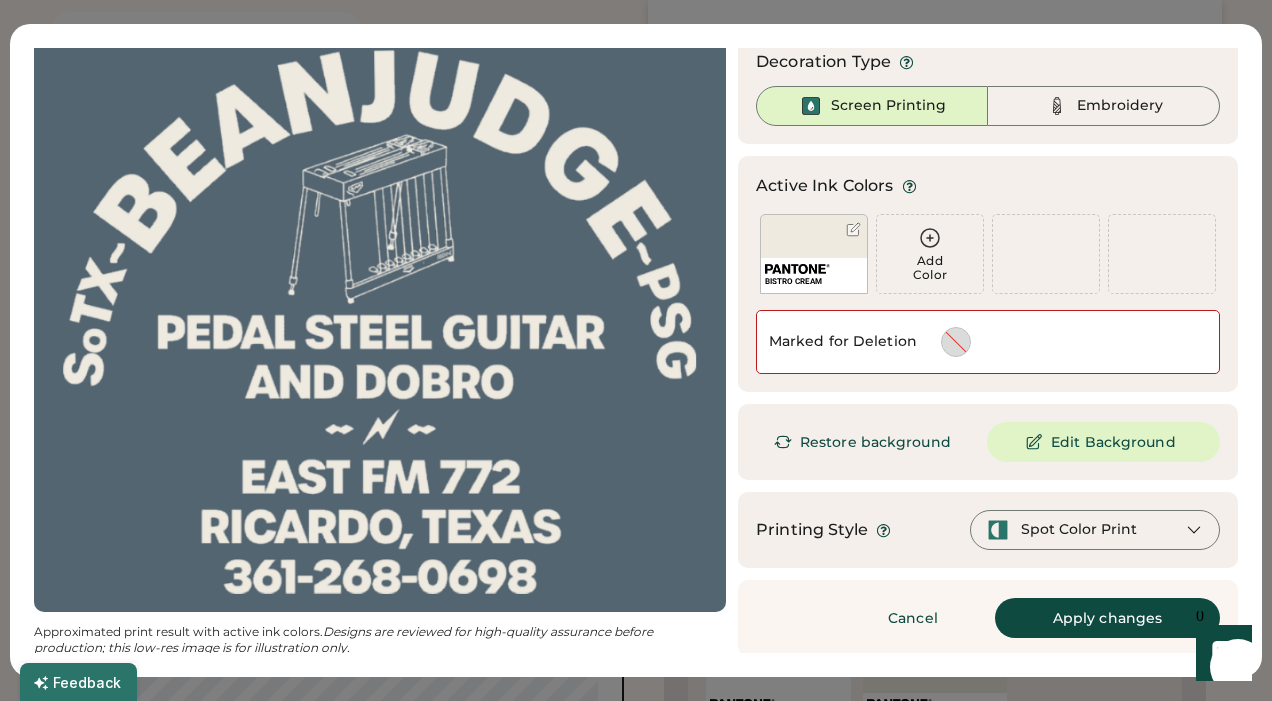 scroll, scrollTop: 71, scrollLeft: 0, axis: vertical 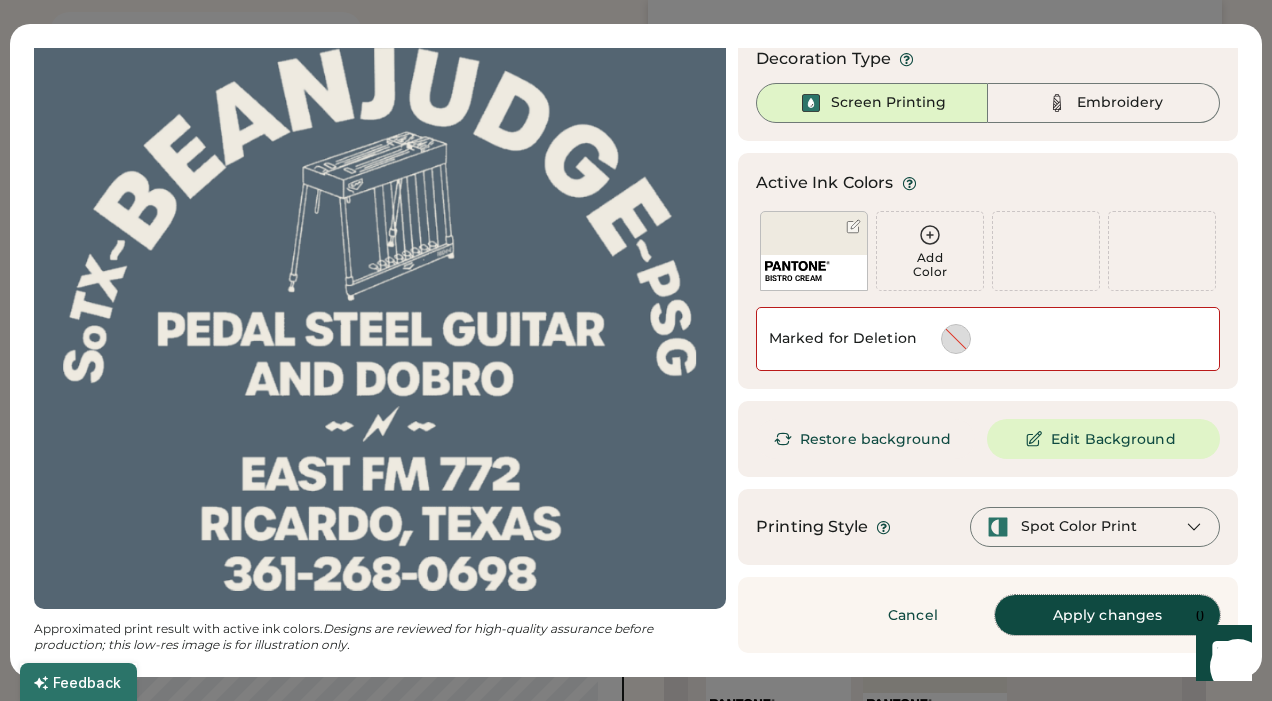 click on "Apply changes" at bounding box center [1107, 615] 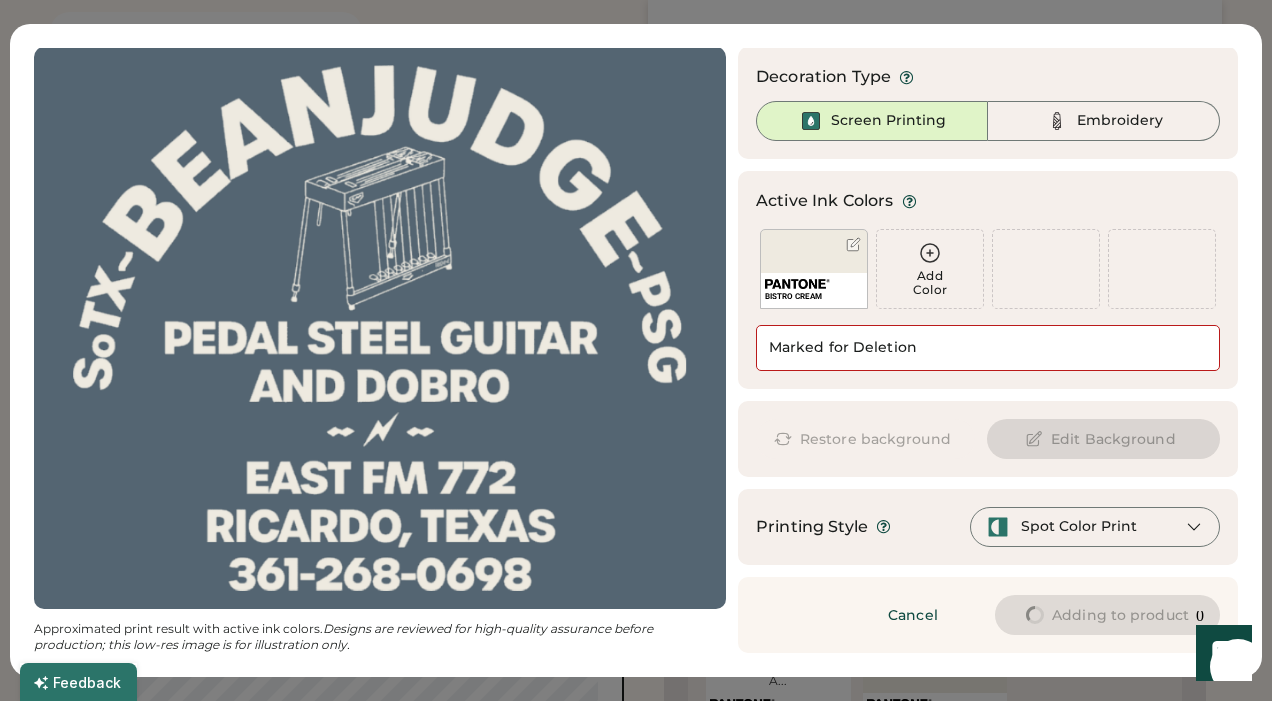 type on "****" 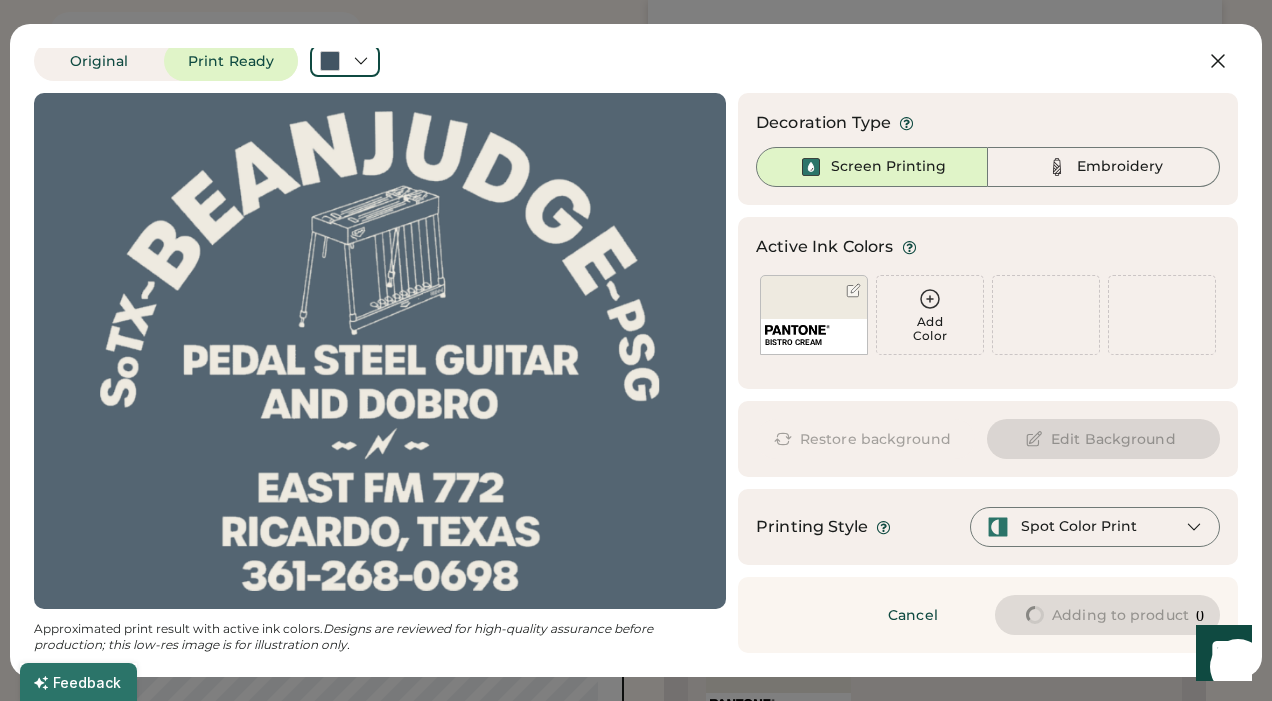 scroll, scrollTop: 7, scrollLeft: 0, axis: vertical 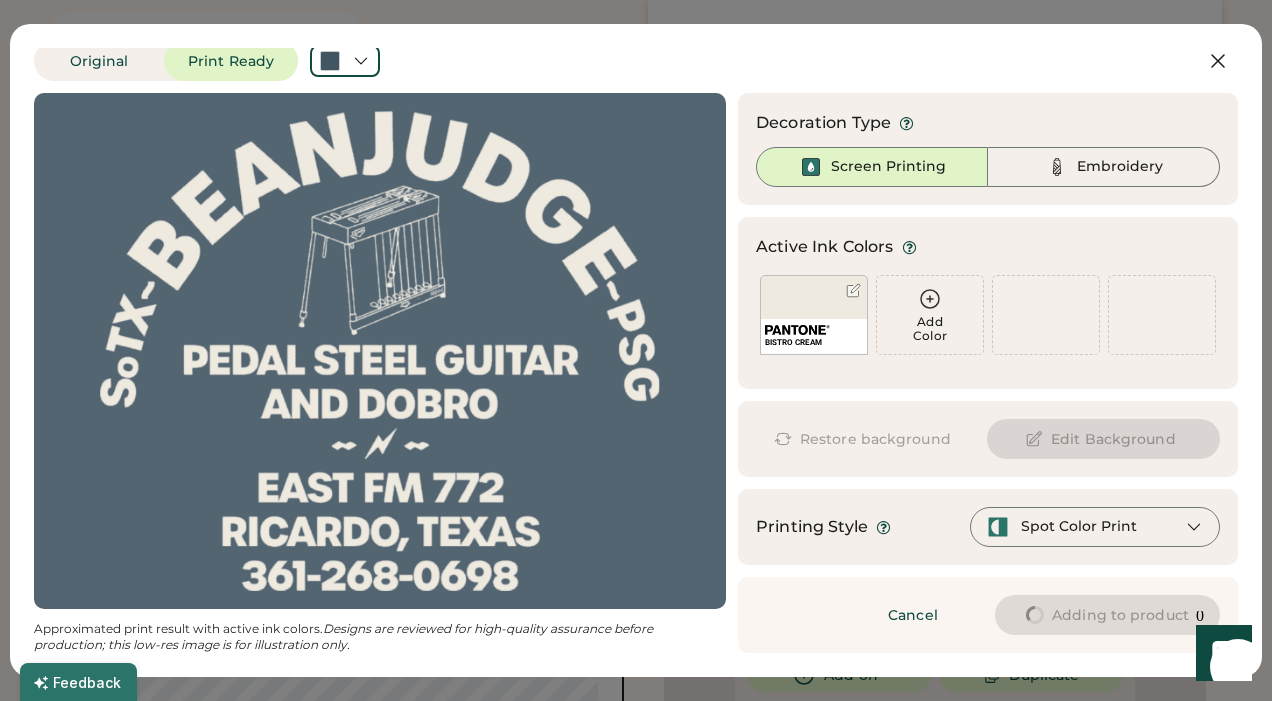type on "******" 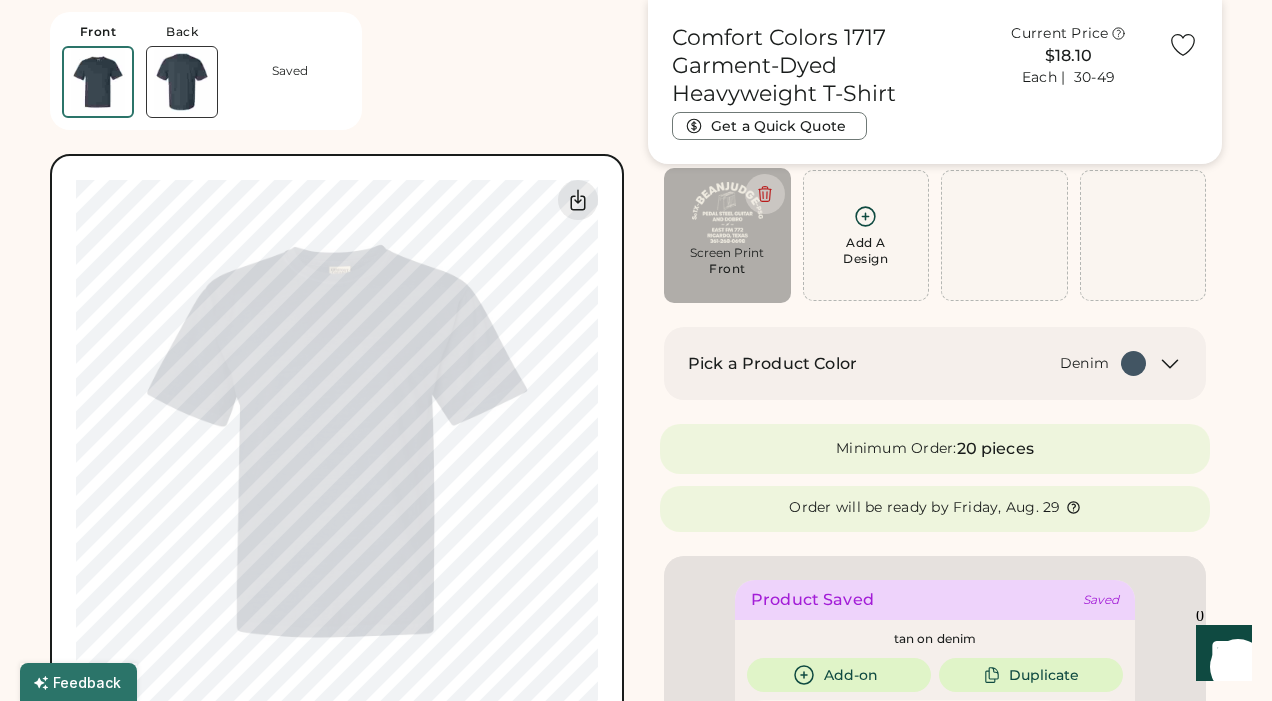 type on "*****" 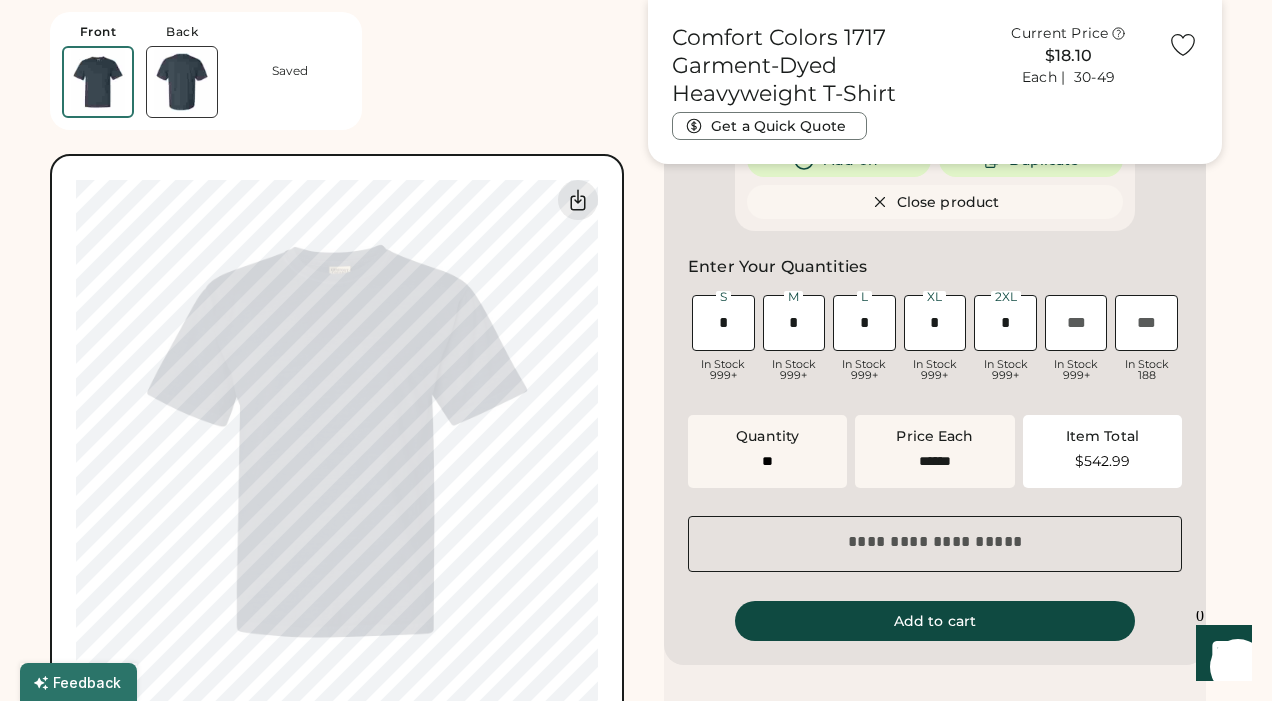 scroll, scrollTop: 1120, scrollLeft: 0, axis: vertical 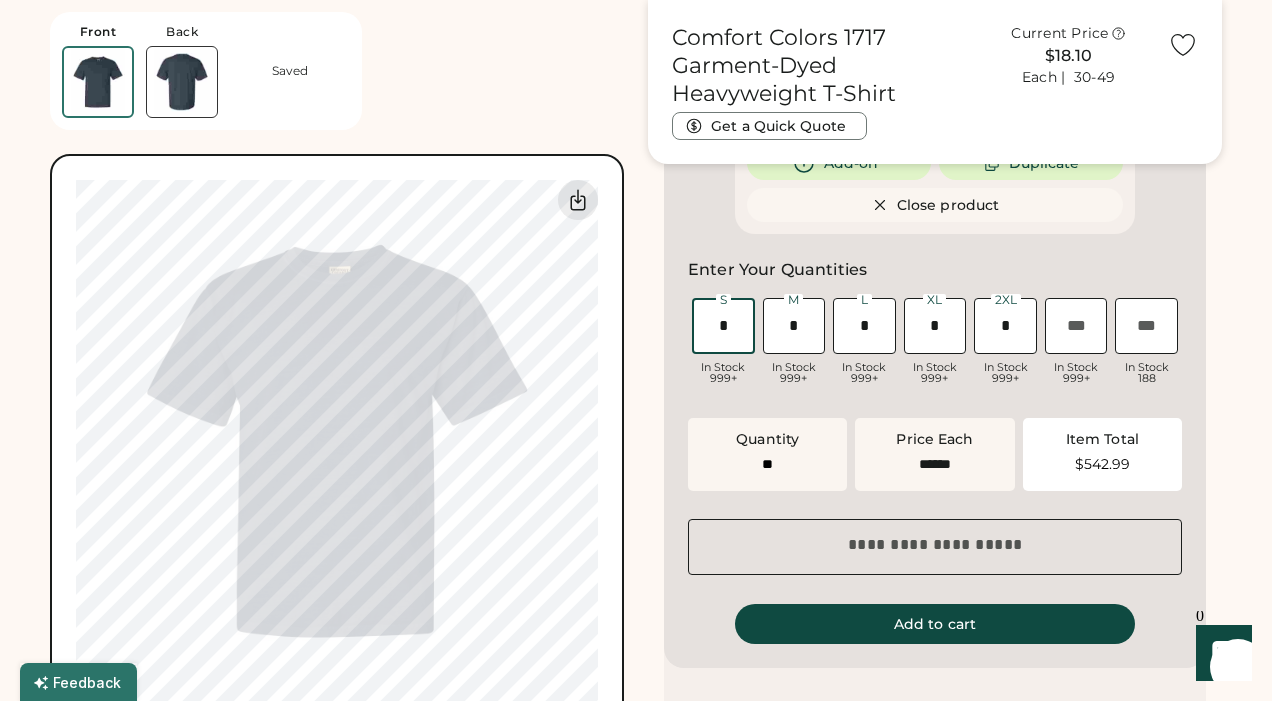 drag, startPoint x: 728, startPoint y: 325, endPoint x: 714, endPoint y: 325, distance: 14 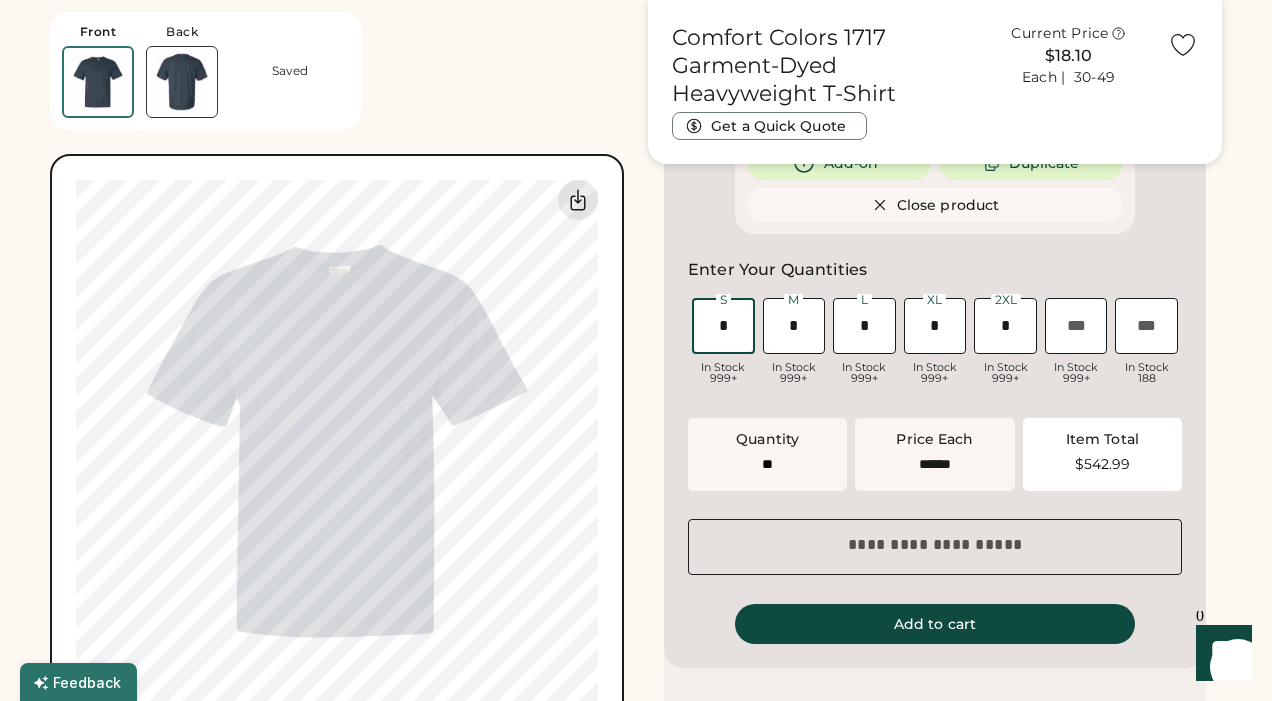 type on "**" 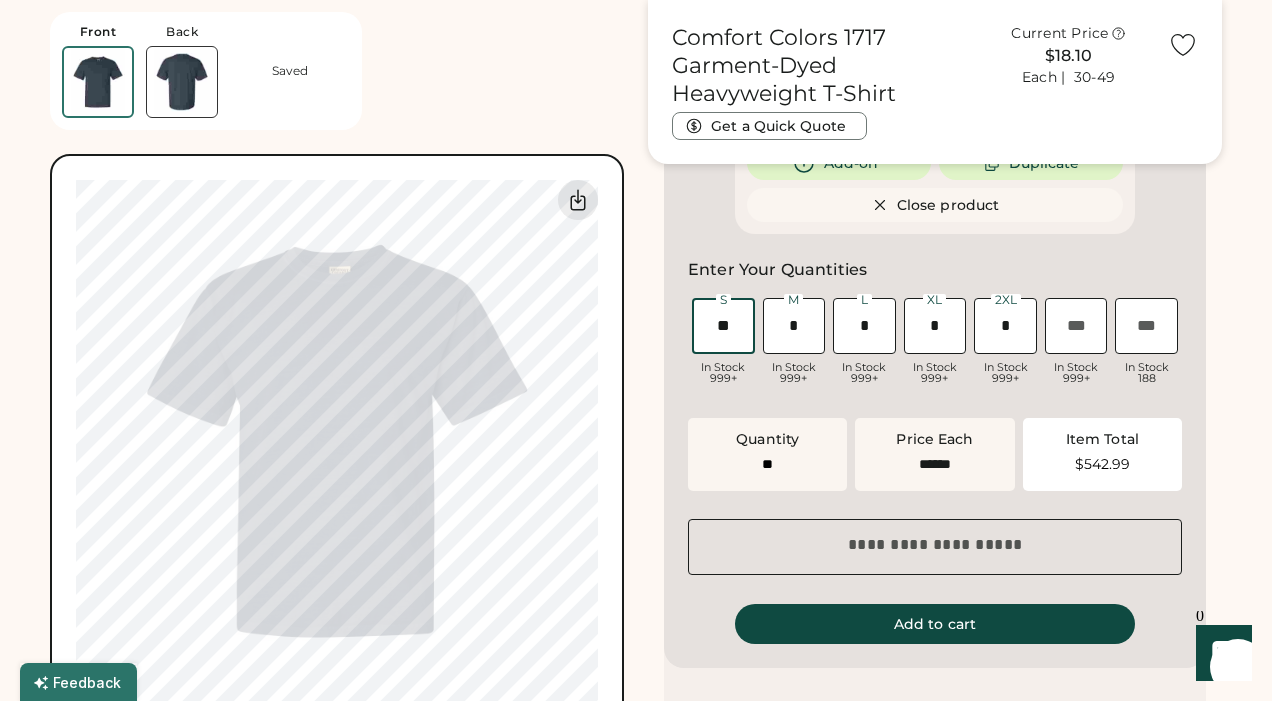 type on "**" 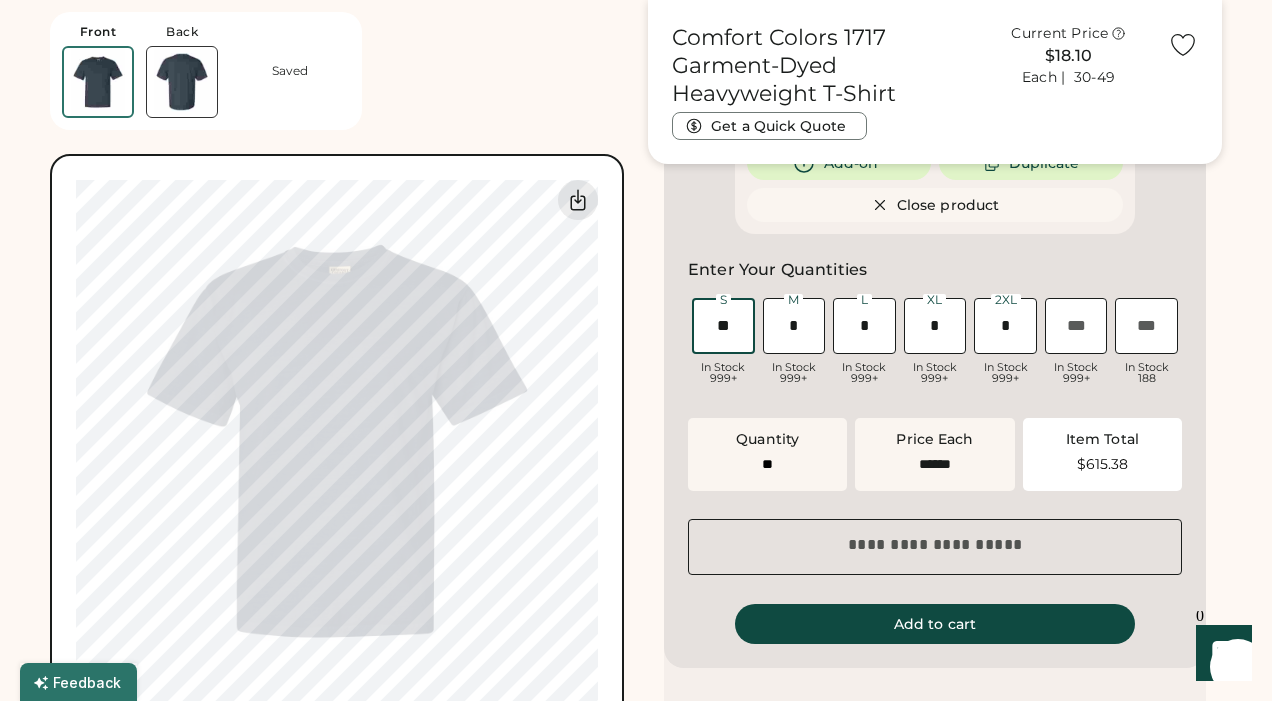 type on "**" 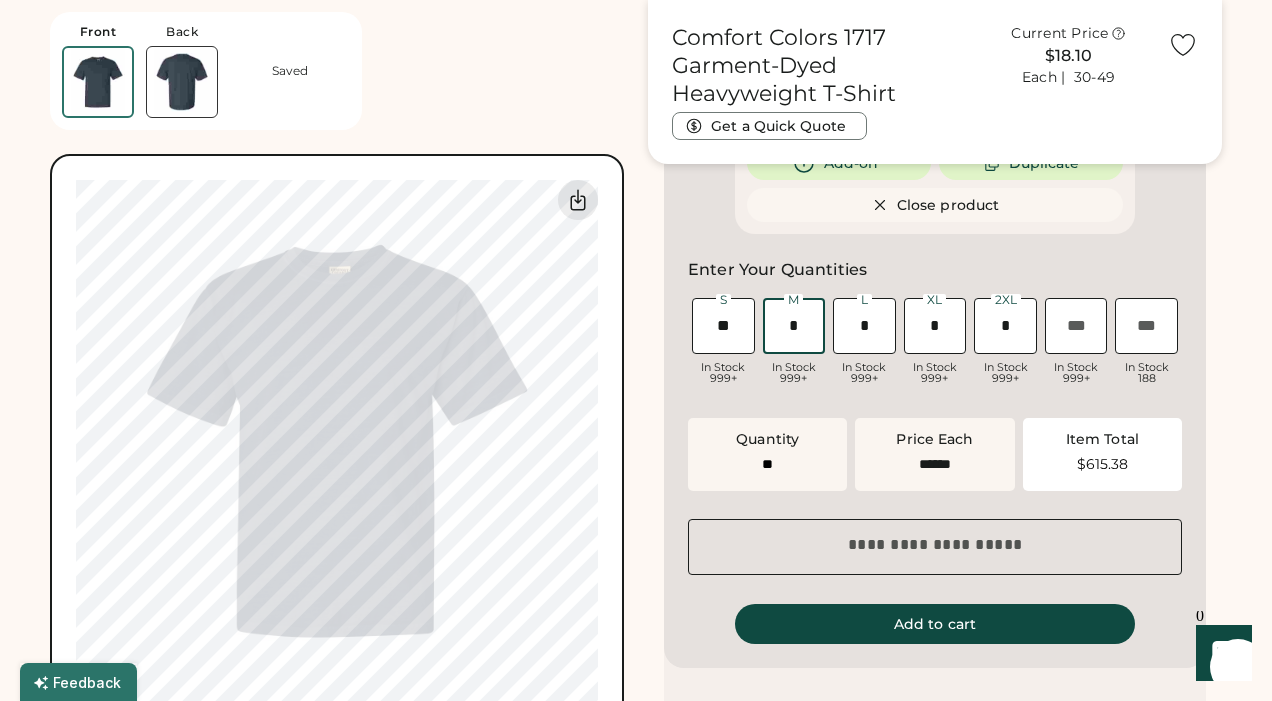 drag, startPoint x: 800, startPoint y: 332, endPoint x: 776, endPoint y: 335, distance: 24.186773 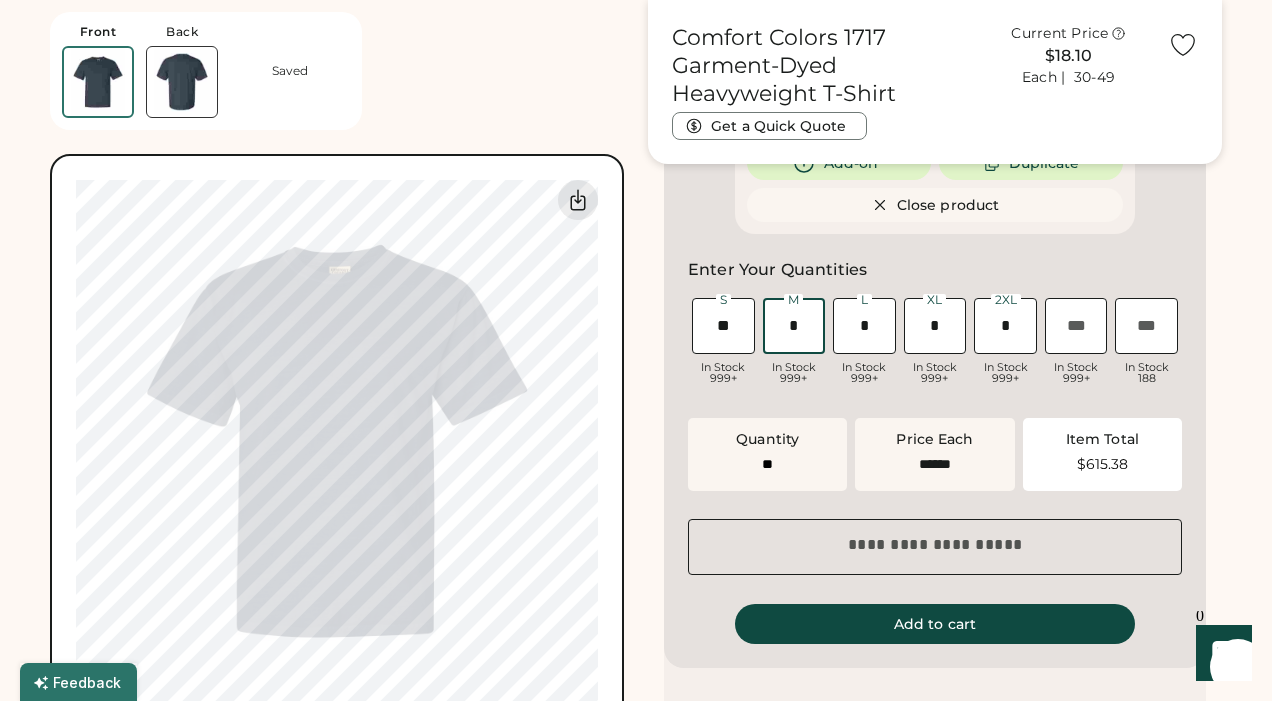 drag, startPoint x: 806, startPoint y: 319, endPoint x: 772, endPoint y: 322, distance: 34.132095 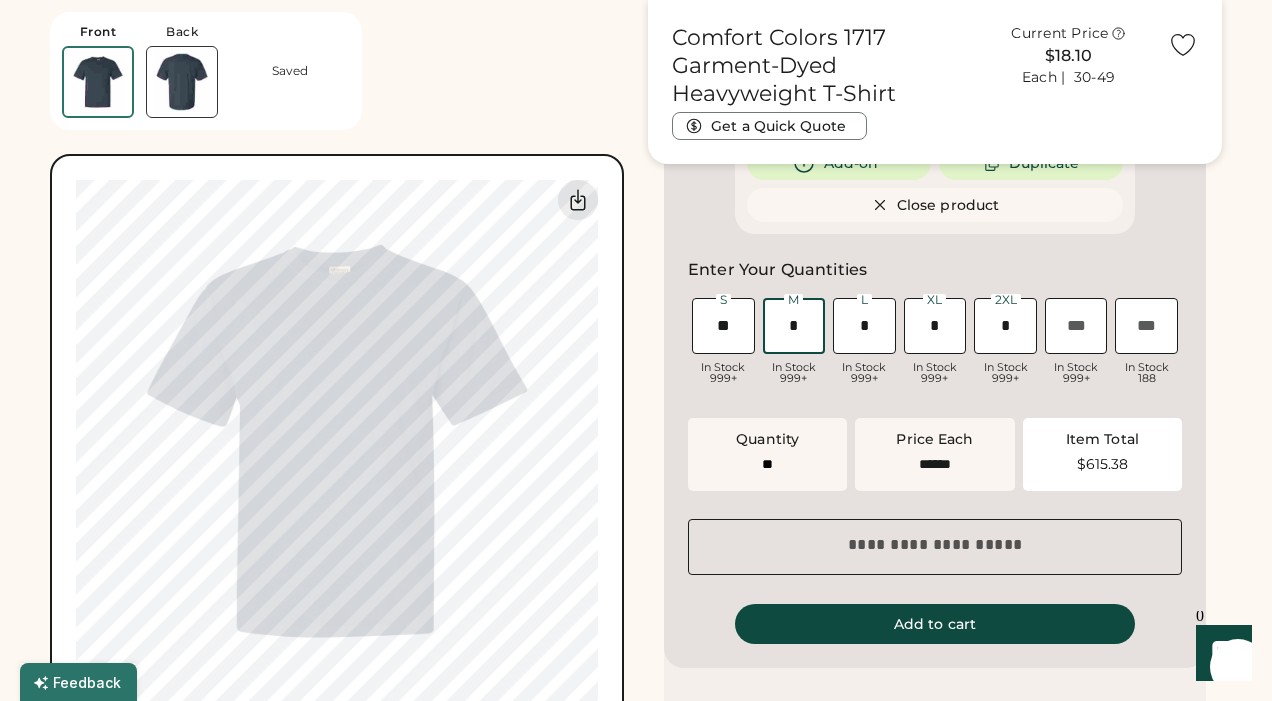 type on "**" 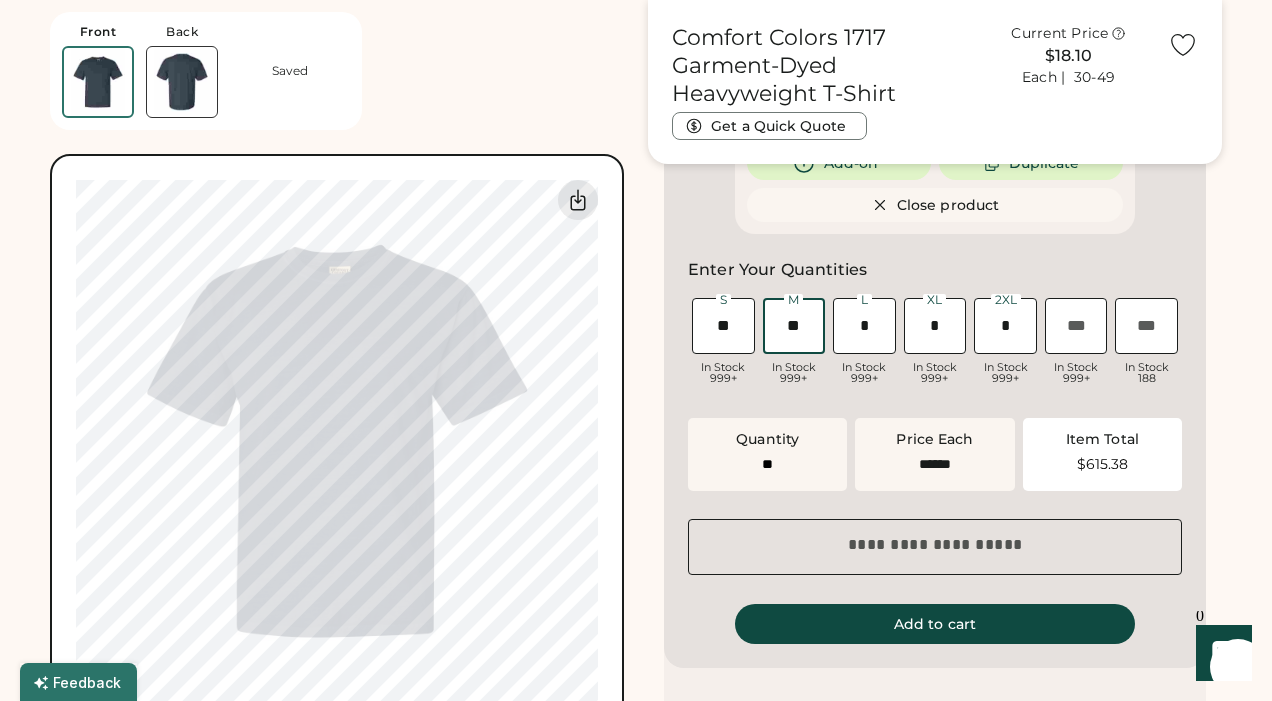 type on "**" 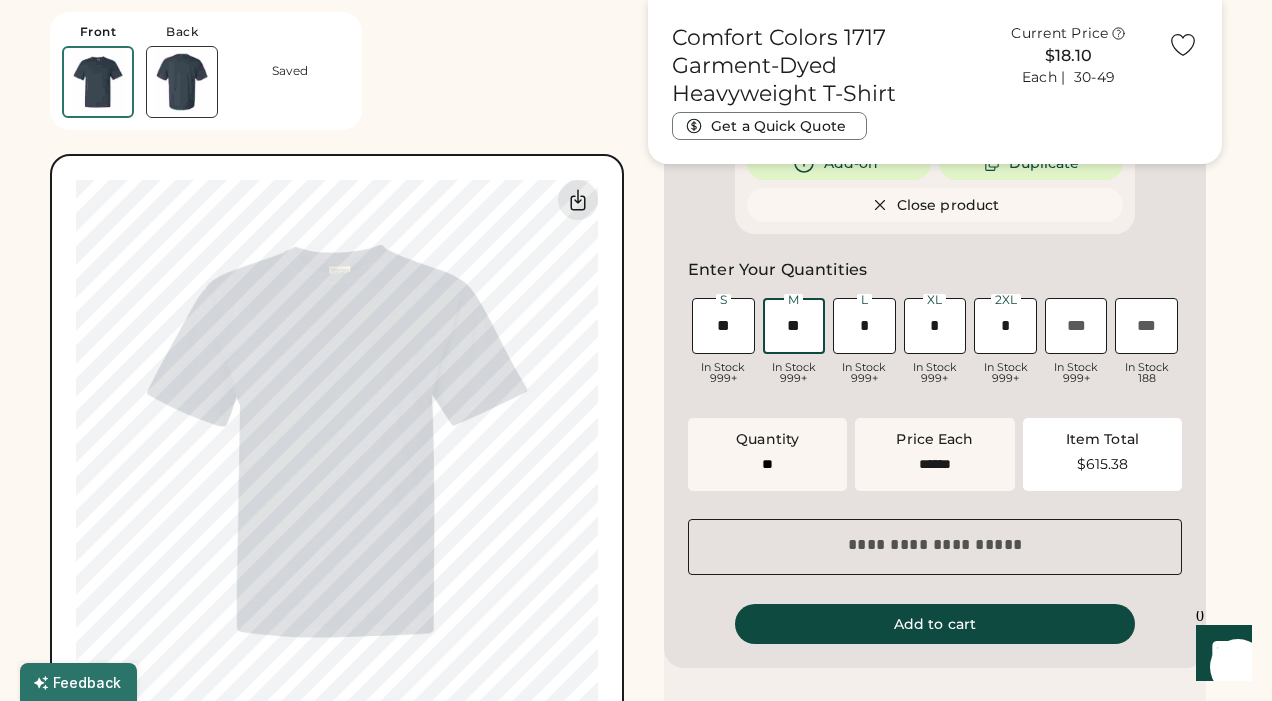 type on "**" 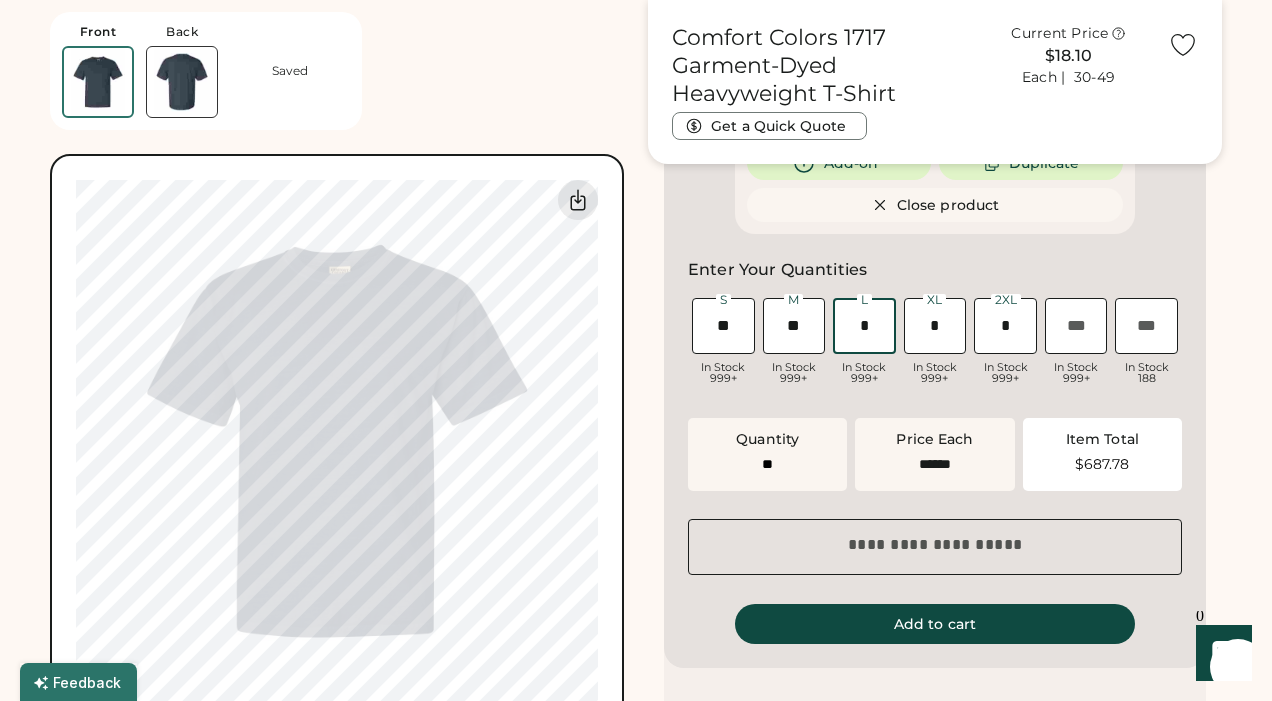 drag, startPoint x: 875, startPoint y: 328, endPoint x: 836, endPoint y: 328, distance: 39 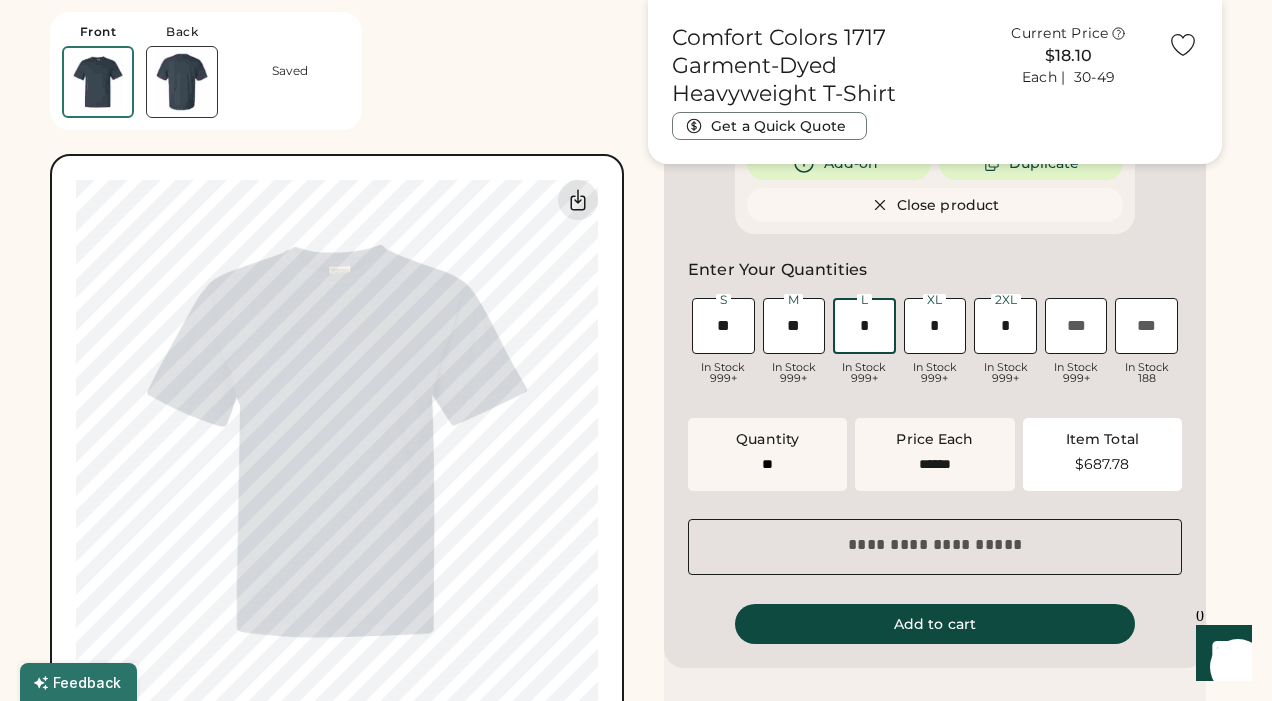 type on "**" 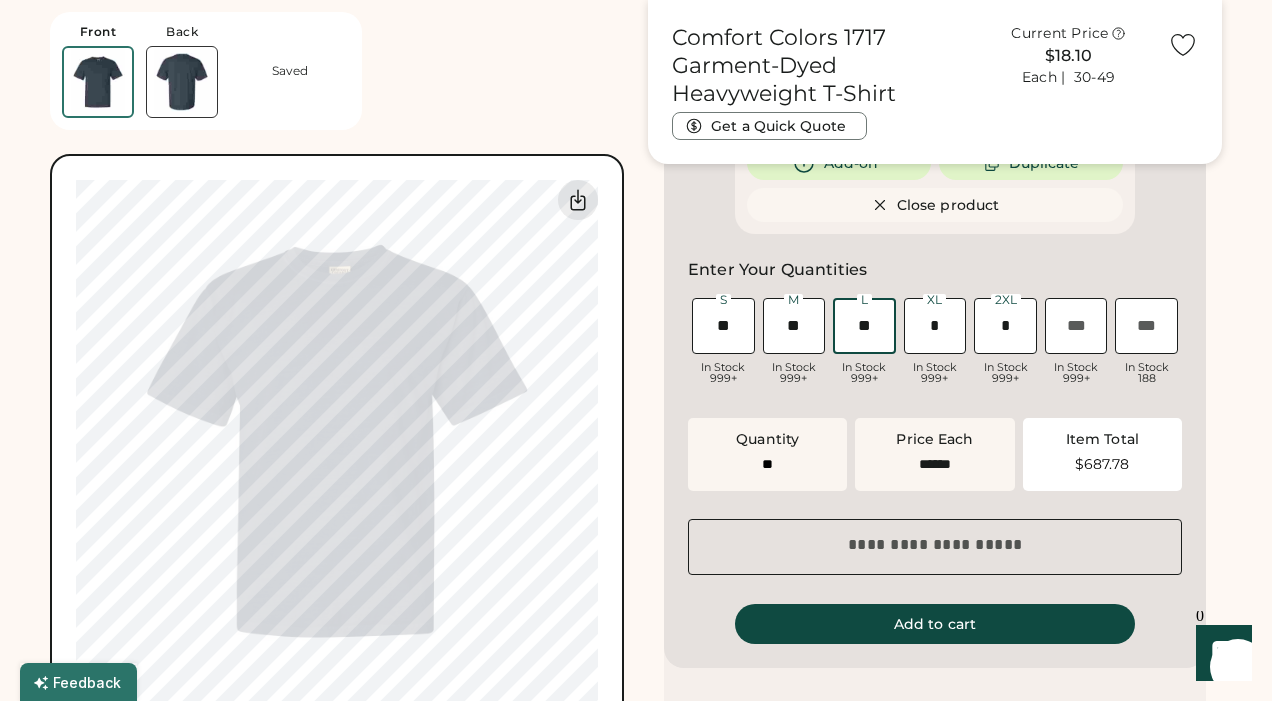 type on "**" 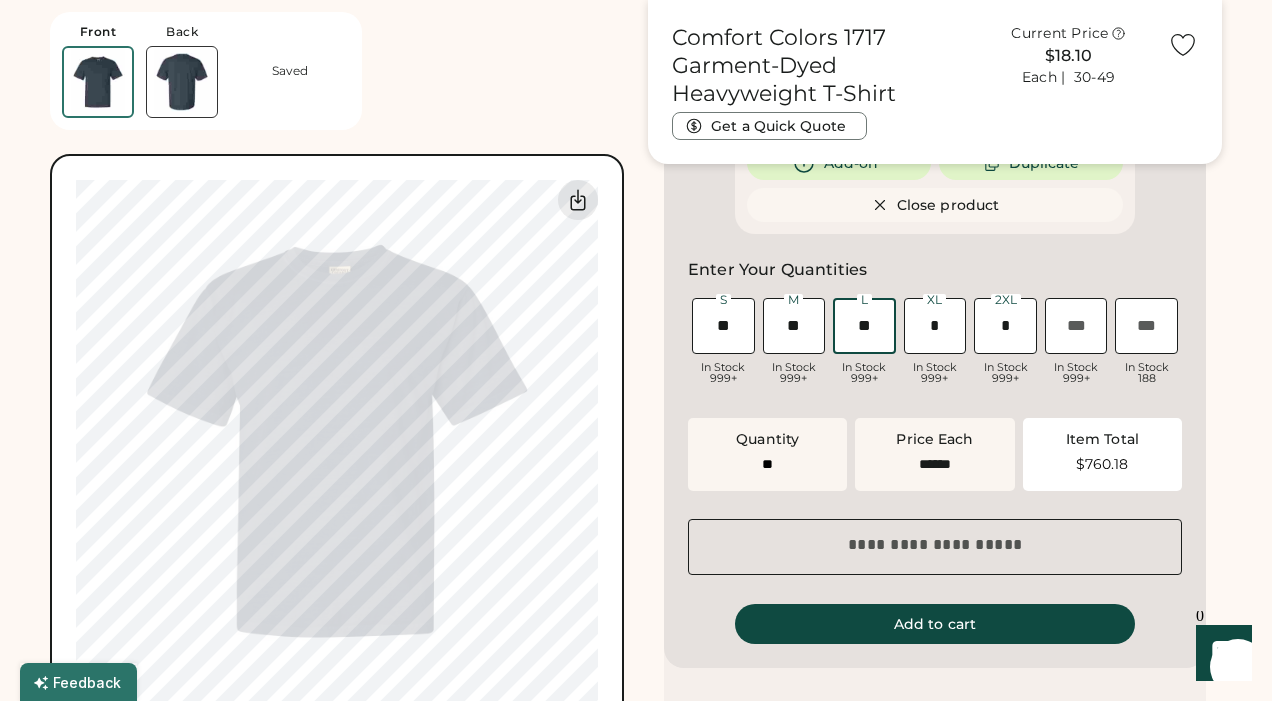 type on "**" 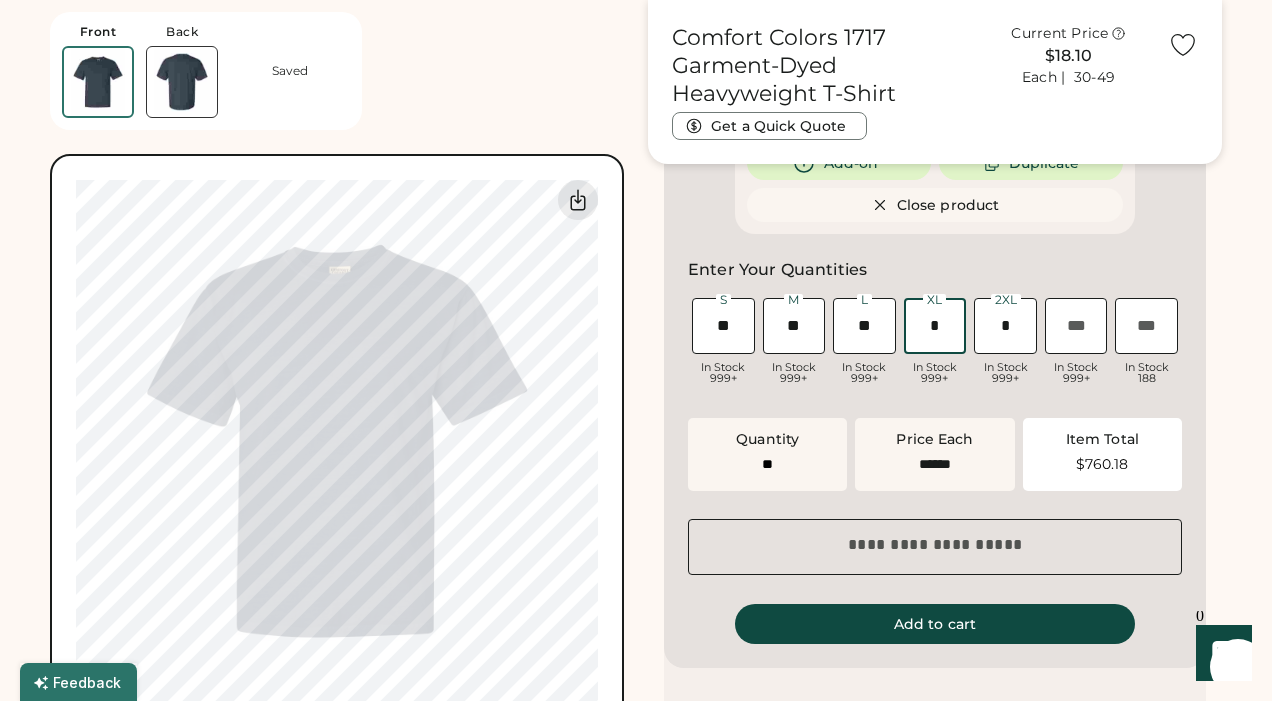 drag, startPoint x: 944, startPoint y: 323, endPoint x: 870, endPoint y: 323, distance: 74 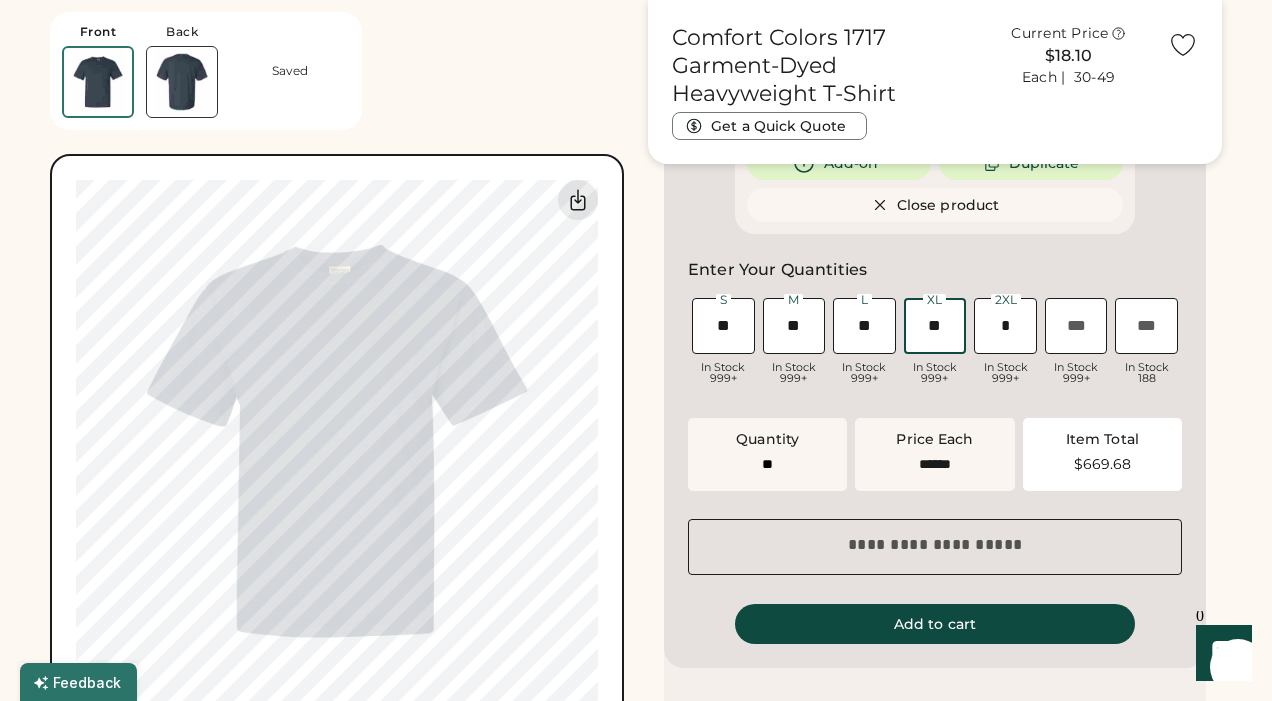 type on "**" 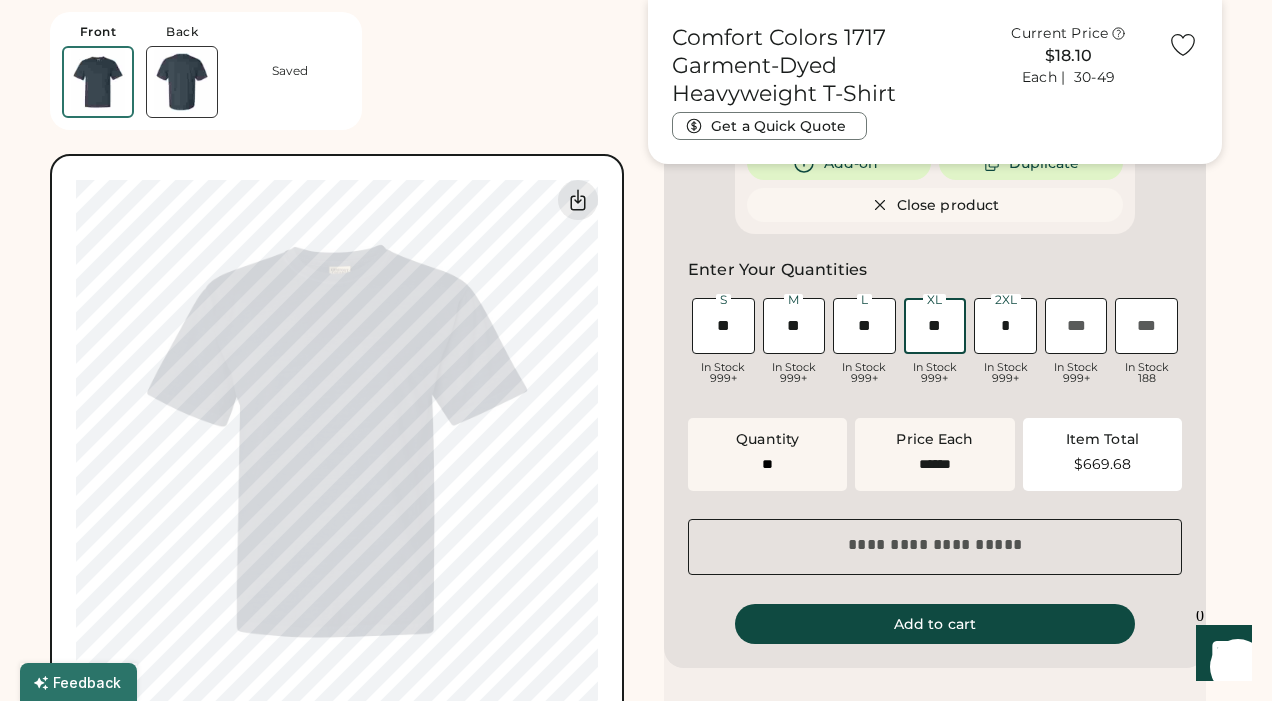 type on "**" 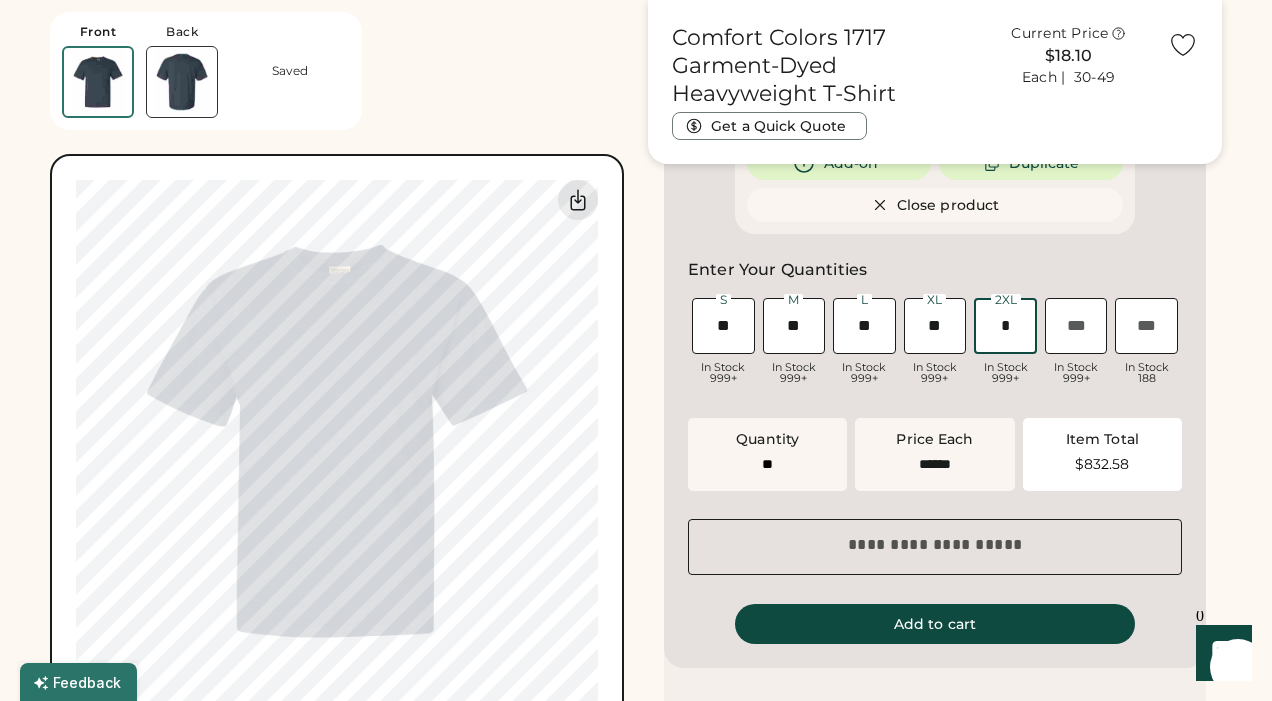 type on "**" 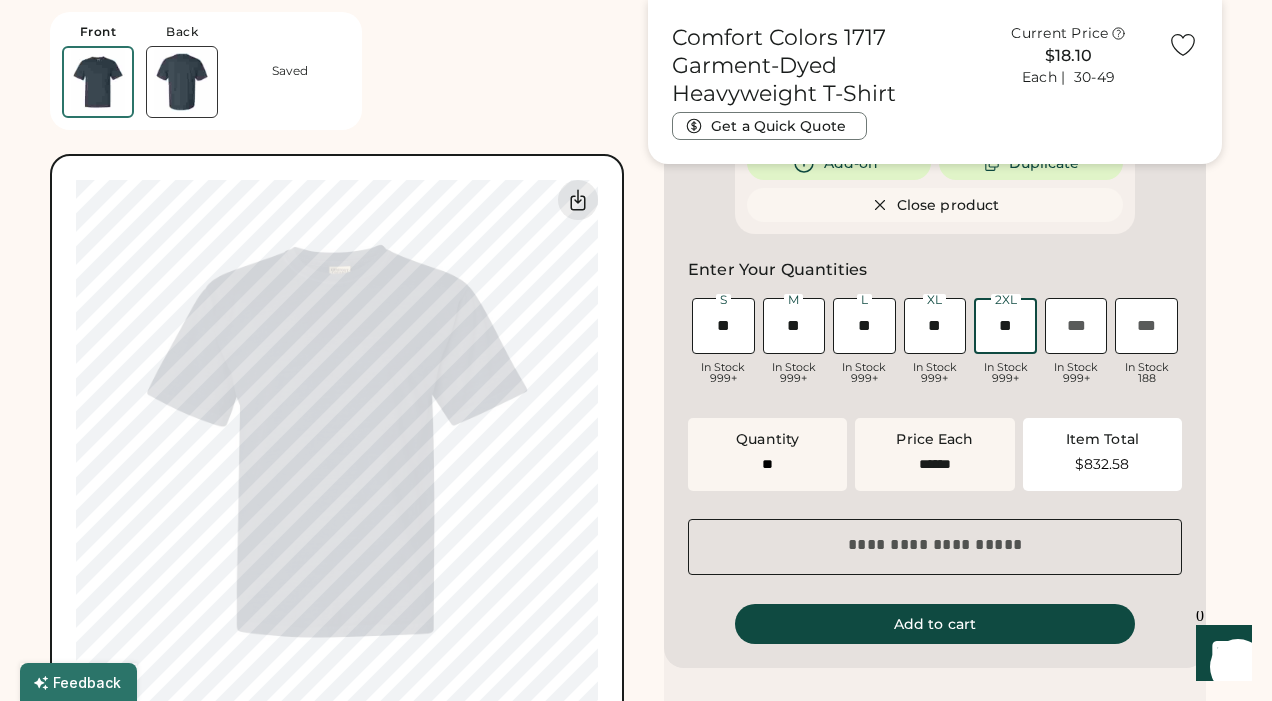 type on "**" 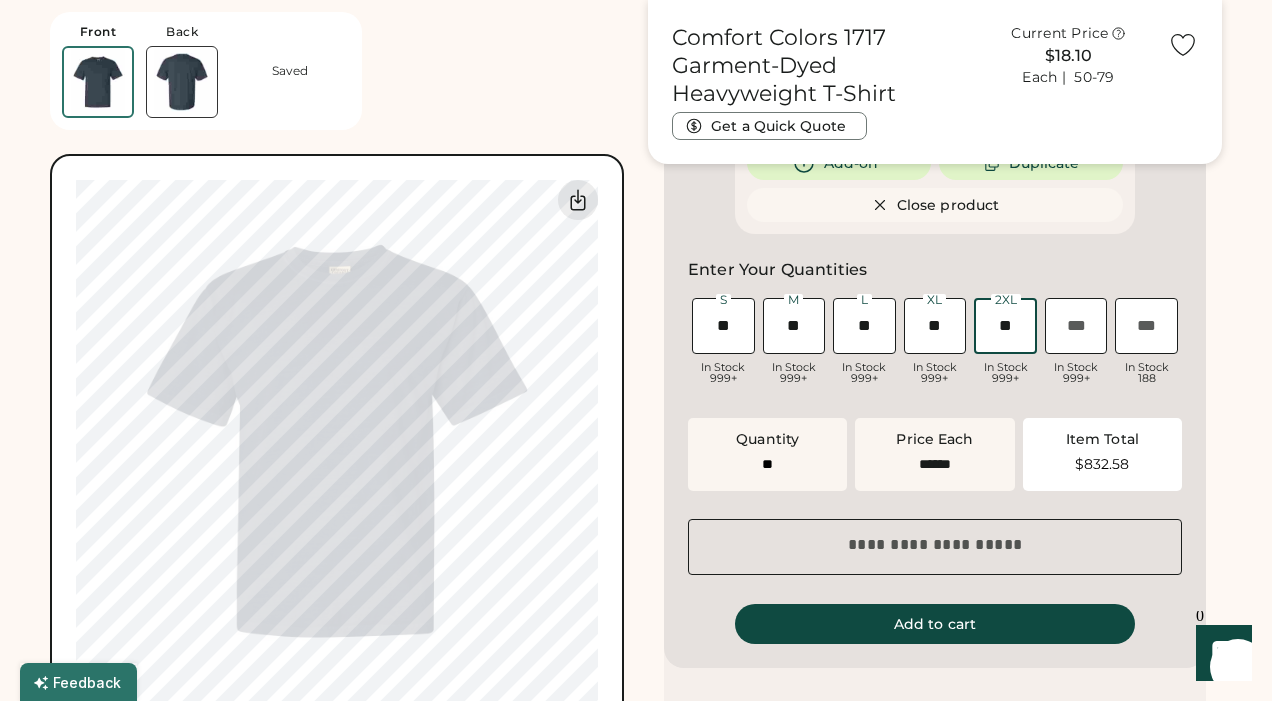 type on "******" 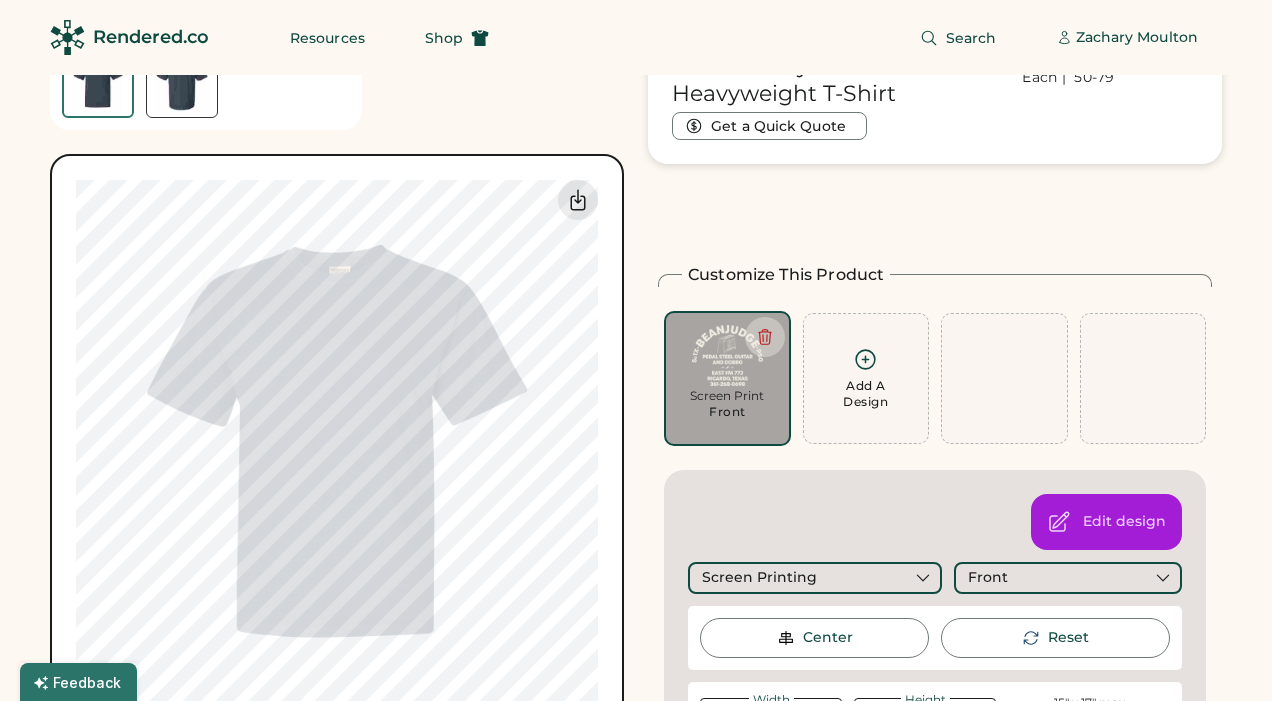 scroll, scrollTop: 1120, scrollLeft: 0, axis: vertical 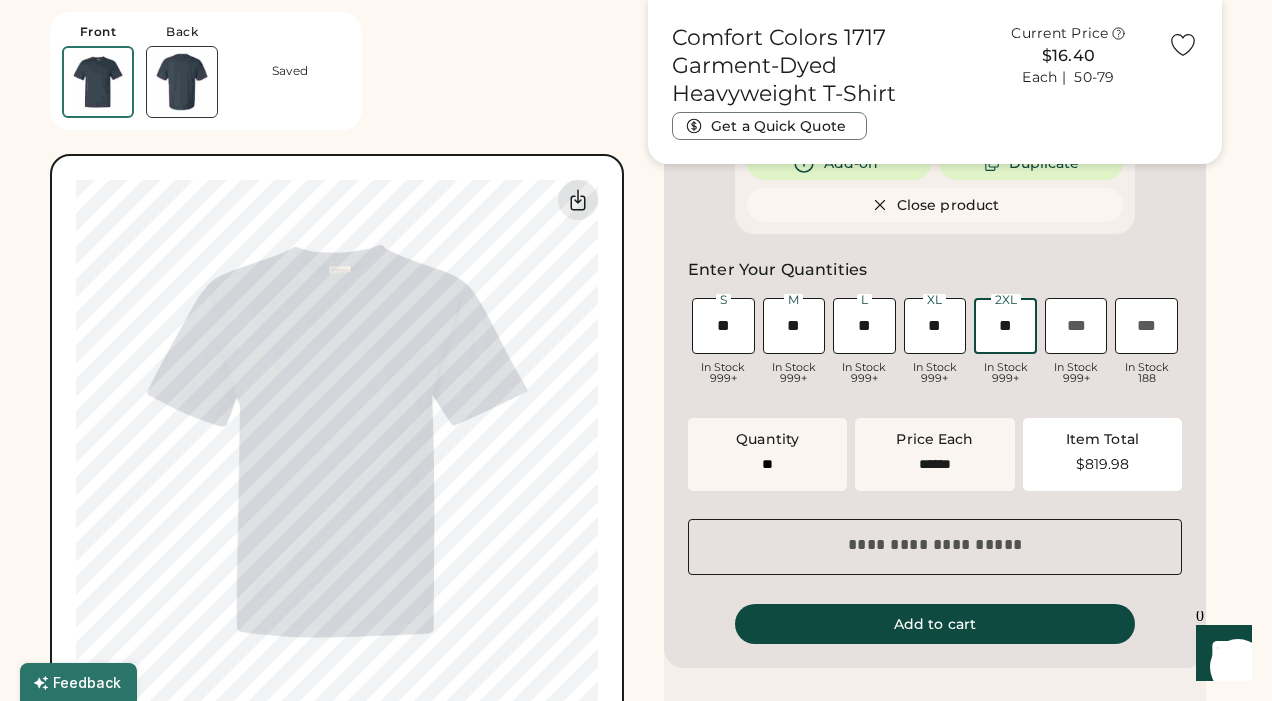 type on "**" 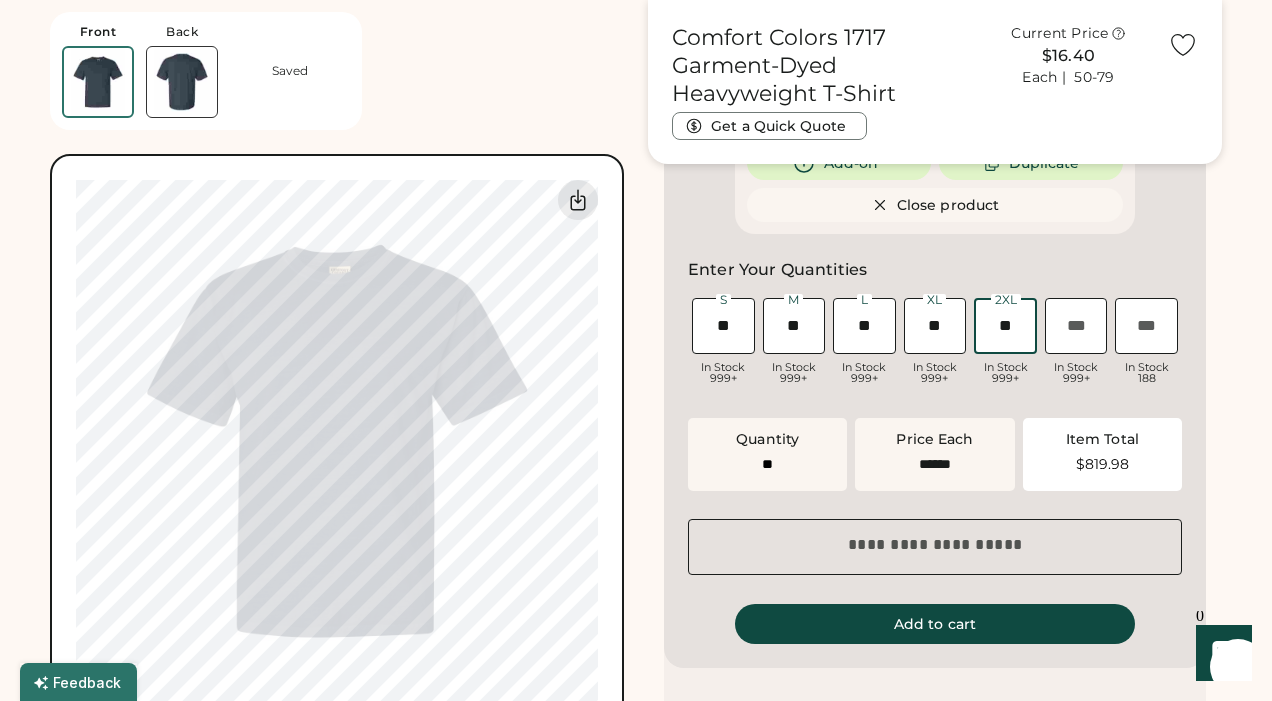 click on "Front Back Saved    Guidelines are approximate; our team will confirm the correct placement. 0% 0%" at bounding box center [337, 364] 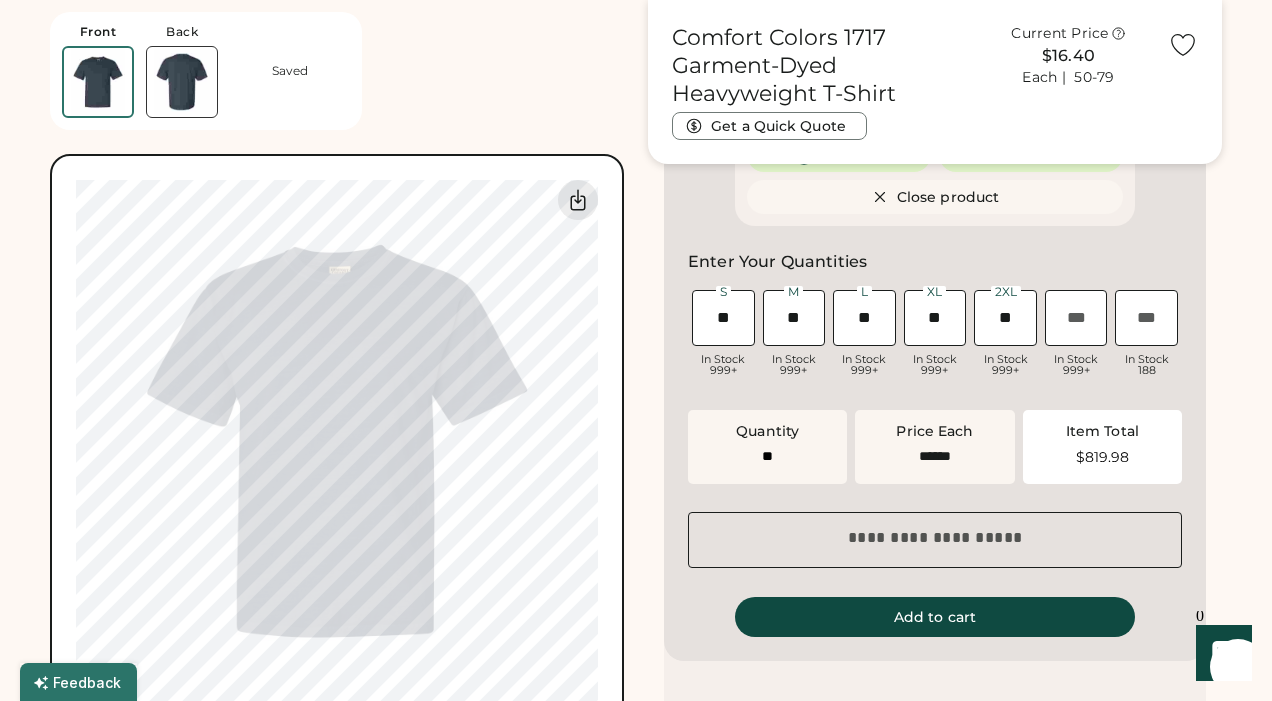 scroll, scrollTop: 633, scrollLeft: 0, axis: vertical 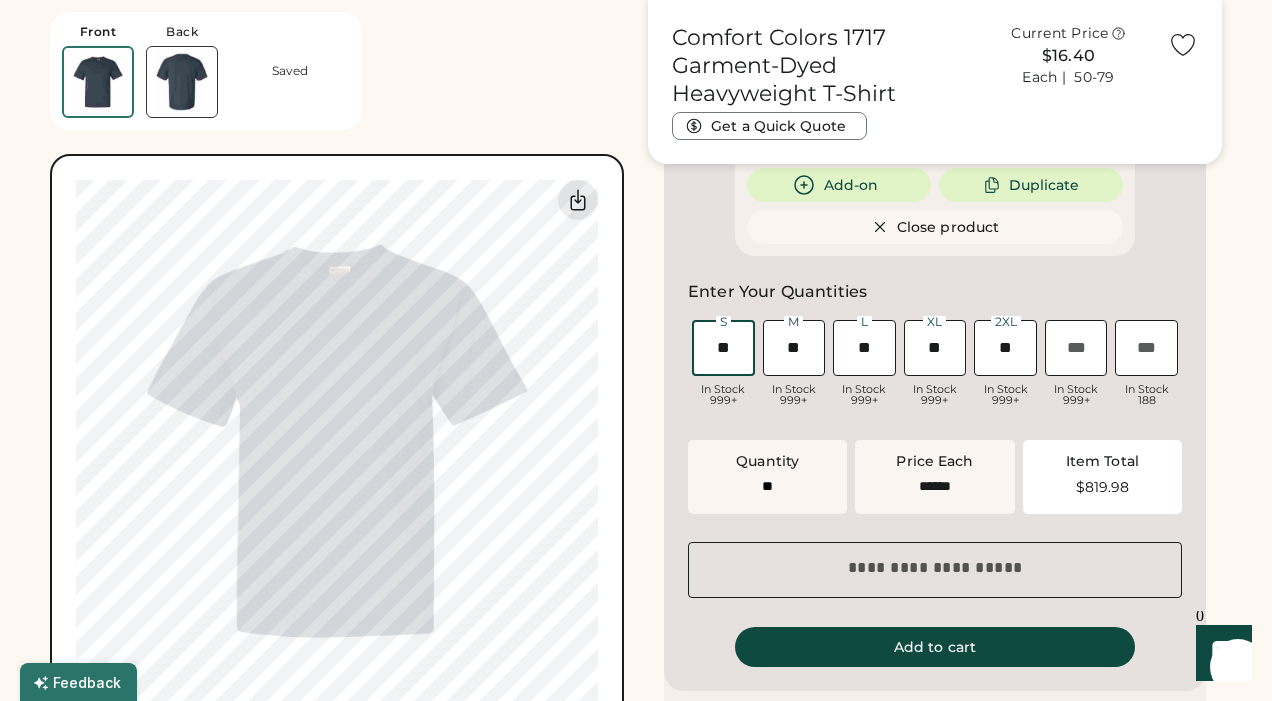 drag, startPoint x: 744, startPoint y: 350, endPoint x: 628, endPoint y: 354, distance: 116.06895 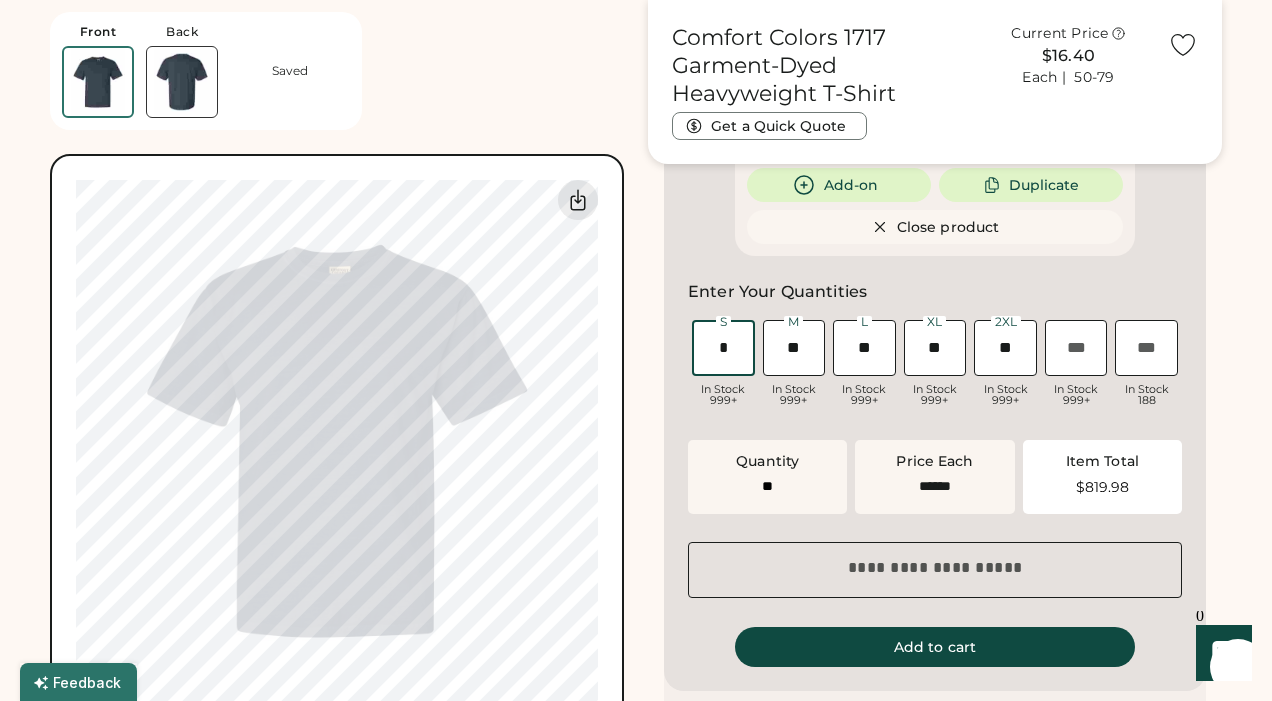 type on "**" 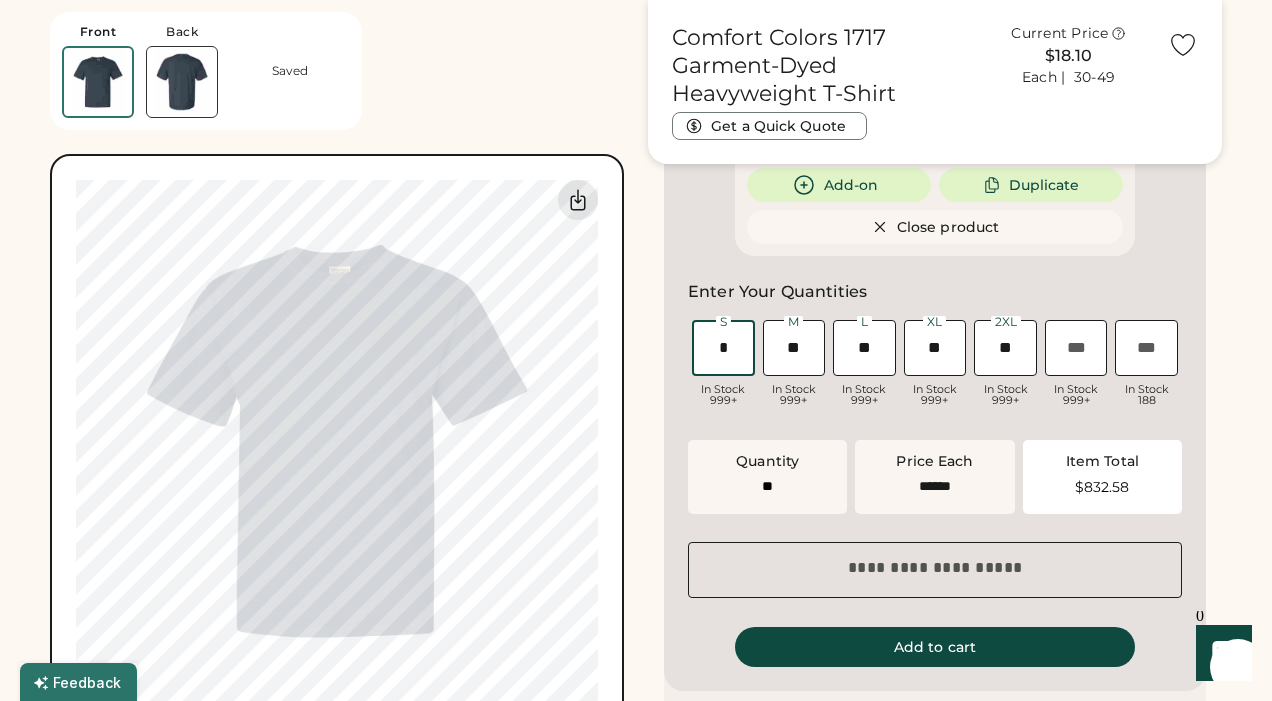 type on "*" 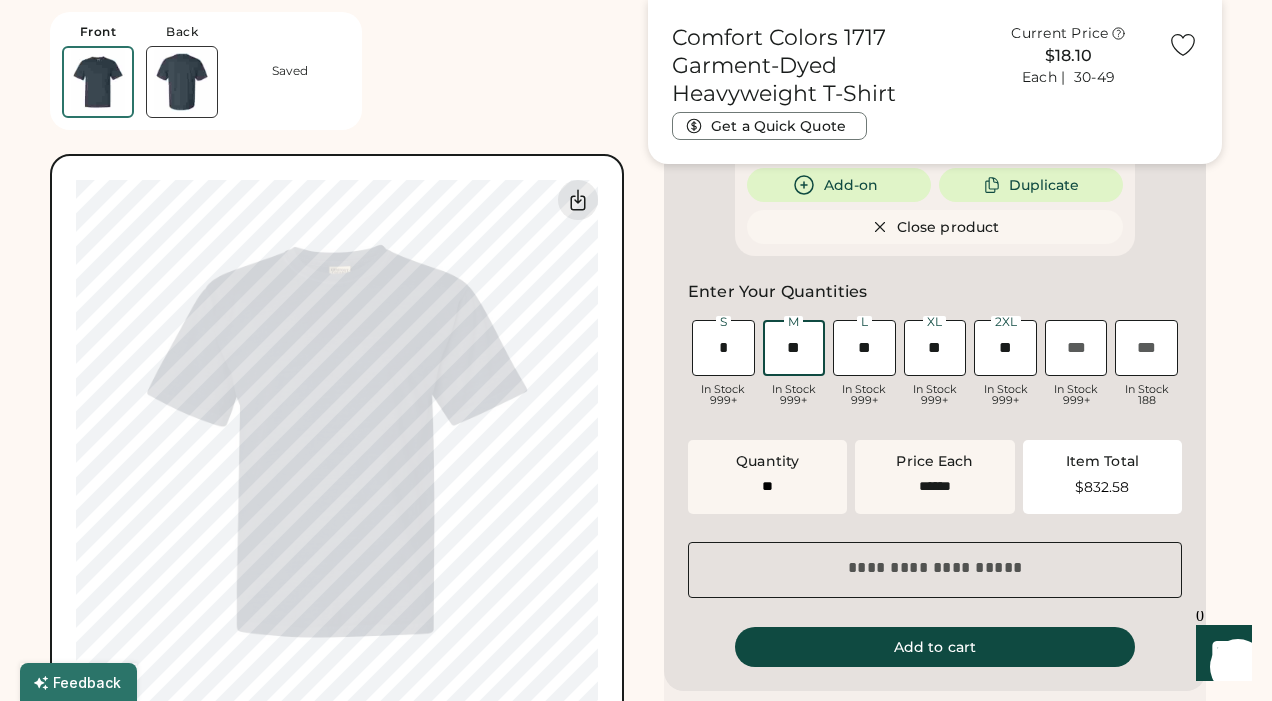 click on "Front Back Saved    Guidelines are approximate; our team will confirm the correct placement. 0% 0%    Comfort Colors 1717 Garment-Dyed Heavyweight T-Shirt    Get a Quick Quote Current Price    $18.10 Each |  30-49    Customize This Product    Add A
Design Screen Print Front       Add A
Design    Edit design       Center    Reset Width Height 15" x 17" max Apply SELECT
A COLOR BISTRO CREAM SELECT
A COLOR BISTRO CREAM Pick a Product Color Denim    Minimum Order:  20 pieces Order will be ready by Friday, Aug. 29     Product Saved Saved tan on denim    Add-on    Duplicate    Close product Enter Your Quantities S Loading
Inventory In Stock
999+ M Loading
Inventory In Stock
999+ L Loading
Inventory In Stock
999+ XL Loading
Inventory In Stock
999+ 2XL Loading
Inventory In Stock
999+ 3XL Loading
Inventory In Stock
999+ 4XL Loading
Inventory In Stock
188 Enter Quantities to Finalize Your Order Minimum Order Quantity is 20 Pieces Quantity Price Each Item Total $832.58 Special instructions Add to cart    Quantity 20-29" at bounding box center (636, 600) 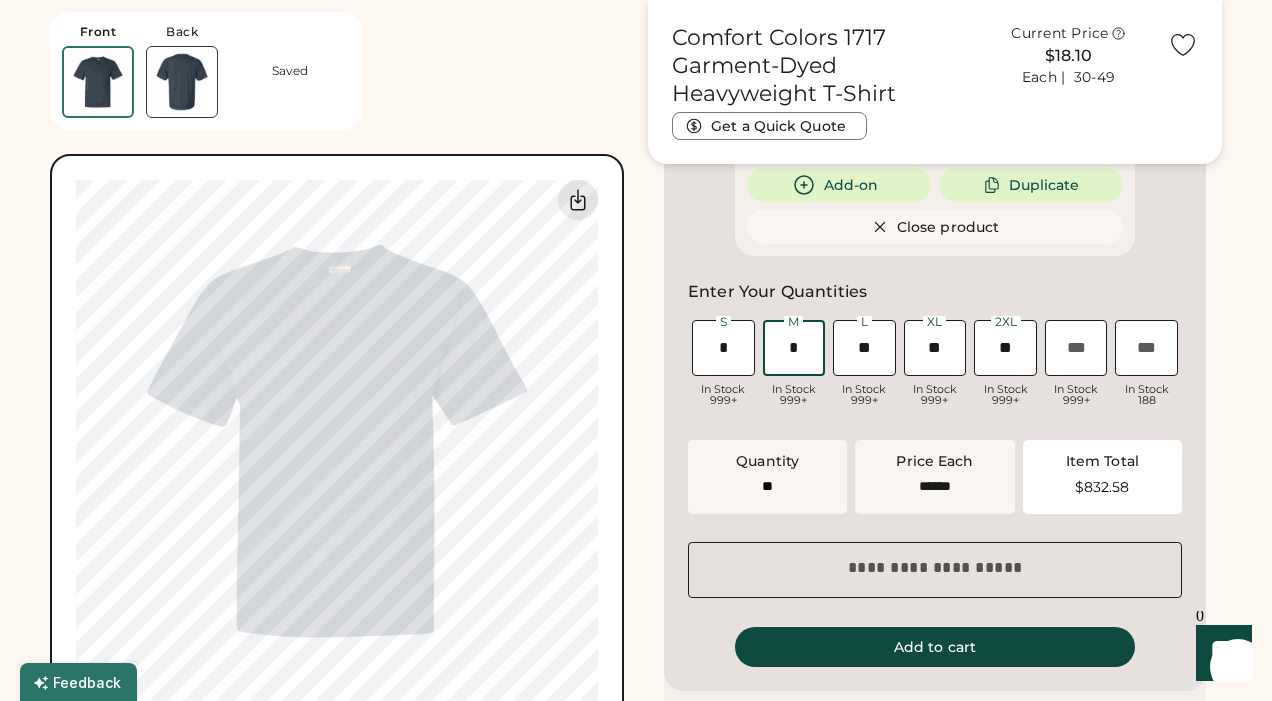 type on "**" 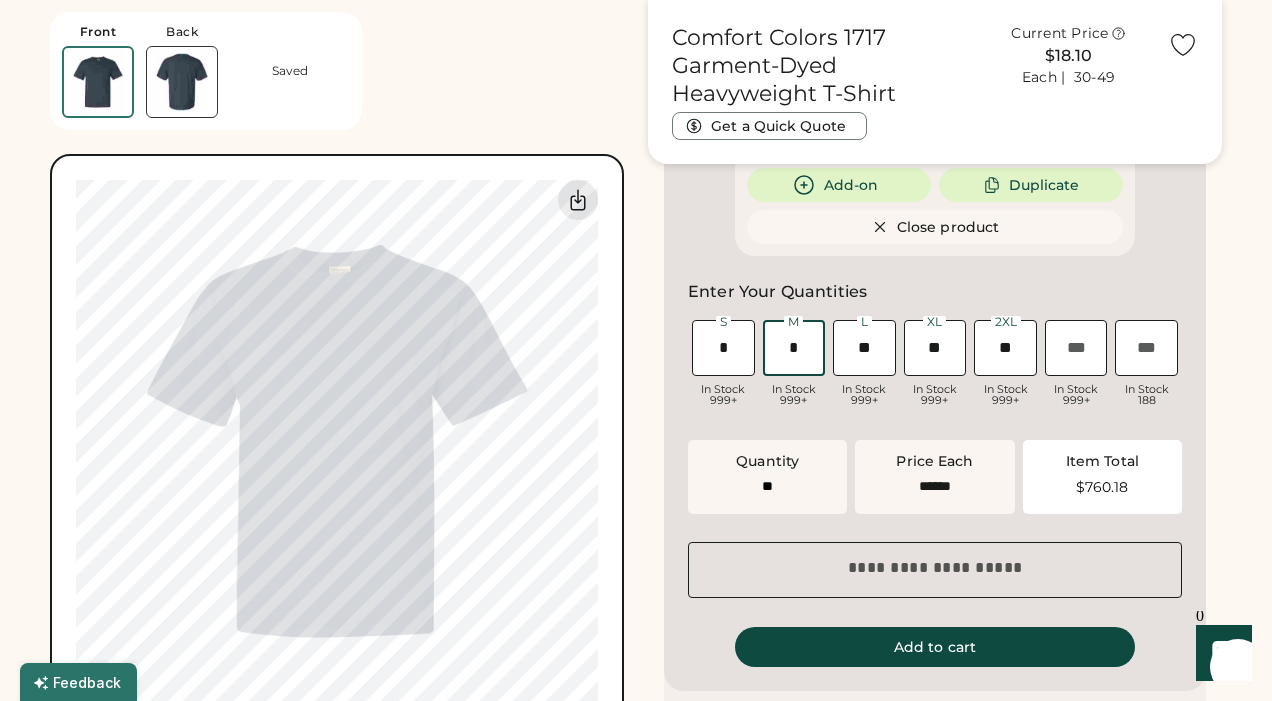 type on "*" 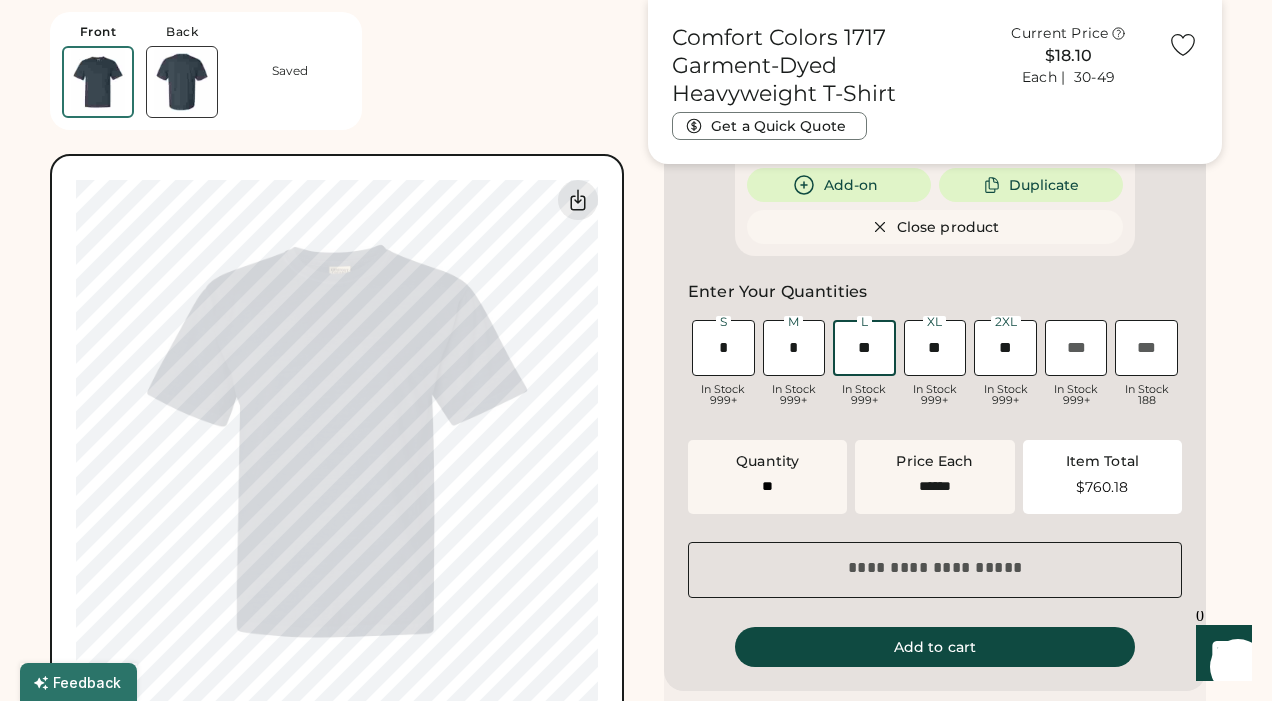 drag, startPoint x: 880, startPoint y: 349, endPoint x: 792, endPoint y: 345, distance: 88.09086 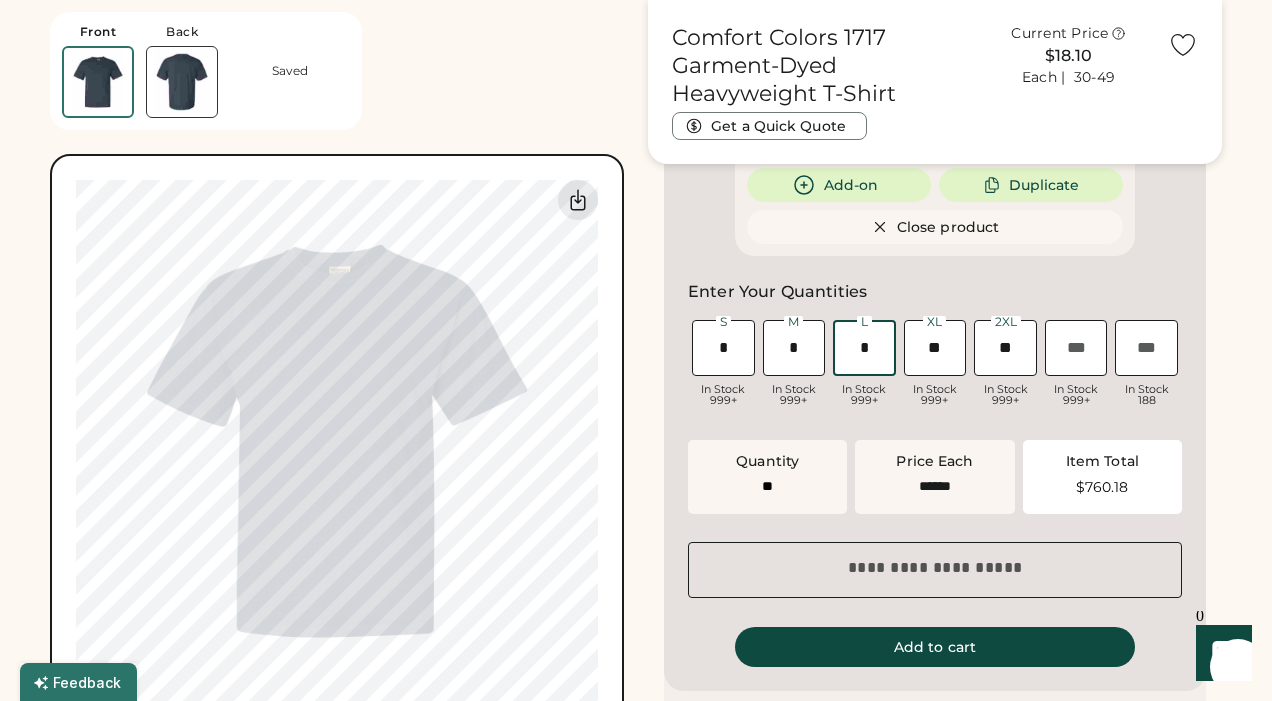 type on "**" 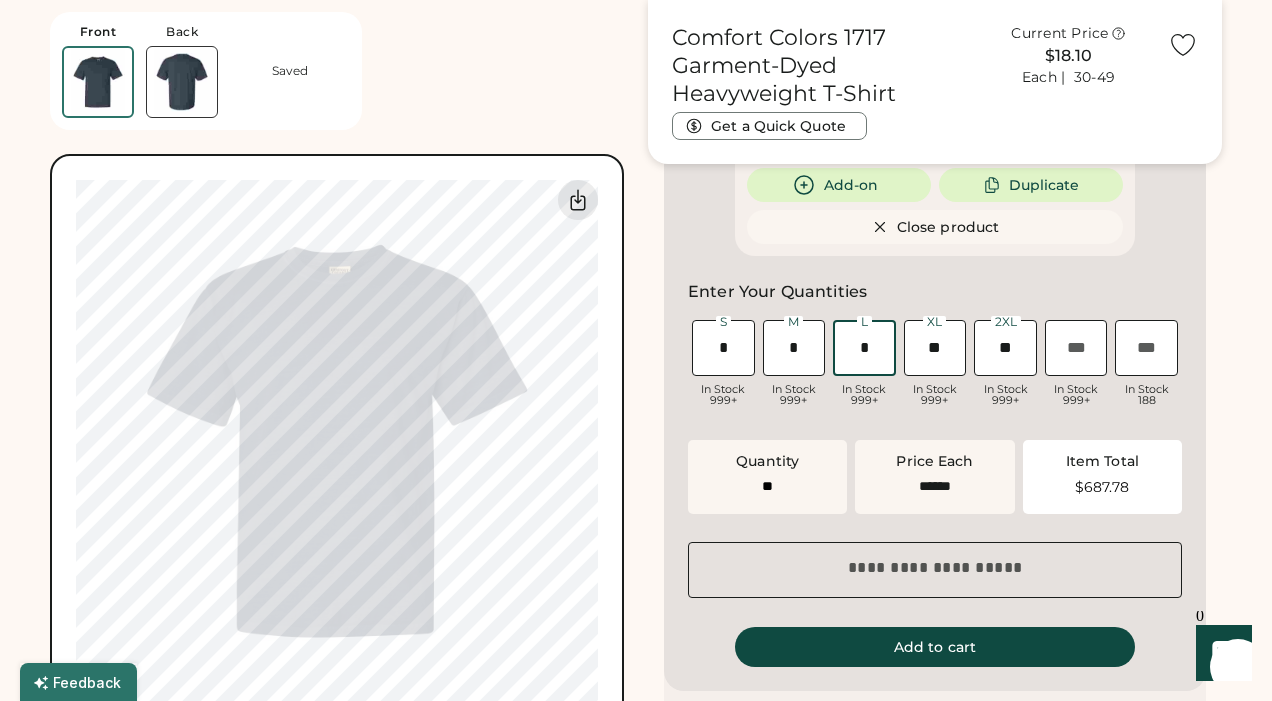 type on "*" 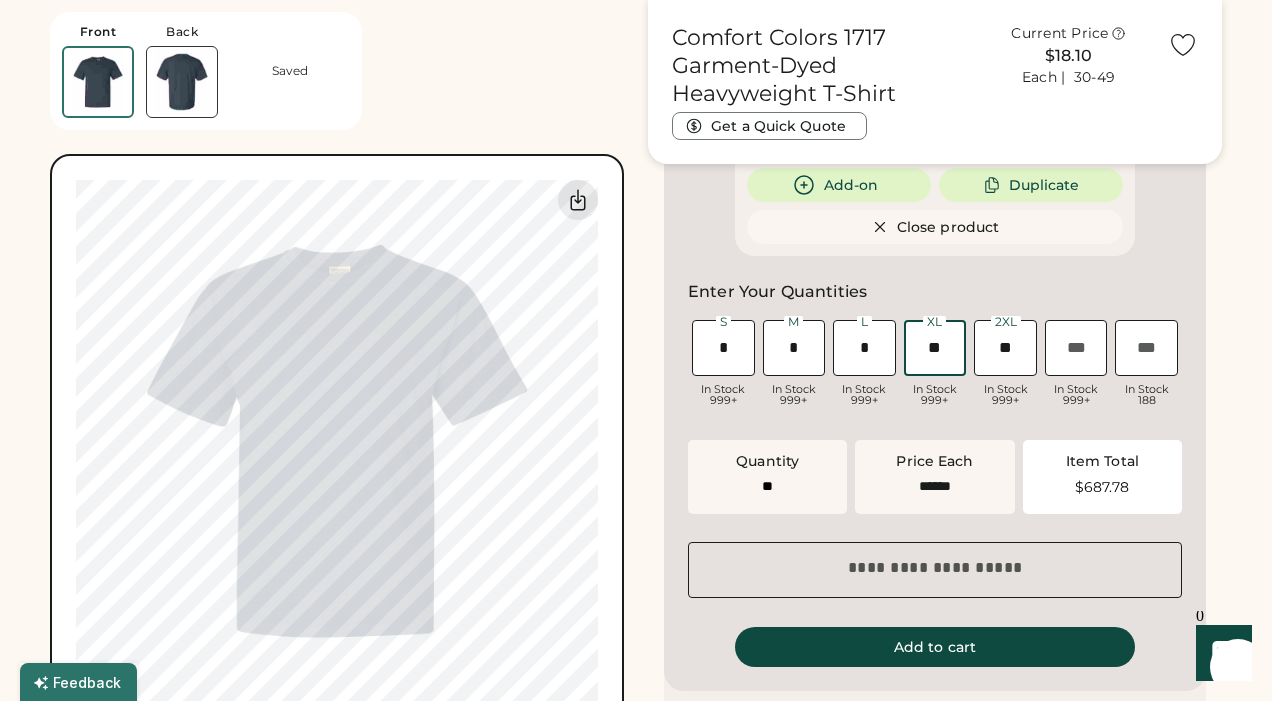 drag, startPoint x: 947, startPoint y: 351, endPoint x: 876, endPoint y: 351, distance: 71 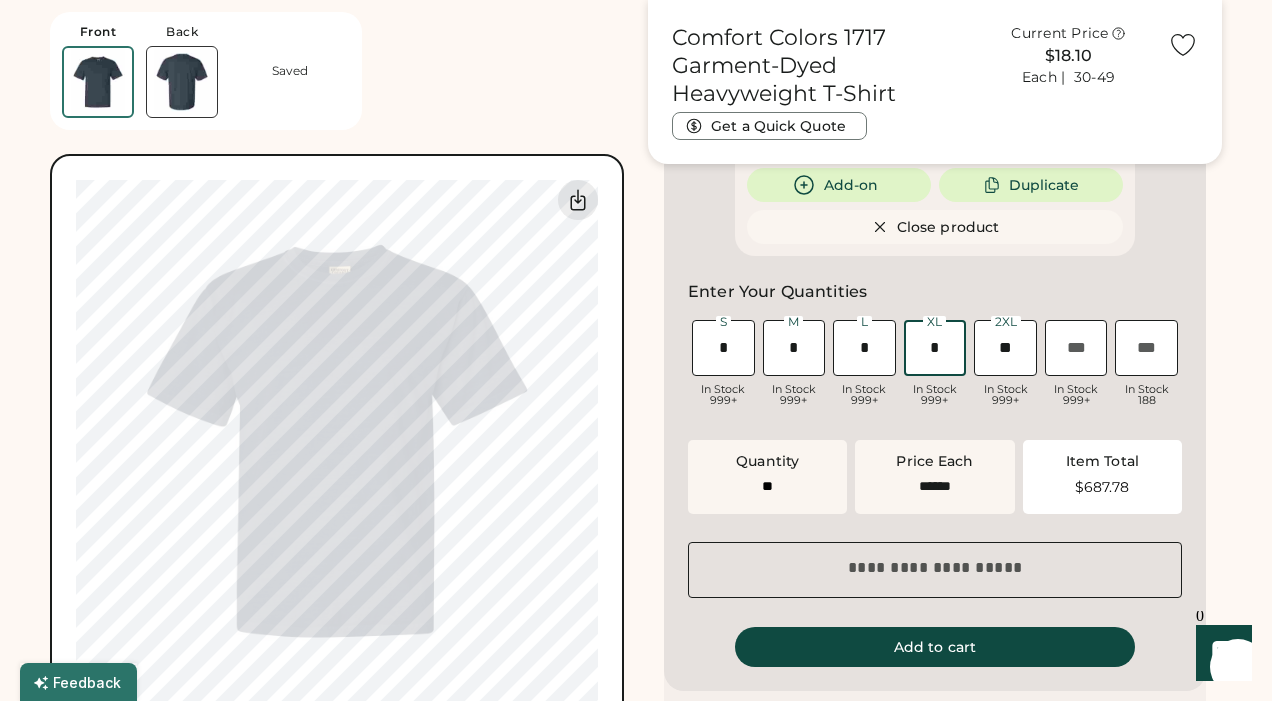 type on "**" 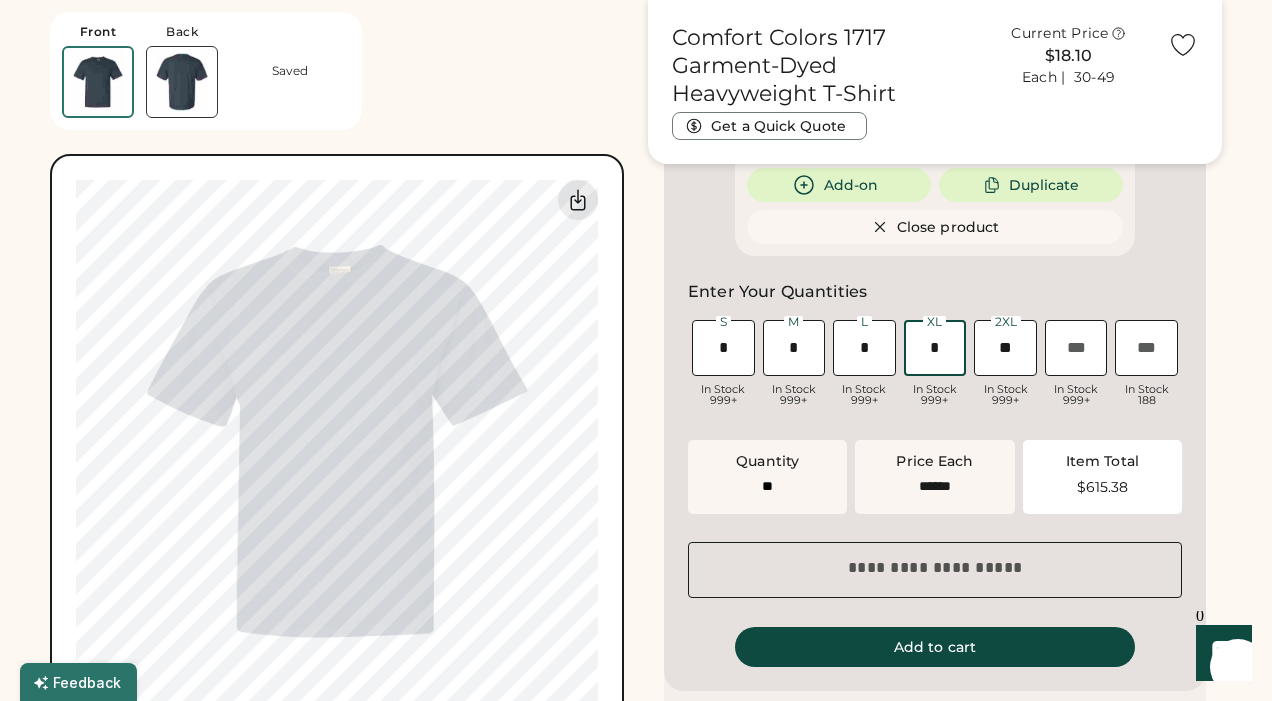 type on "*" 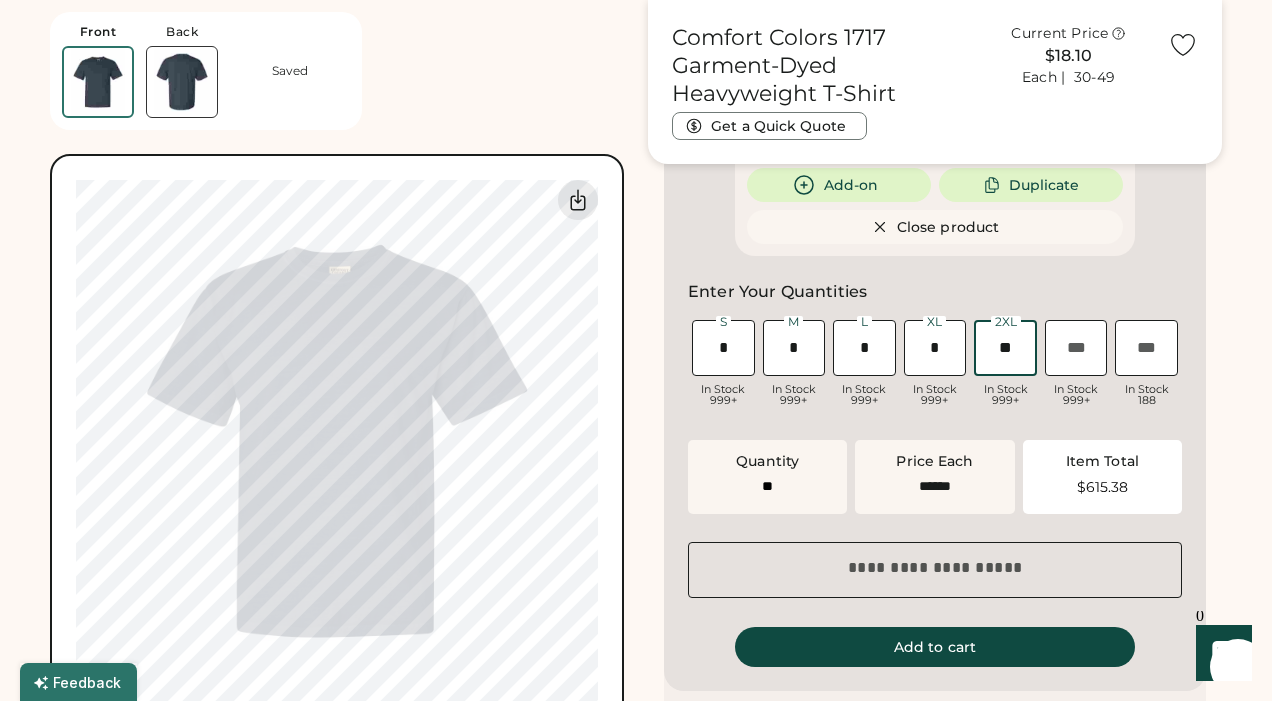 drag, startPoint x: 1011, startPoint y: 348, endPoint x: 931, endPoint y: 350, distance: 80.024994 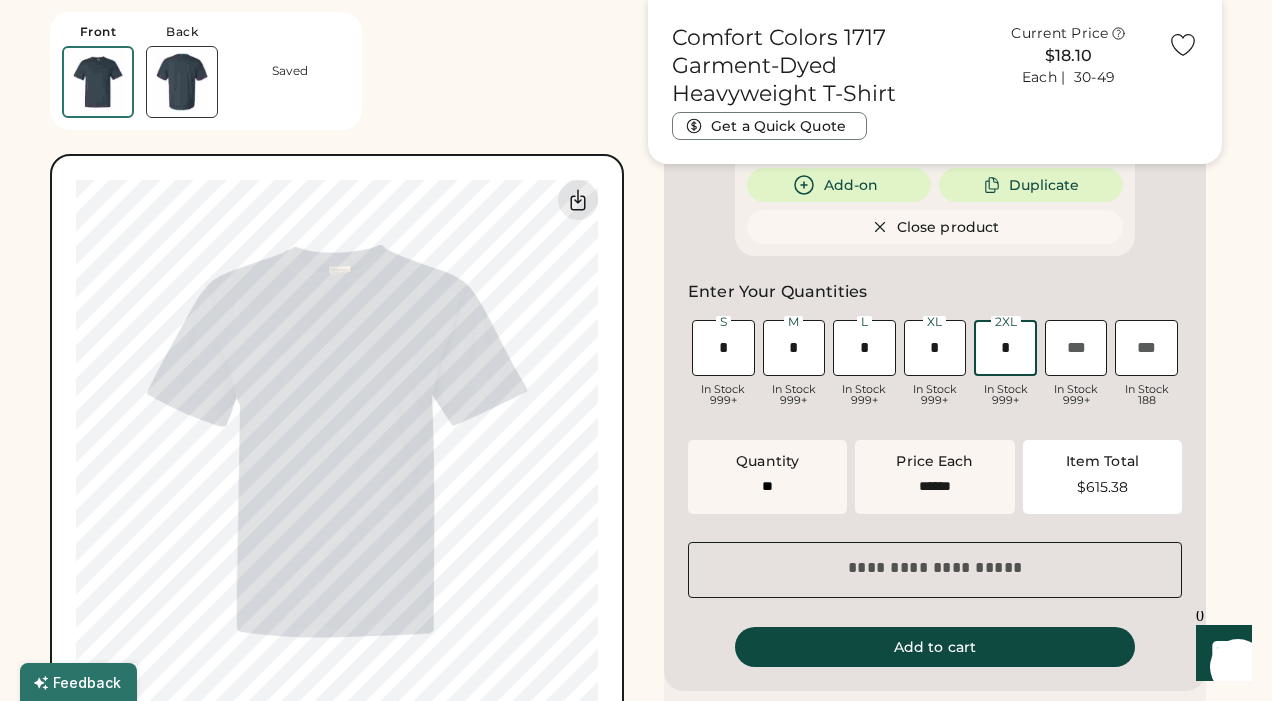 type on "**" 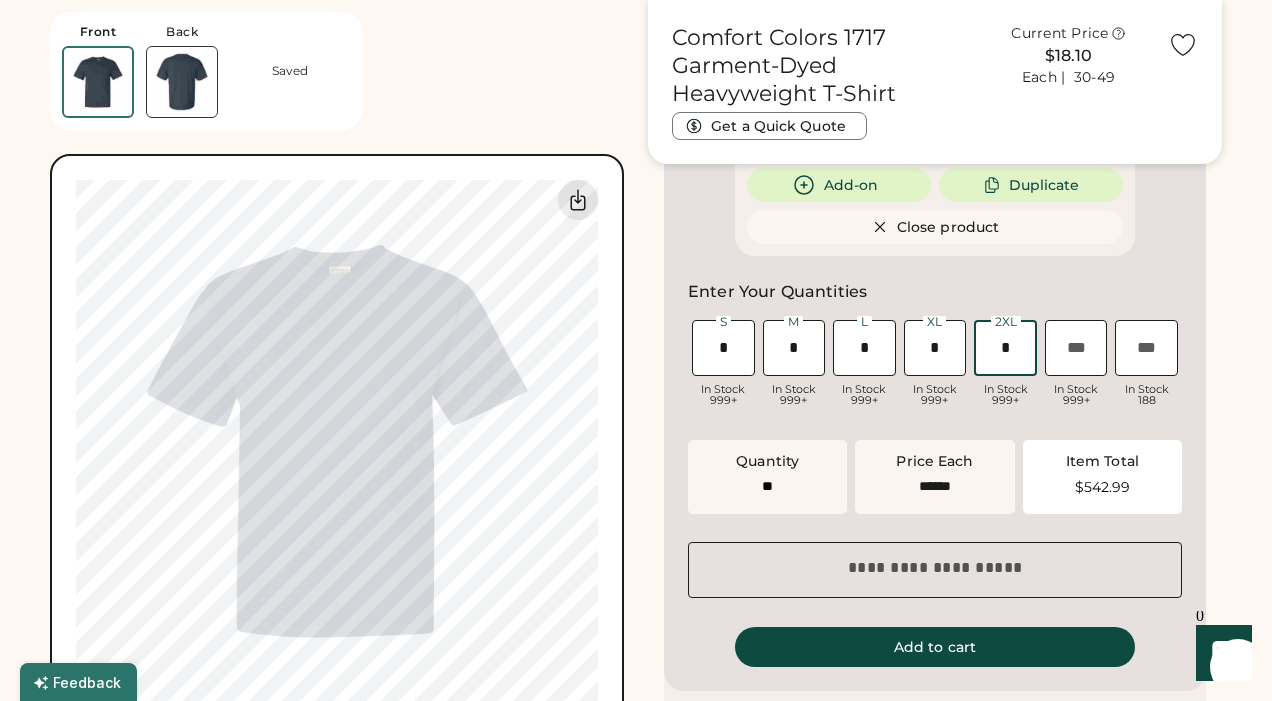 type on "*" 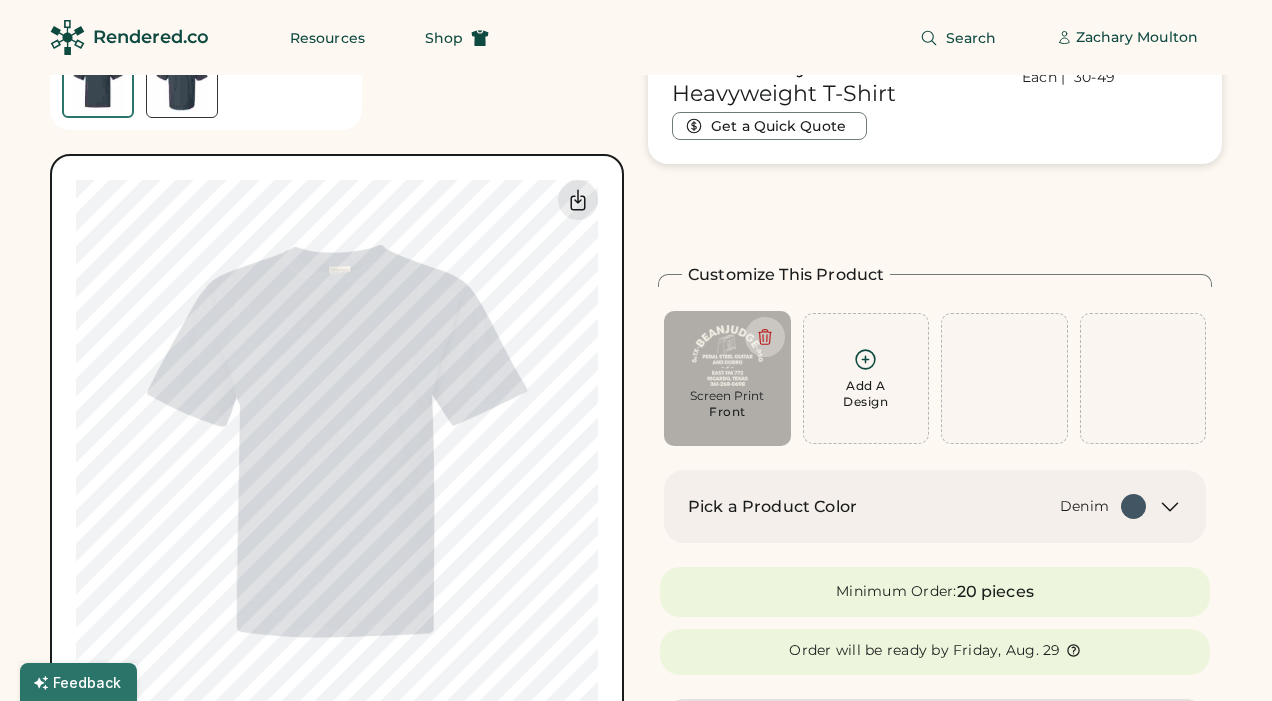 scroll, scrollTop: 633, scrollLeft: 0, axis: vertical 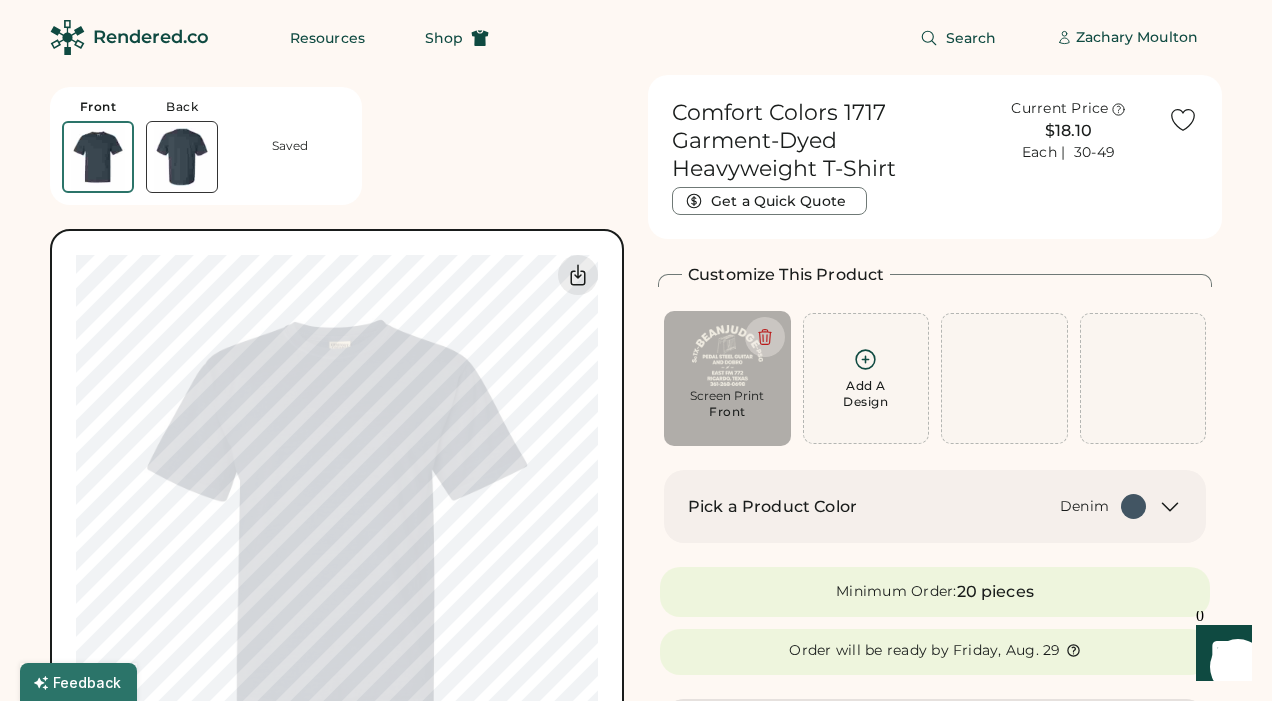 click 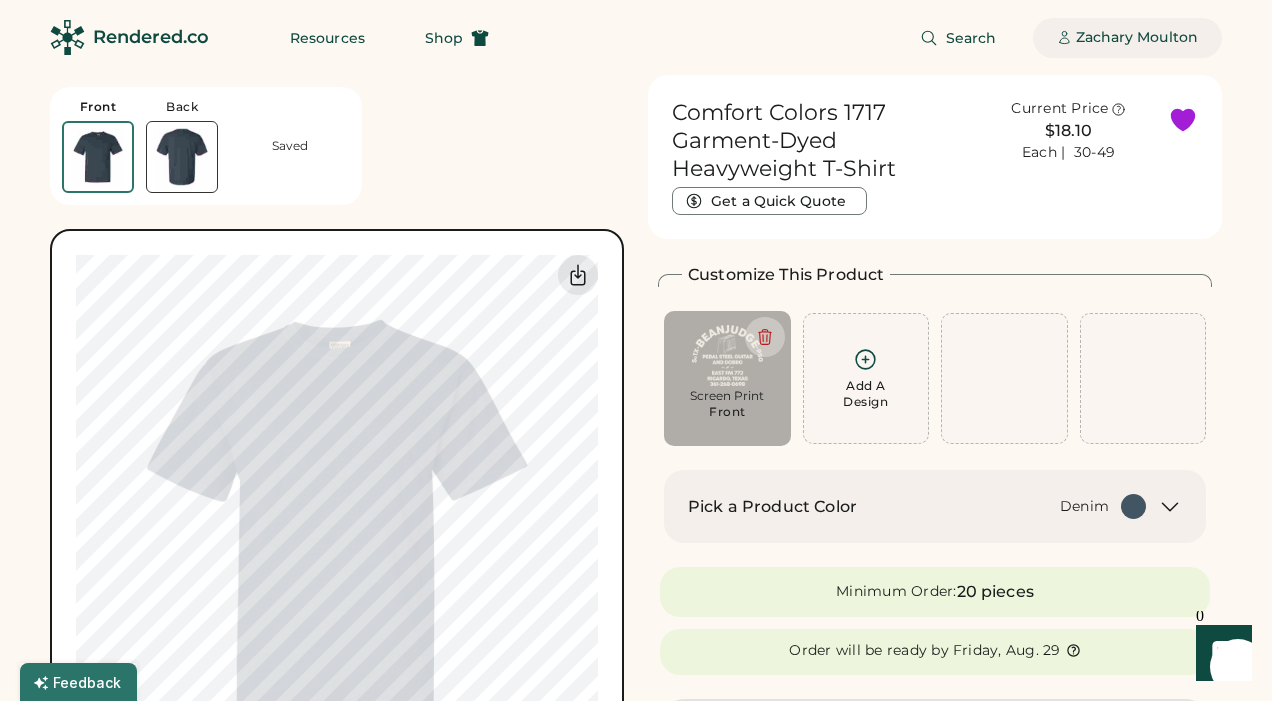 click on "Zachary Moulton" at bounding box center (1137, 38) 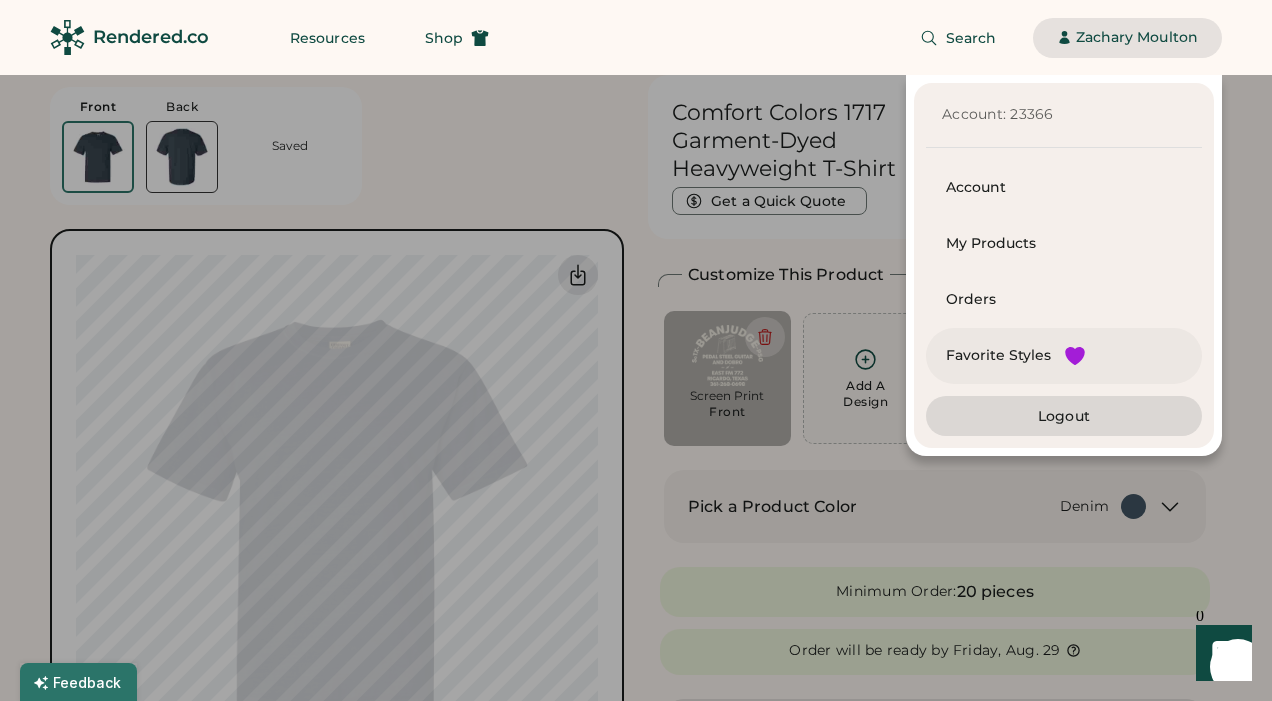 click on "Favorite Styles" at bounding box center (998, 356) 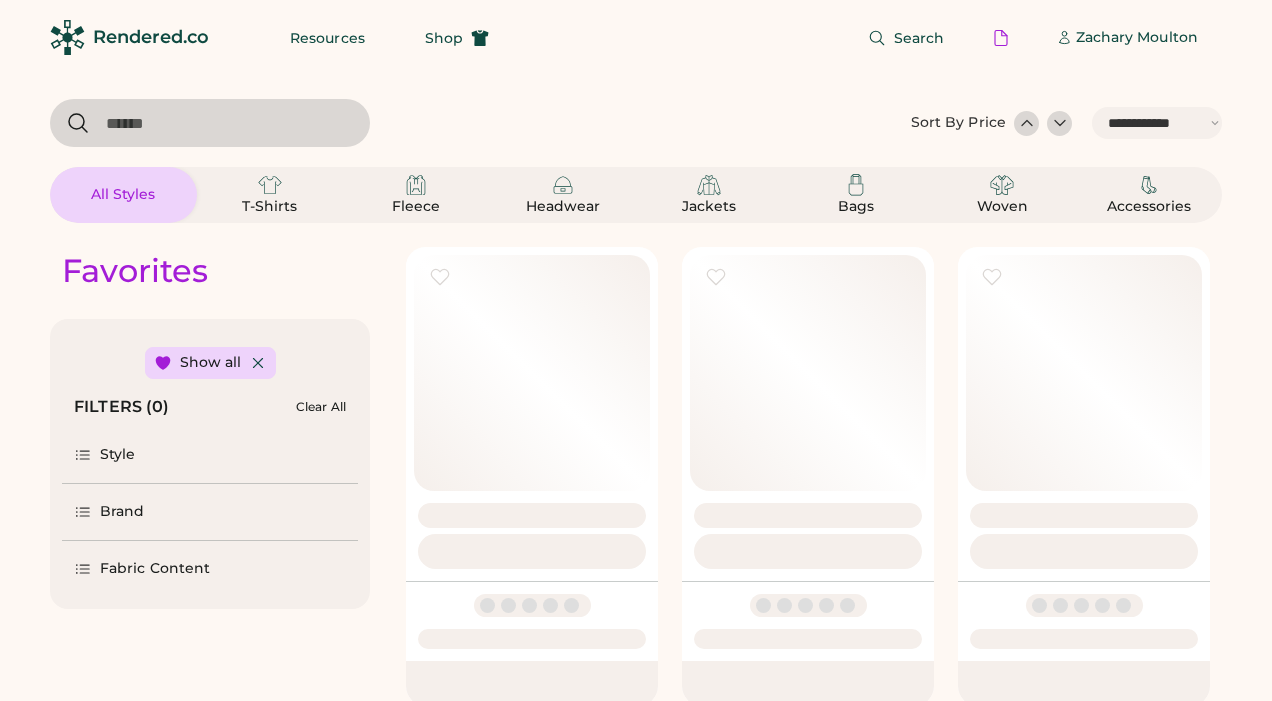 select on "*****" 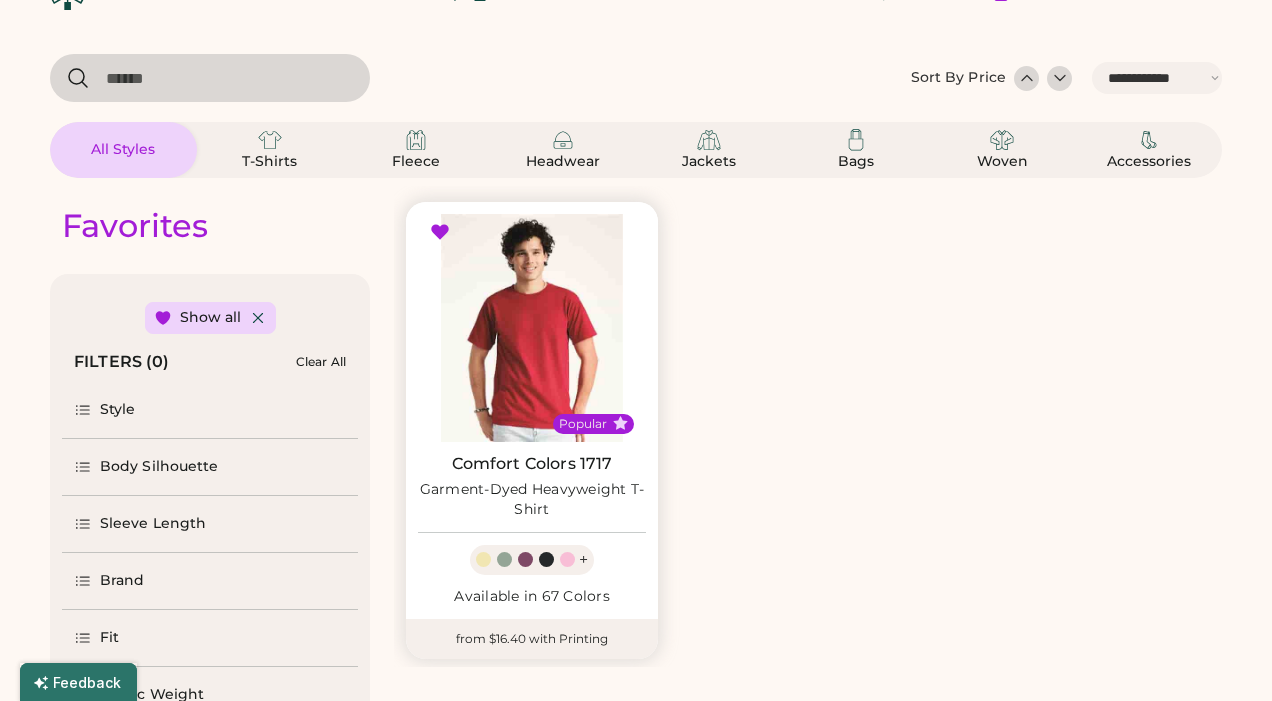 scroll, scrollTop: 24, scrollLeft: 0, axis: vertical 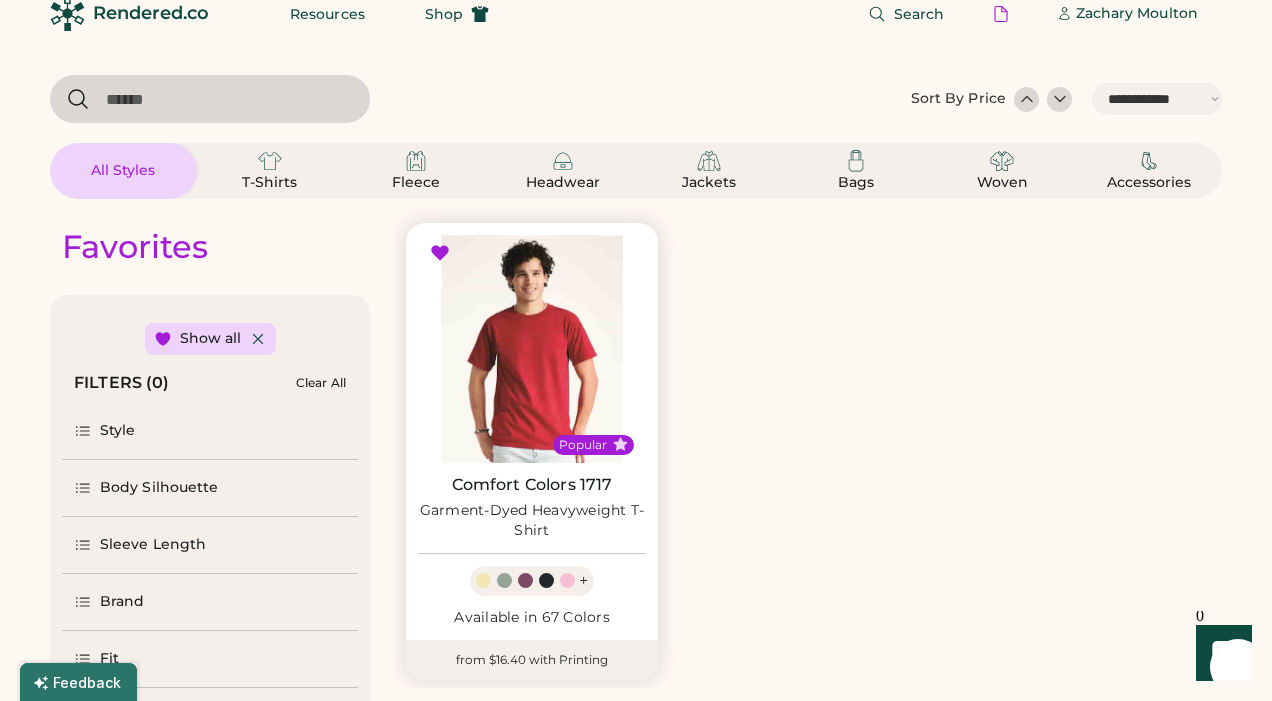 click at bounding box center (532, 349) 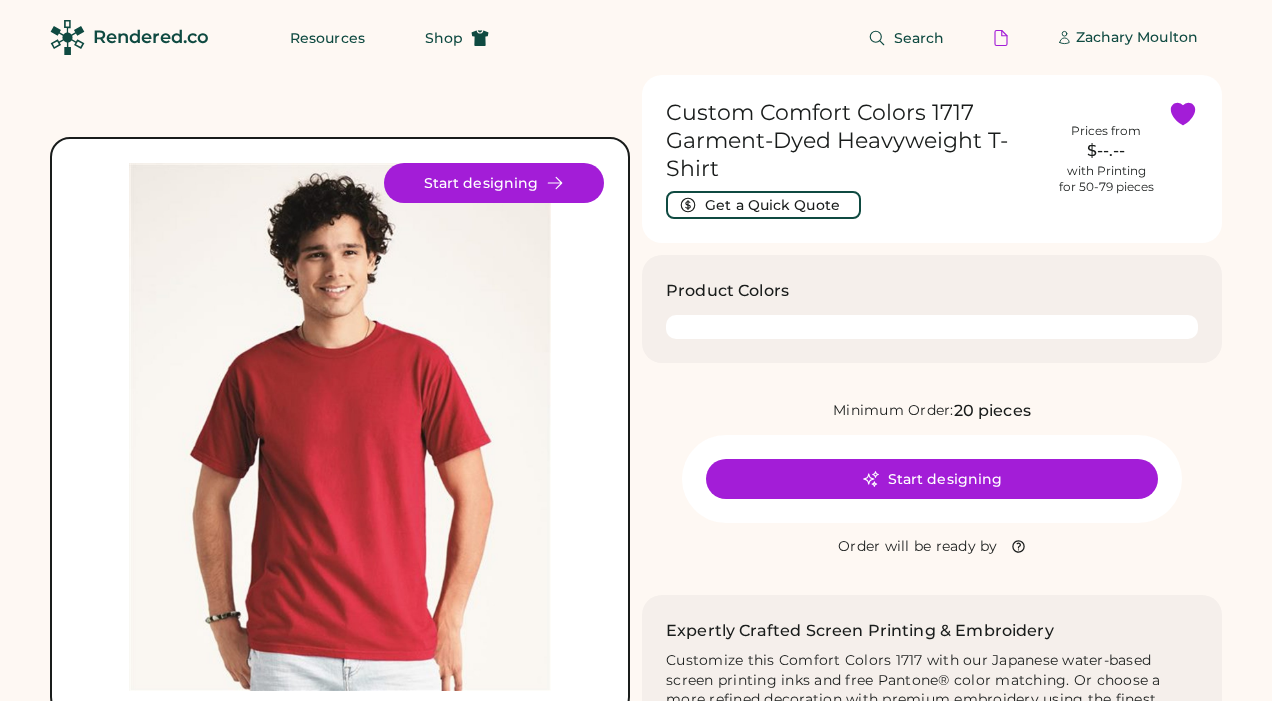 scroll, scrollTop: 0, scrollLeft: 0, axis: both 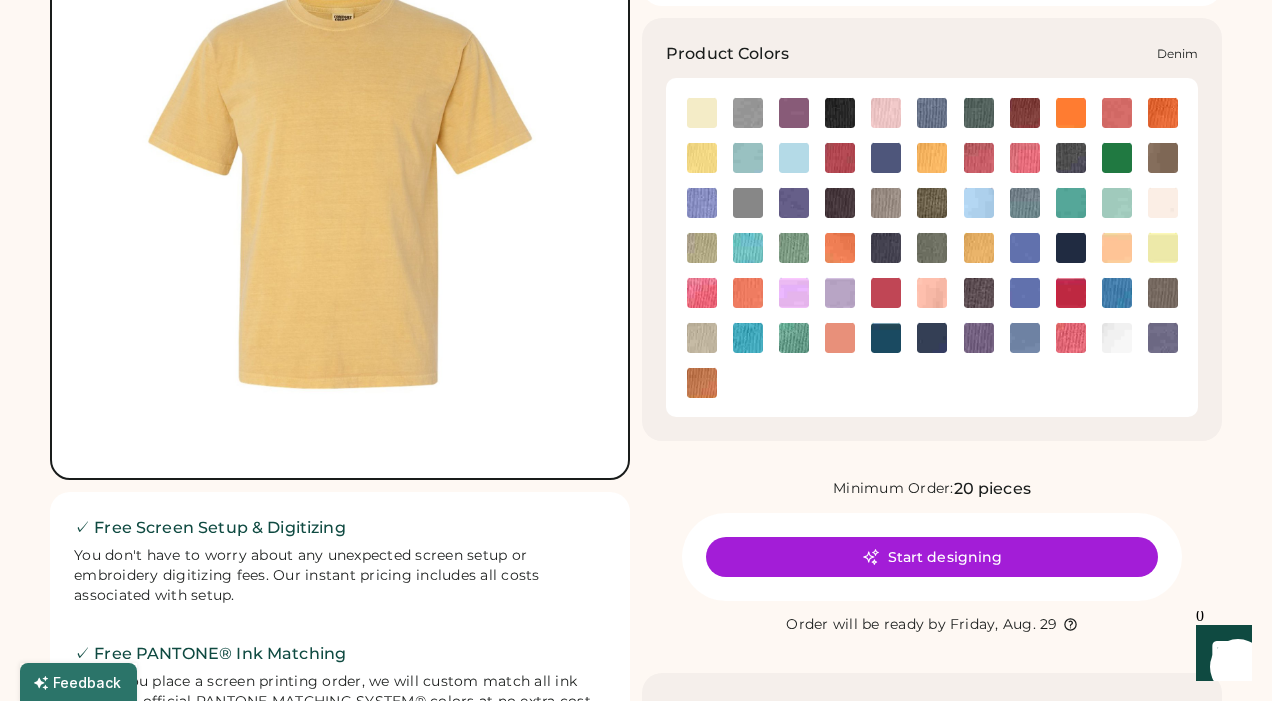 click 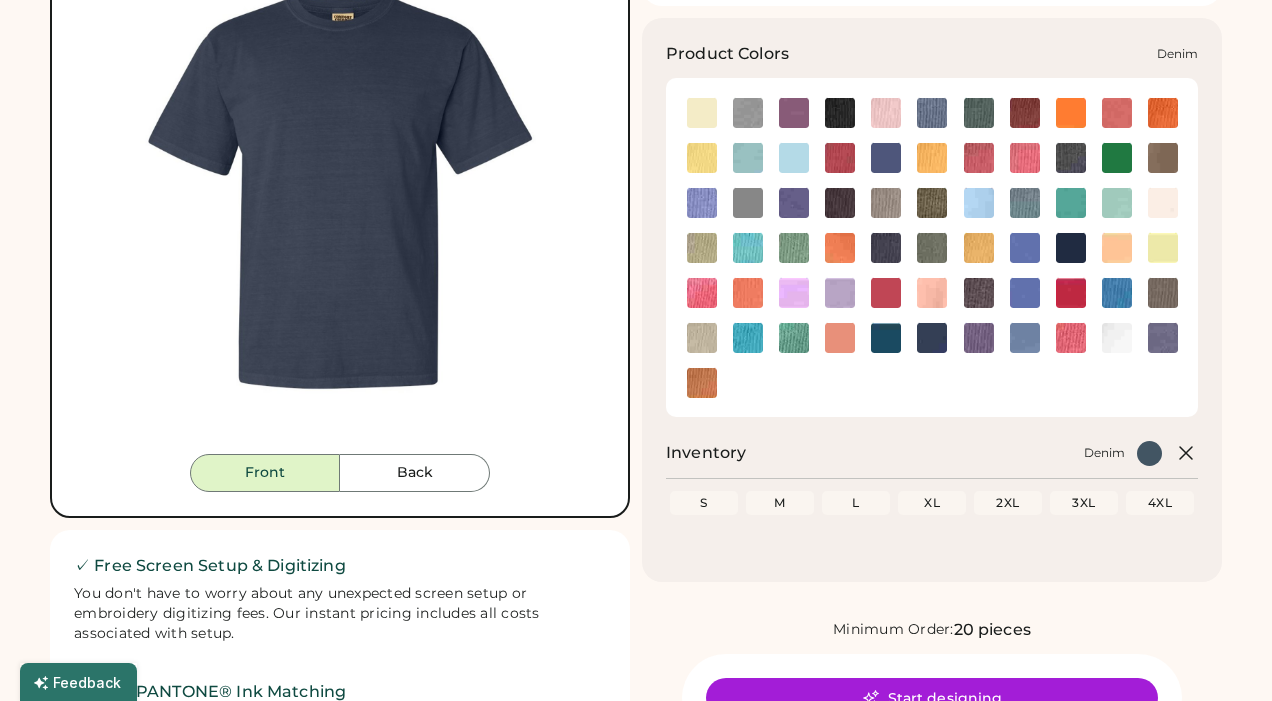 scroll, scrollTop: 0, scrollLeft: 0, axis: both 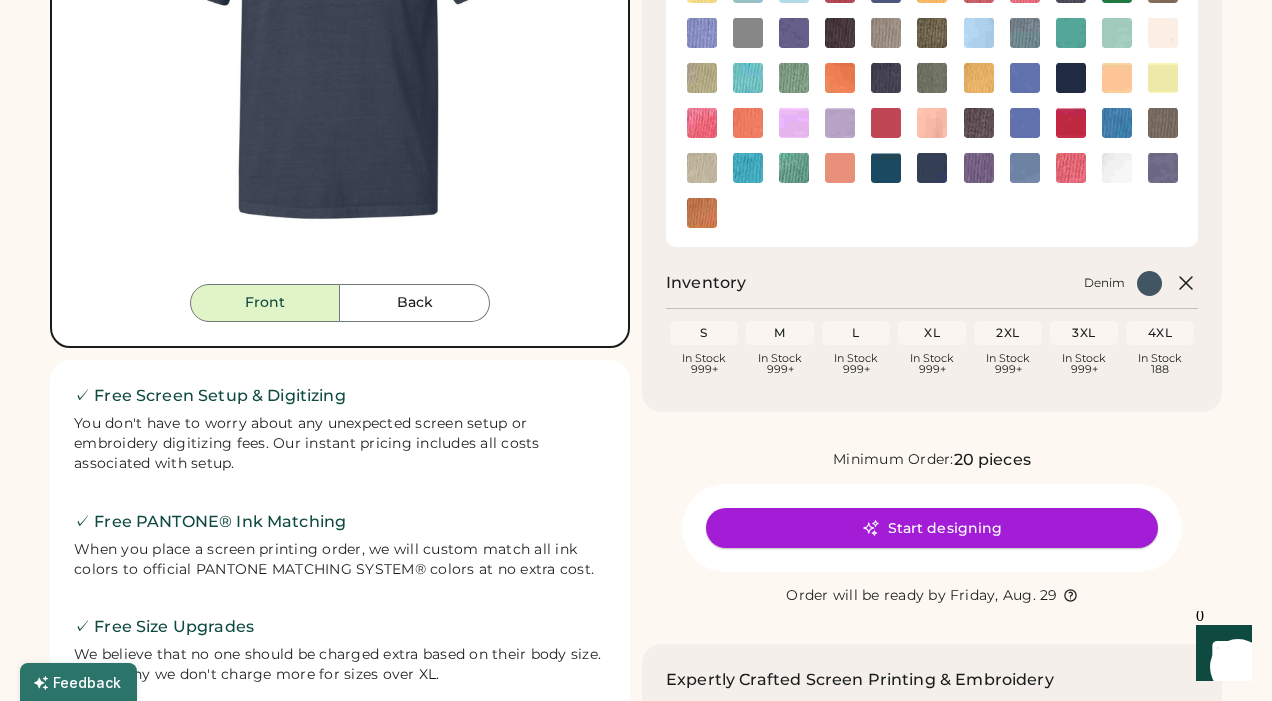 click on "Start designing" at bounding box center [932, 528] 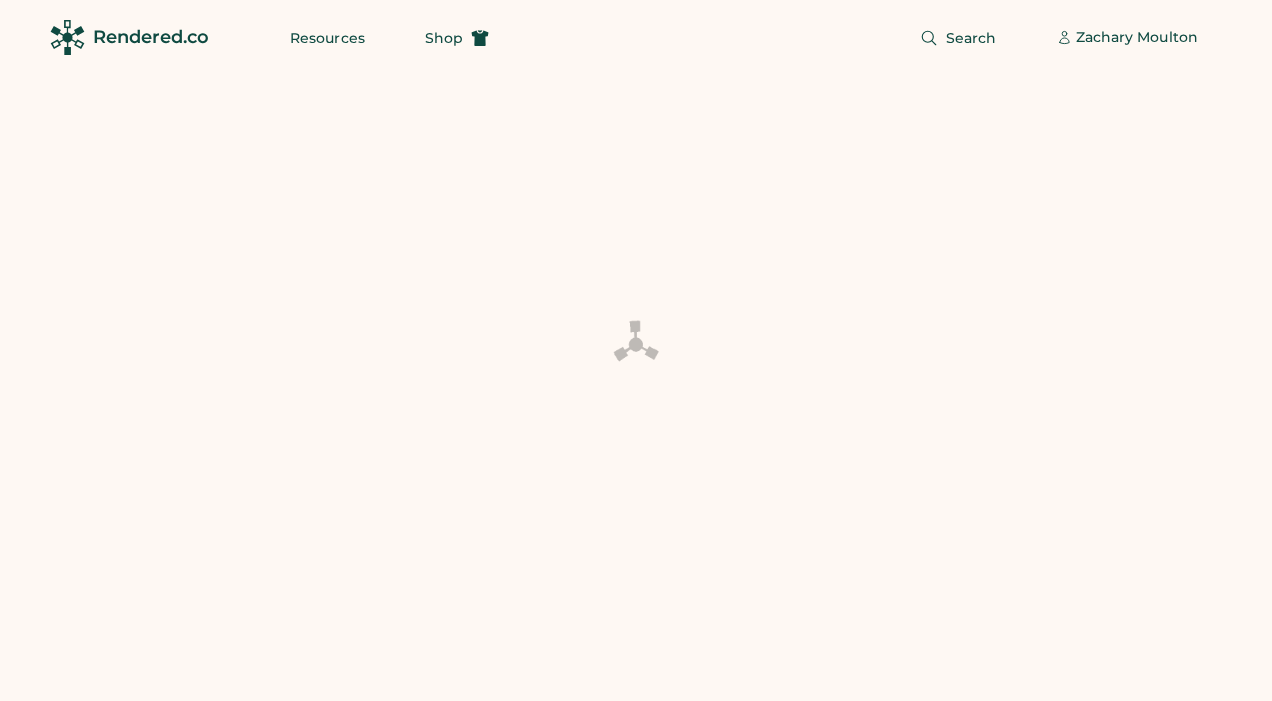 scroll, scrollTop: 0, scrollLeft: 0, axis: both 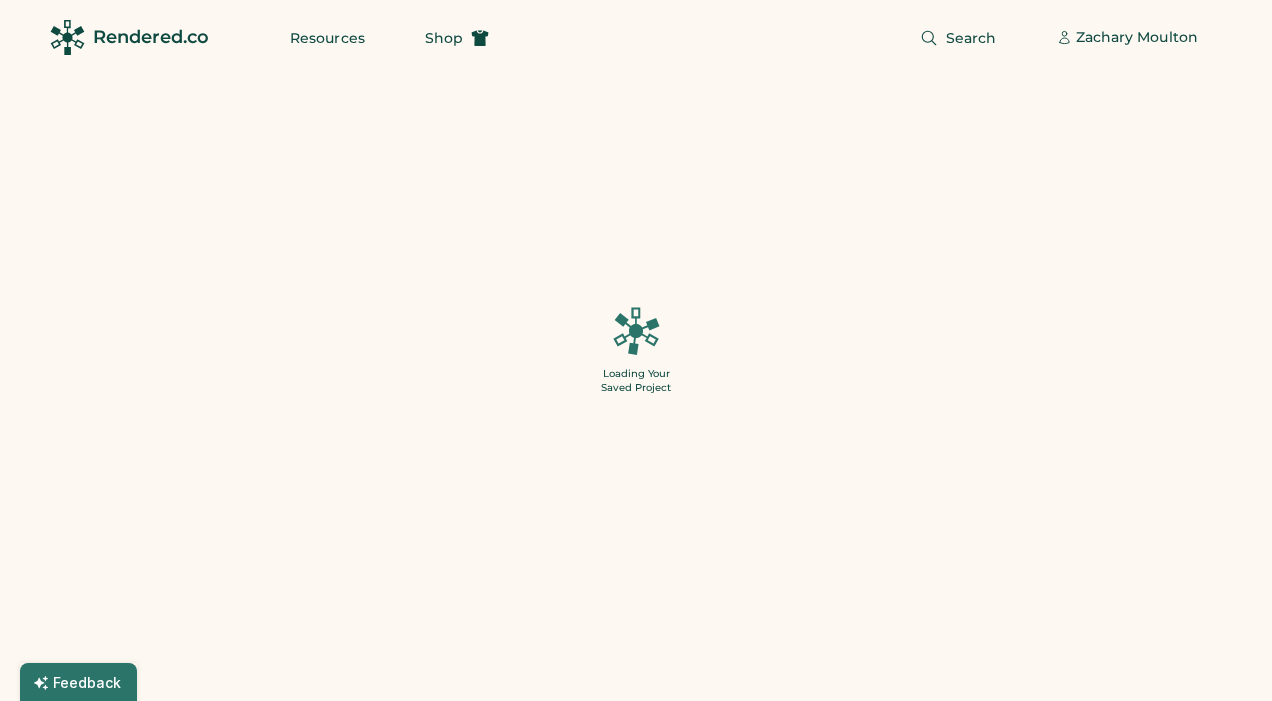 type on "*" 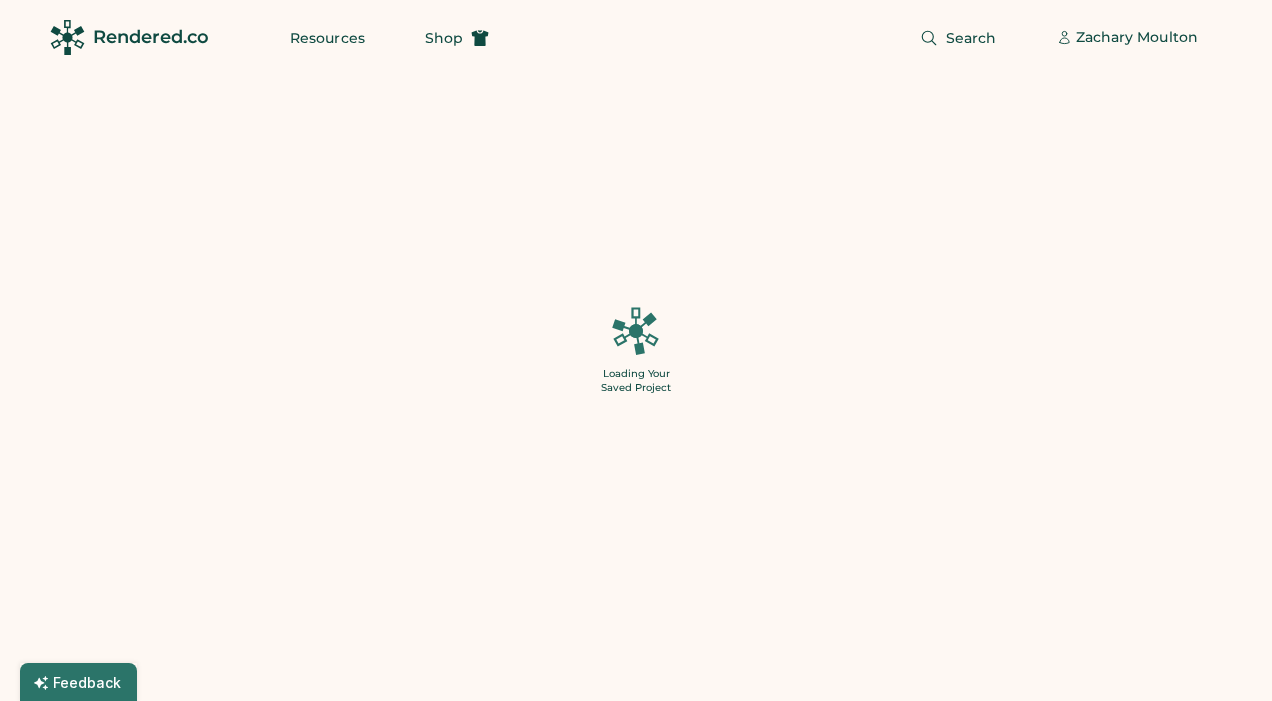 type on "*" 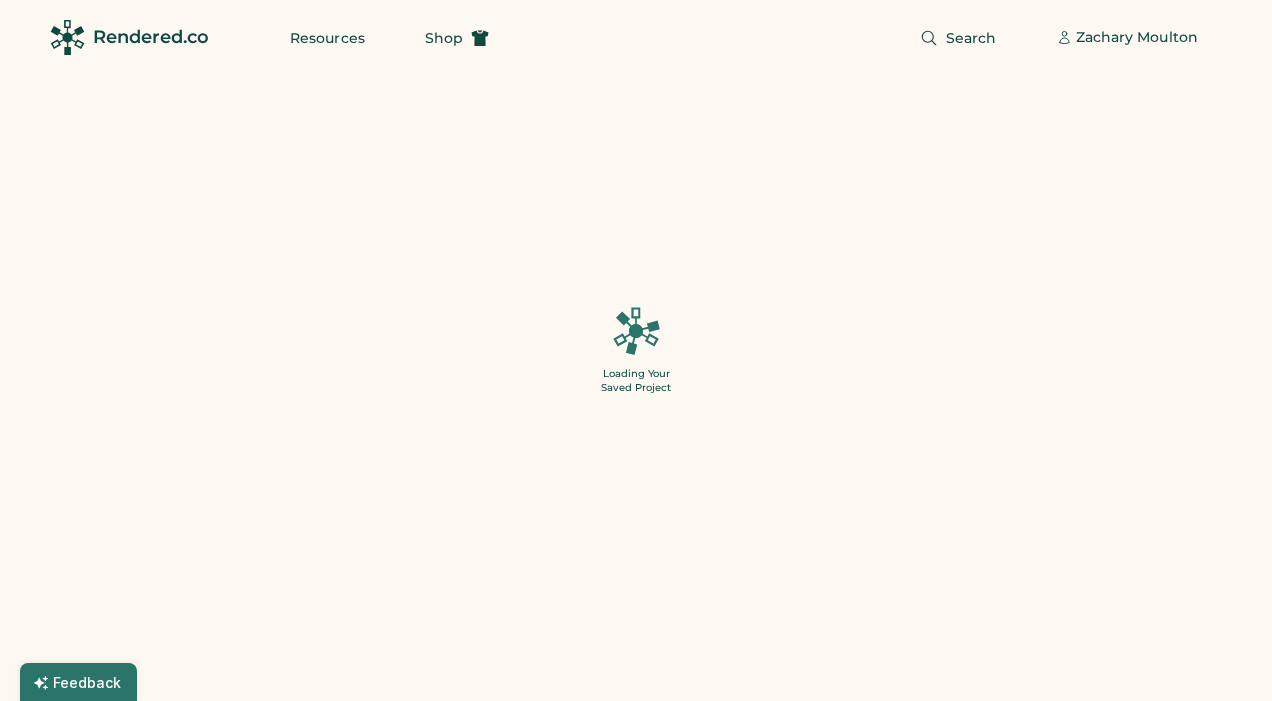 type on "*" 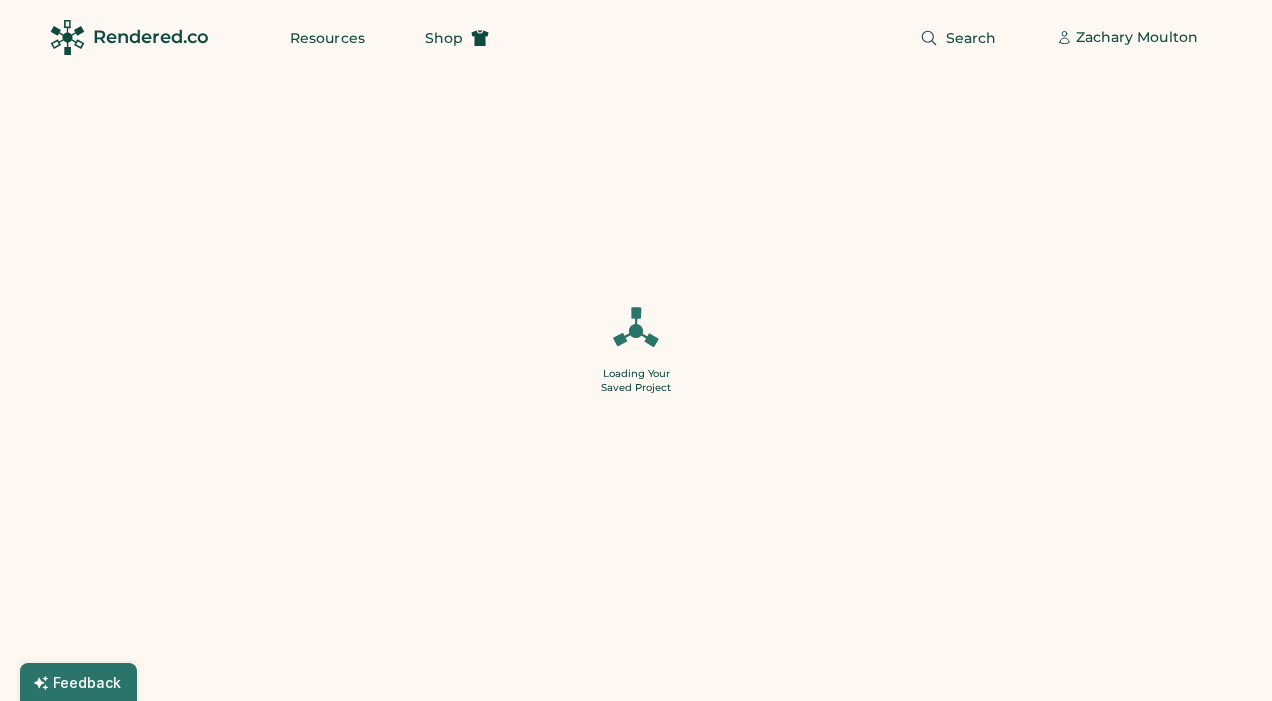 type on "*" 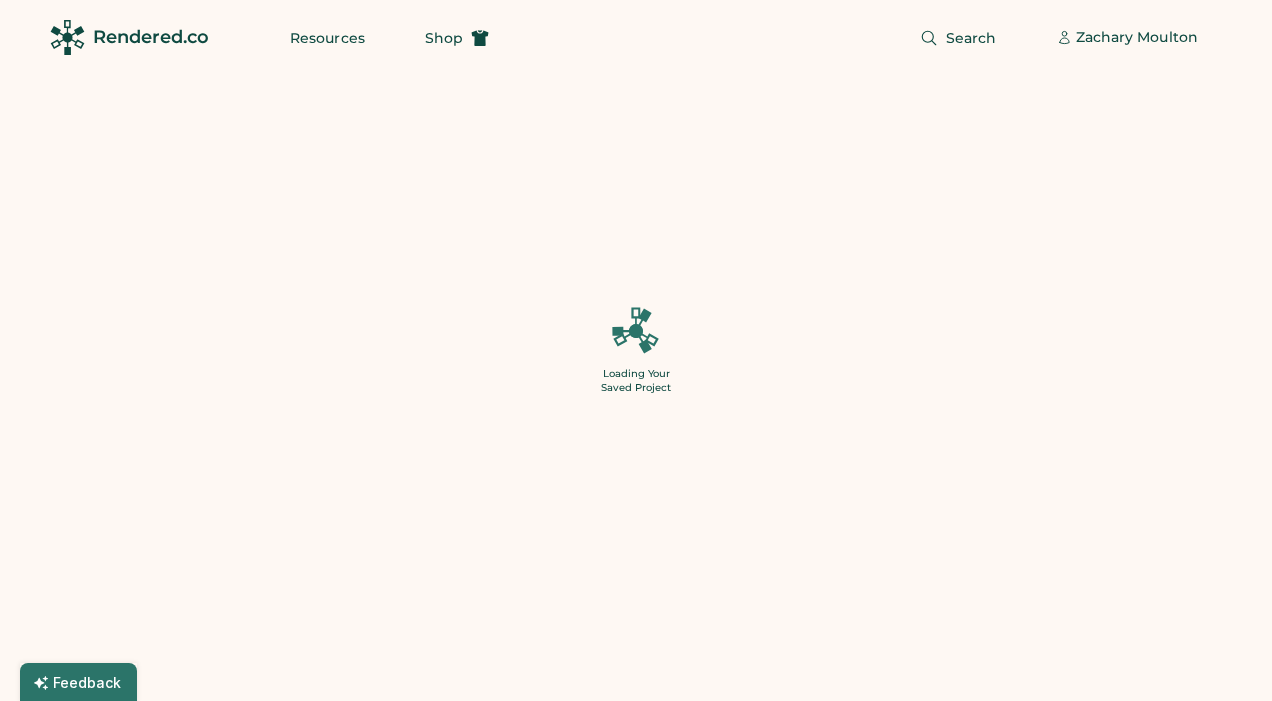 type on "*" 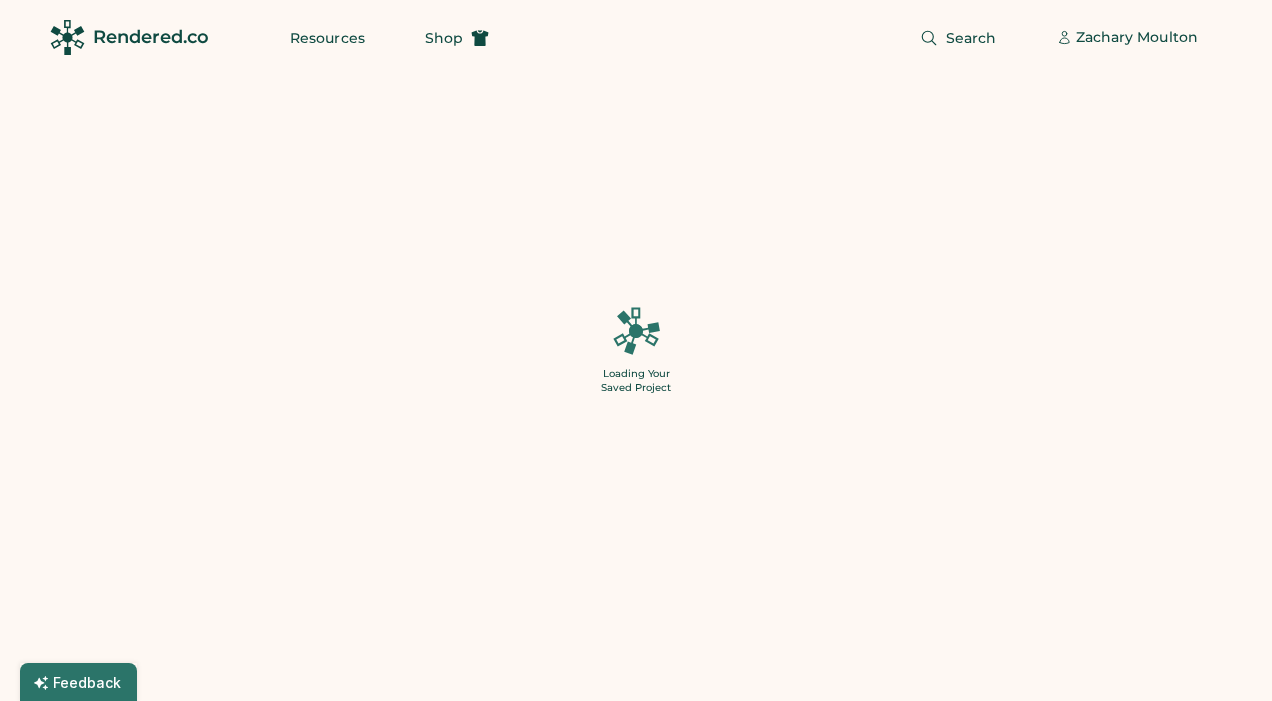 type on "******" 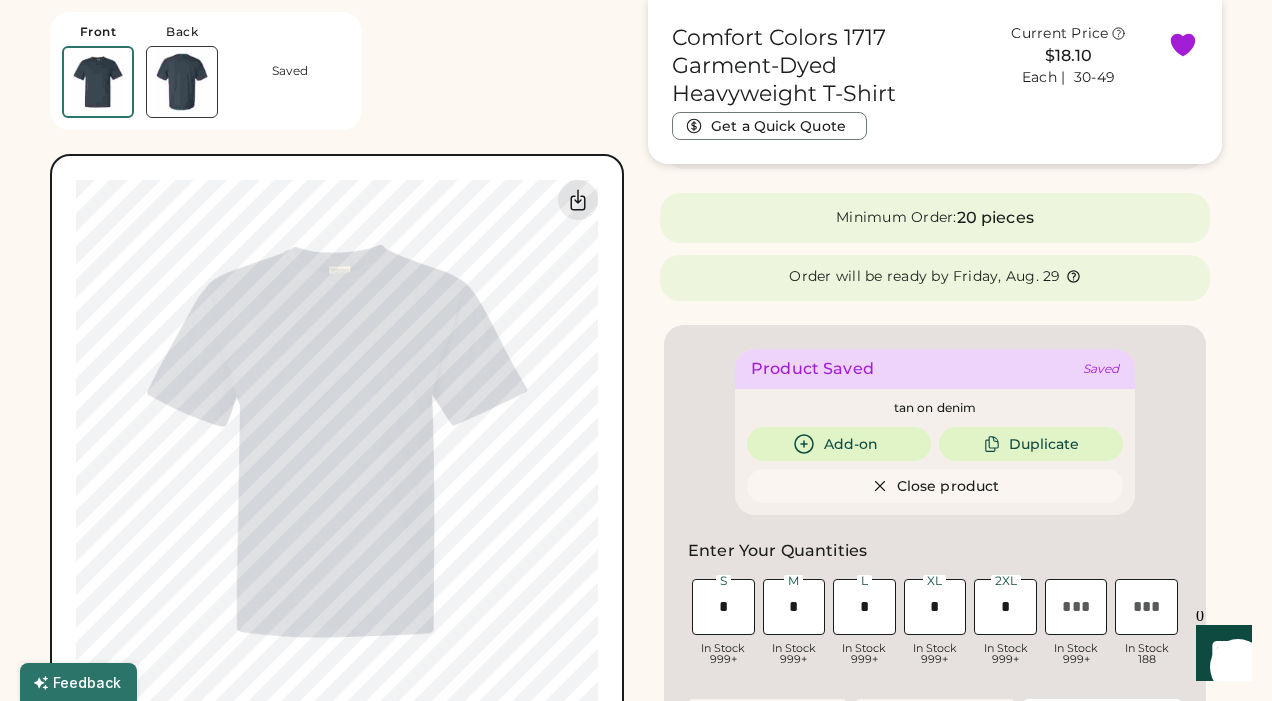 scroll, scrollTop: 372, scrollLeft: 0, axis: vertical 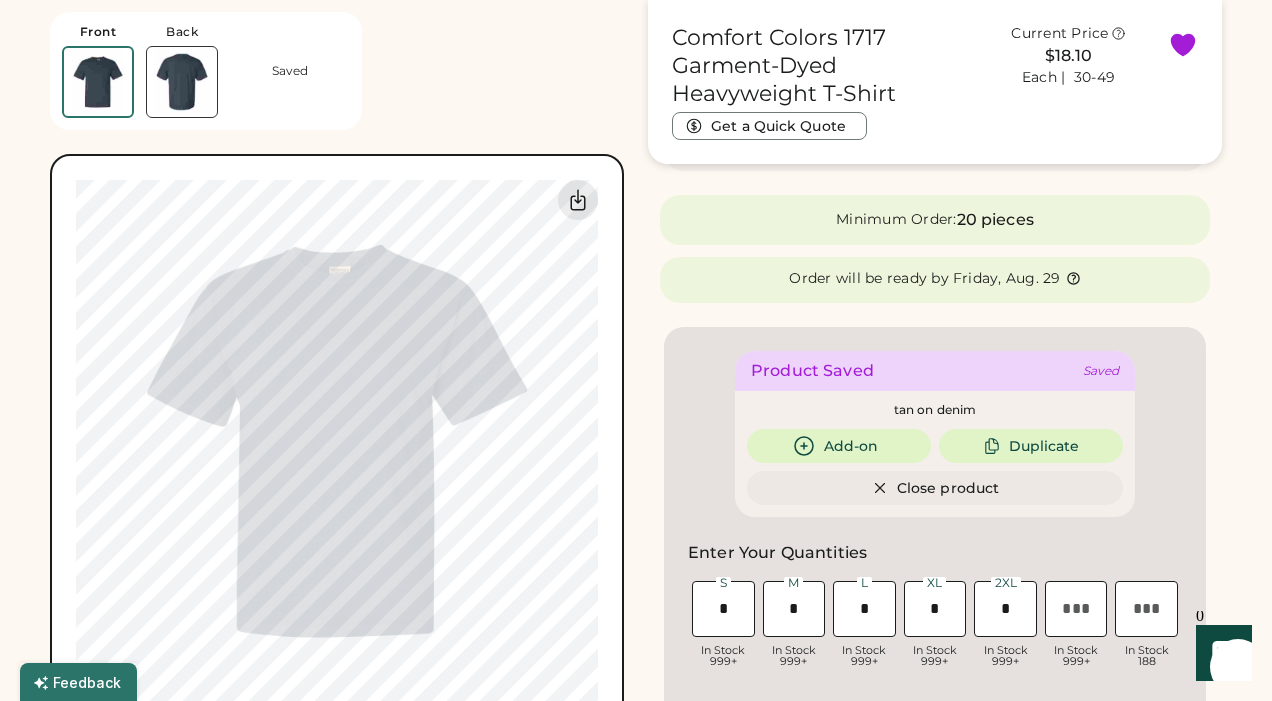 click on "Close product" at bounding box center (935, 488) 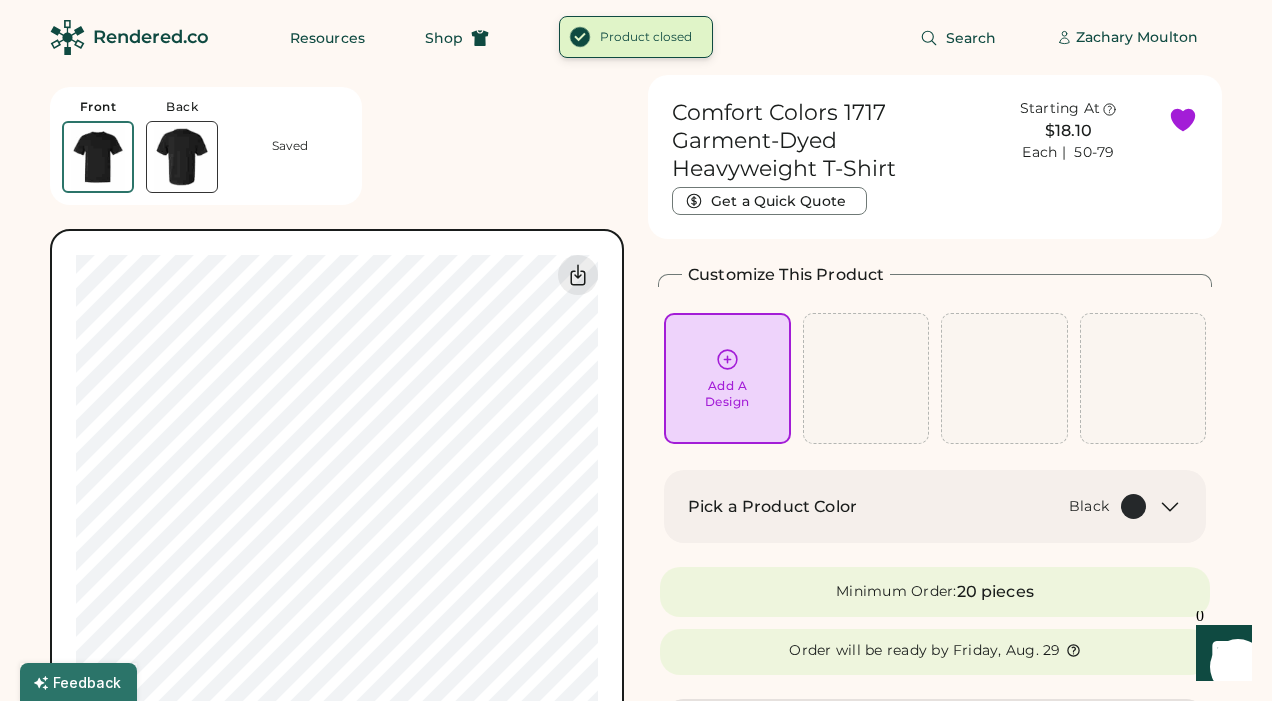 type 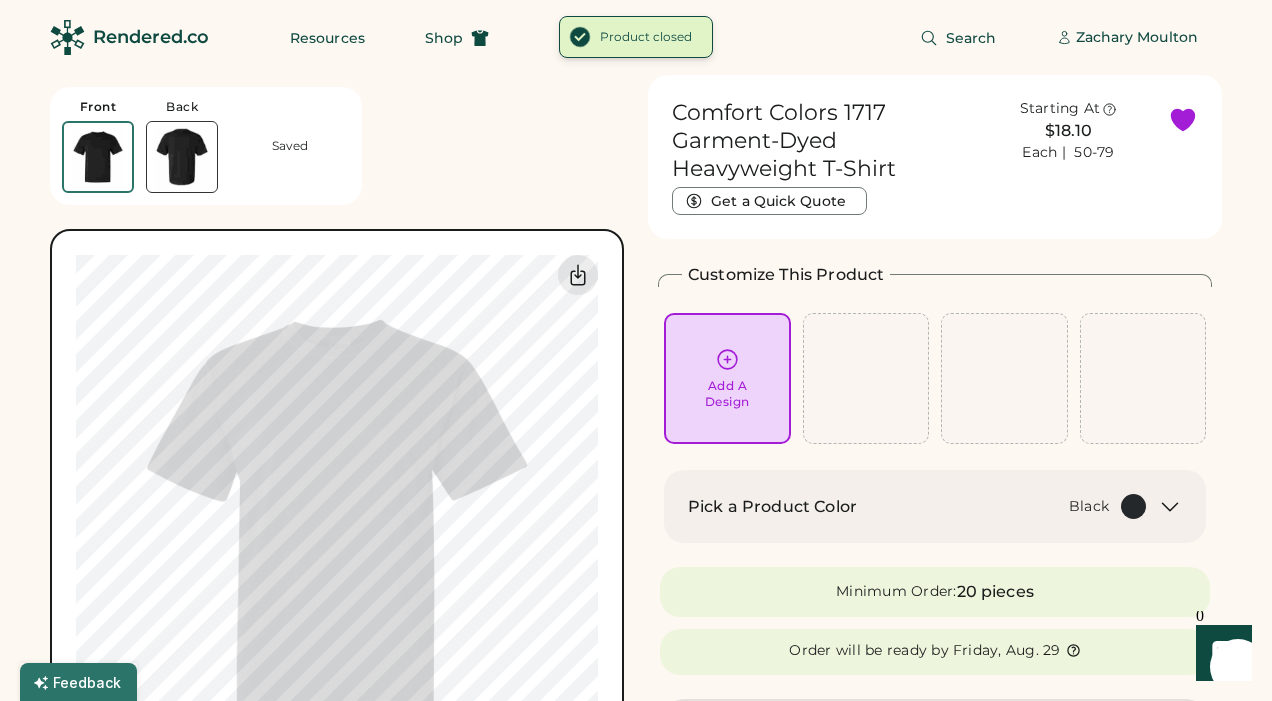 type 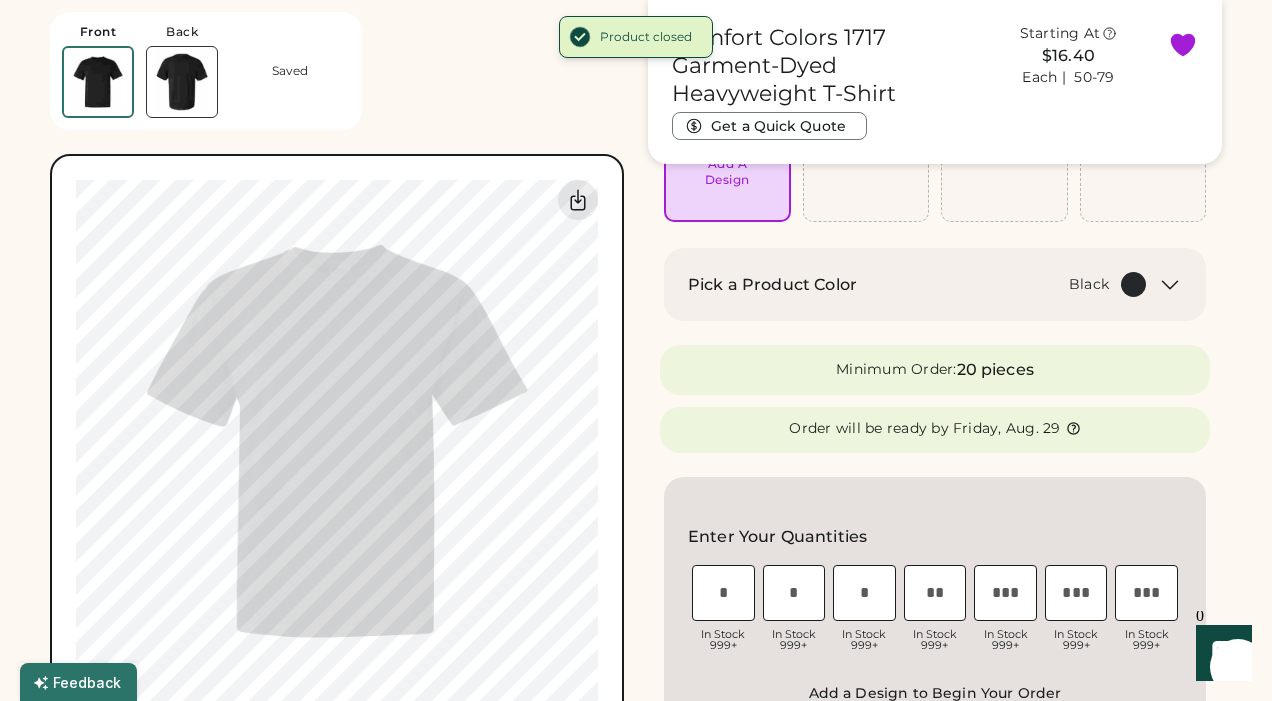 scroll, scrollTop: 239, scrollLeft: 0, axis: vertical 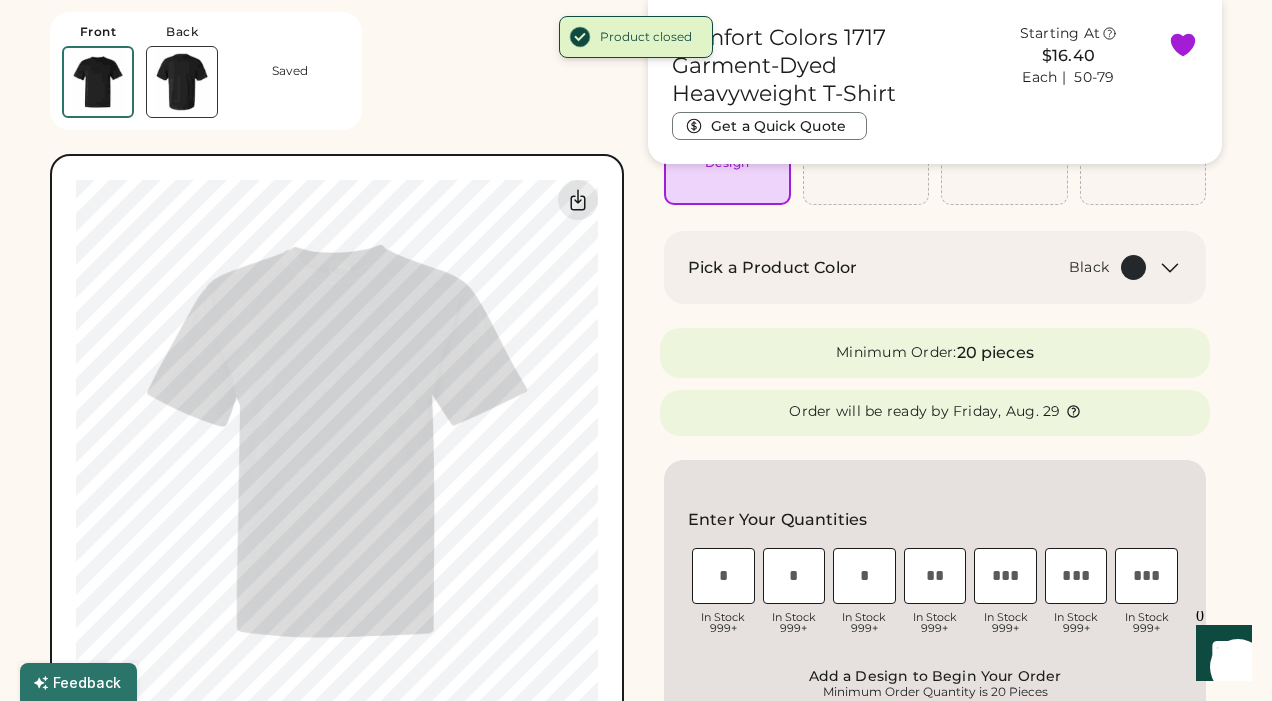 click 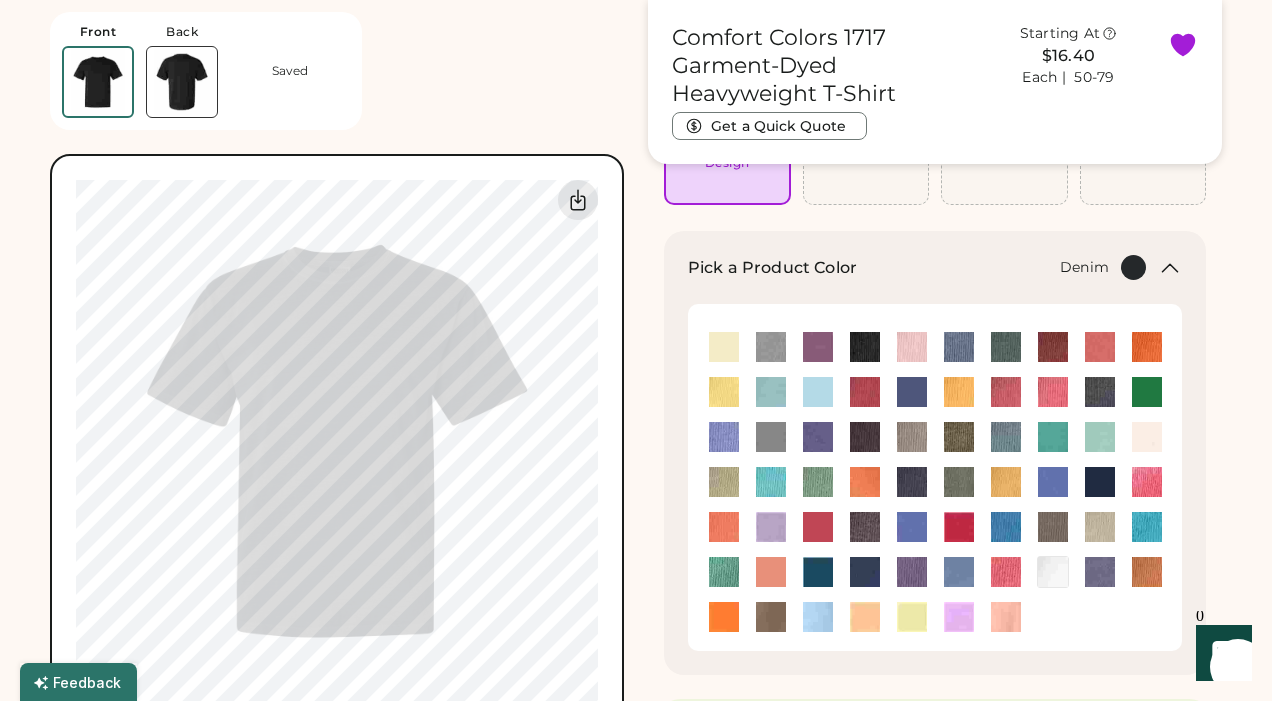 click at bounding box center [1100, 392] 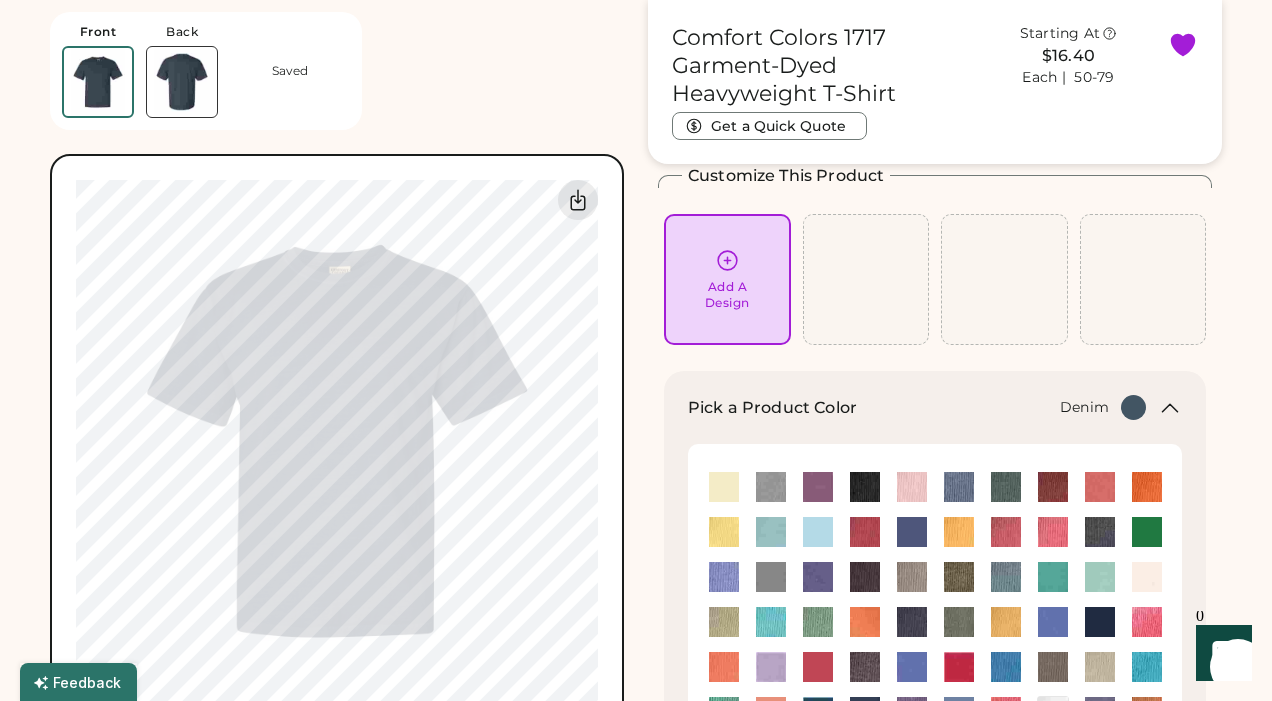 scroll, scrollTop: 124, scrollLeft: 0, axis: vertical 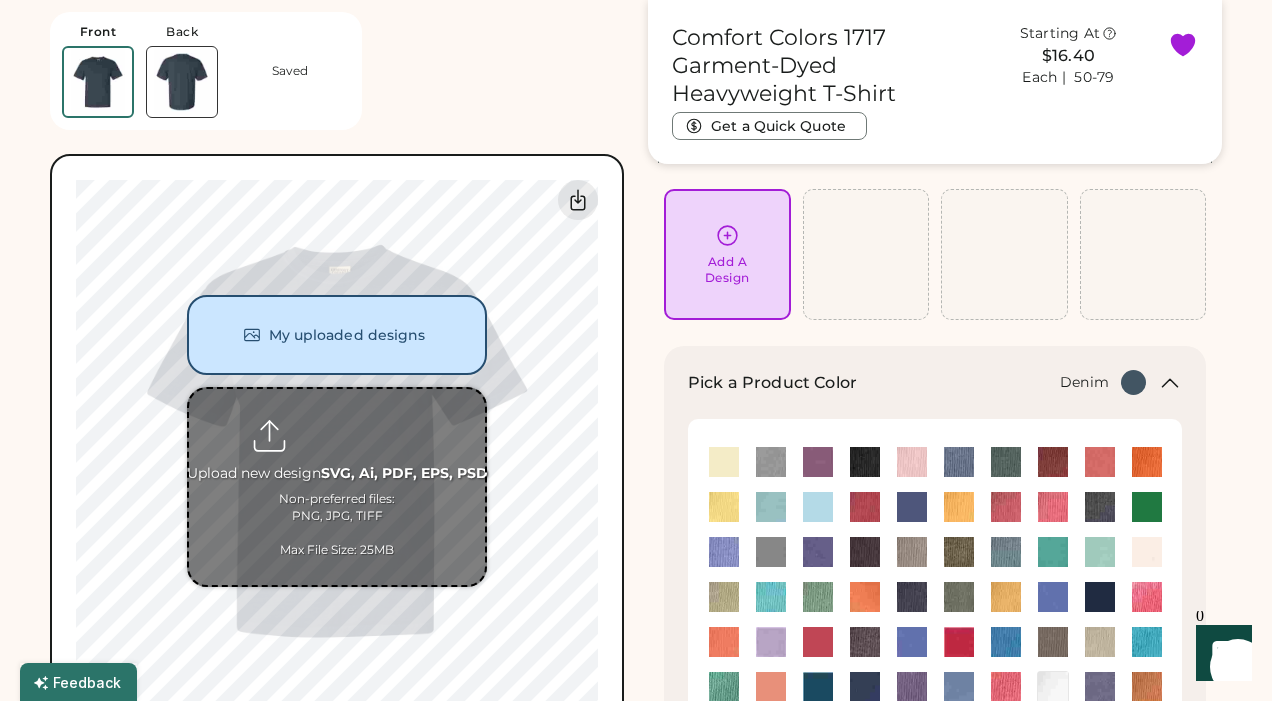 click at bounding box center (337, 487) 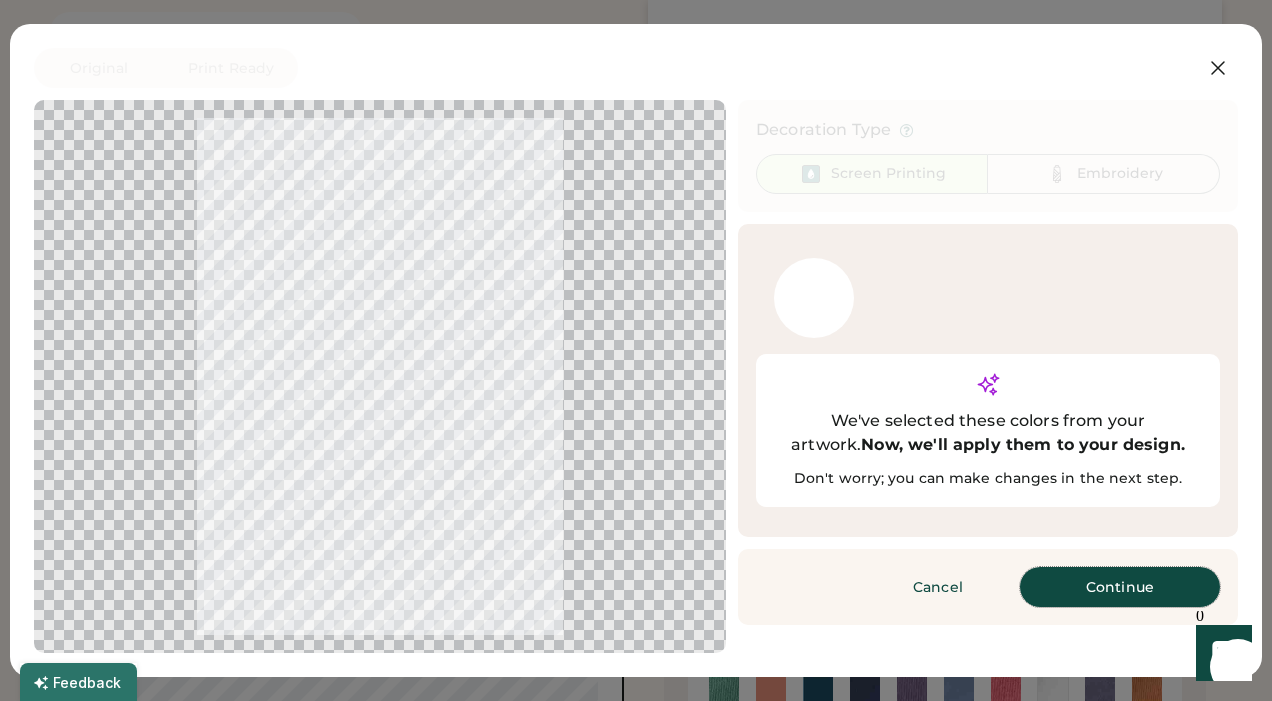 click on "Continue" at bounding box center [1120, 587] 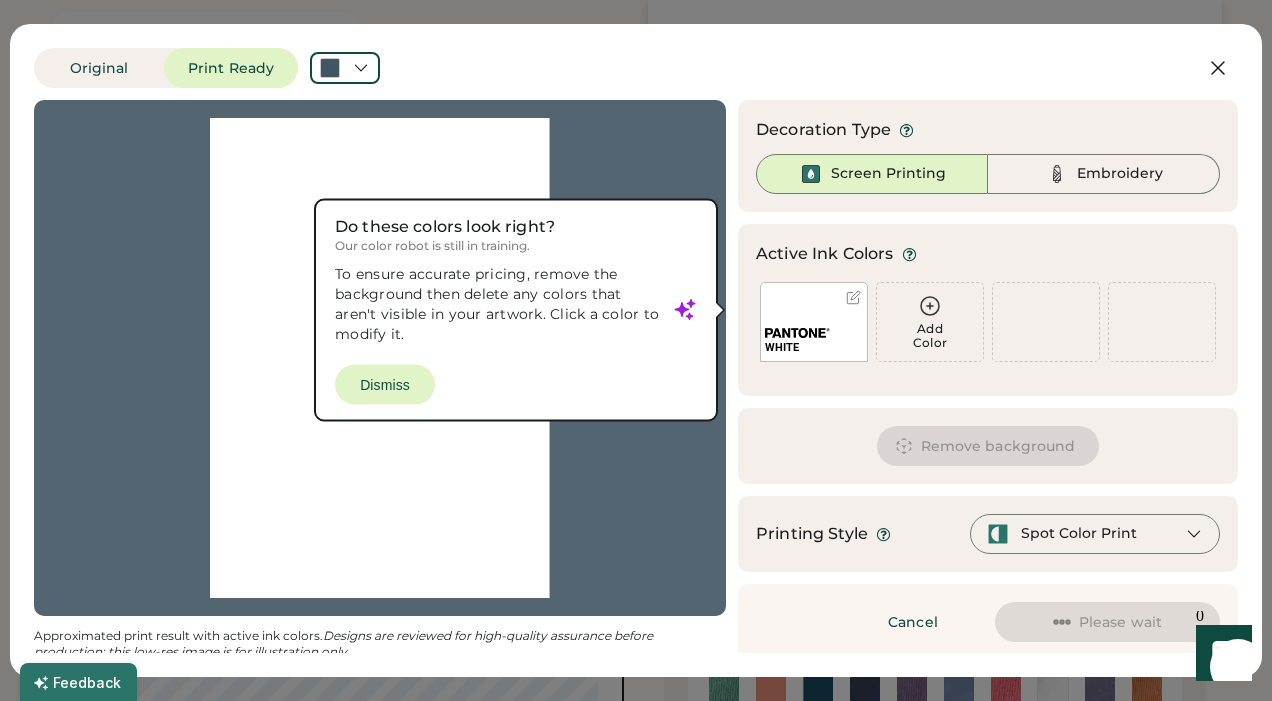 click at bounding box center (380, 358) 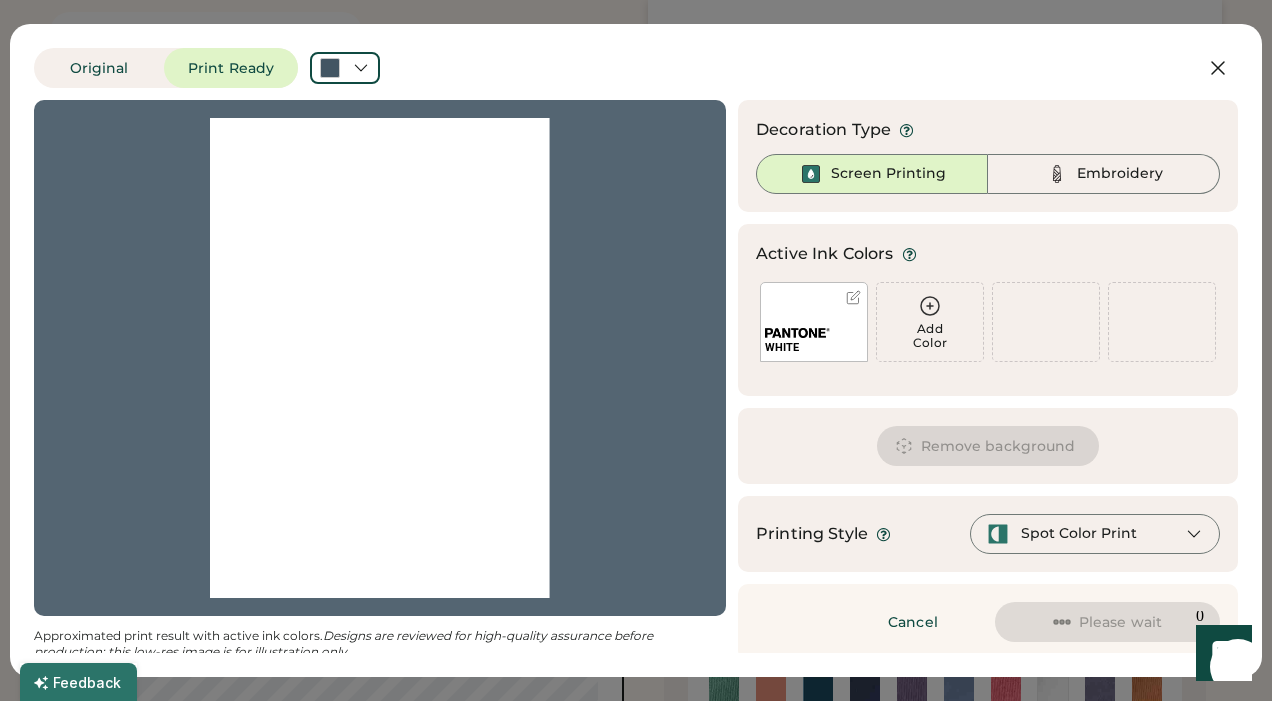 scroll, scrollTop: 0, scrollLeft: 0, axis: both 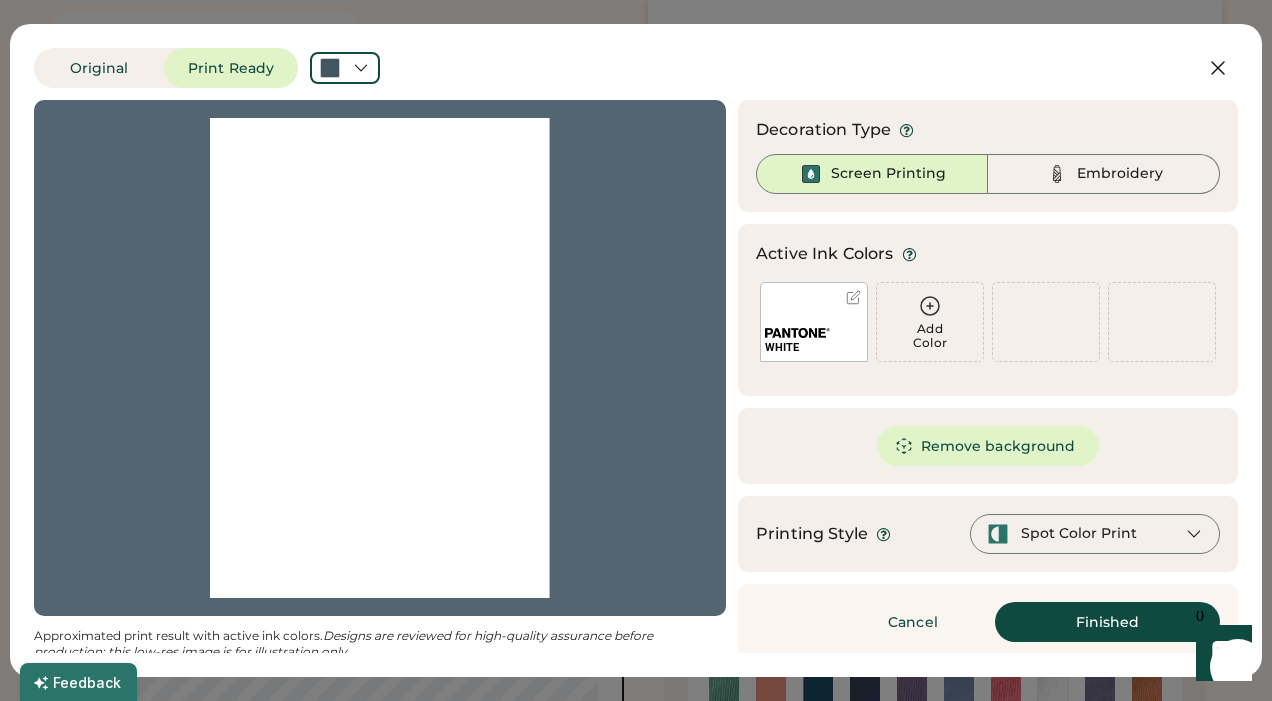 click at bounding box center [853, 297] 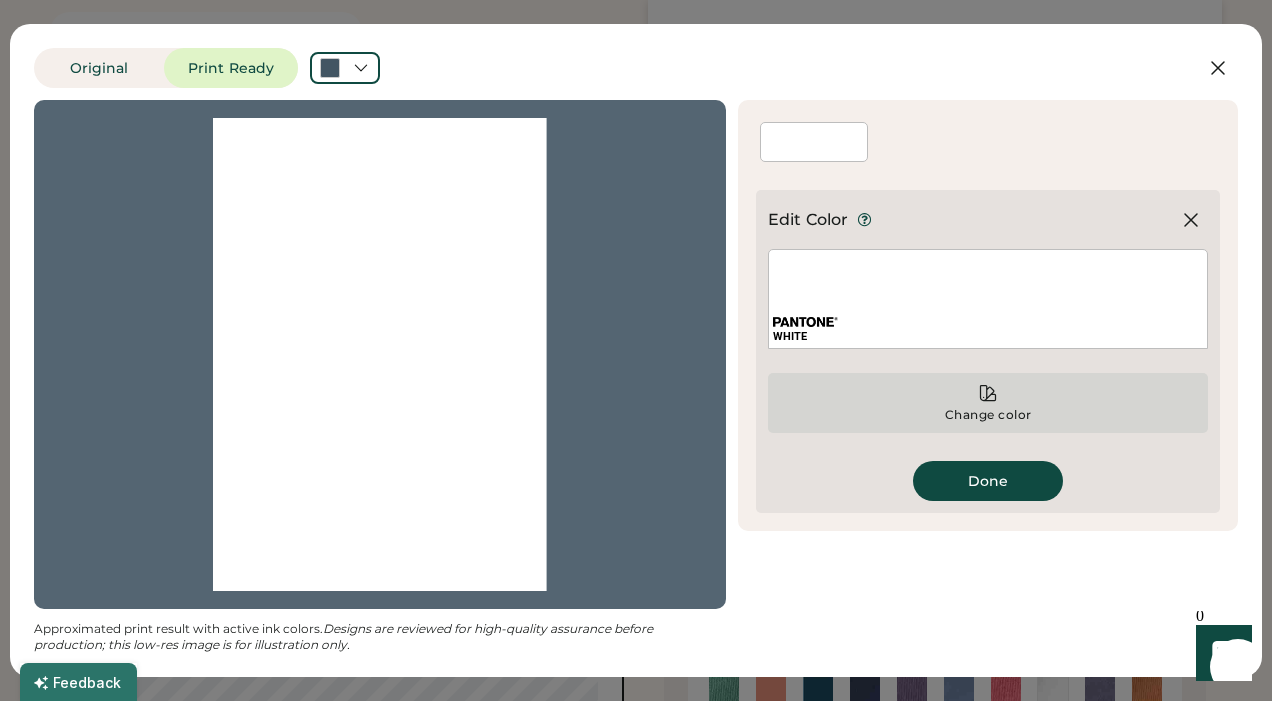 click 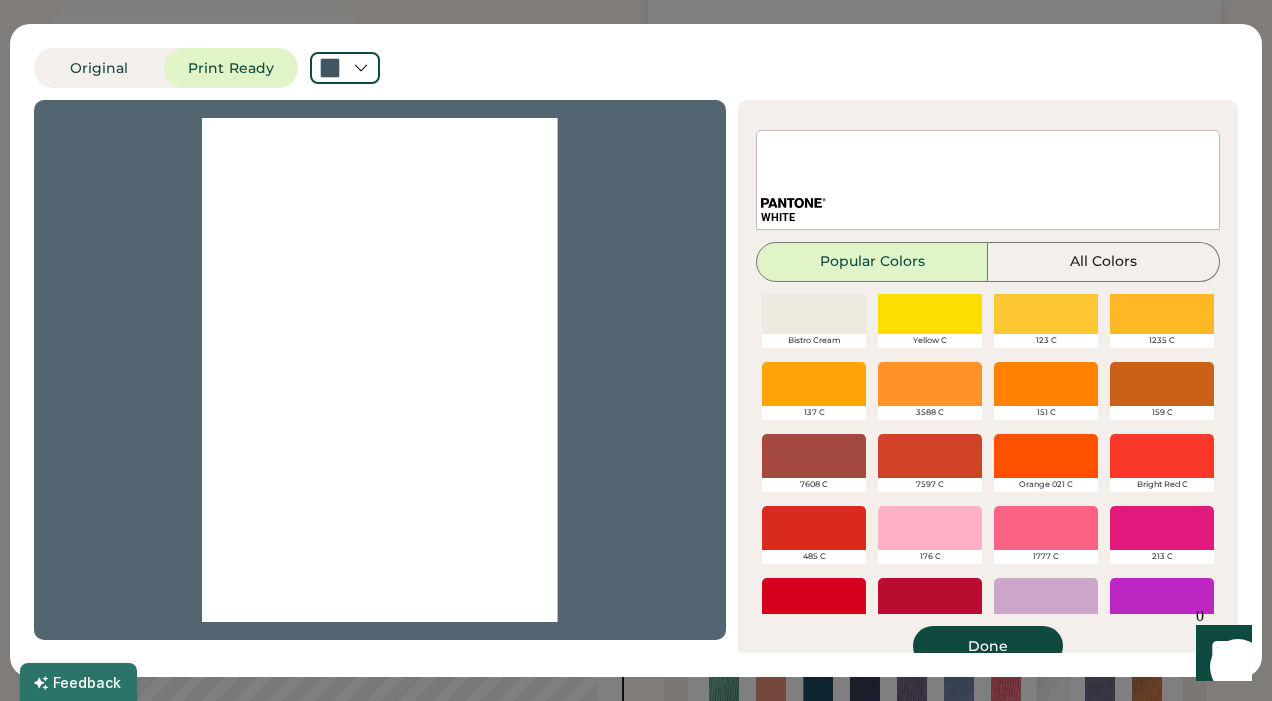scroll, scrollTop: 155, scrollLeft: 0, axis: vertical 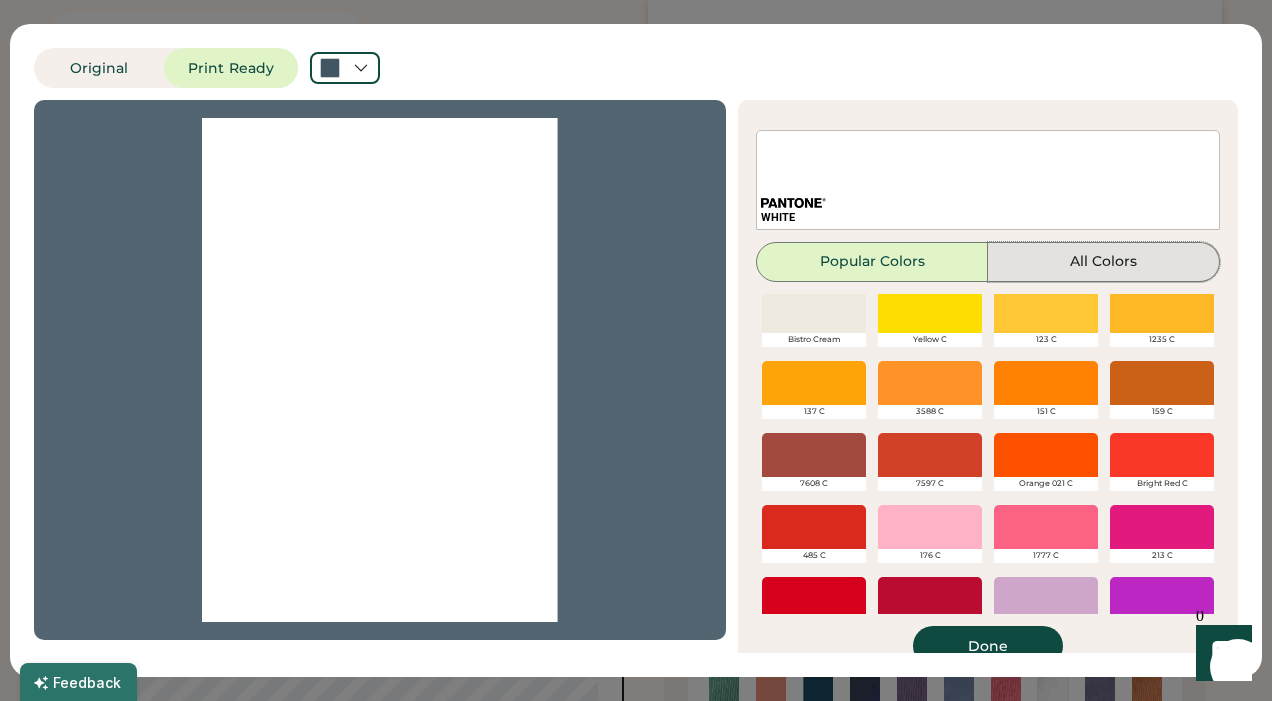 click on "All Colors" at bounding box center (1104, 262) 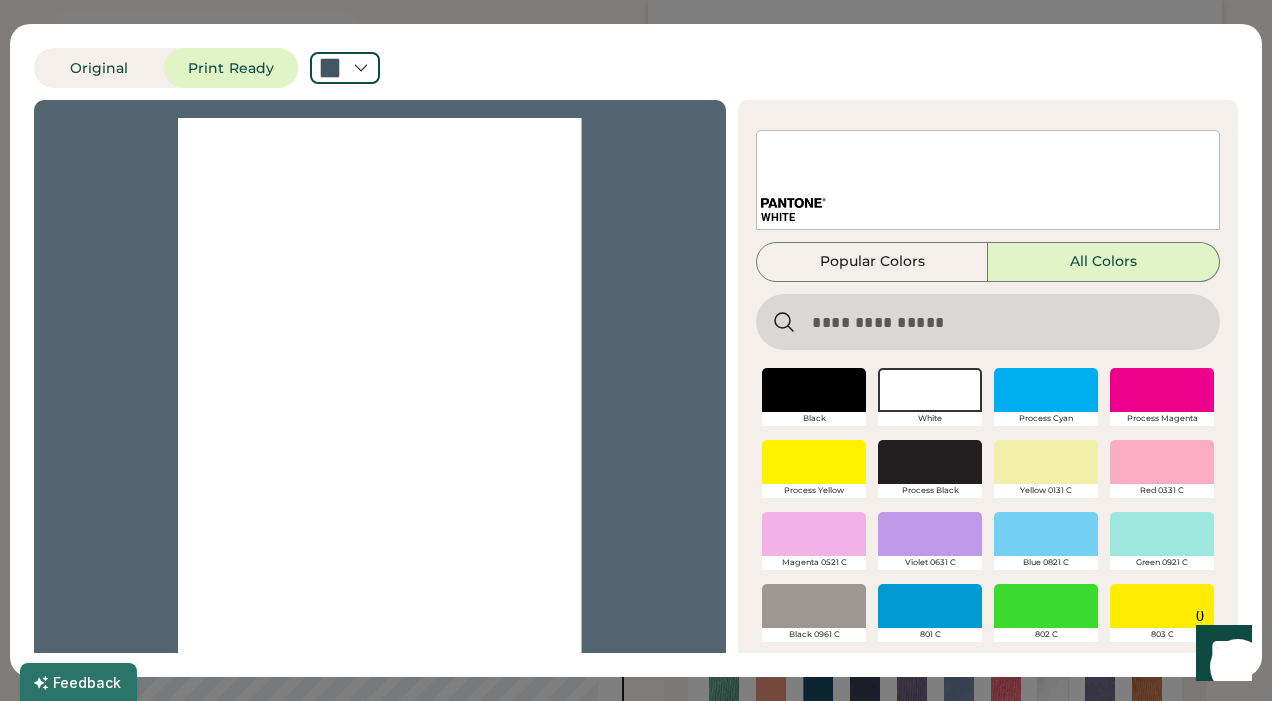 click at bounding box center [988, 322] 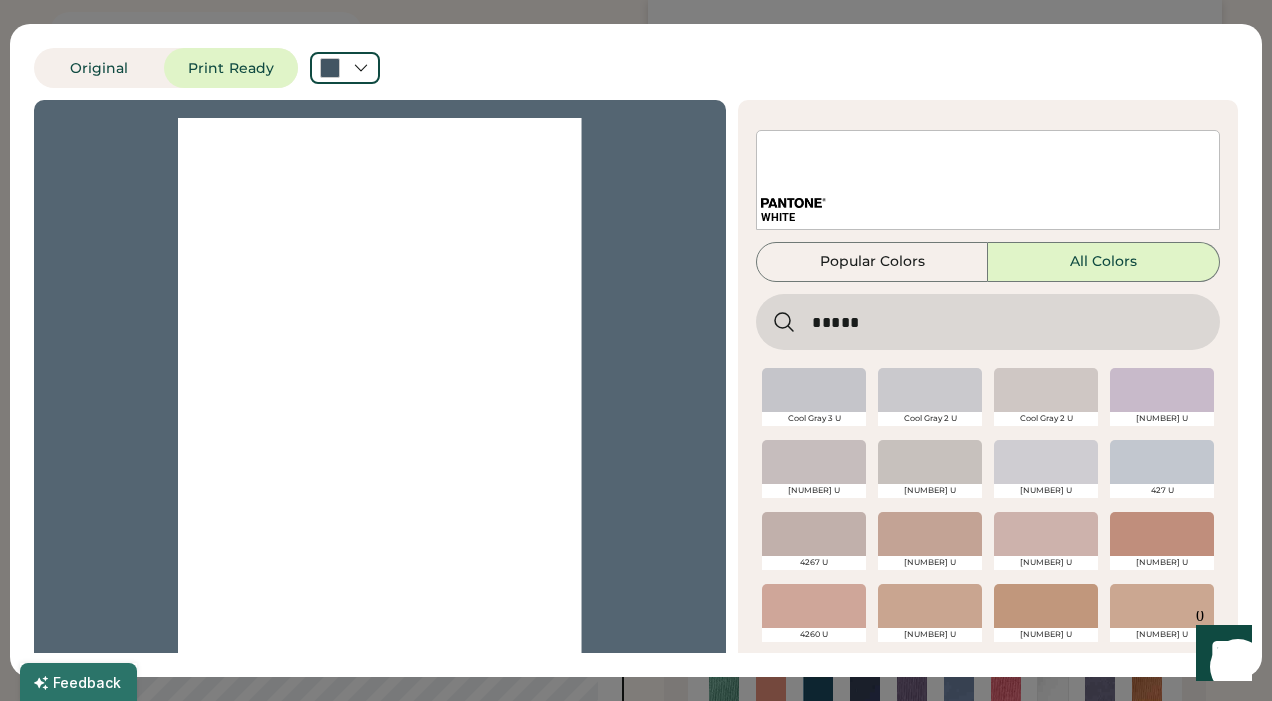 type on "*****" 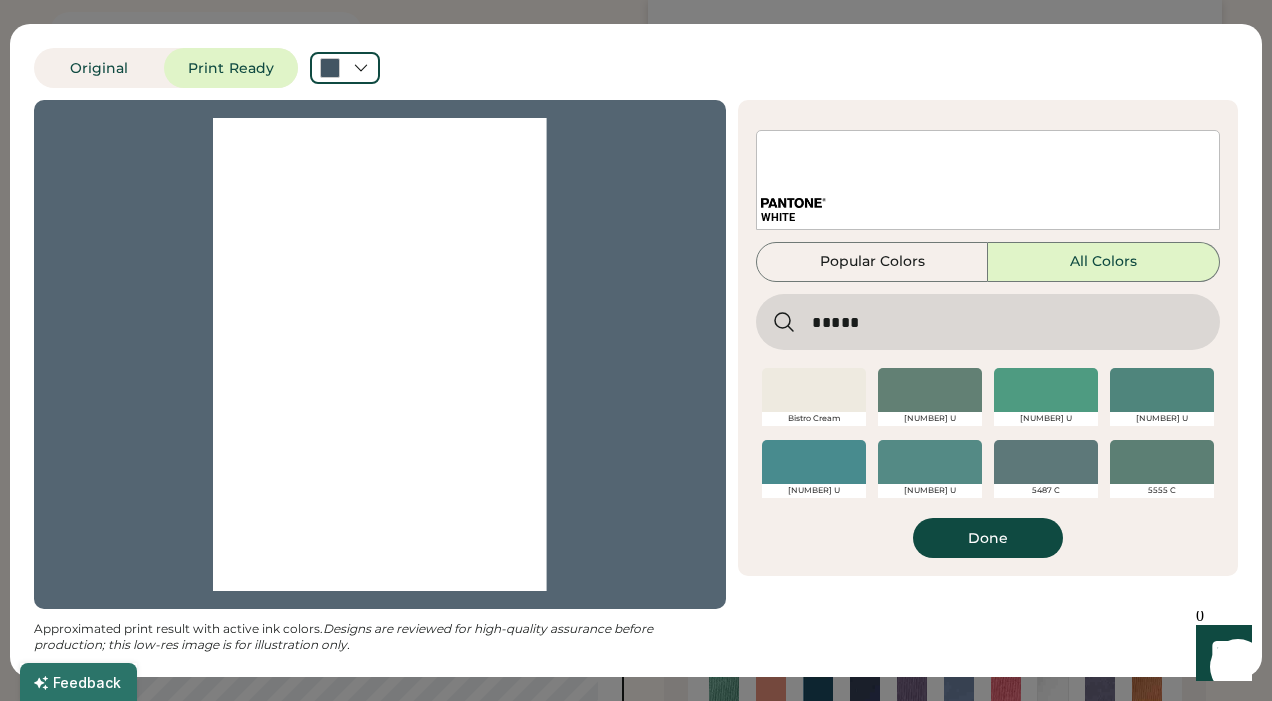 click at bounding box center [814, 390] 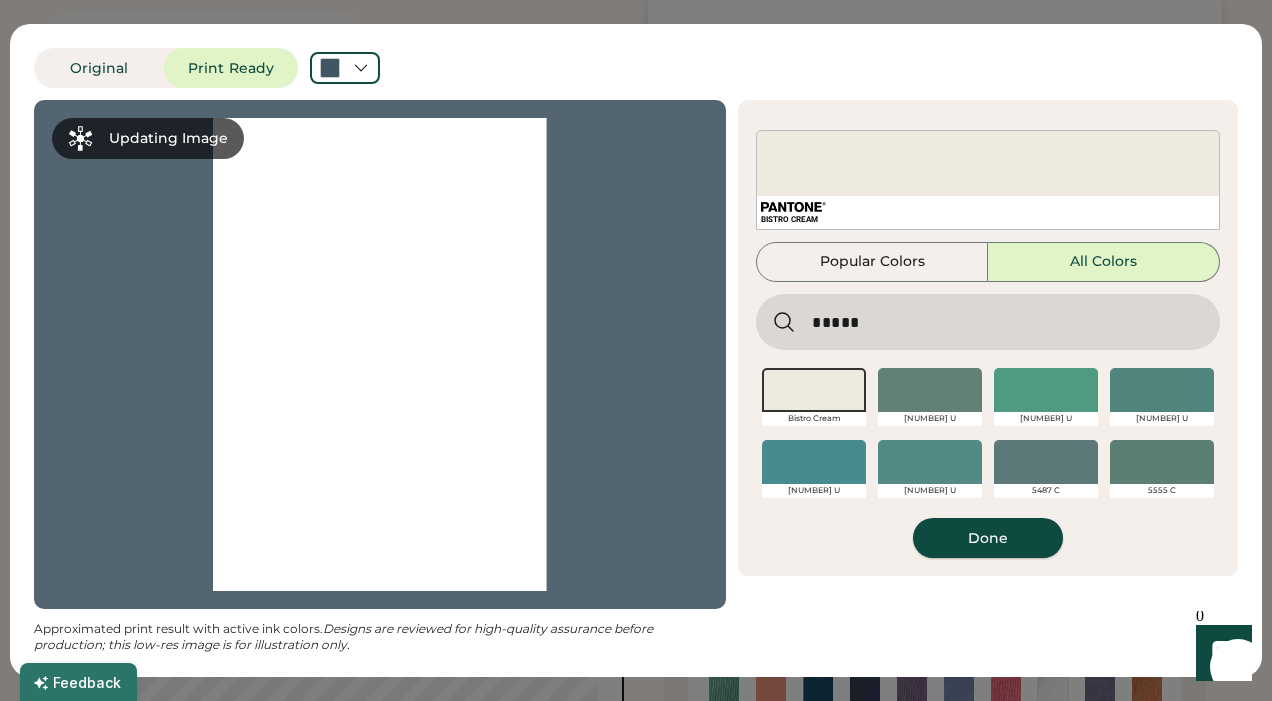 click on "Done" at bounding box center [988, 538] 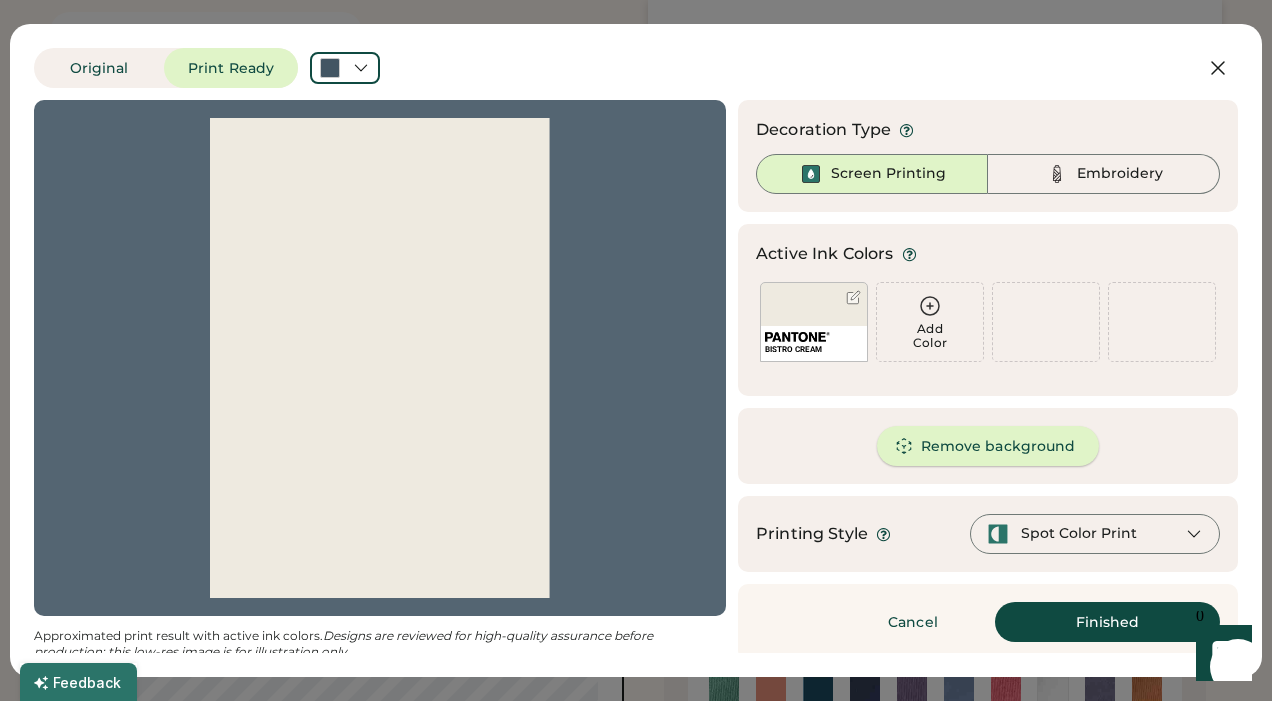 click on "Remove background" at bounding box center (988, 446) 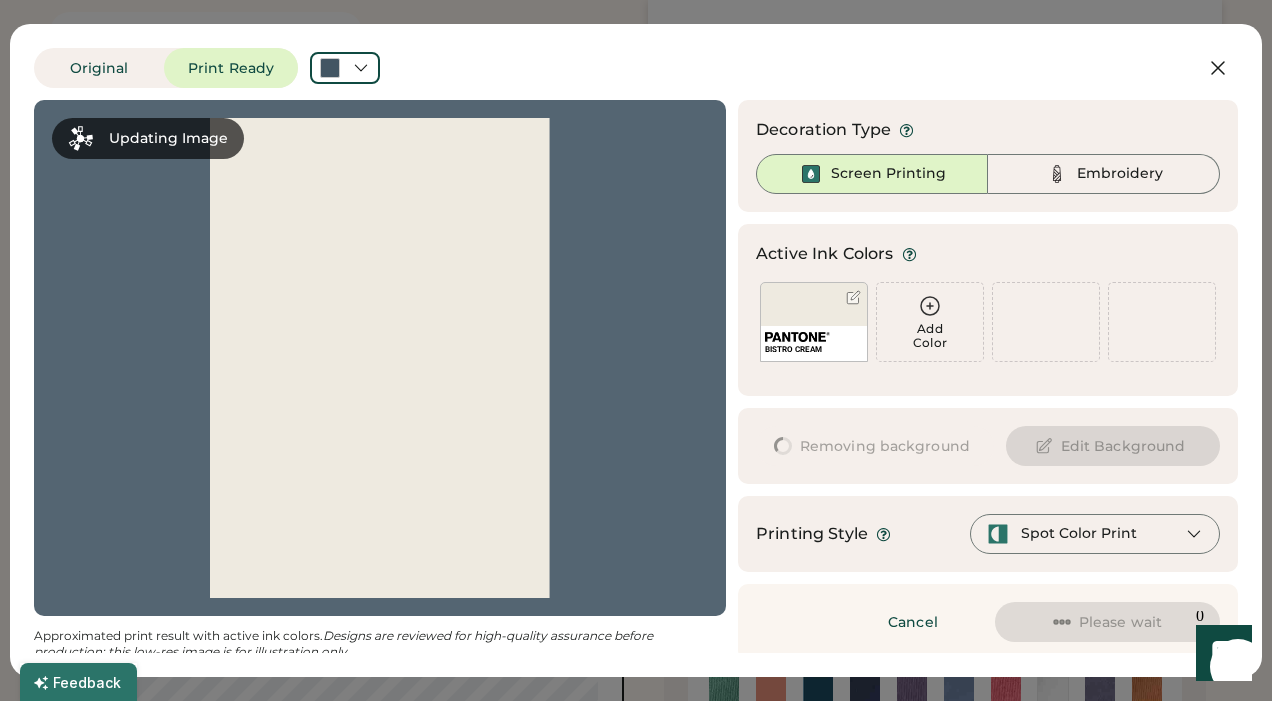 scroll, scrollTop: 0, scrollLeft: 0, axis: both 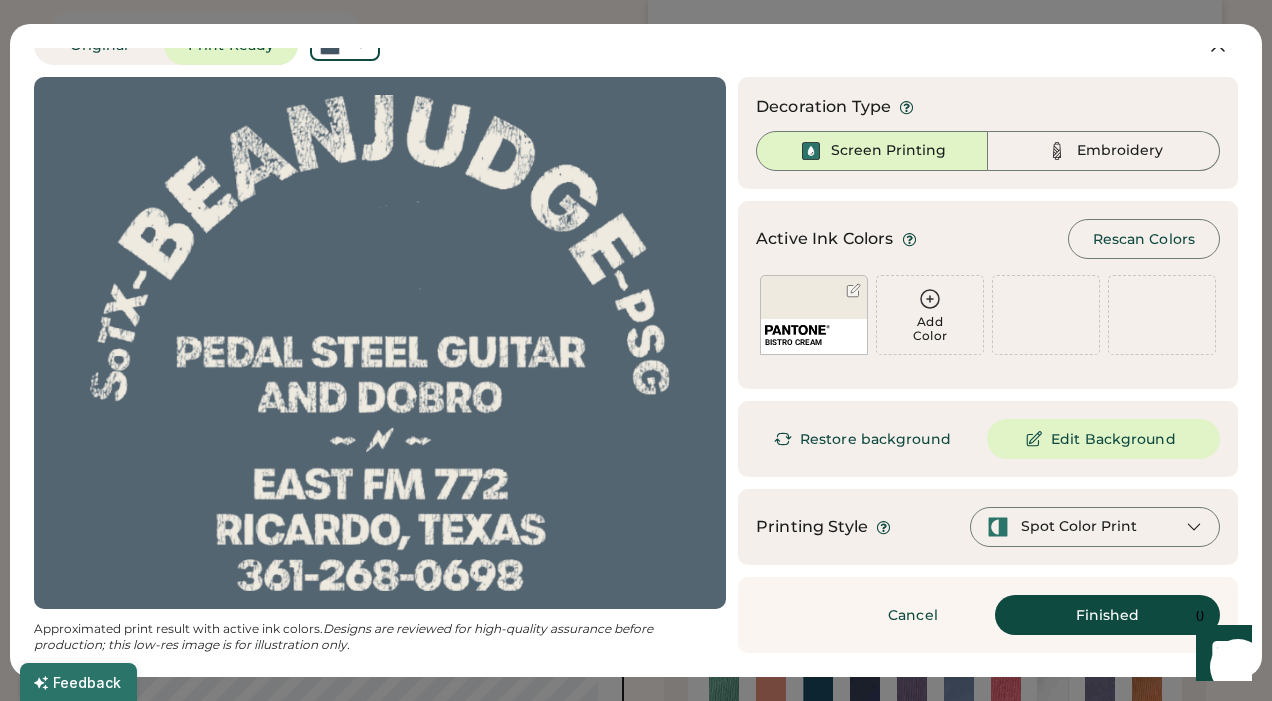 click 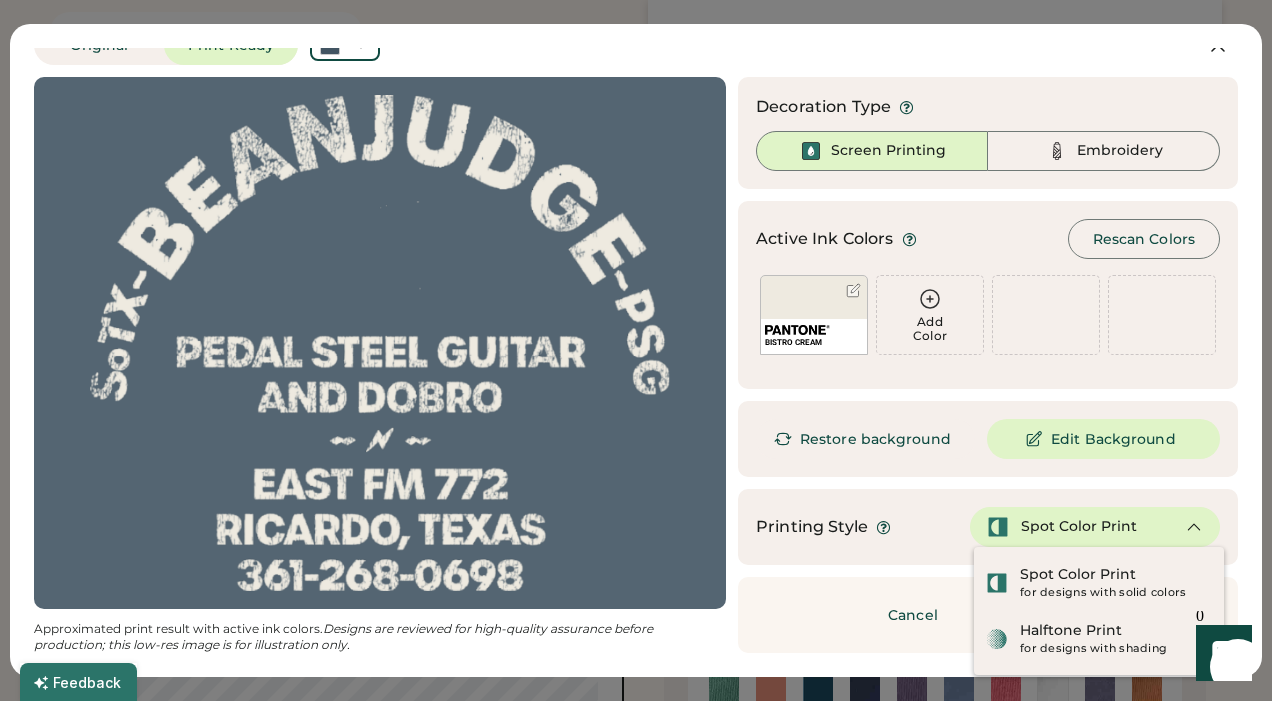 click 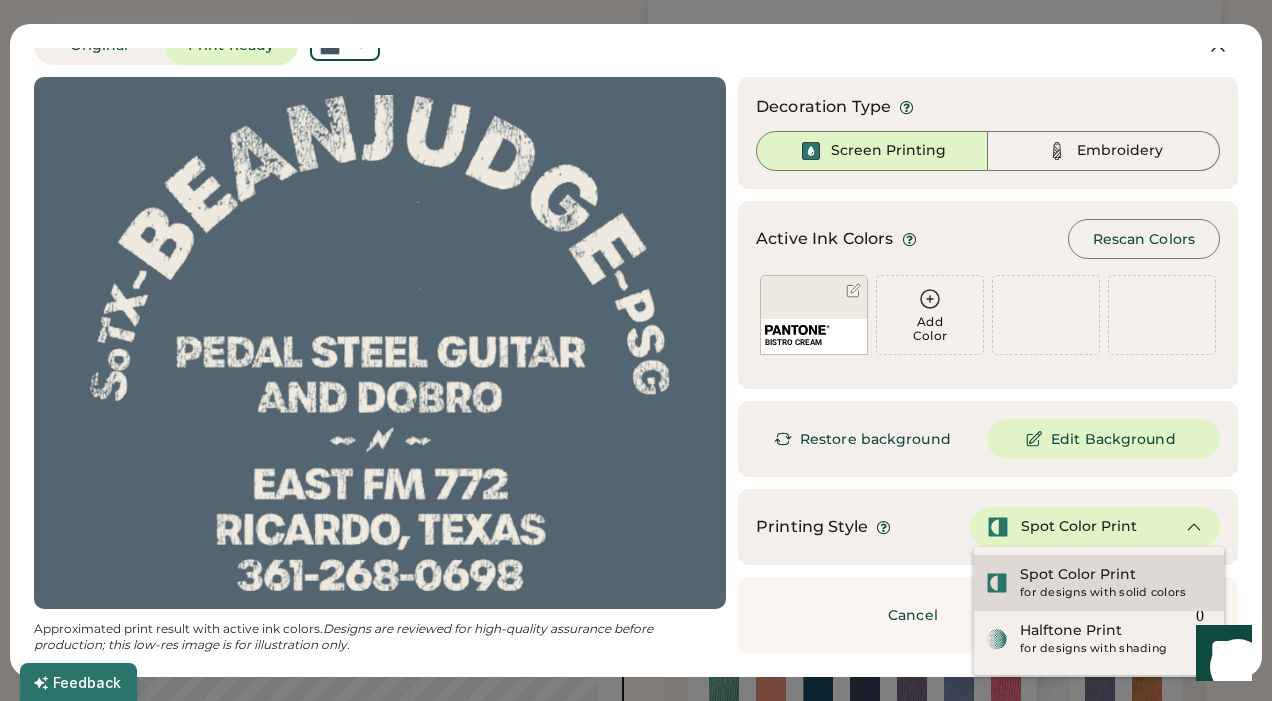 click on "Spot Color Print" at bounding box center (1078, 575) 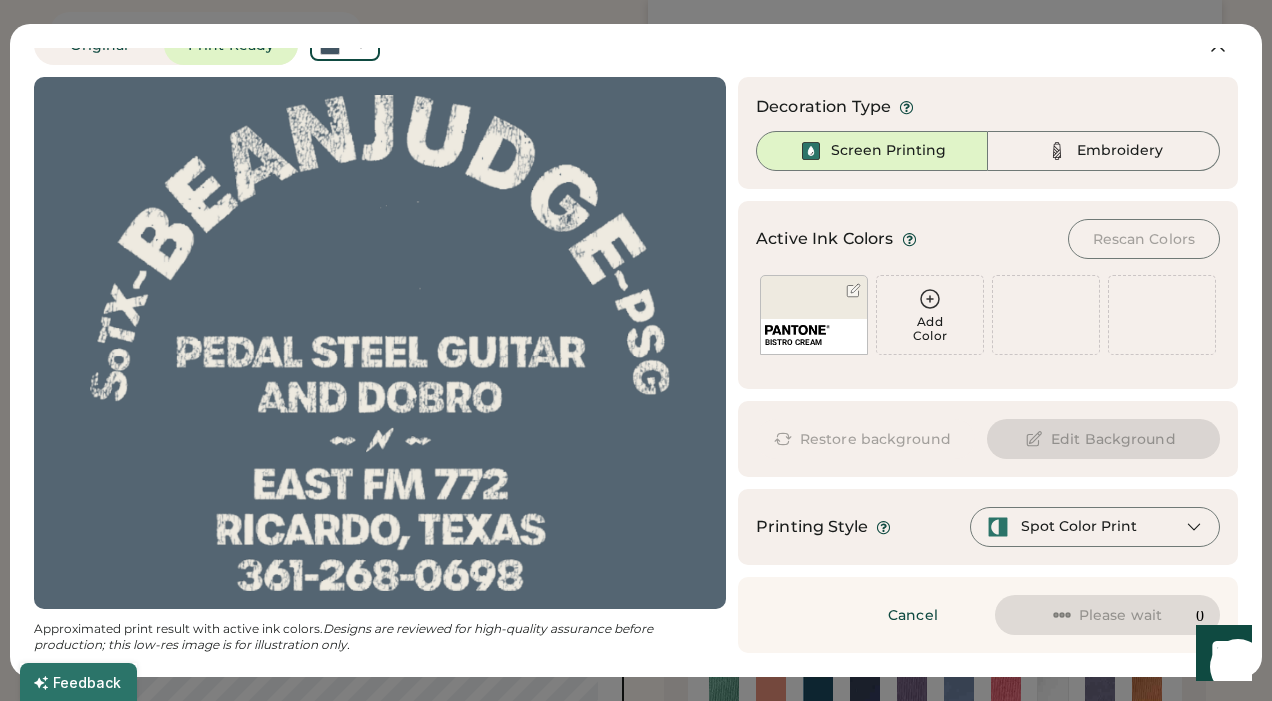 click 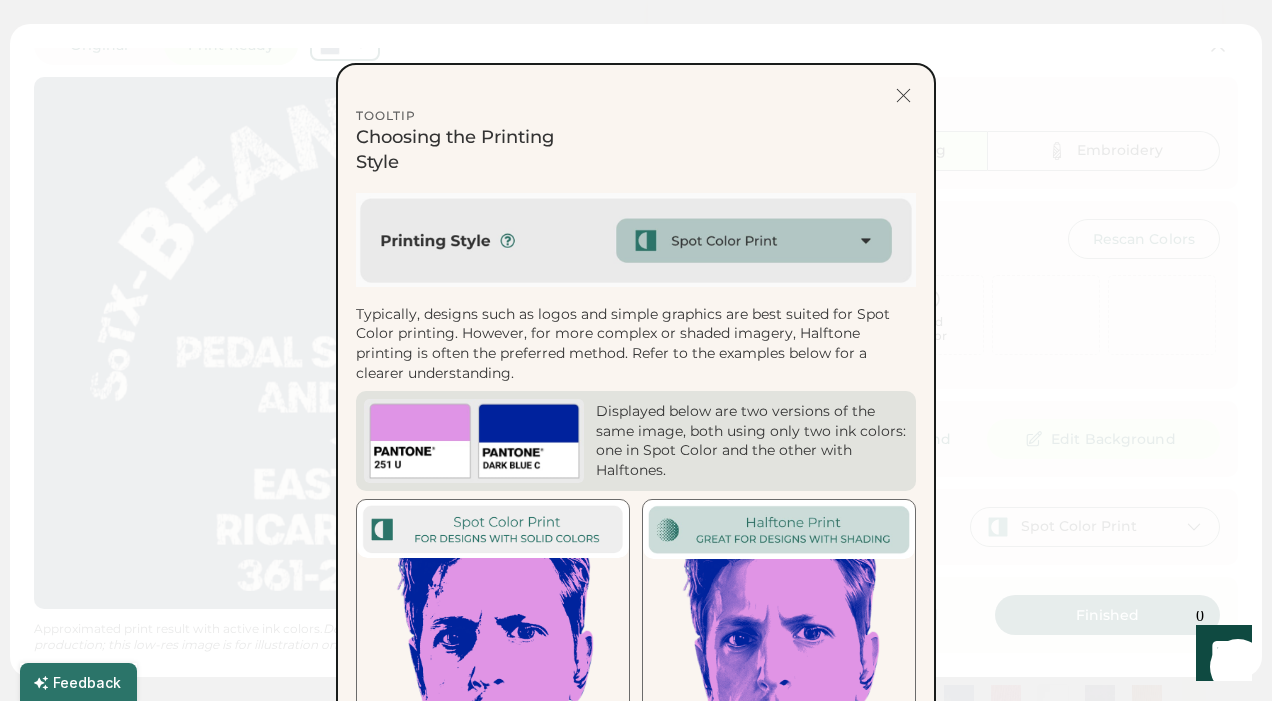 scroll, scrollTop: 97, scrollLeft: 0, axis: vertical 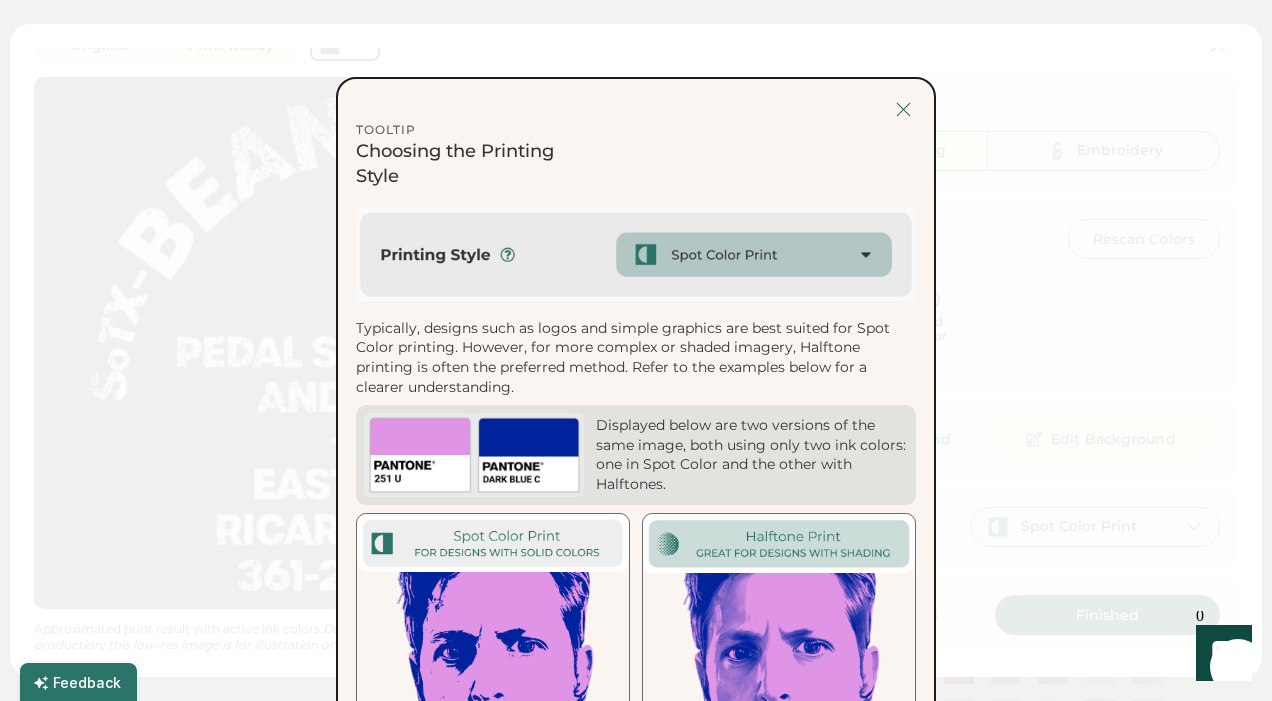 click at bounding box center (903, 109) 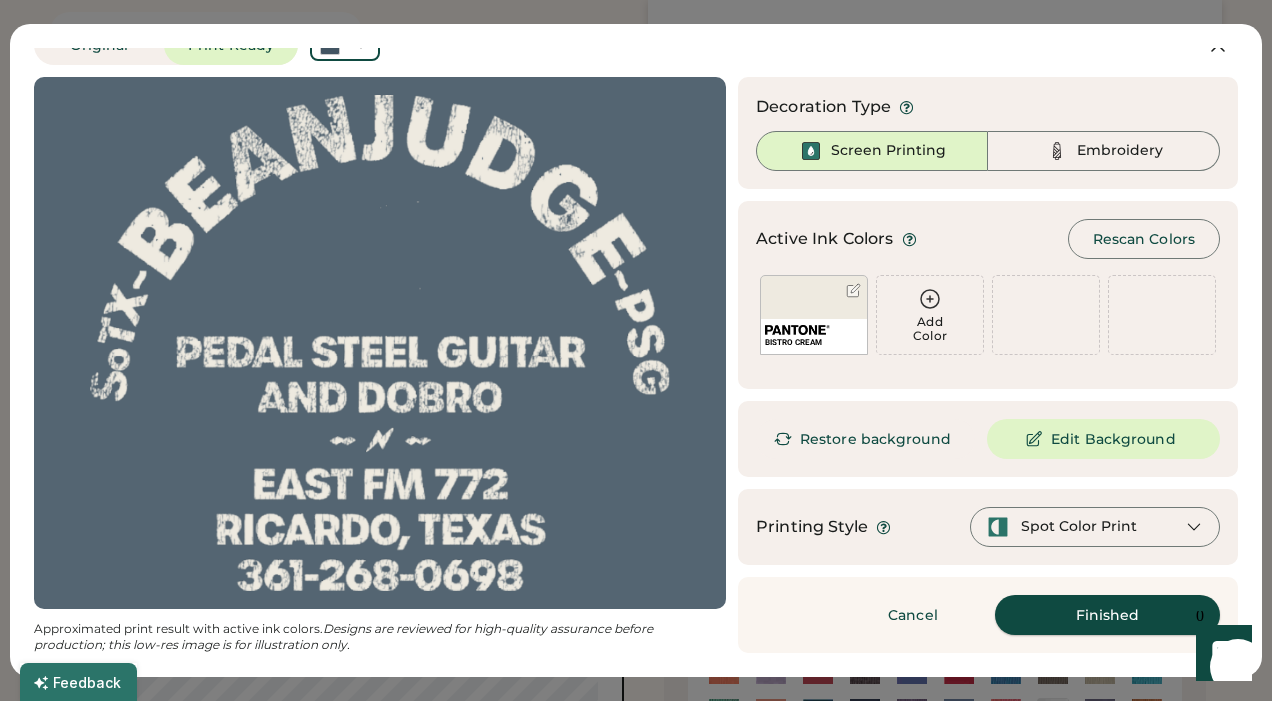 click on "Finished" at bounding box center (1107, 615) 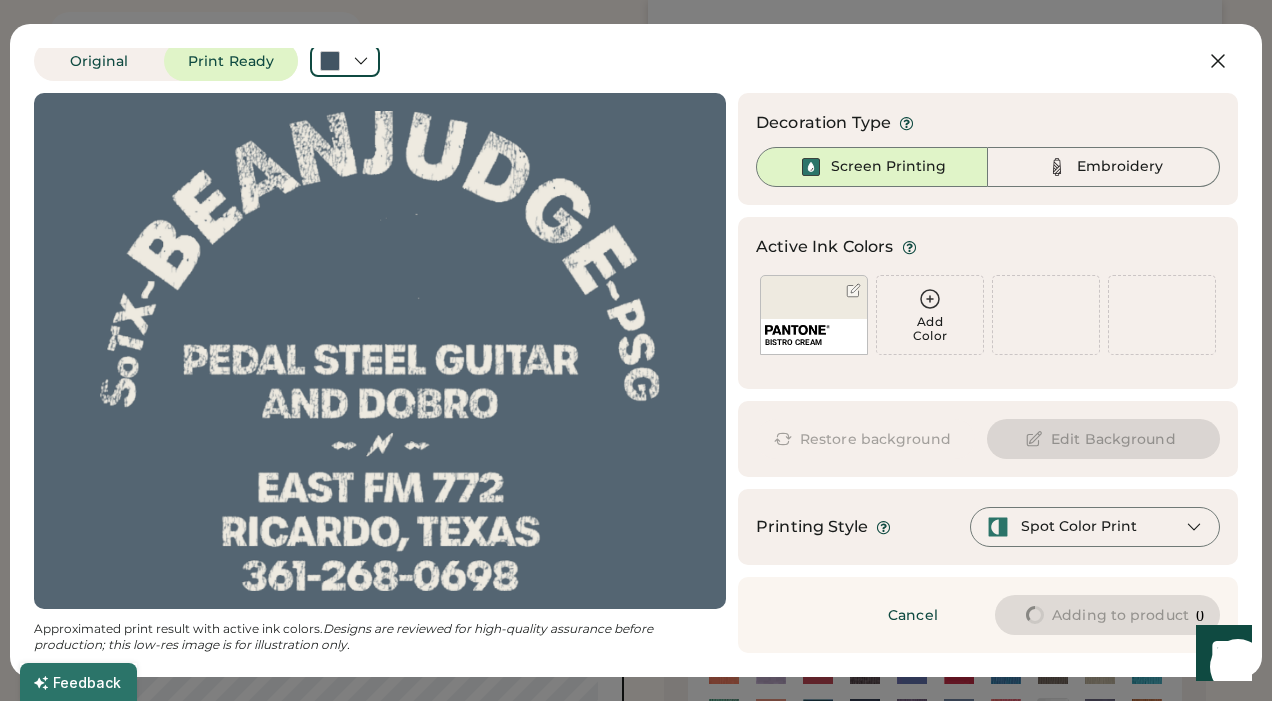 scroll, scrollTop: 7, scrollLeft: 0, axis: vertical 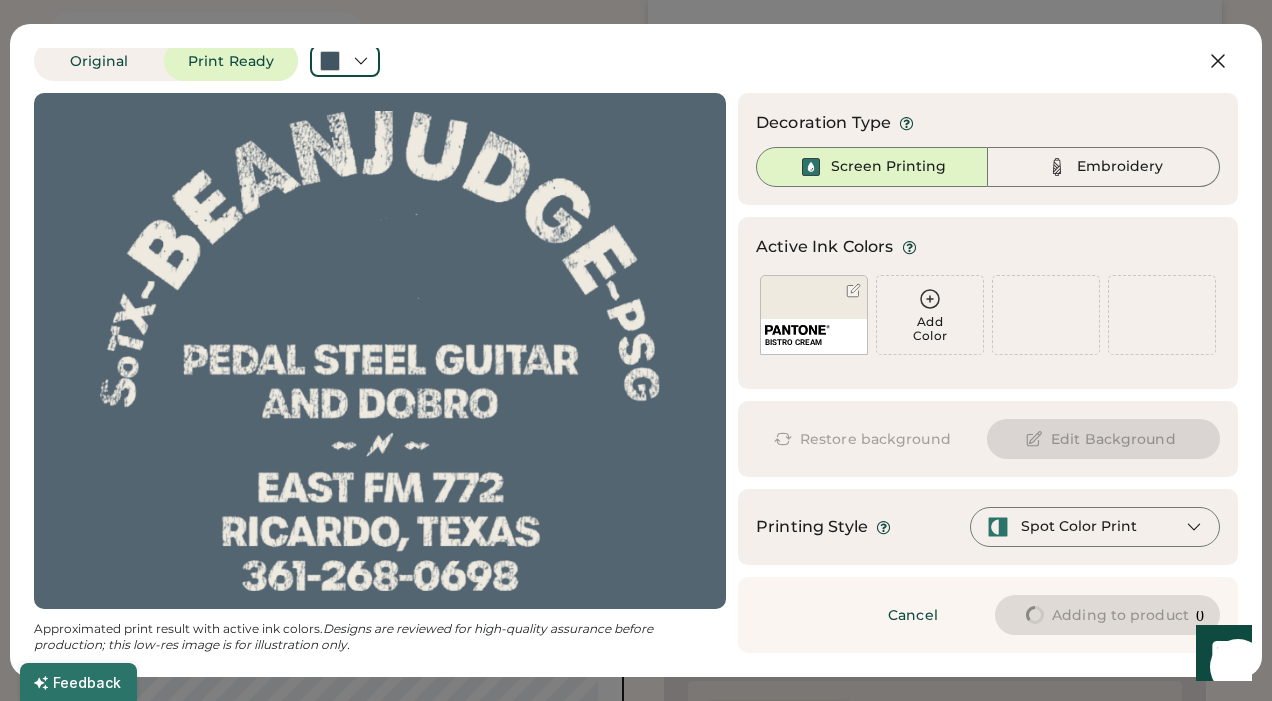 type on "****" 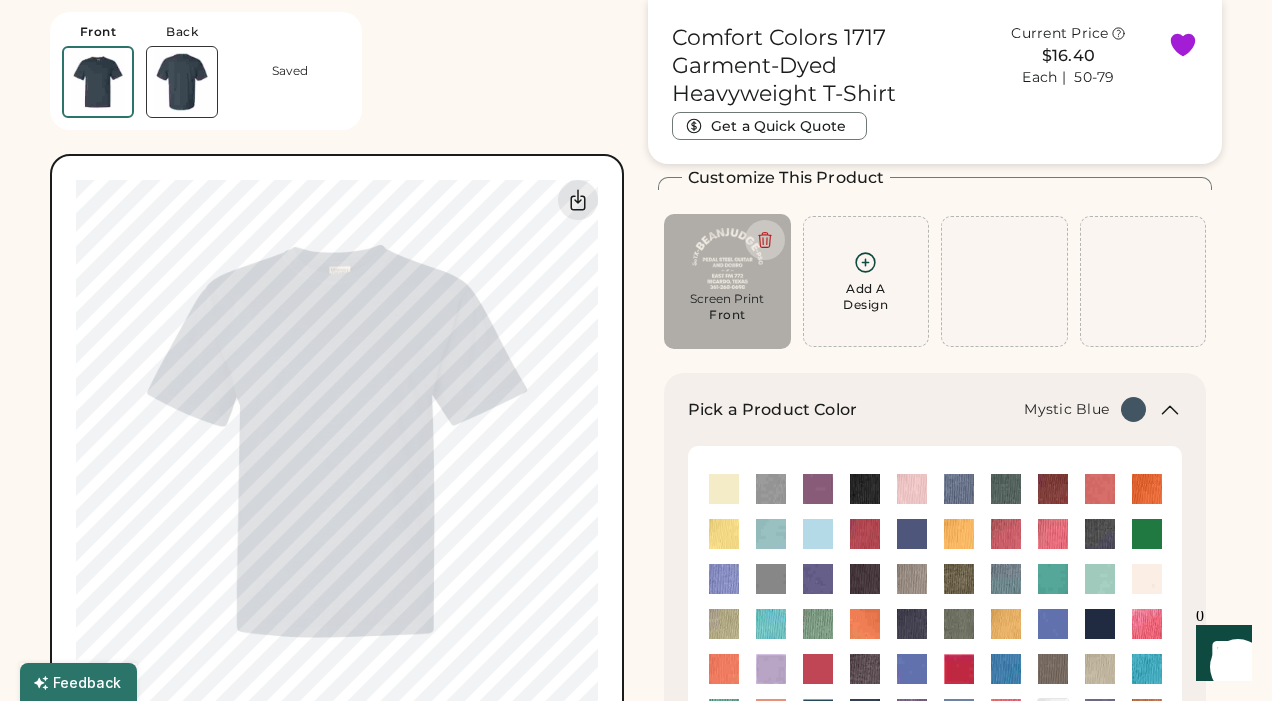 type on "****" 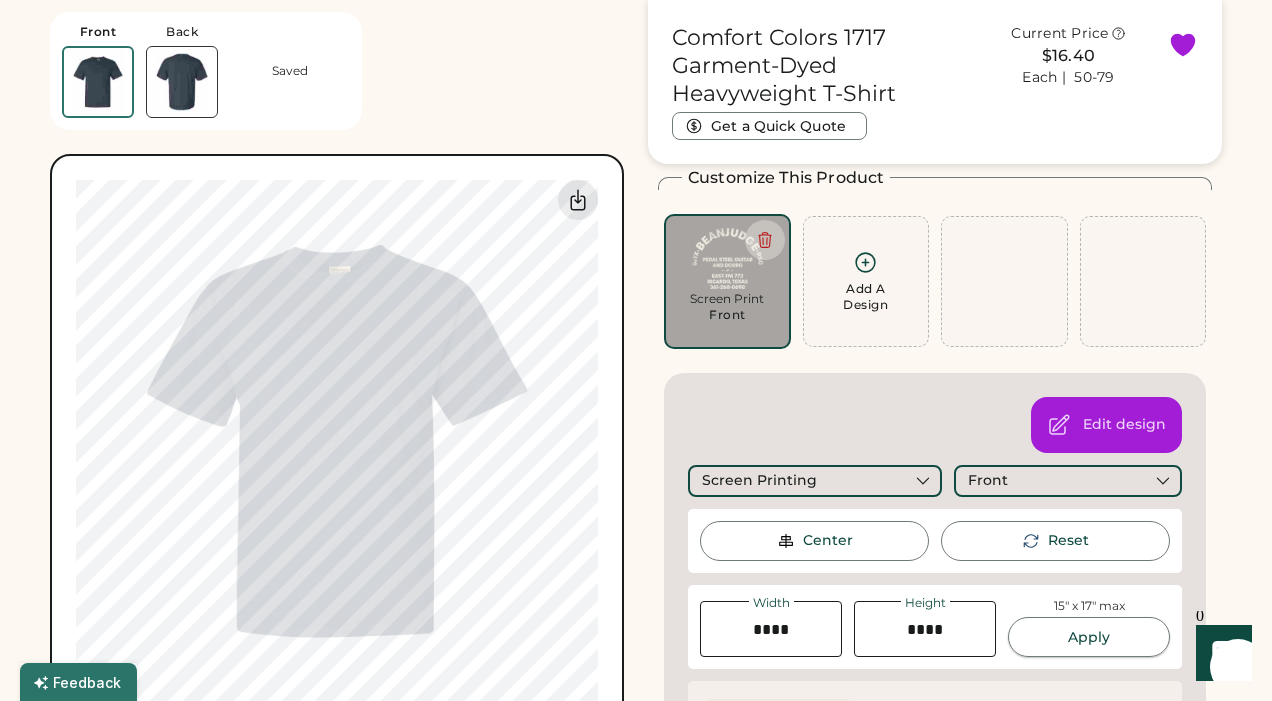 click on "Apply" at bounding box center (1089, 637) 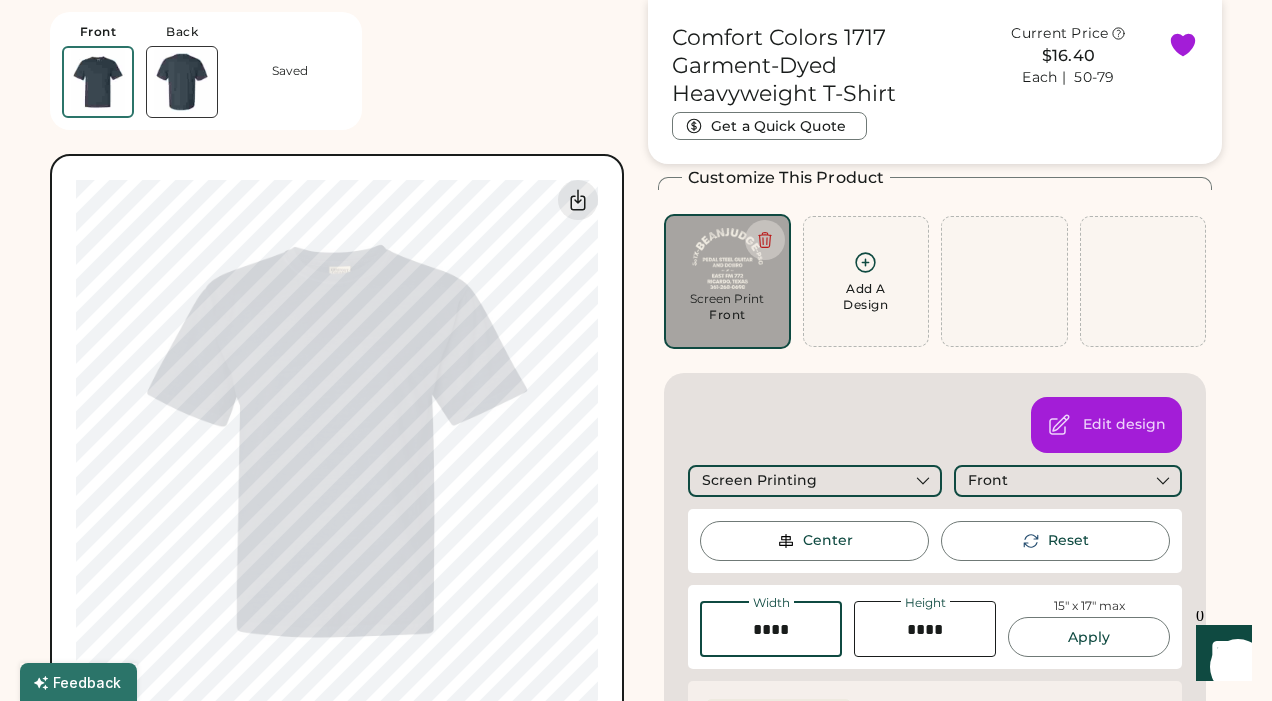 drag, startPoint x: 802, startPoint y: 629, endPoint x: 738, endPoint y: 631, distance: 64.03124 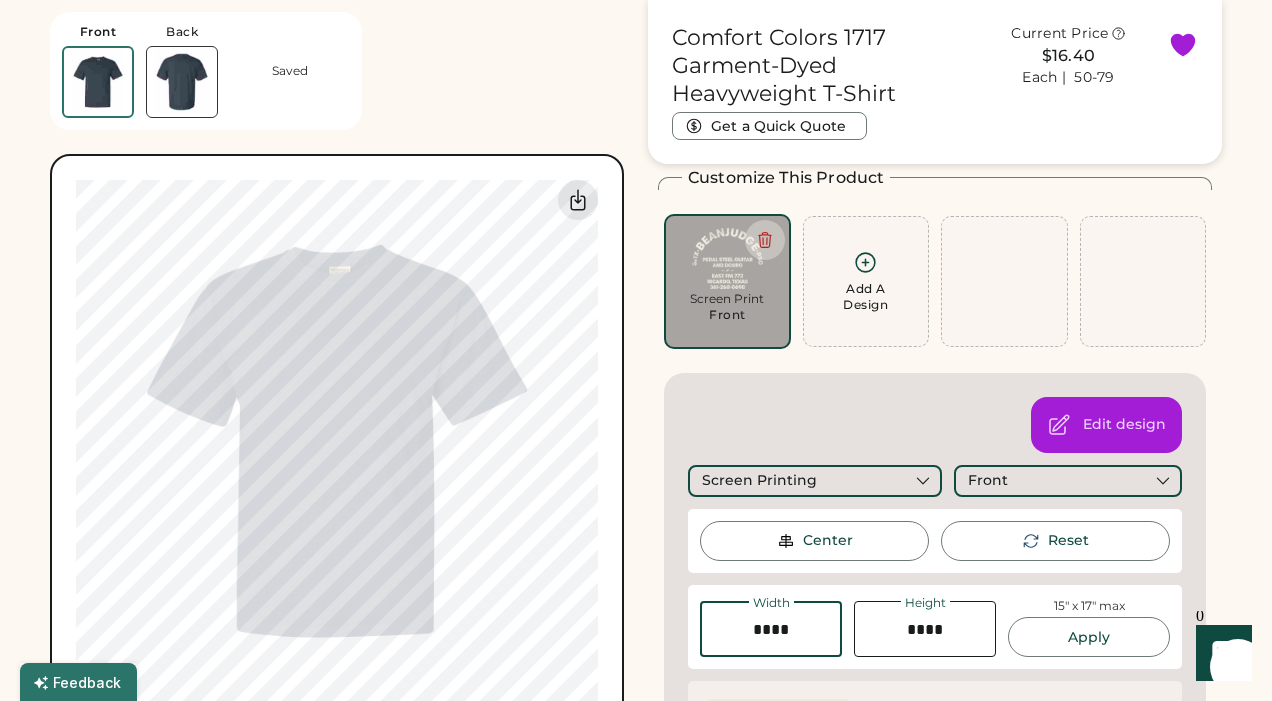 type on "*****" 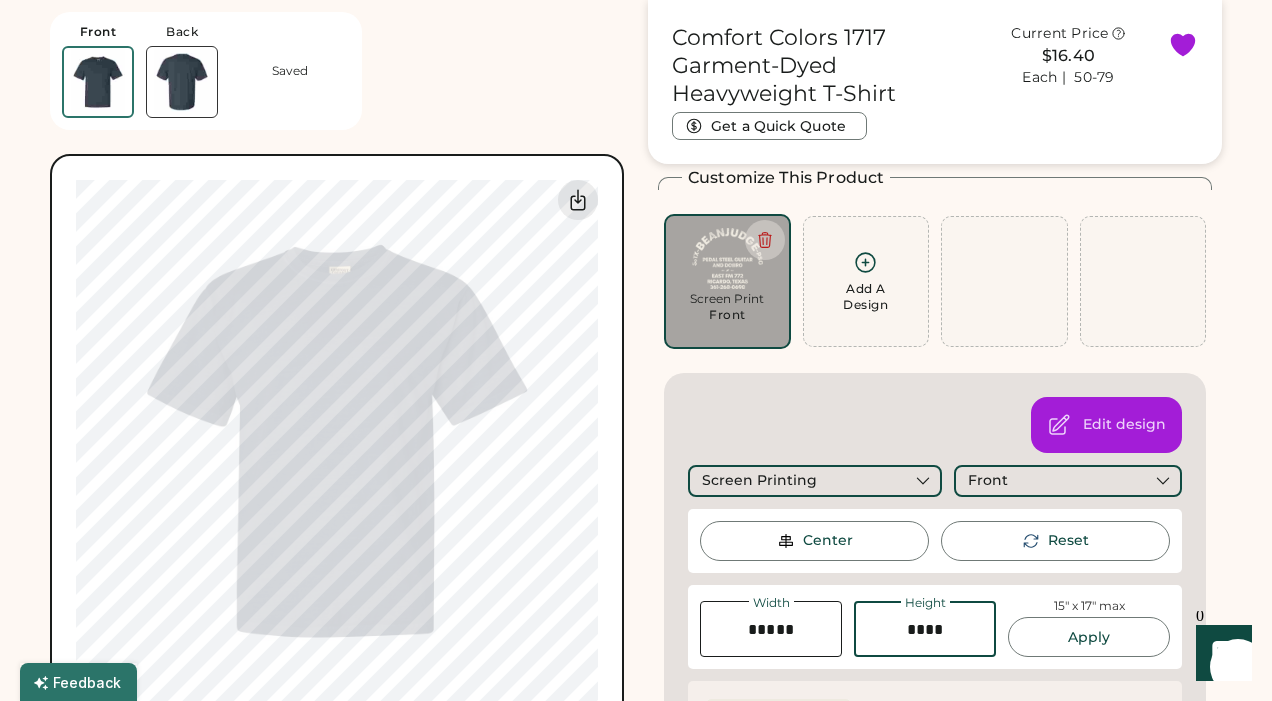 drag, startPoint x: 946, startPoint y: 625, endPoint x: 850, endPoint y: 622, distance: 96.04687 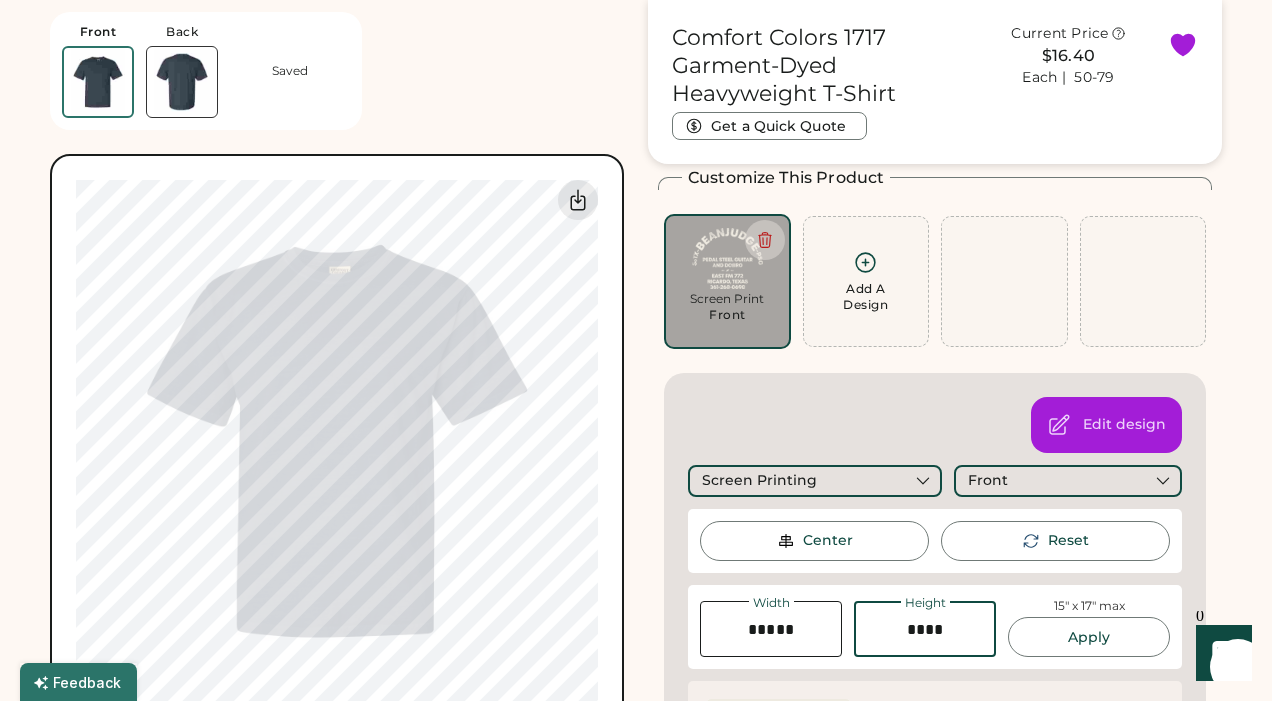 type on "*****" 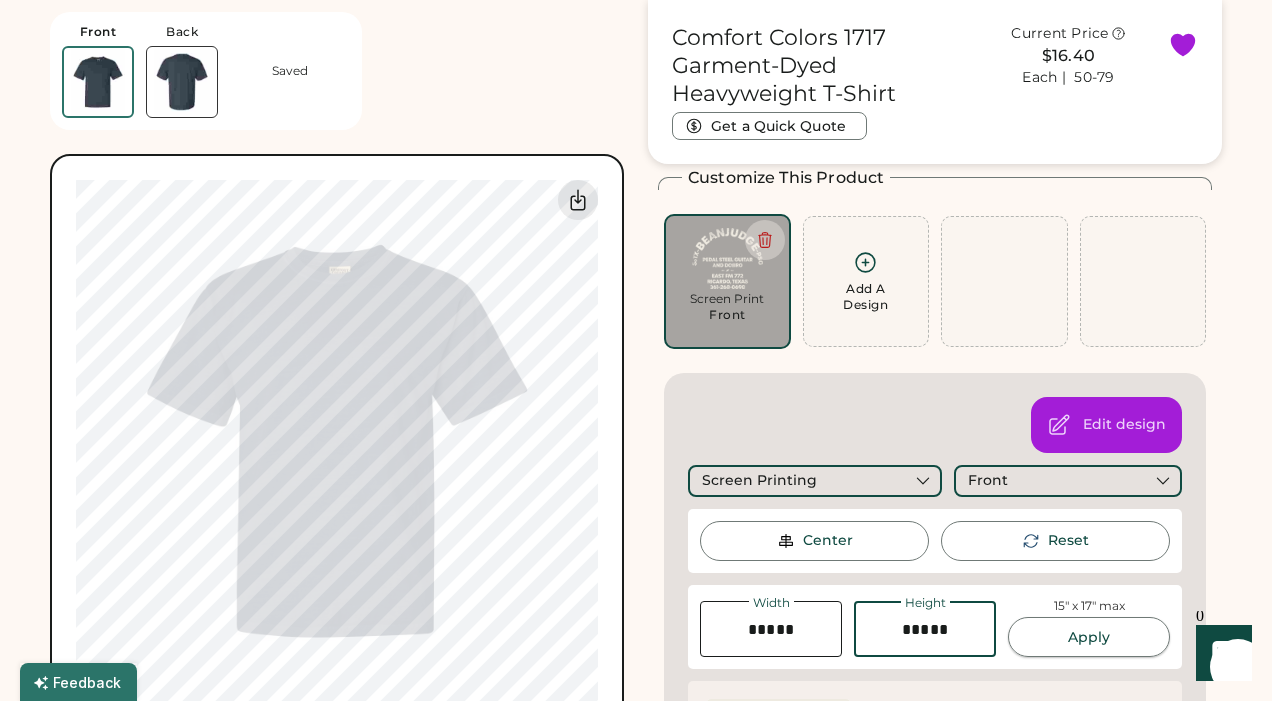 click on "Apply" at bounding box center (1089, 637) 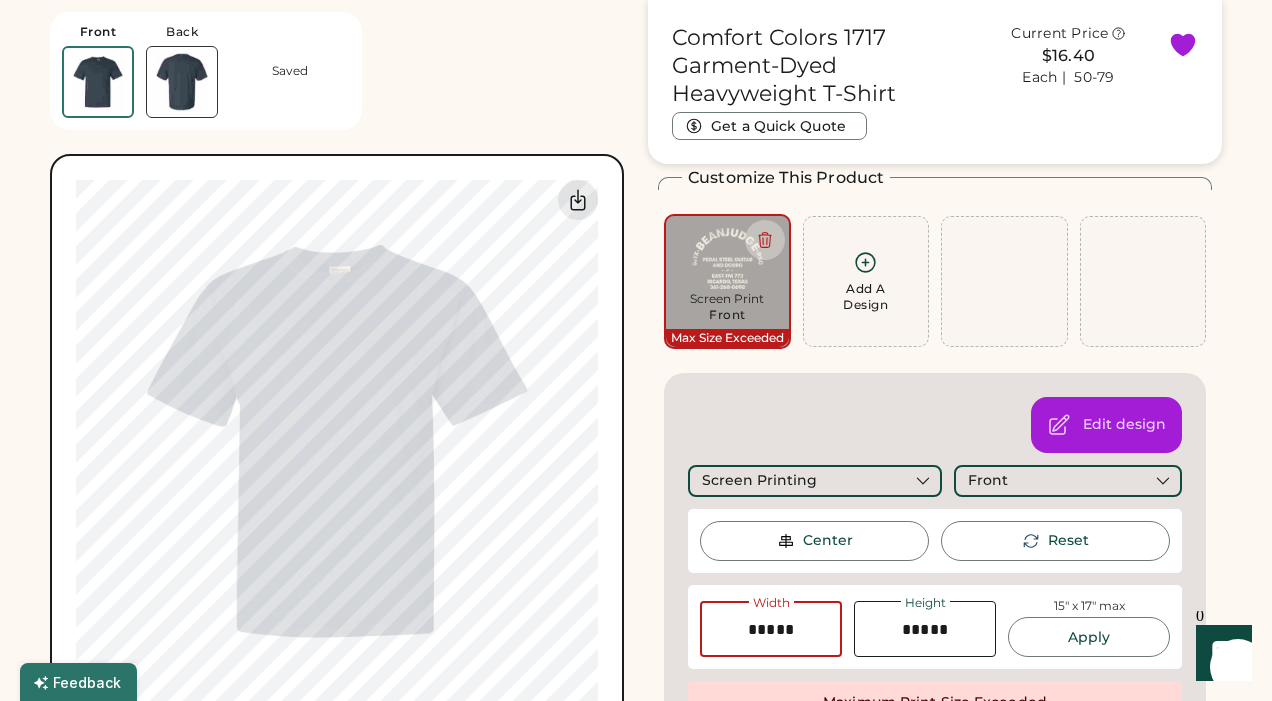 click at bounding box center (771, 629) 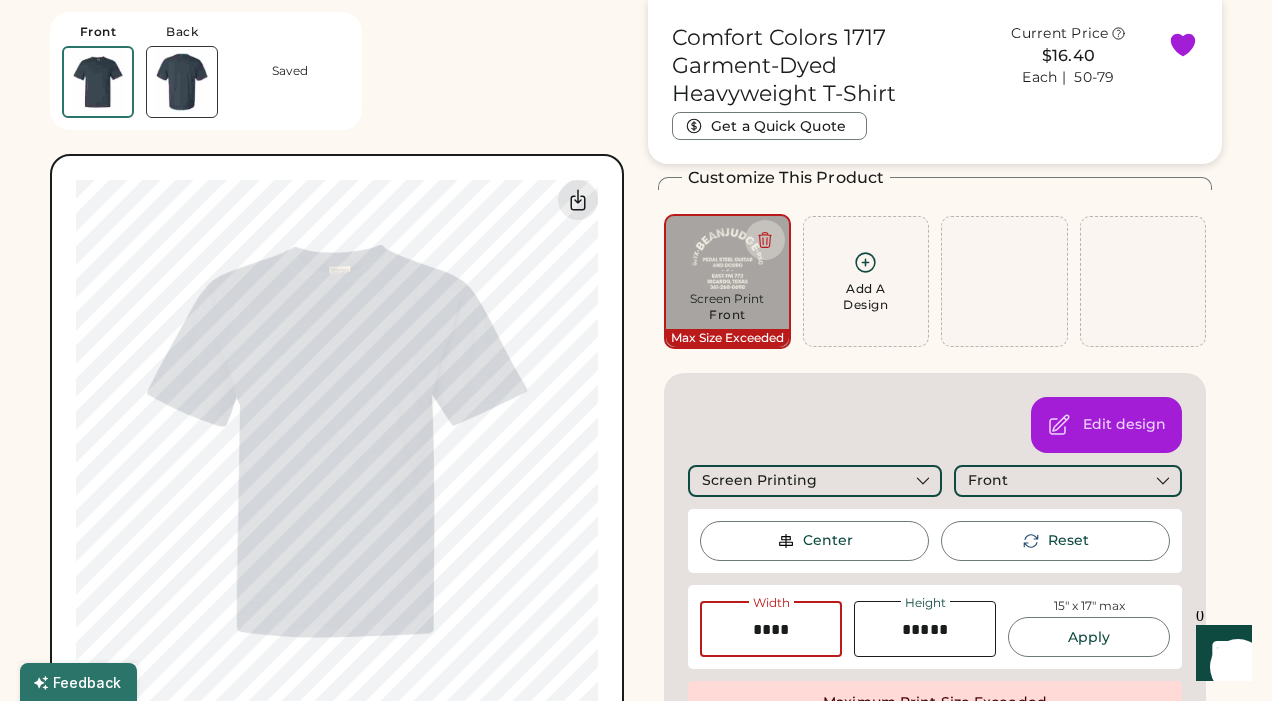 type on "*****" 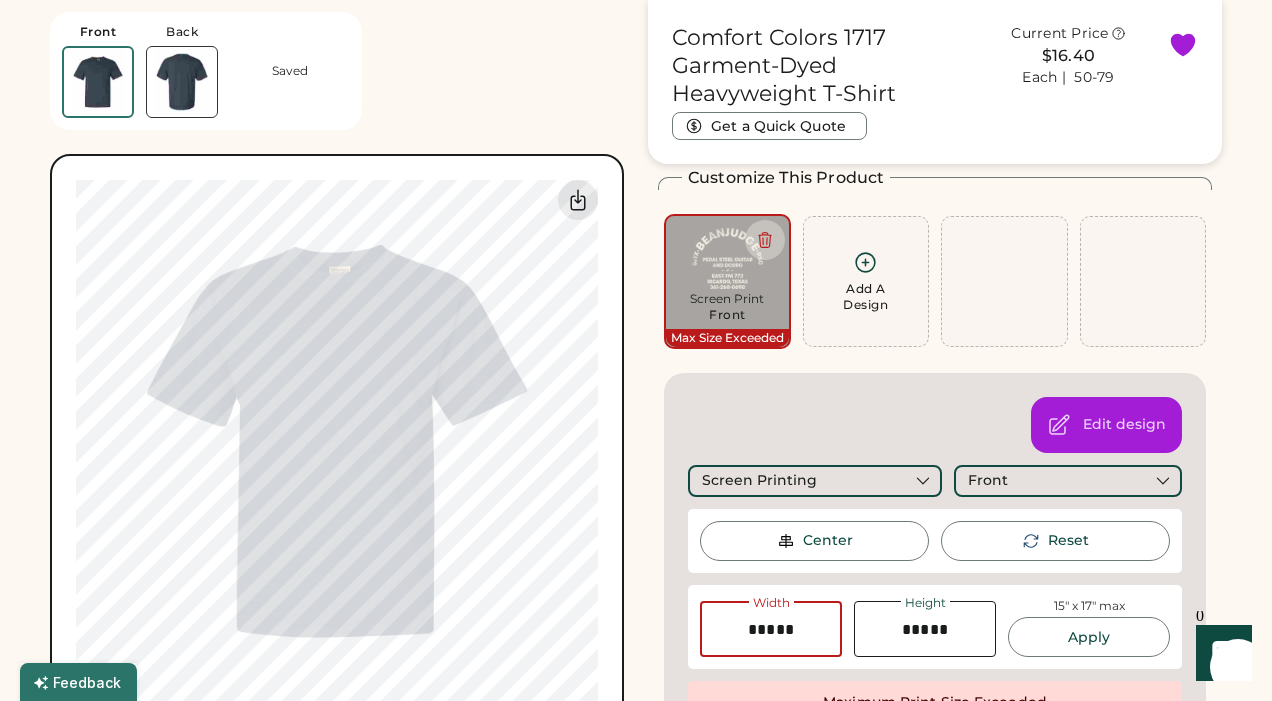 click at bounding box center [925, 629] 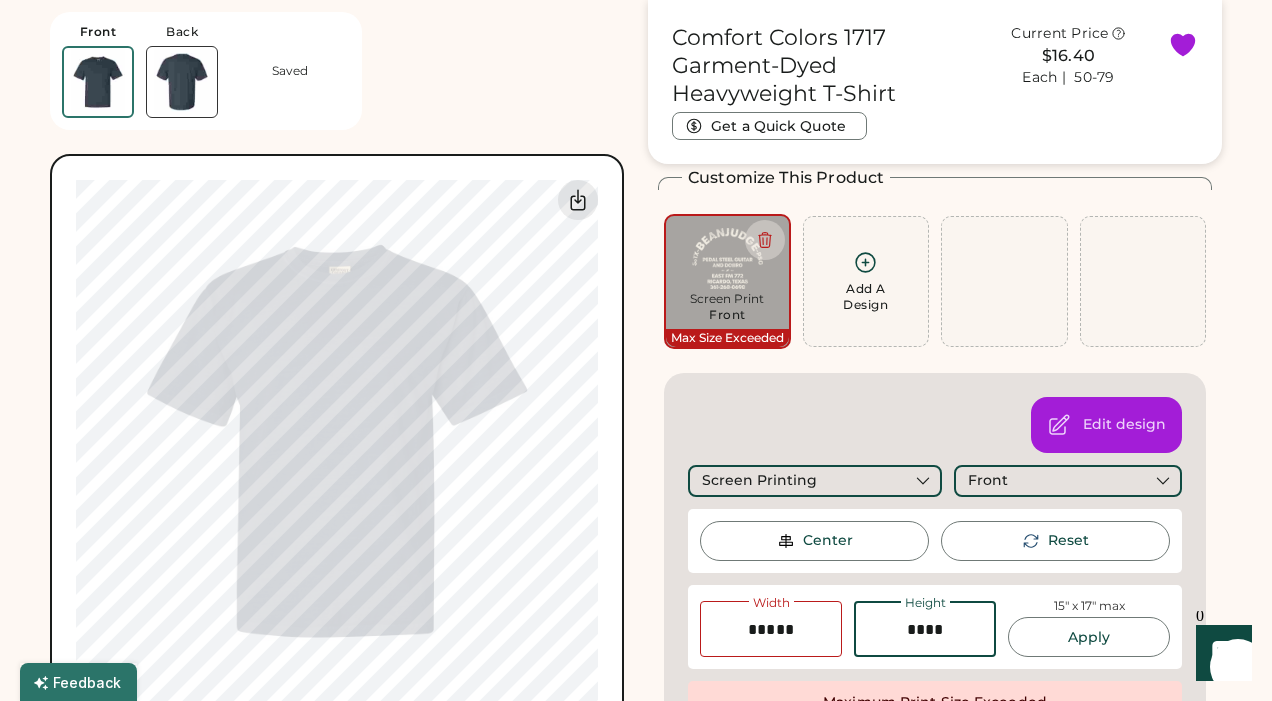 type on "*****" 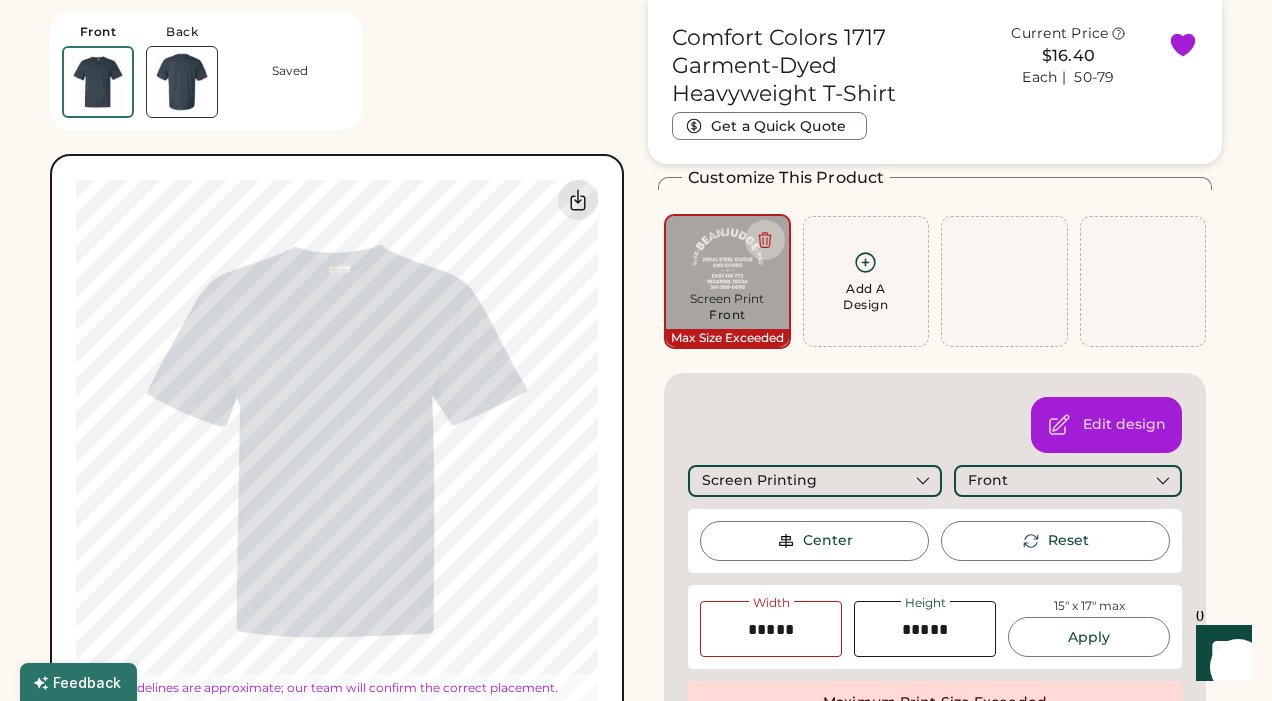 type on "*****" 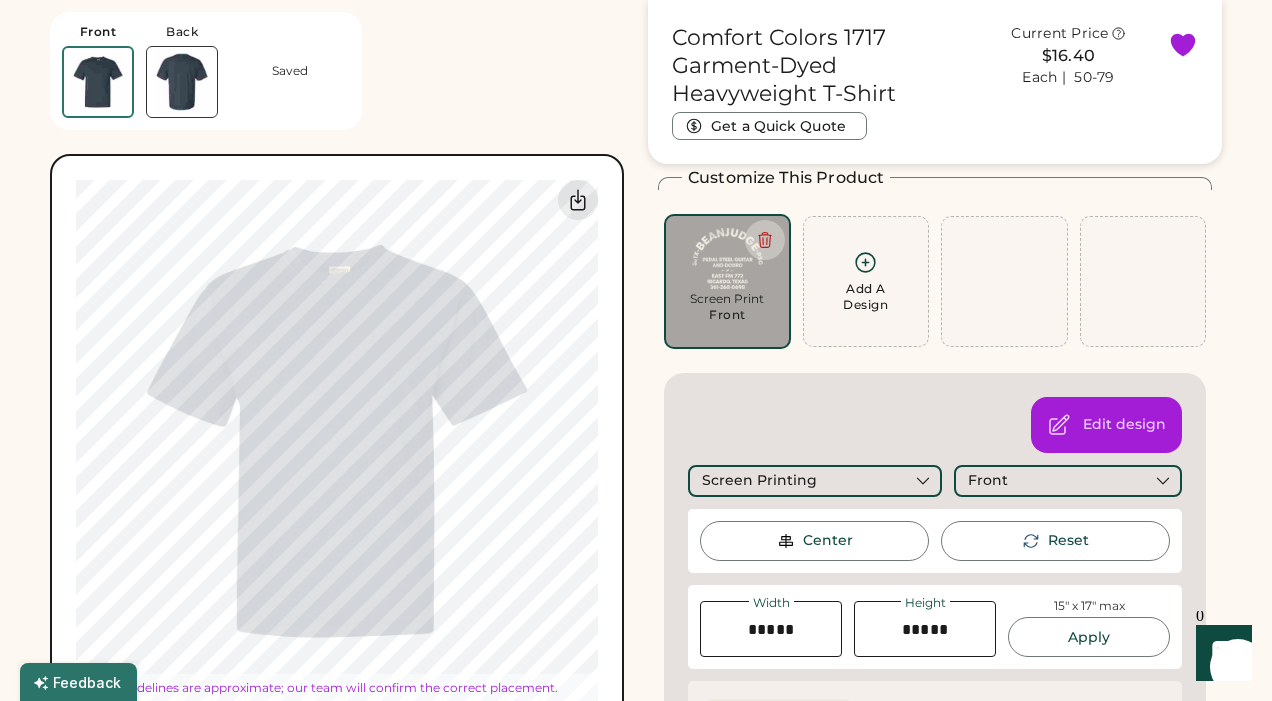 type on "*****" 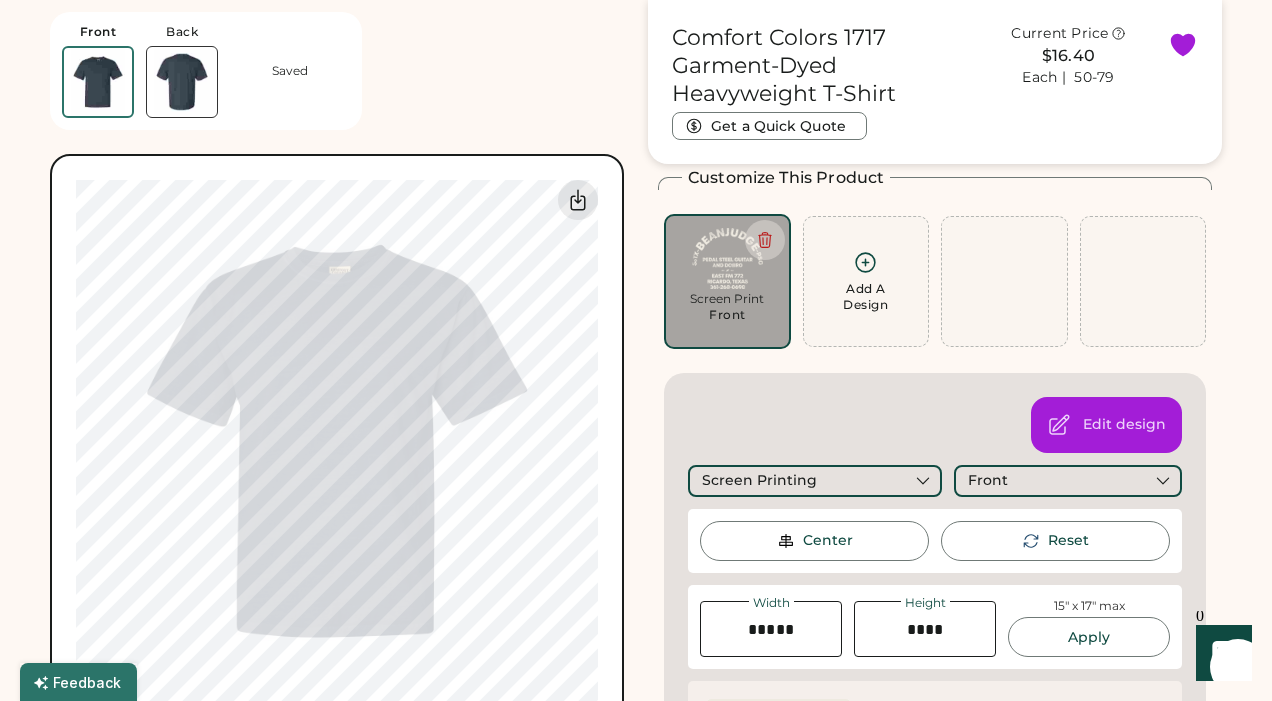 type on "****" 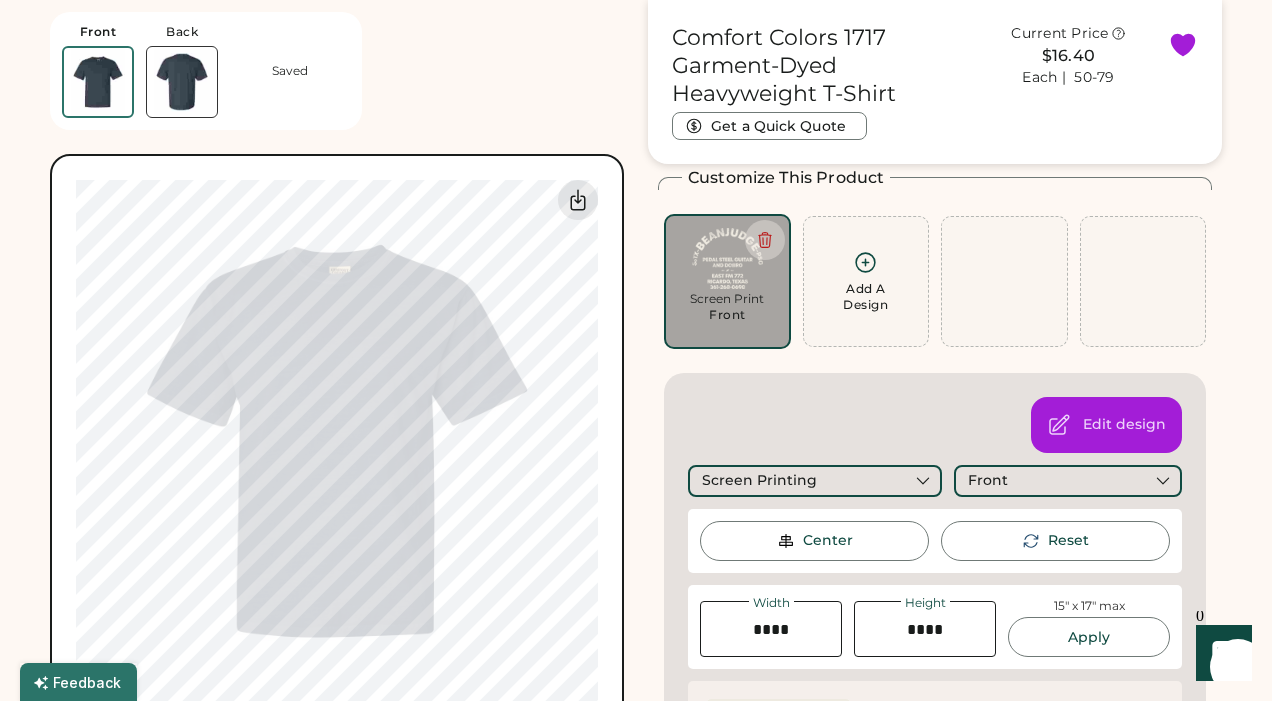 type on "****" 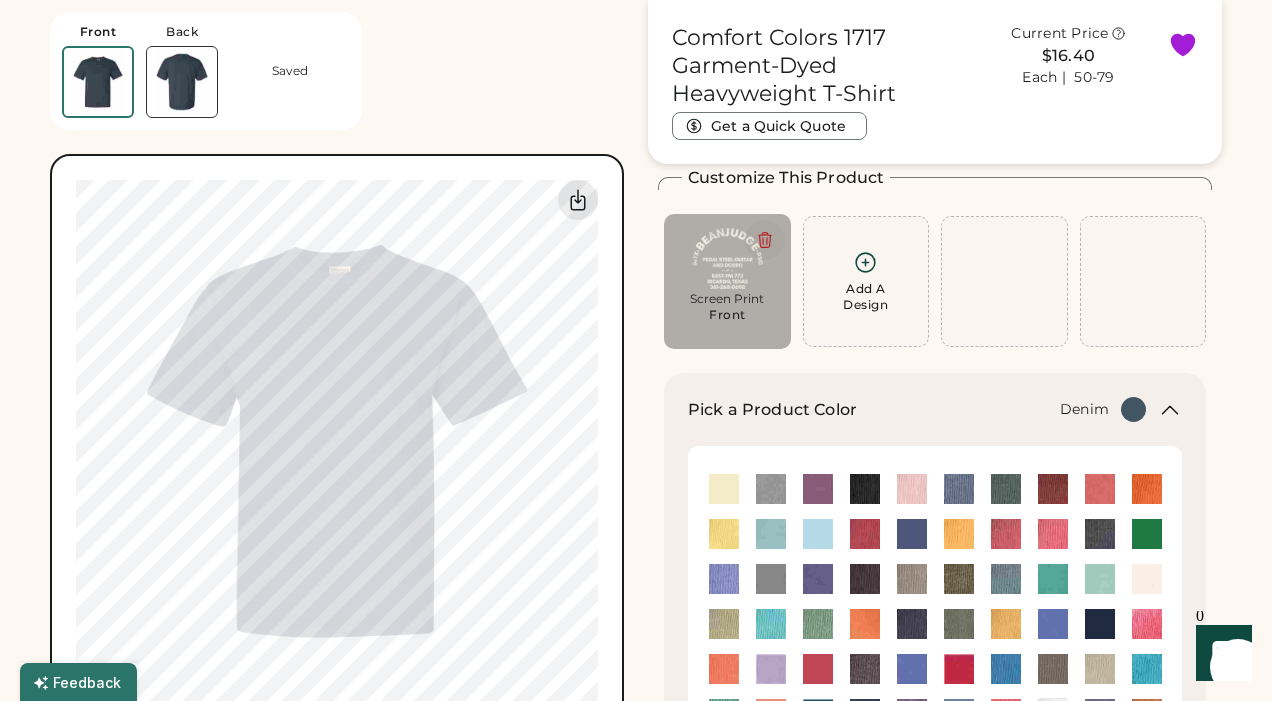 click 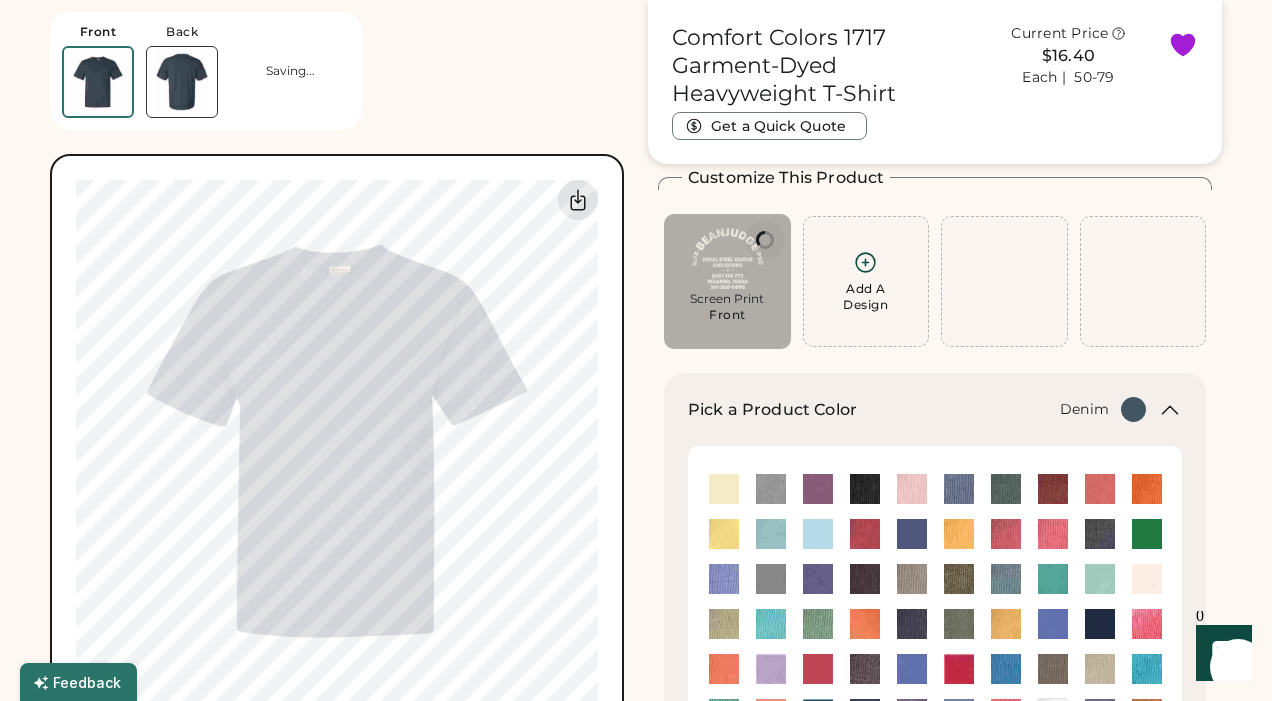 type on "*****" 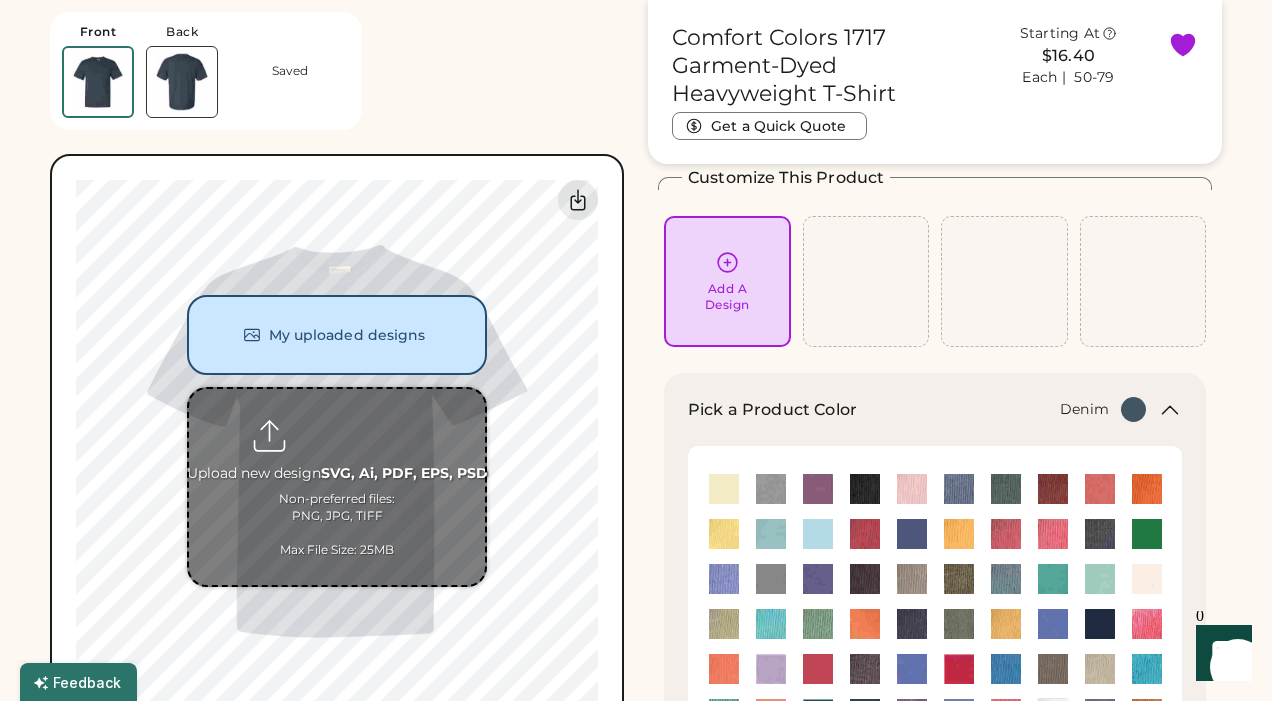 click at bounding box center [337, 487] 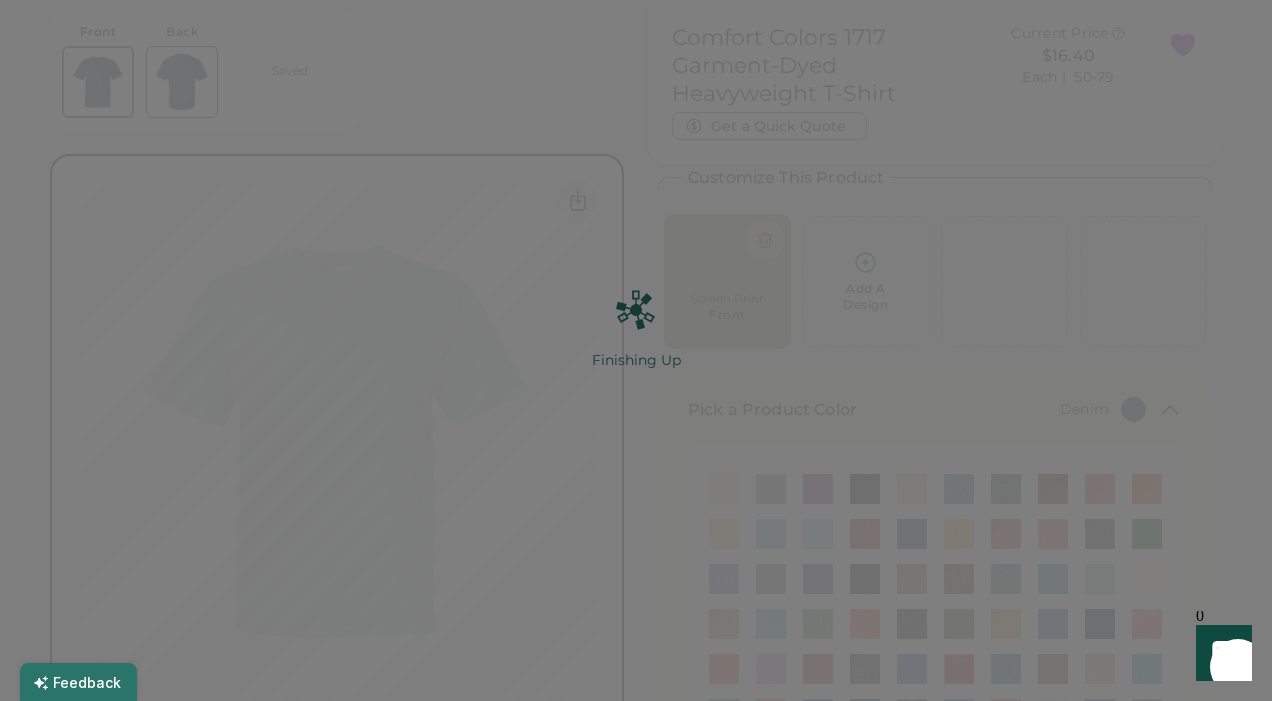 scroll, scrollTop: 0, scrollLeft: 0, axis: both 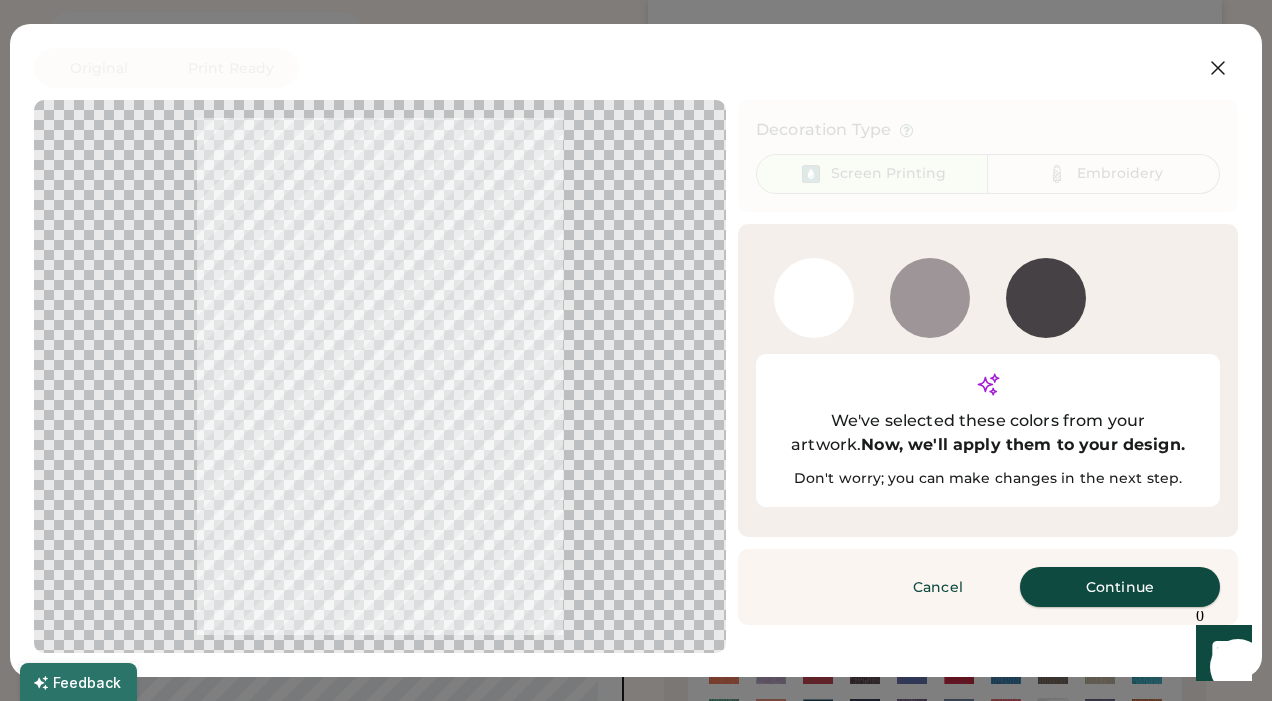 click on "Continue" at bounding box center (1120, 587) 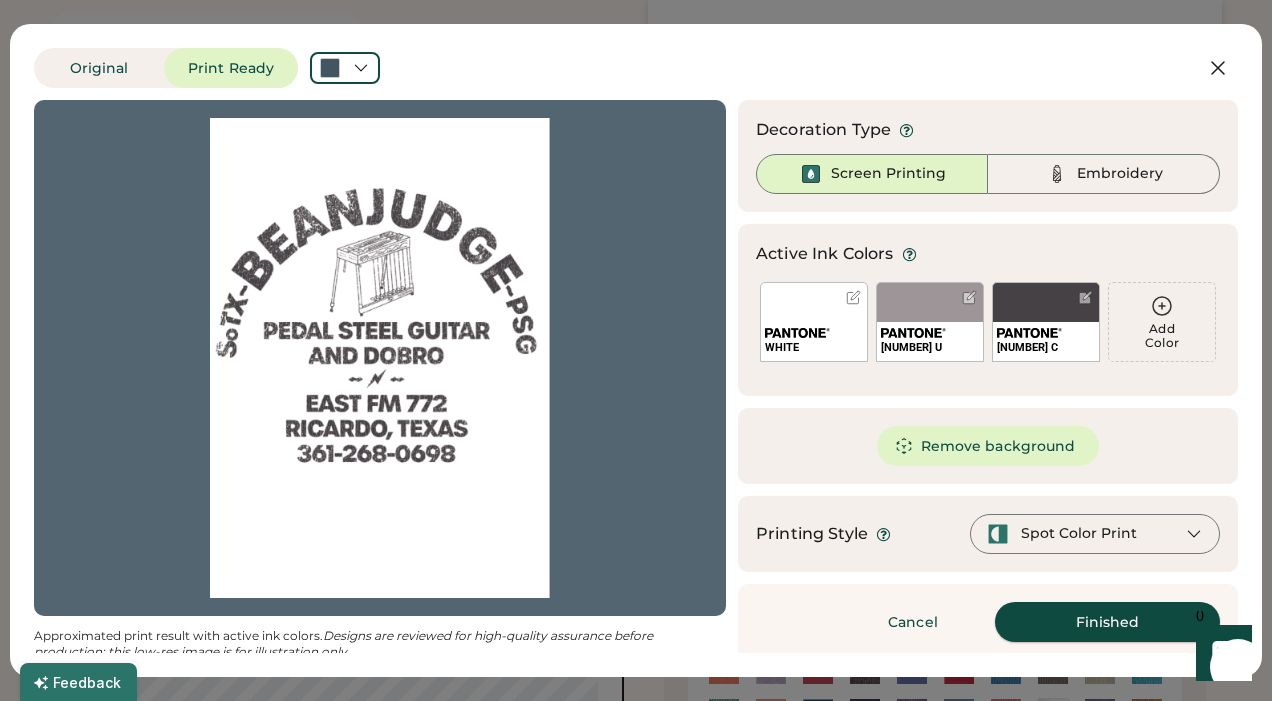 click on "WHITE" at bounding box center [814, 341] 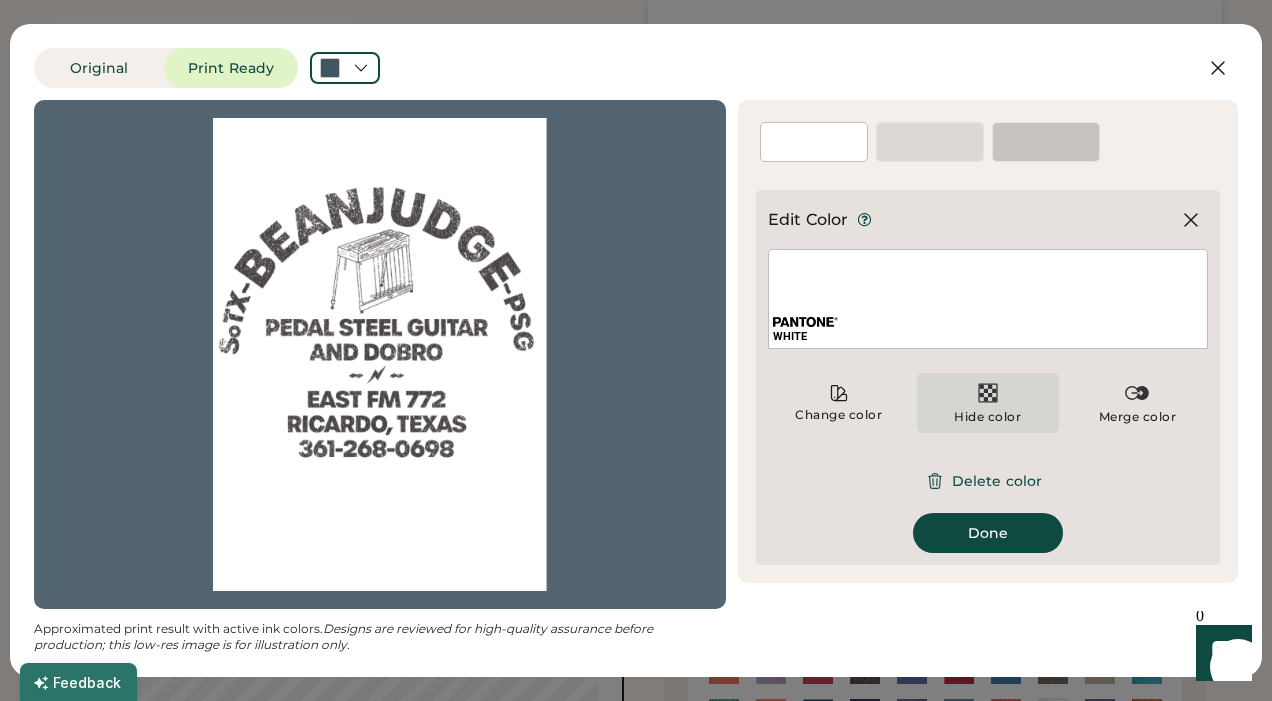click at bounding box center (988, 393) 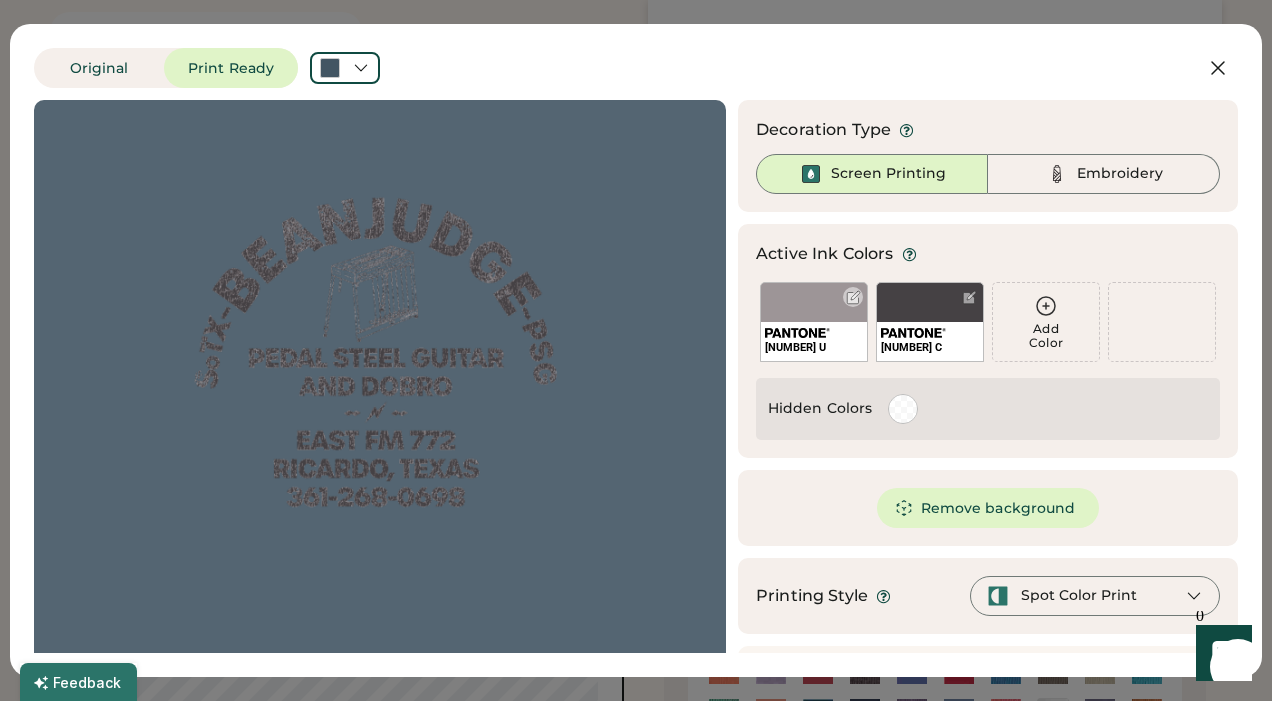 click on "[NUMBER] U" at bounding box center [814, 322] 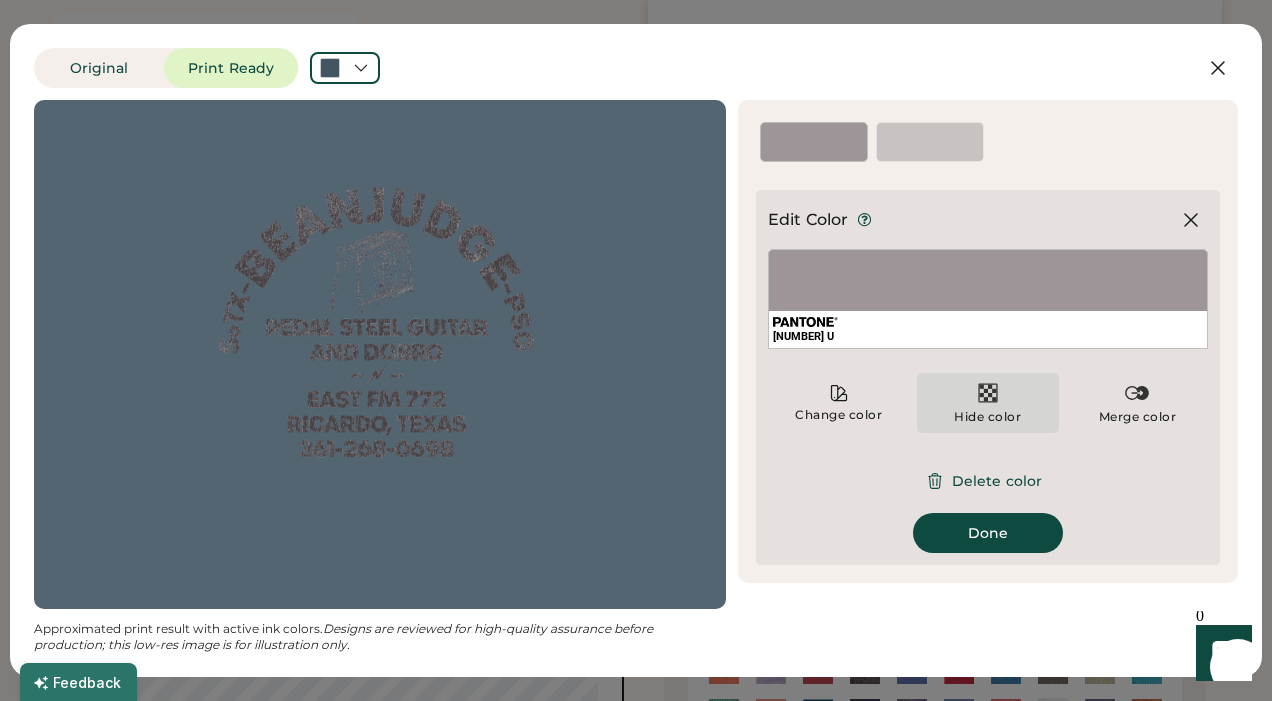 click at bounding box center [988, 393] 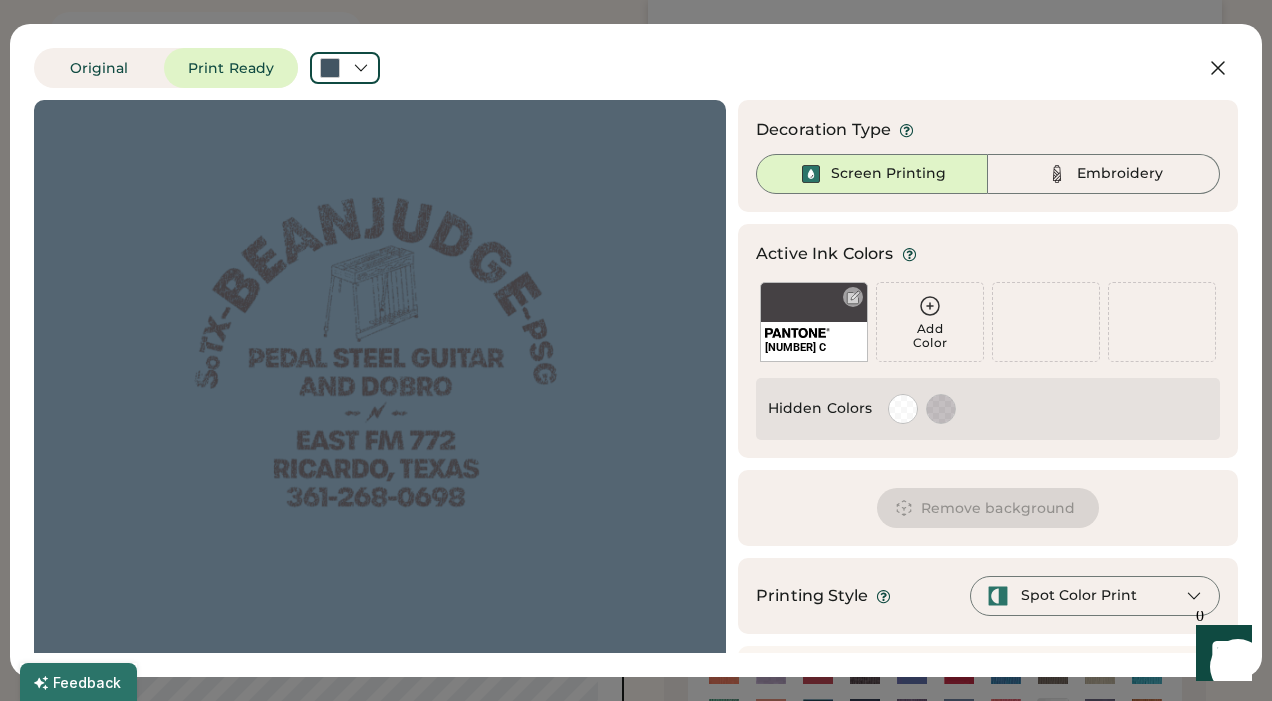 click at bounding box center (853, 297) 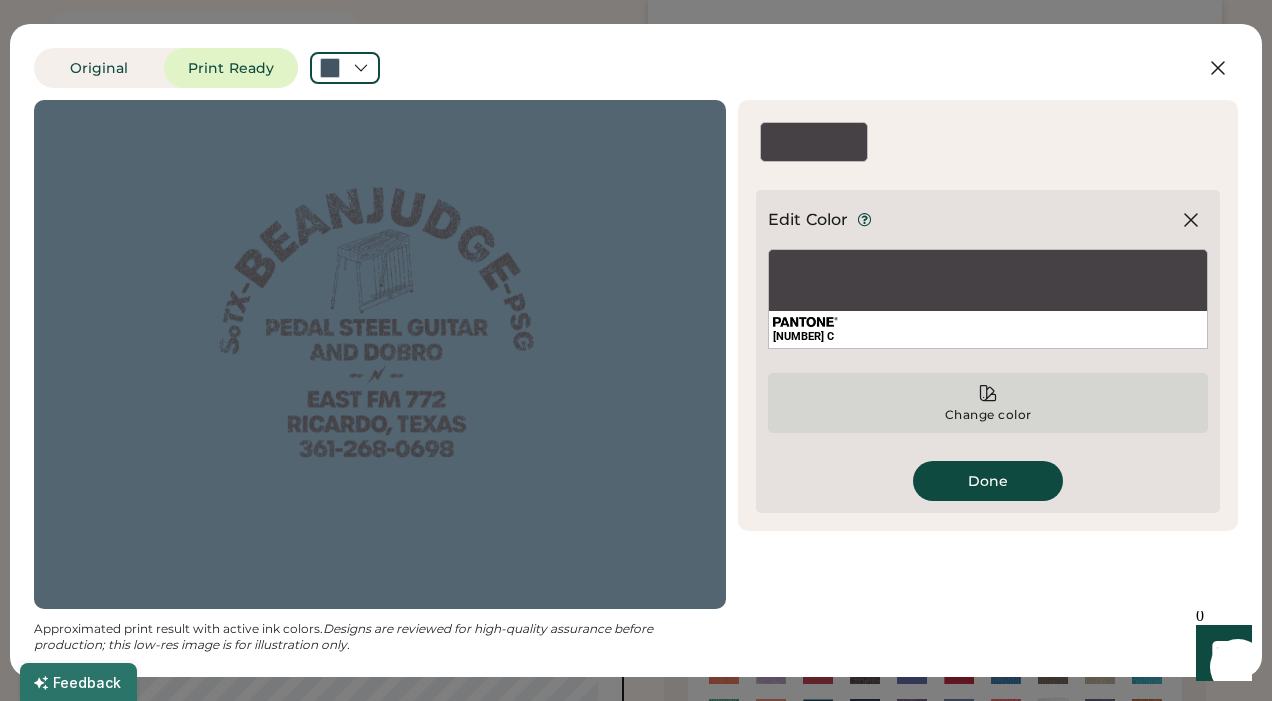click 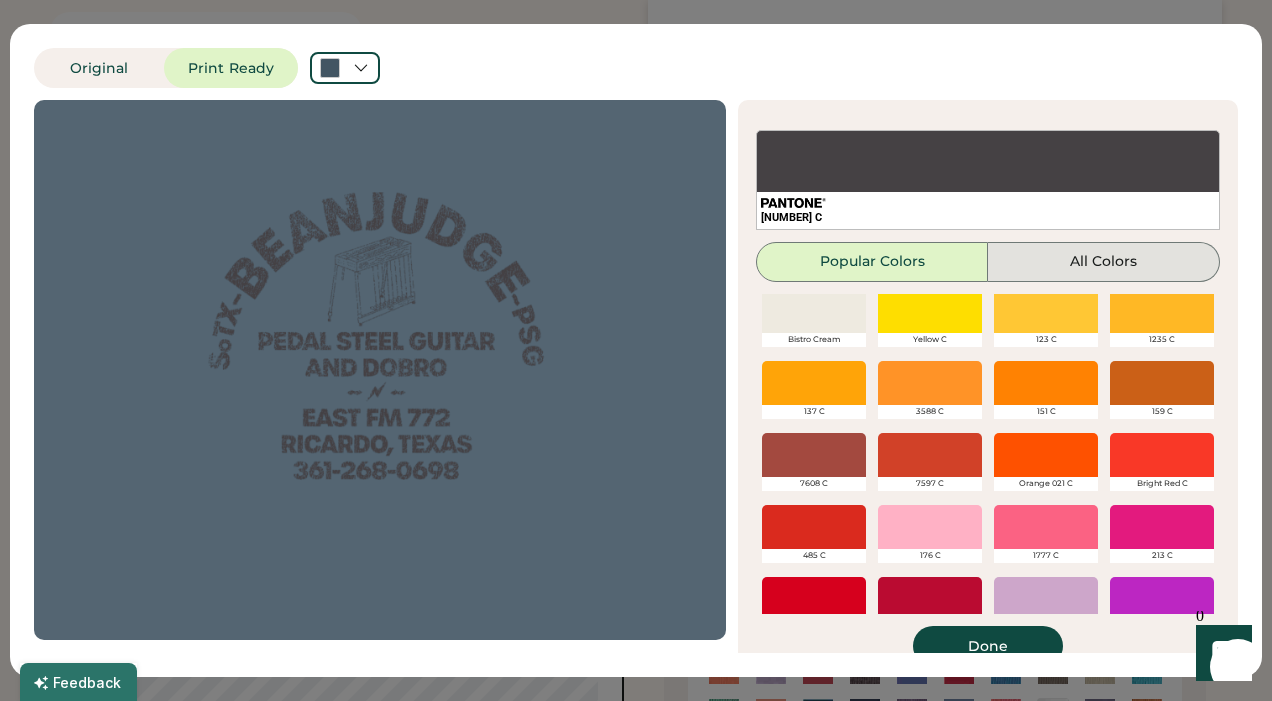 click on "All Colors" at bounding box center [1104, 262] 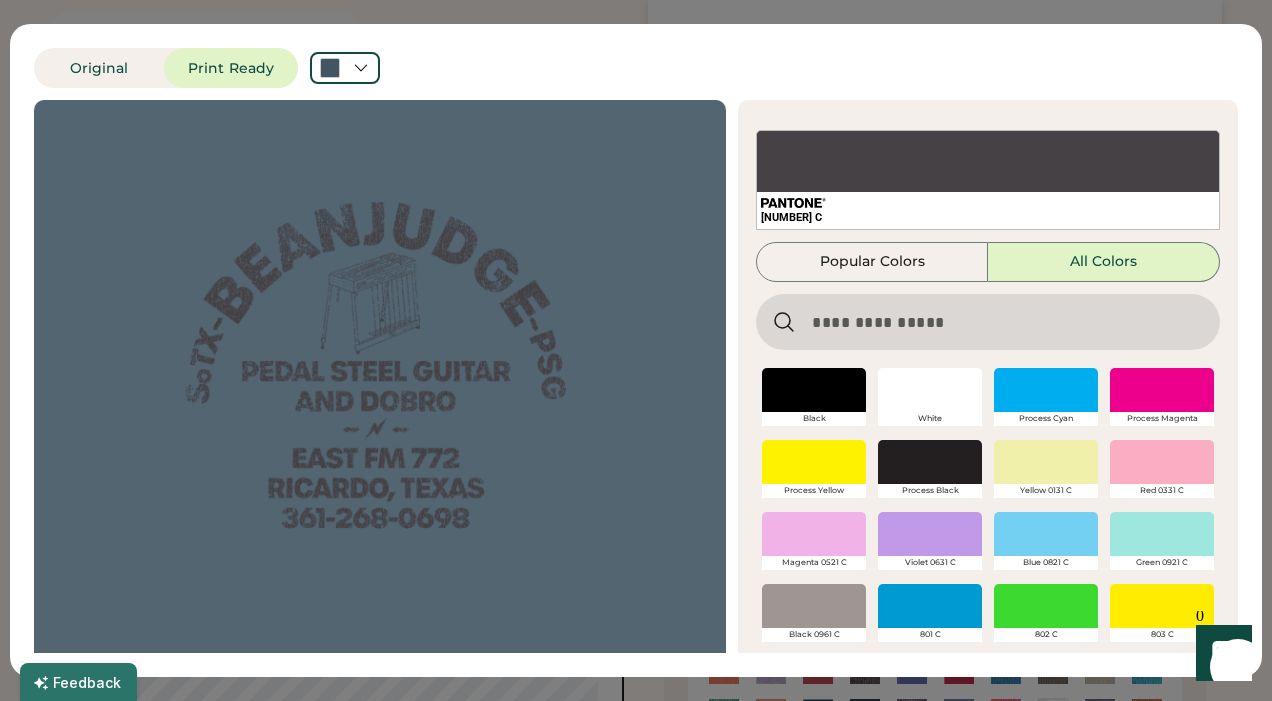 click at bounding box center [988, 322] 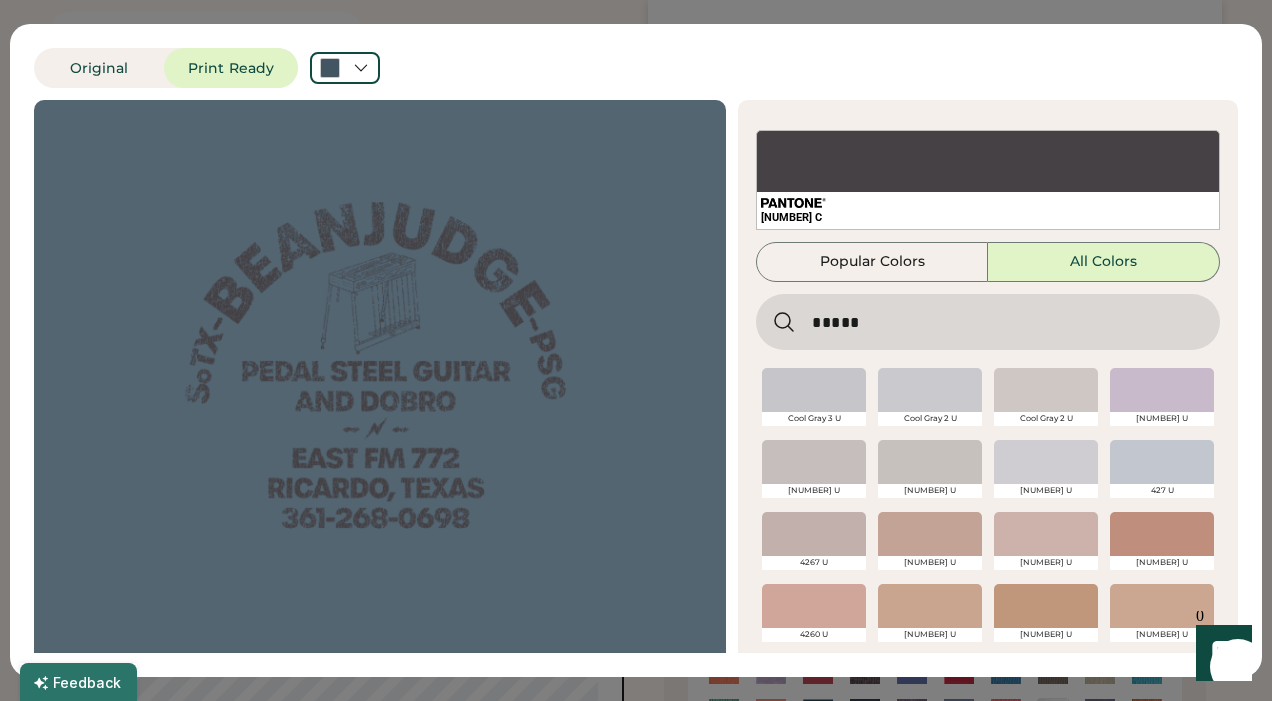 type on "*****" 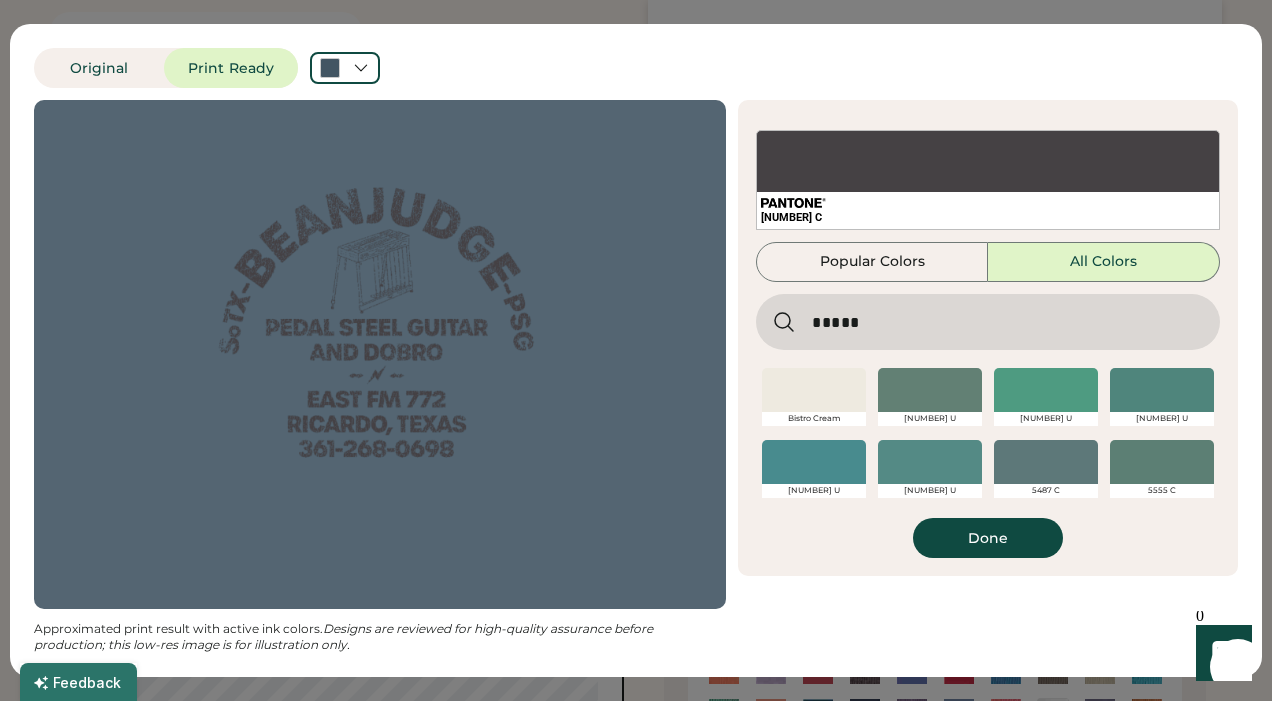 click at bounding box center (814, 390) 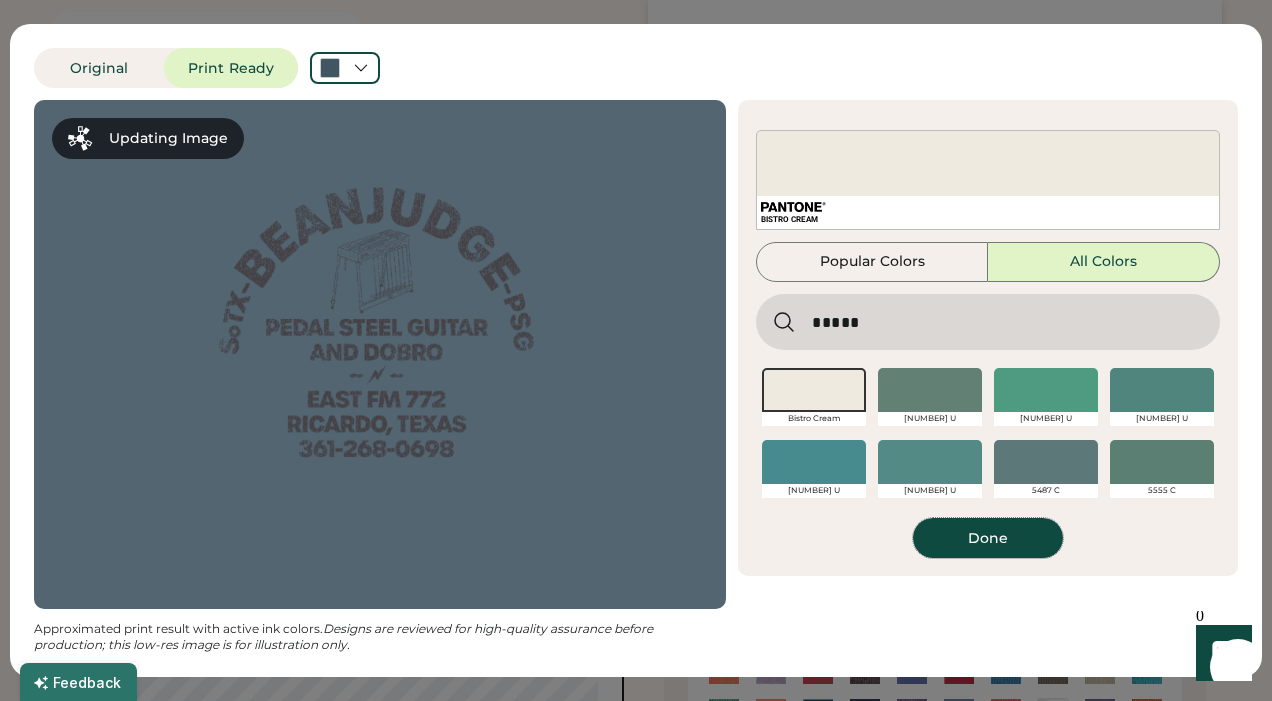 click on "Done" at bounding box center [988, 538] 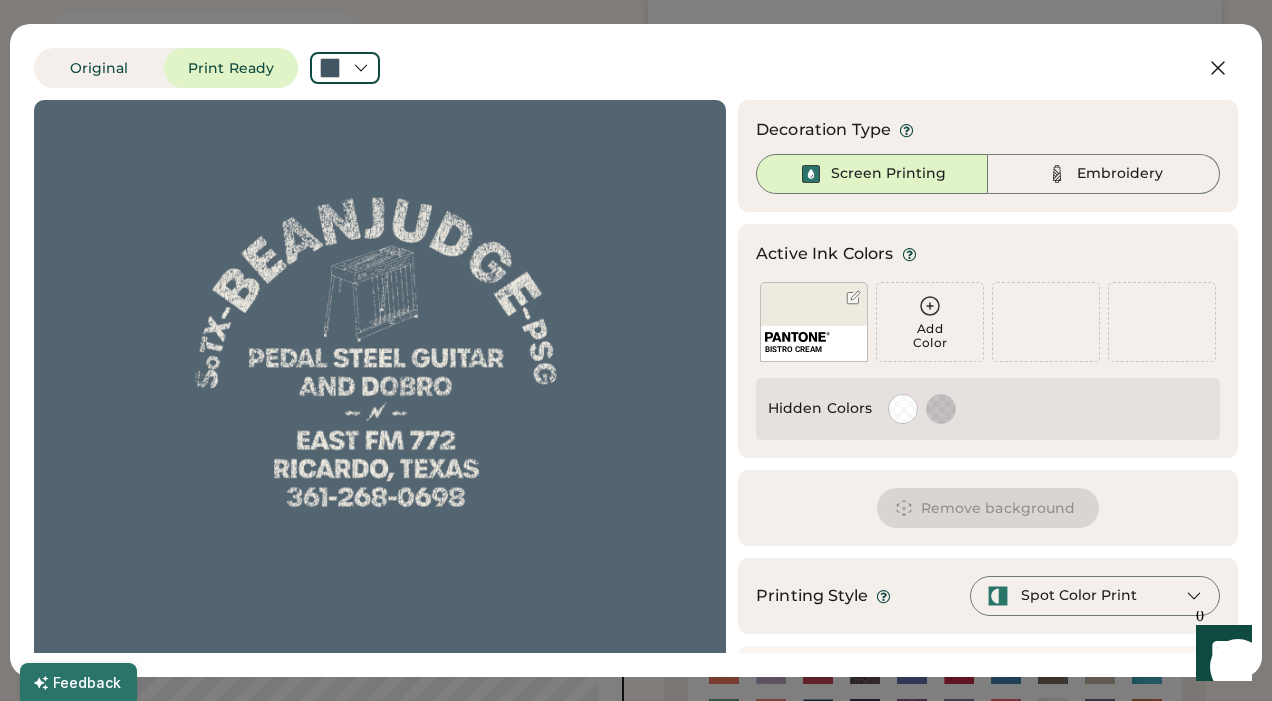 scroll, scrollTop: 69, scrollLeft: 0, axis: vertical 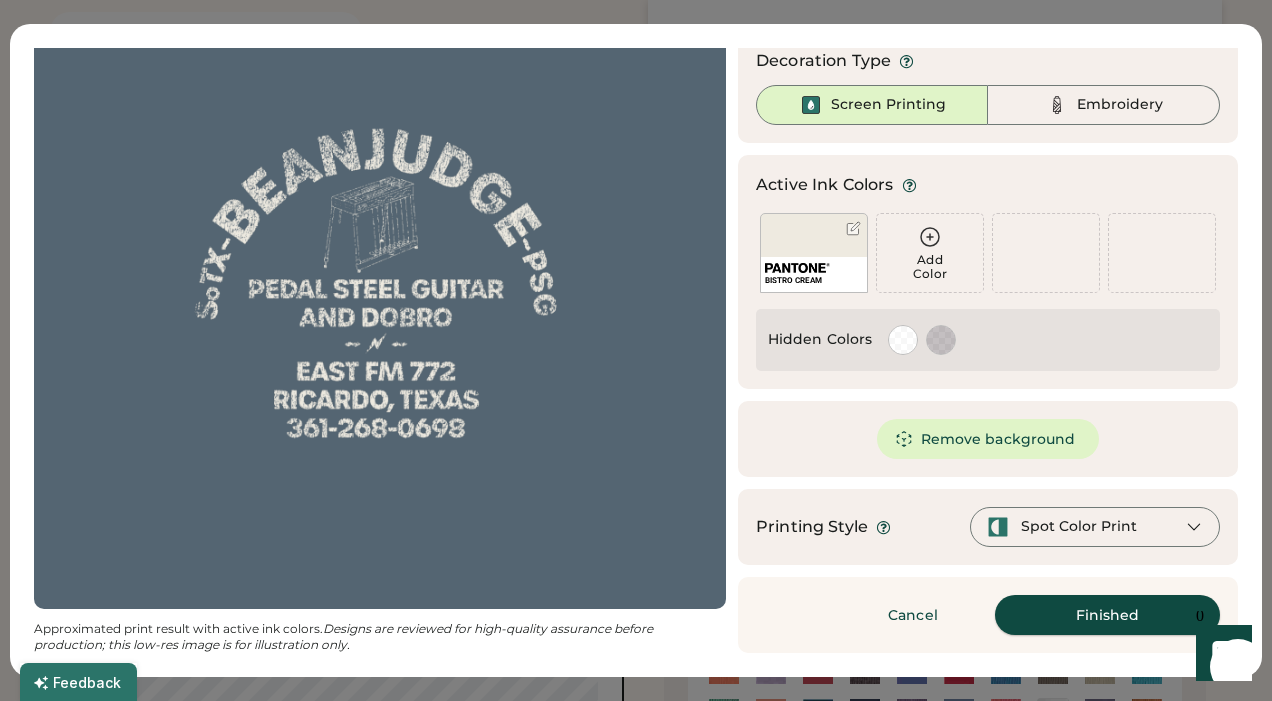click on "Finished" at bounding box center (1107, 615) 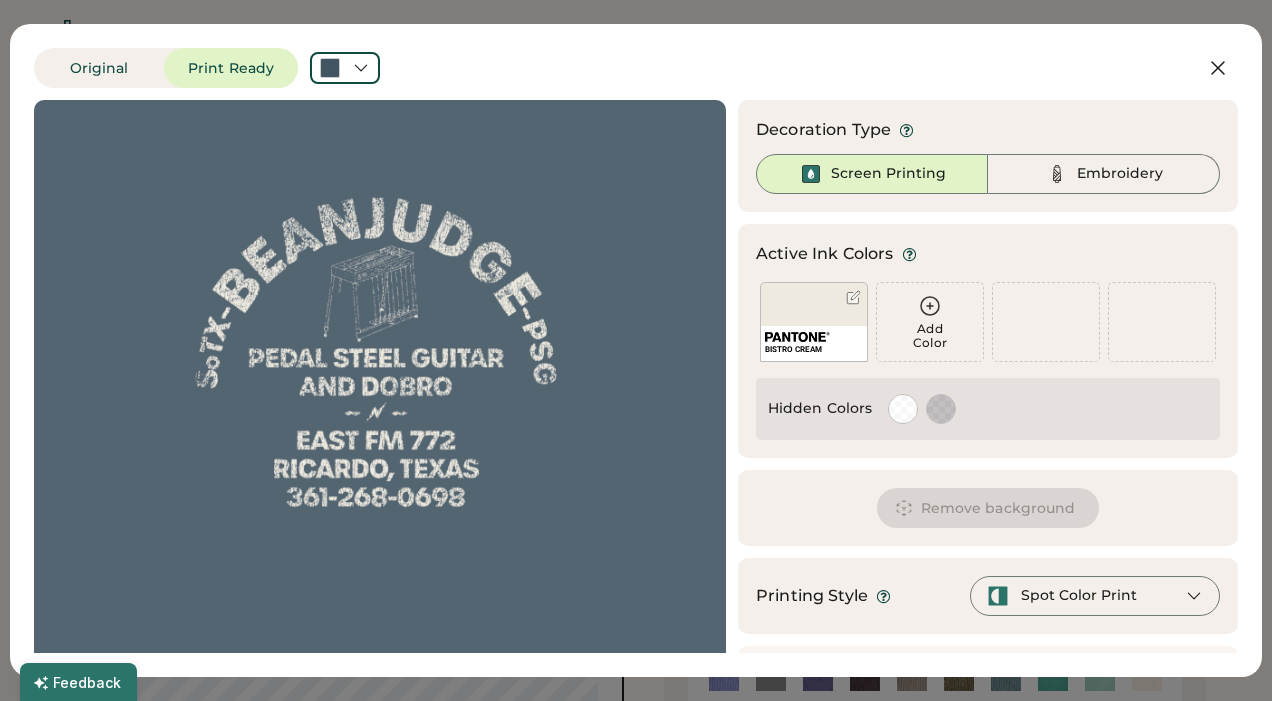 scroll, scrollTop: 97, scrollLeft: 0, axis: vertical 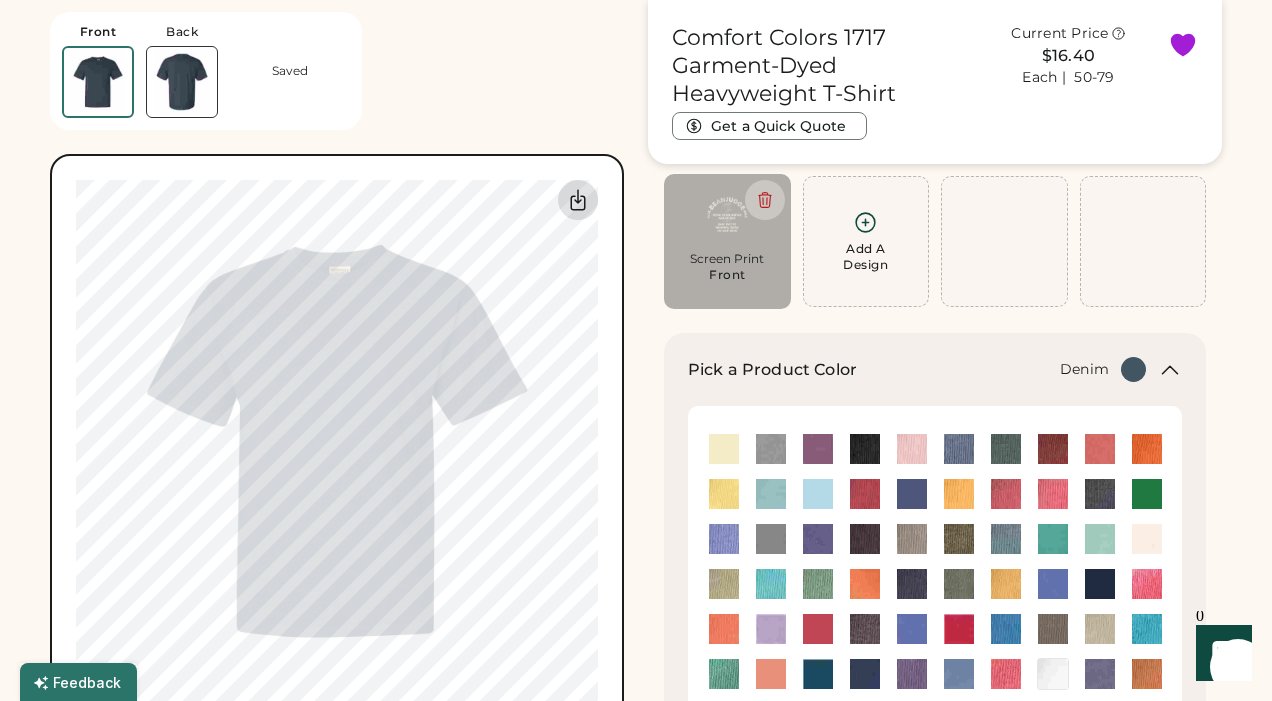 click 